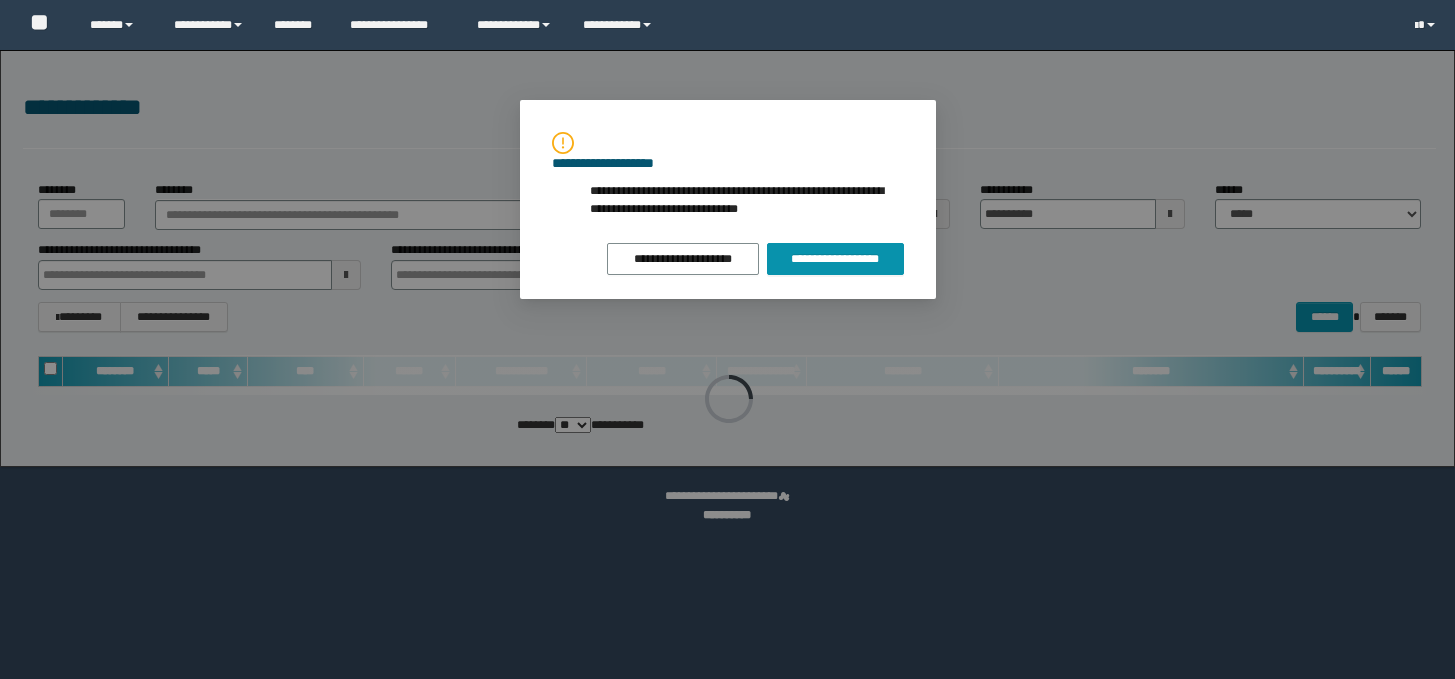 scroll, scrollTop: 0, scrollLeft: 0, axis: both 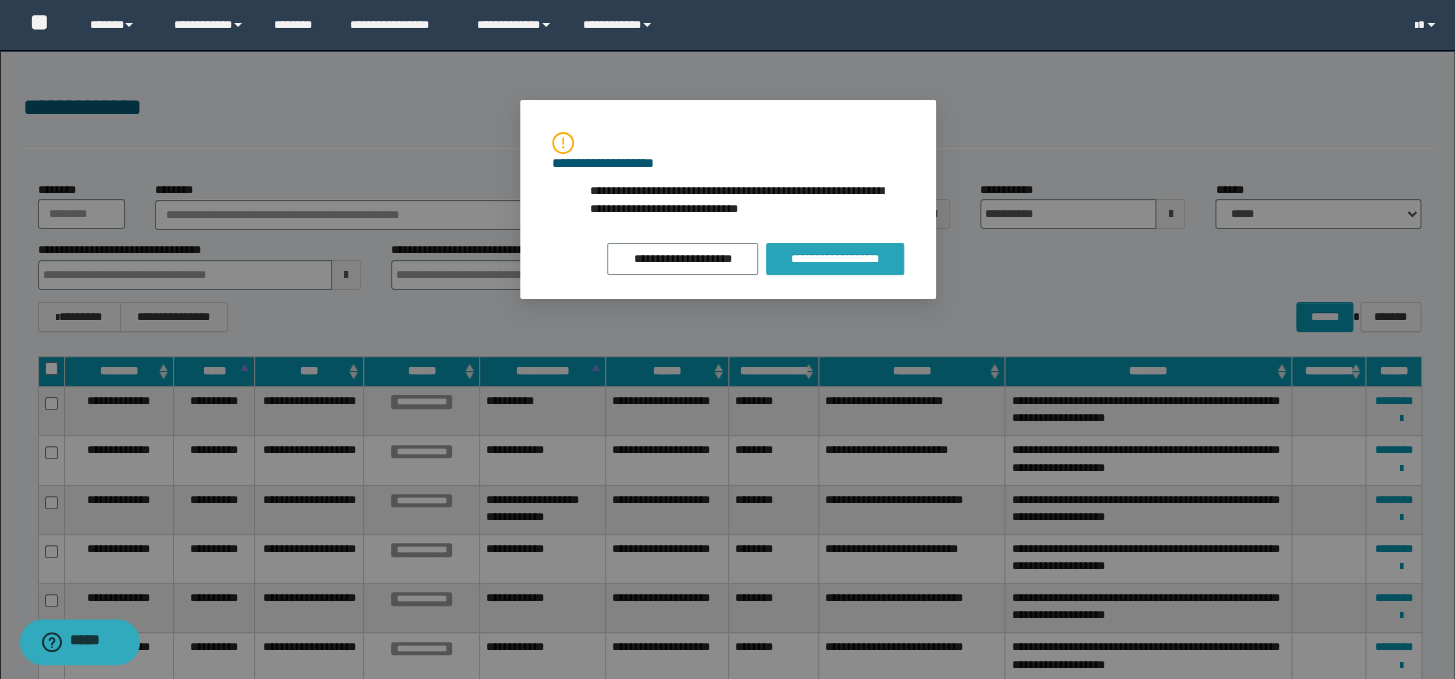 click on "**********" at bounding box center (834, 259) 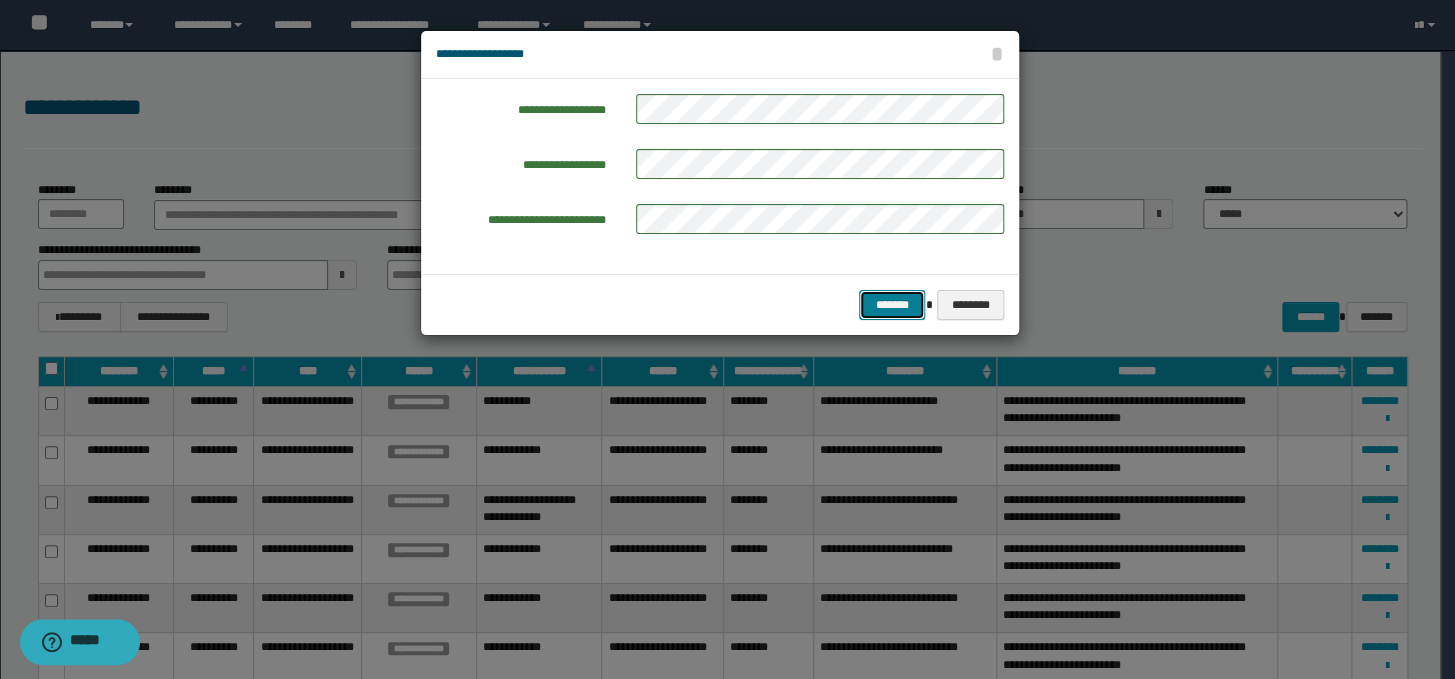 click on "*******" at bounding box center [892, 305] 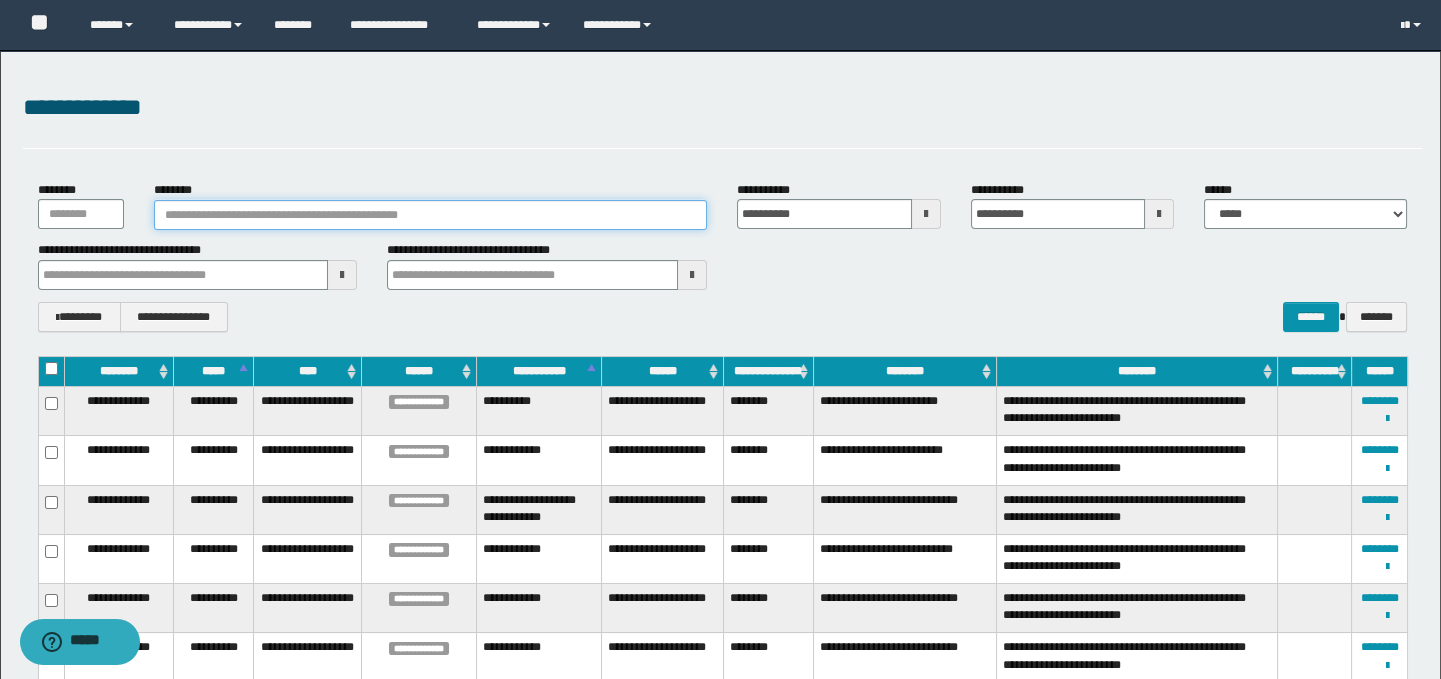 click on "********" at bounding box center [430, 215] 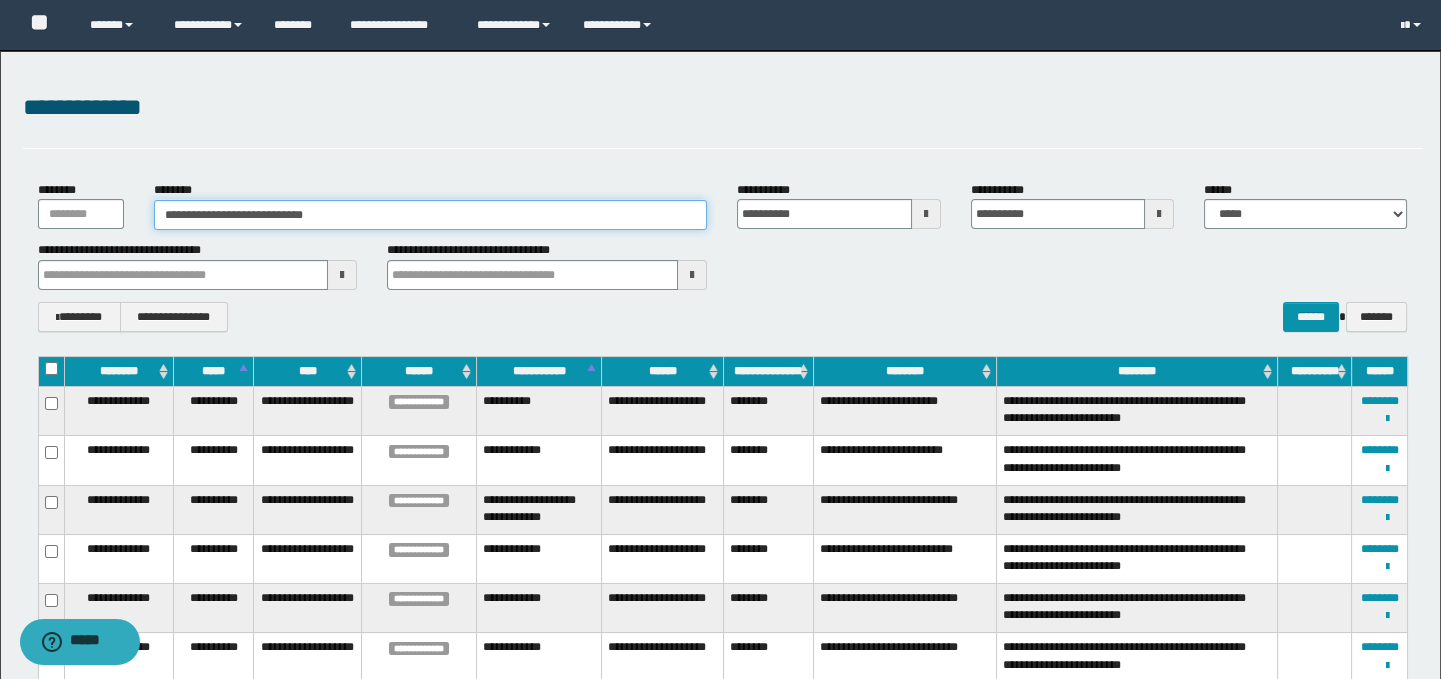 type on "**********" 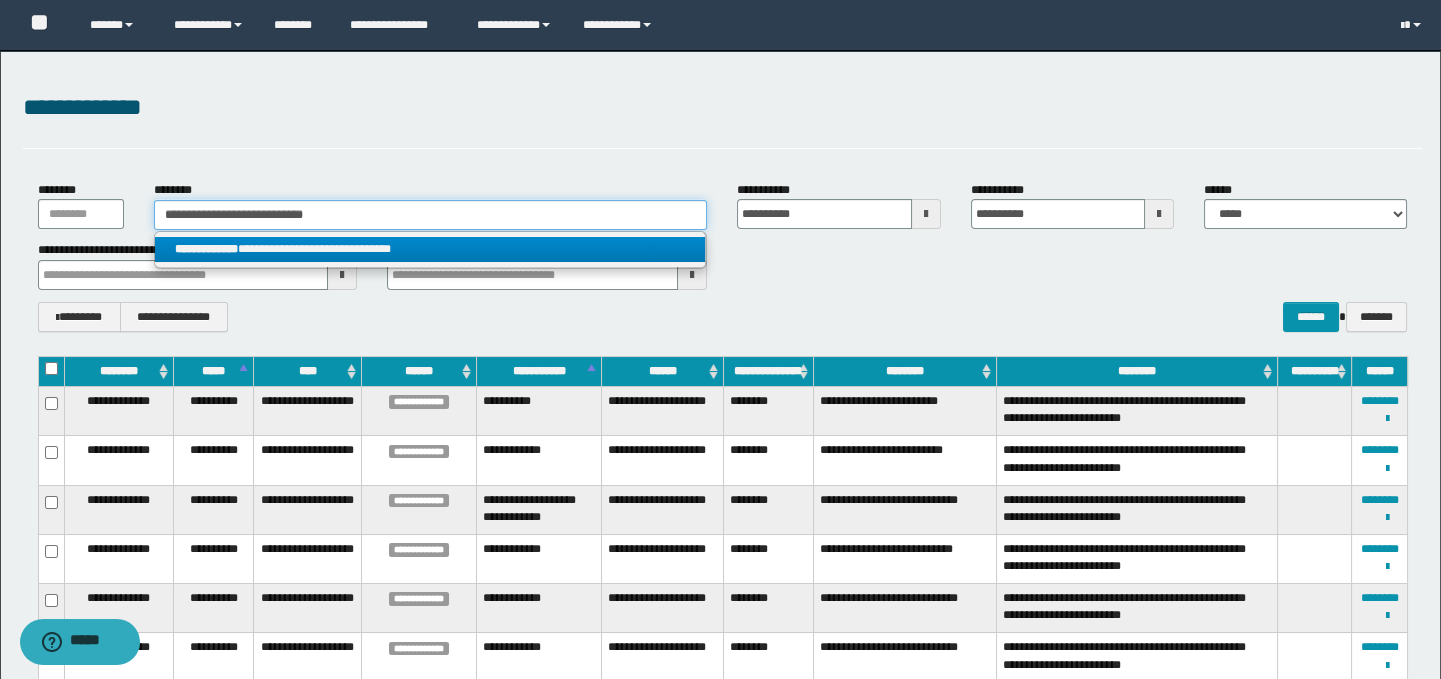 type on "**********" 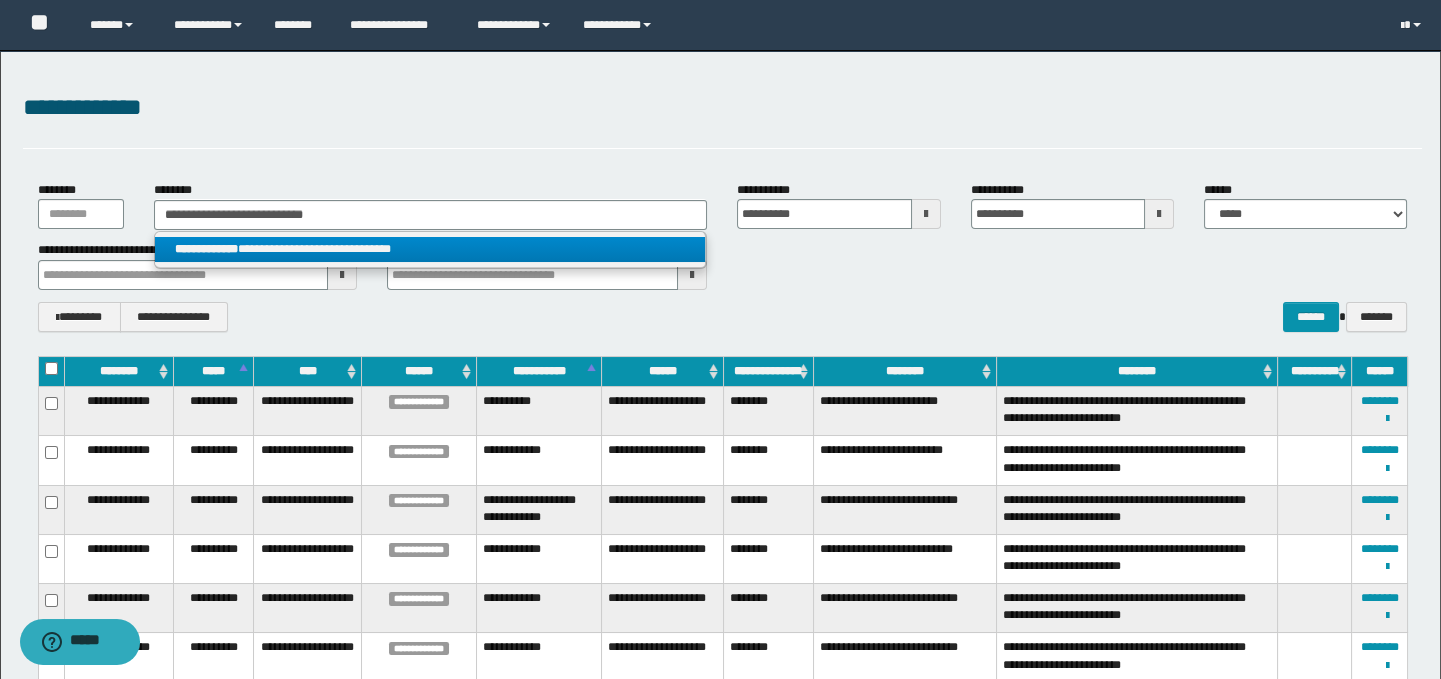 click on "**********" at bounding box center [430, 249] 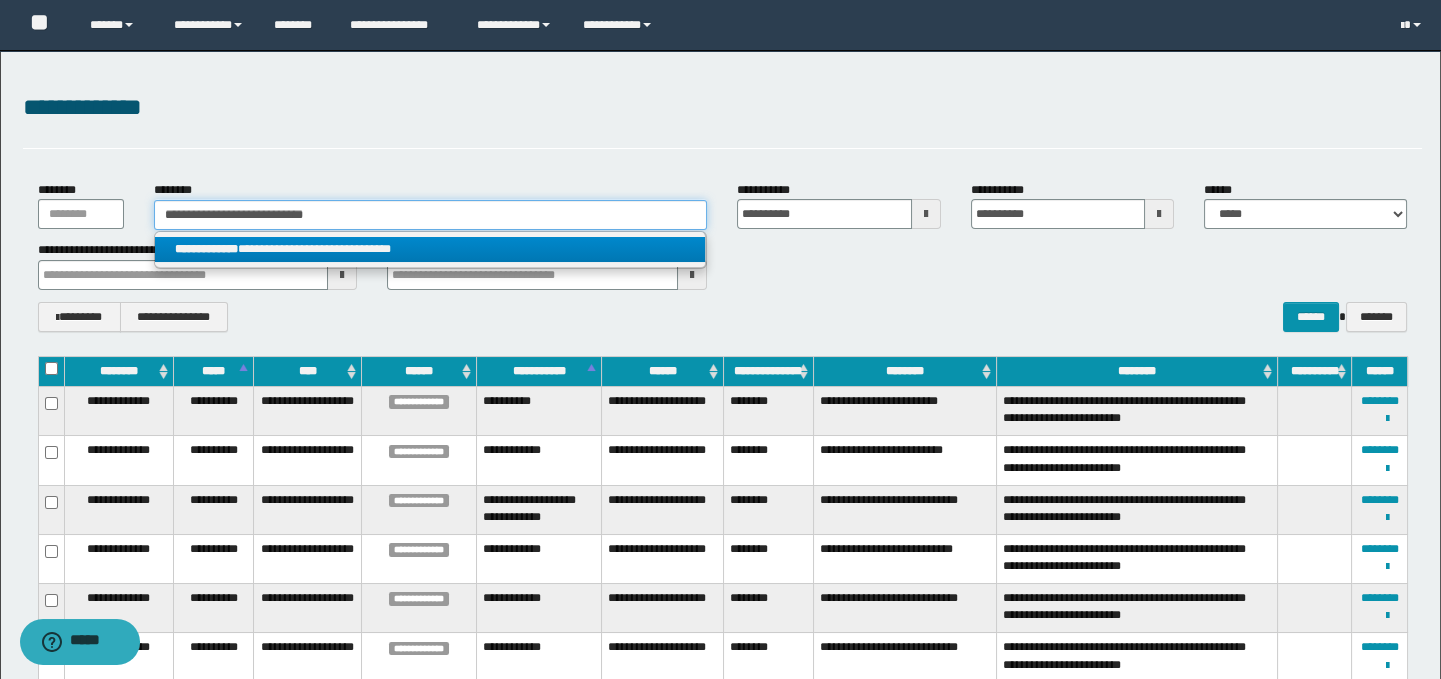 type 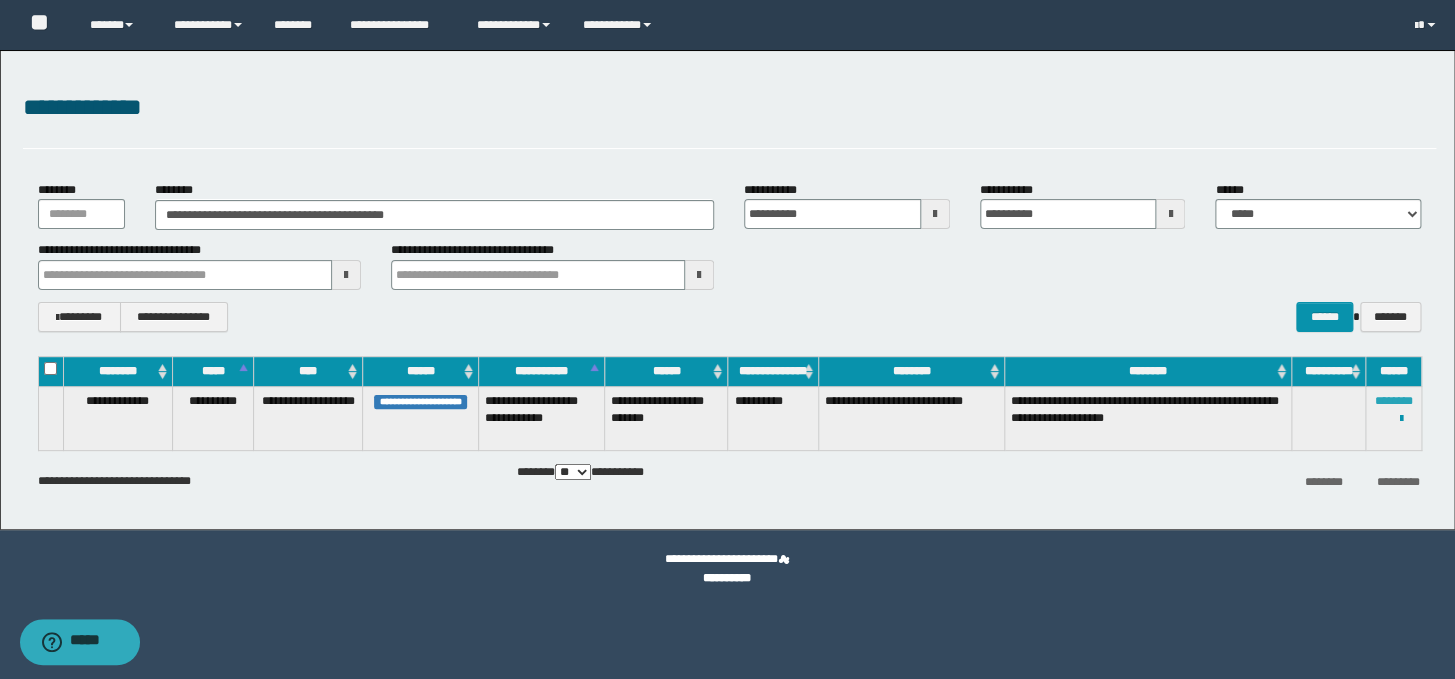 click on "********" at bounding box center (1393, 401) 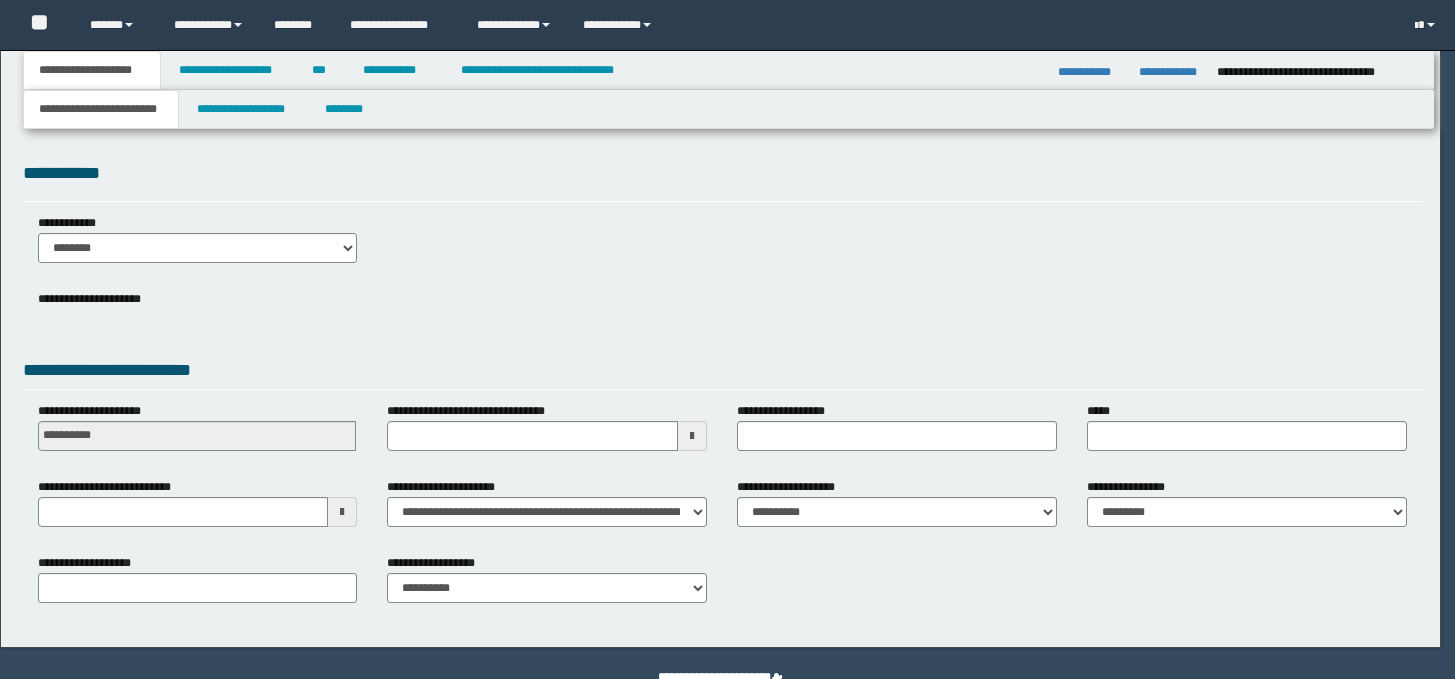 scroll, scrollTop: 0, scrollLeft: 0, axis: both 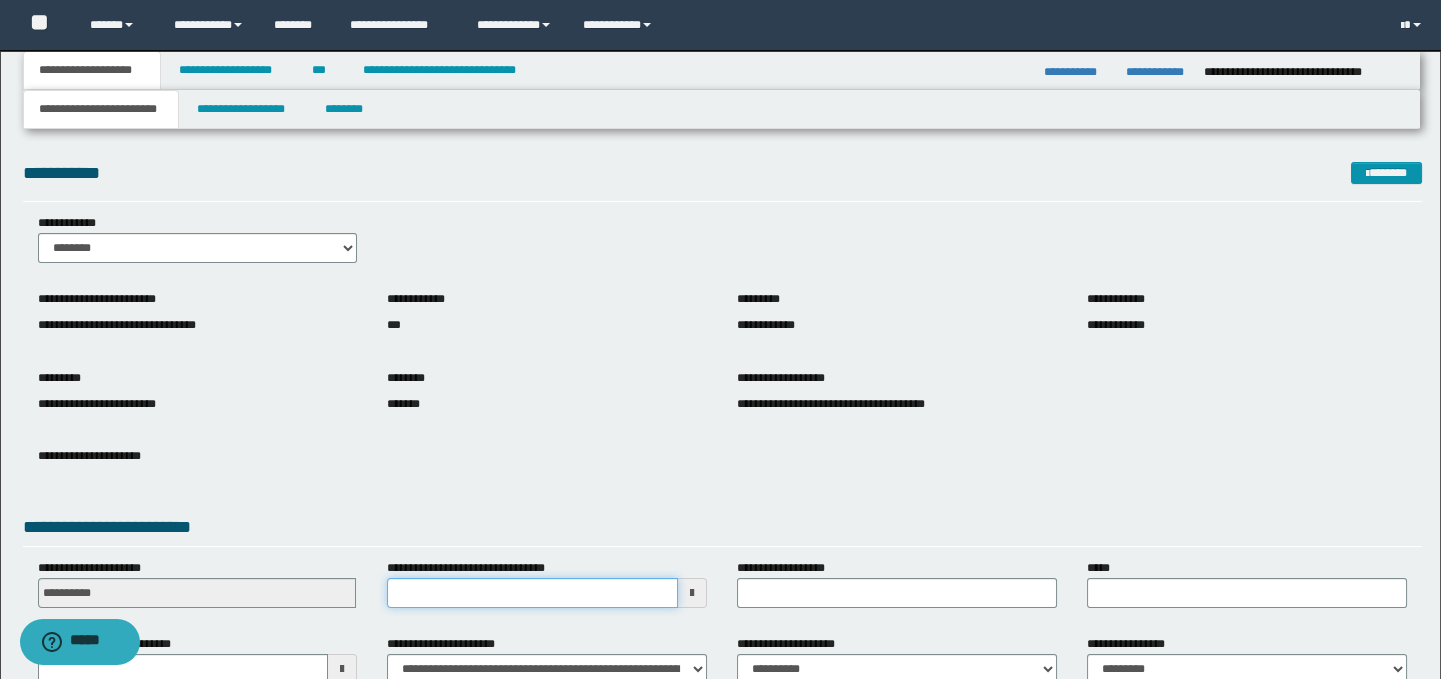 click on "**********" at bounding box center (532, 593) 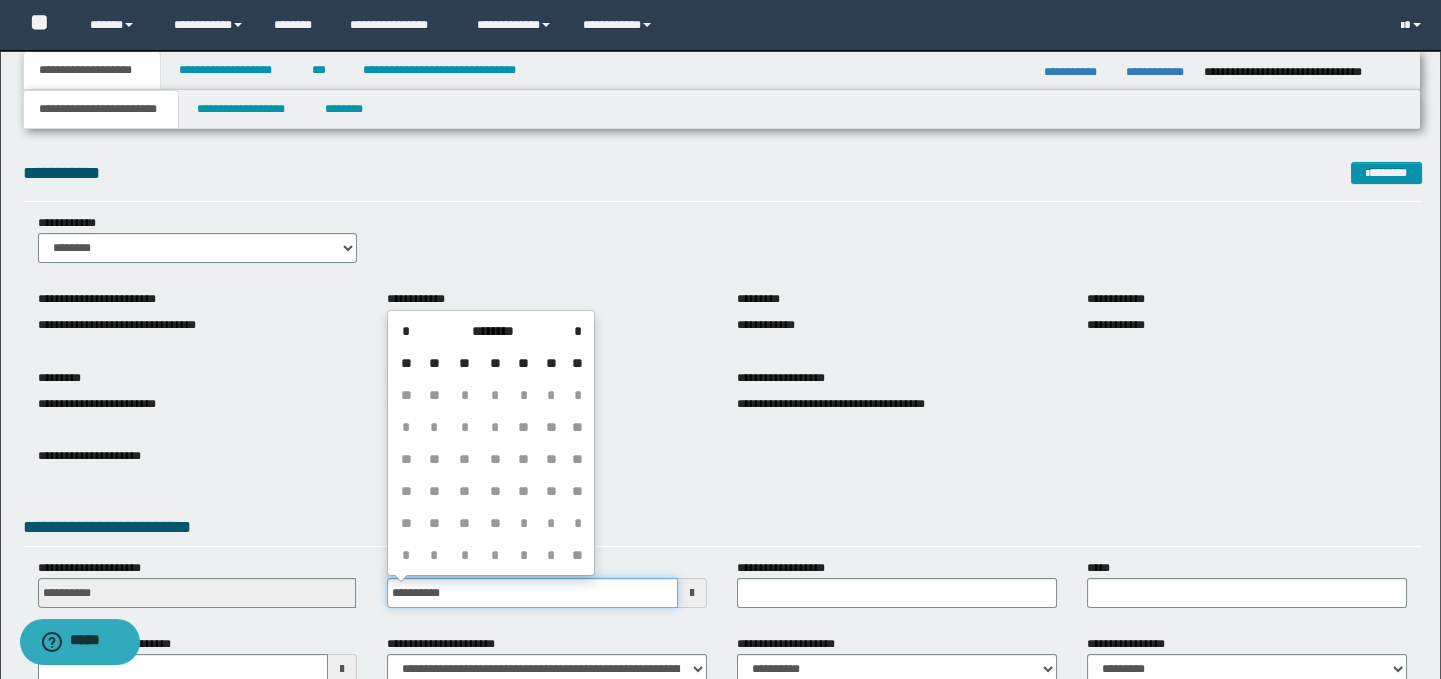 type on "**********" 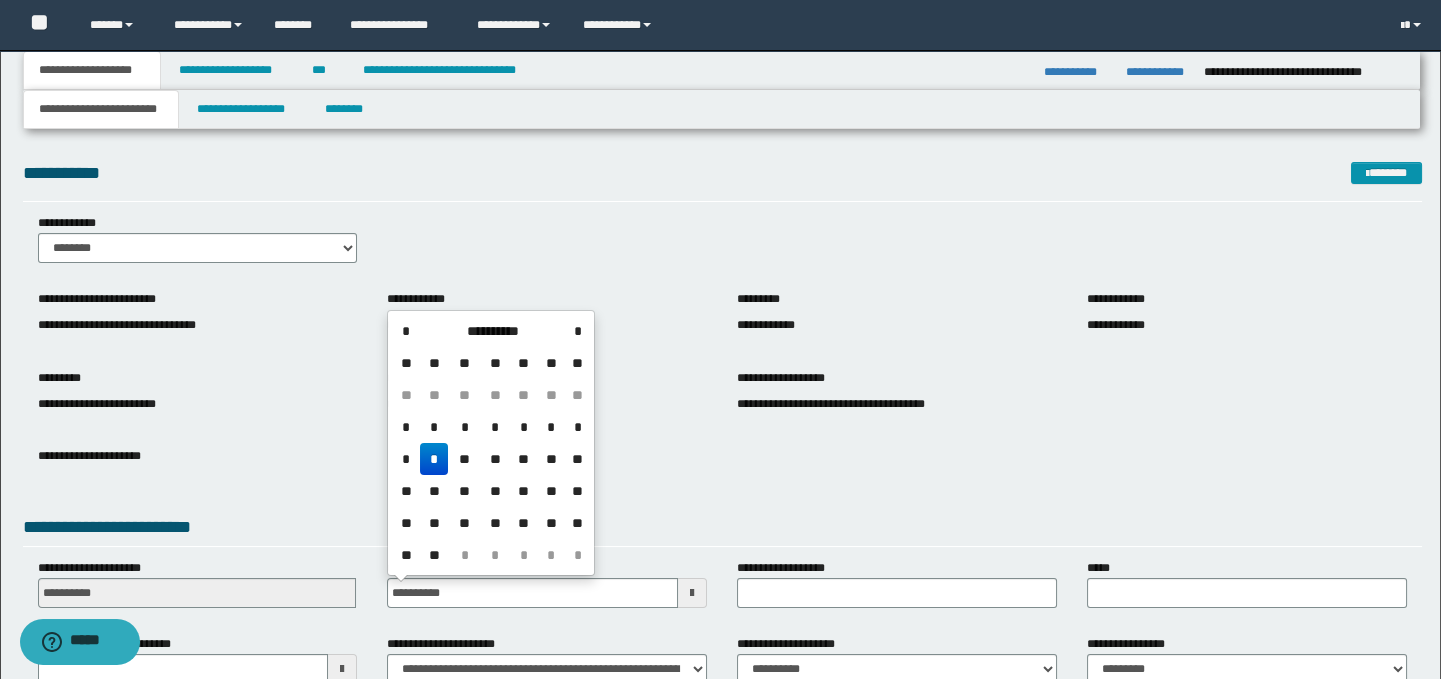 click on "*" at bounding box center (434, 459) 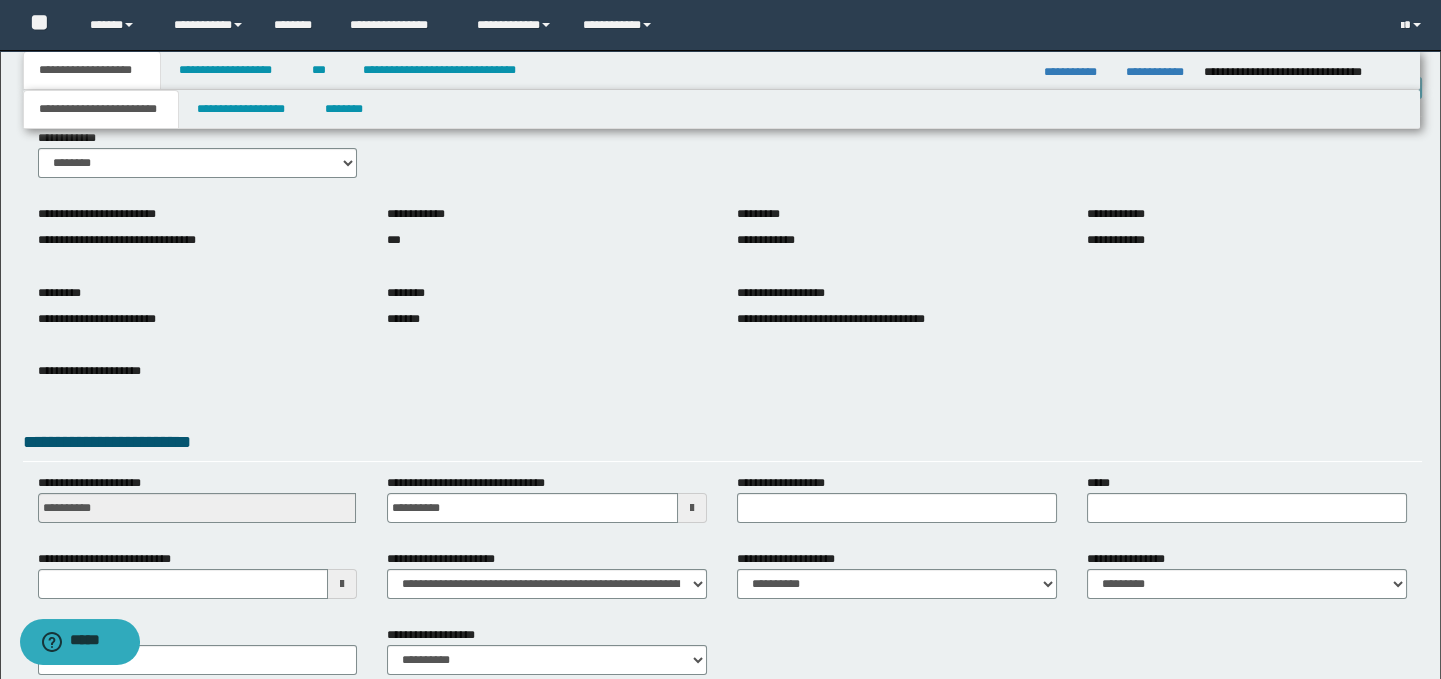 scroll, scrollTop: 173, scrollLeft: 0, axis: vertical 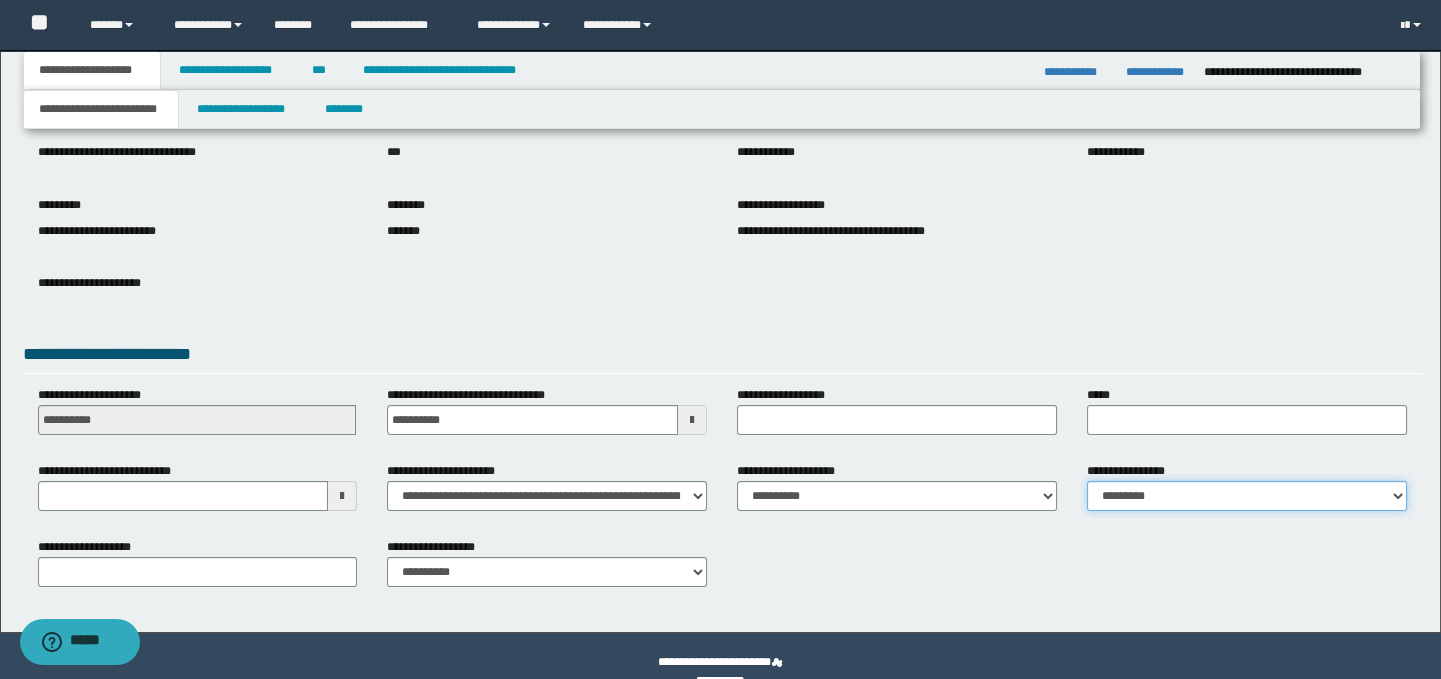 click on "**********" at bounding box center [1247, 496] 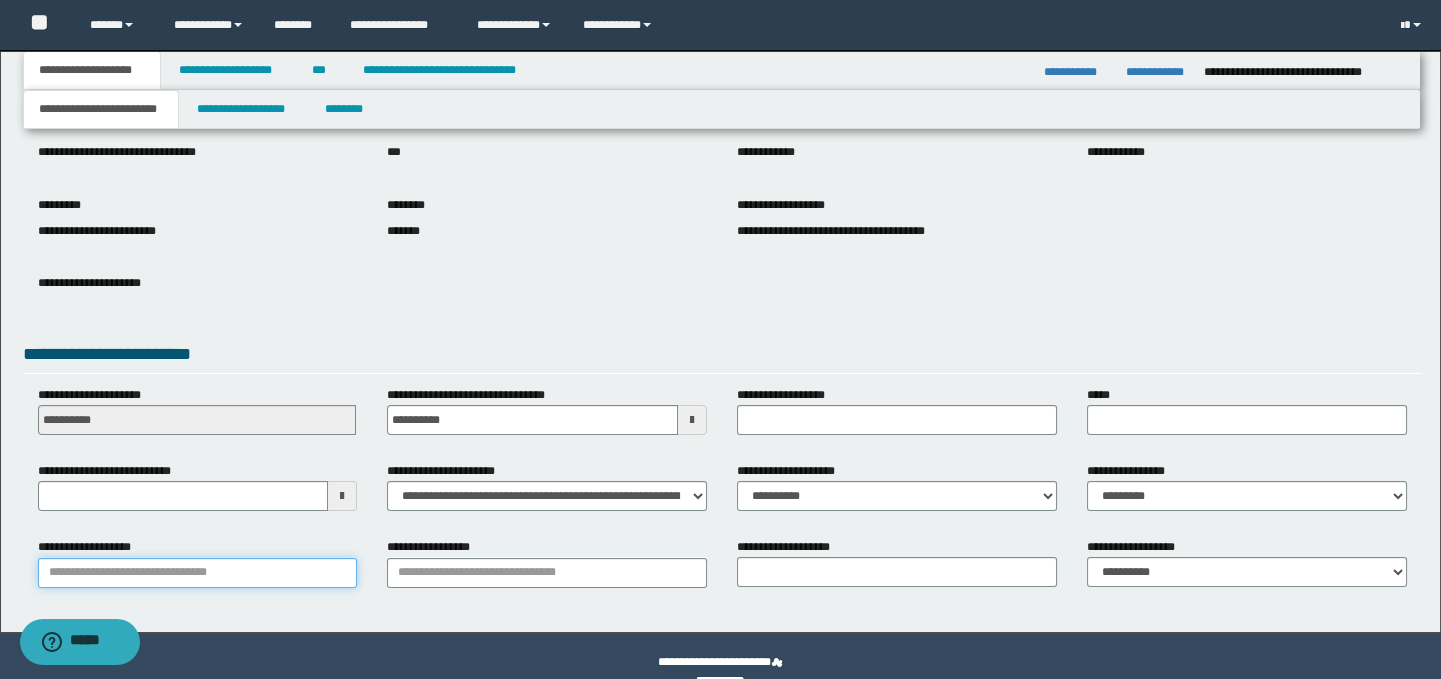 click on "**********" at bounding box center (198, 573) 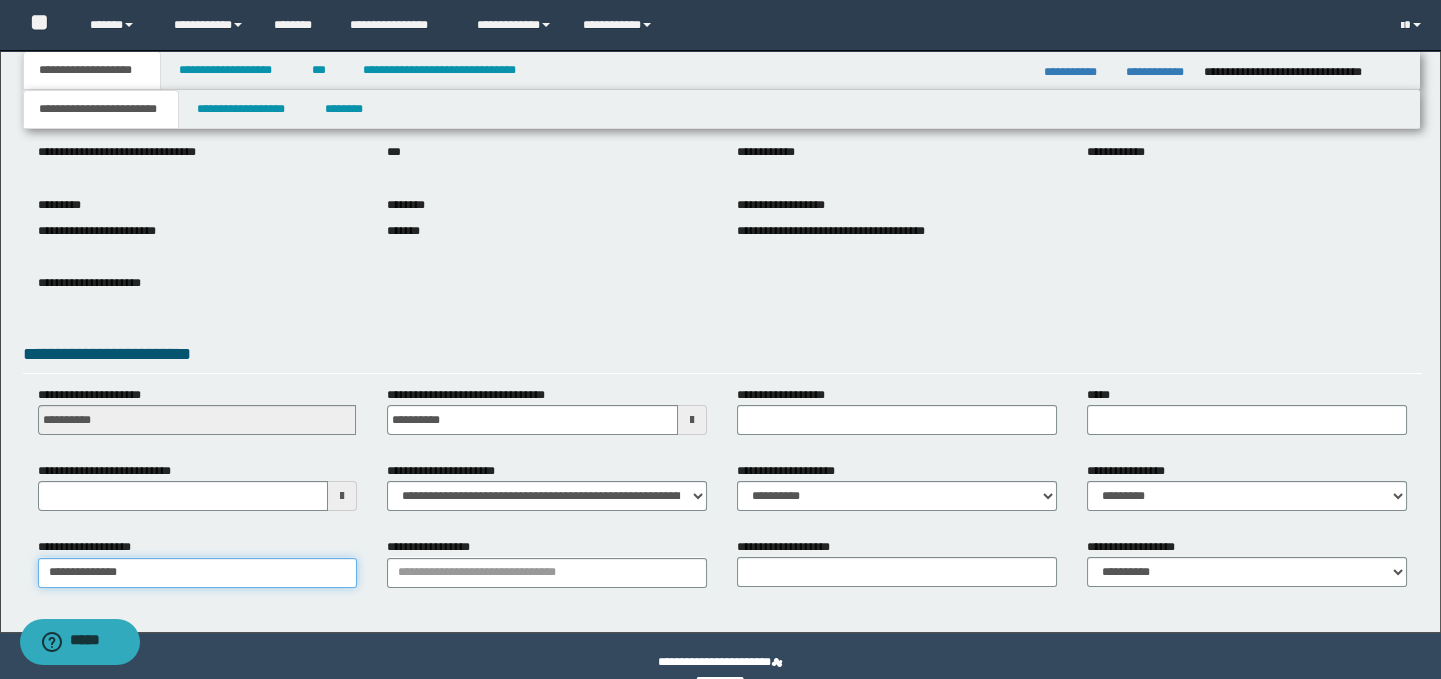 type on "**********" 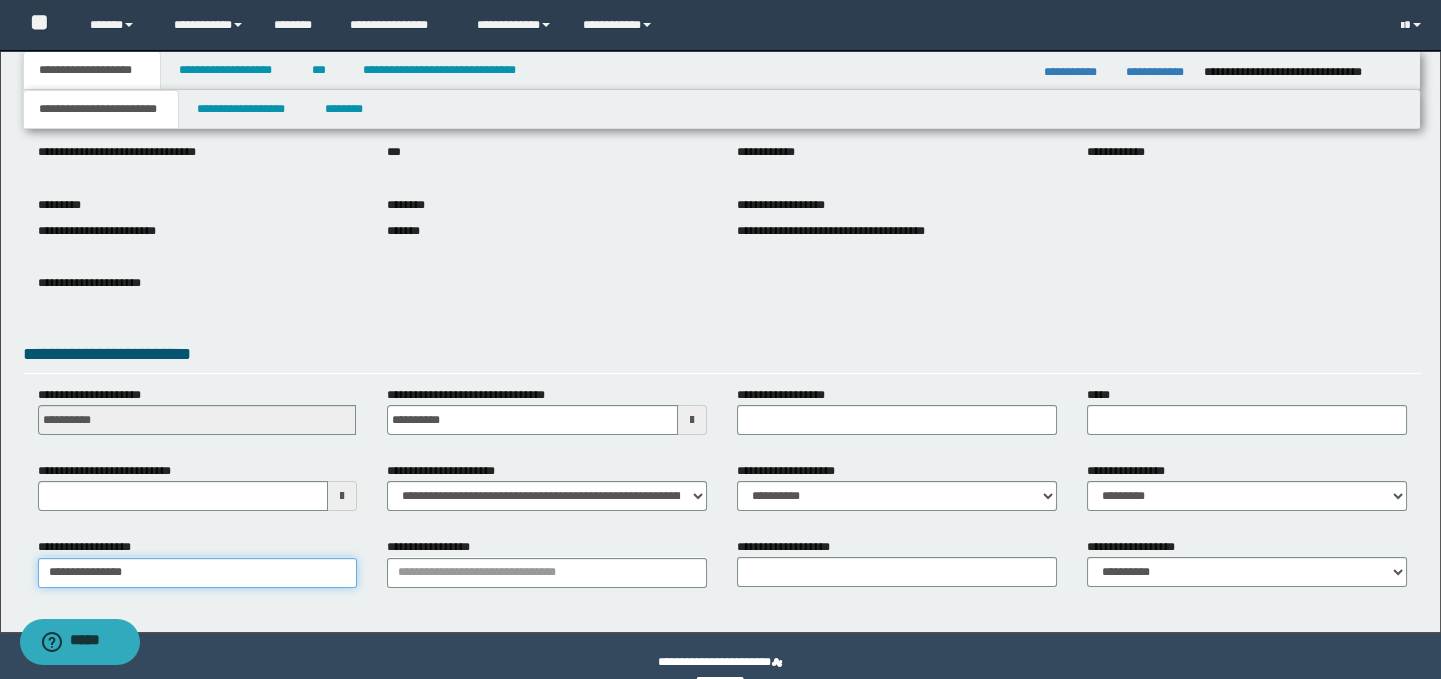 type on "**********" 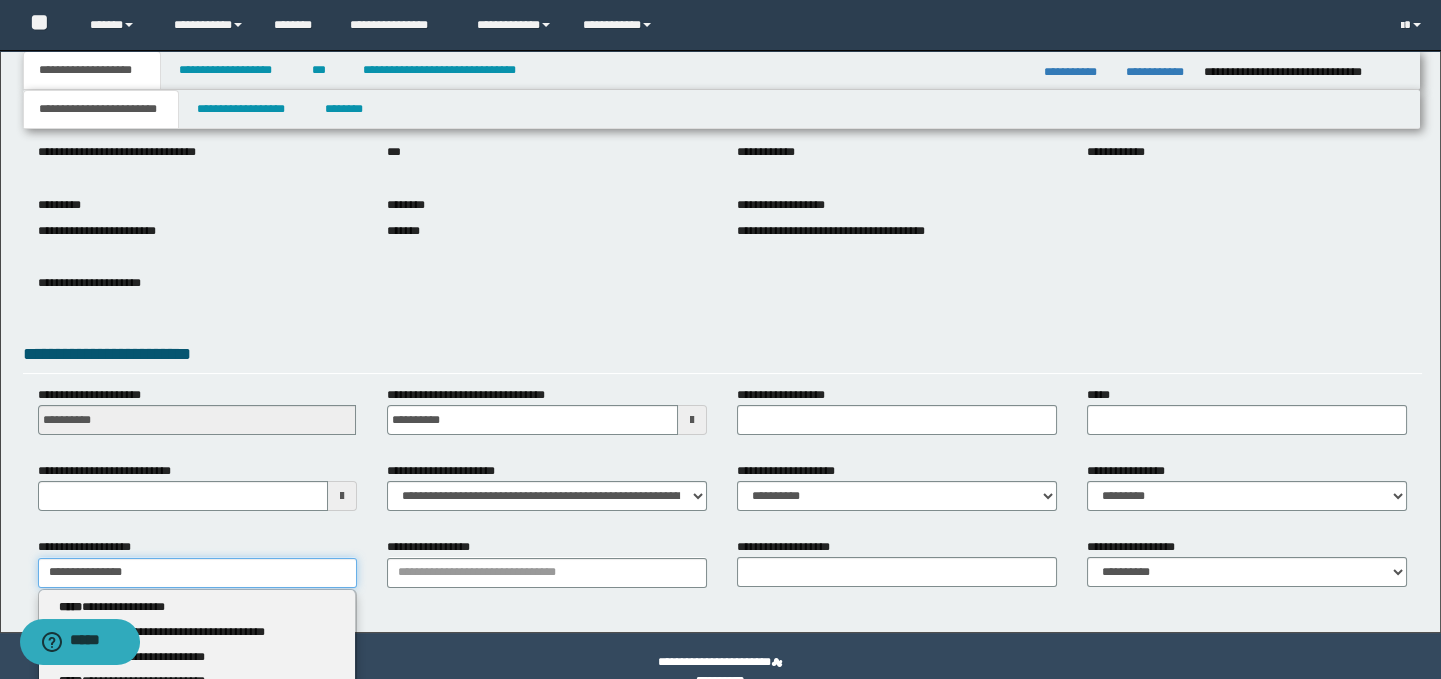 click on "**********" at bounding box center [198, 573] 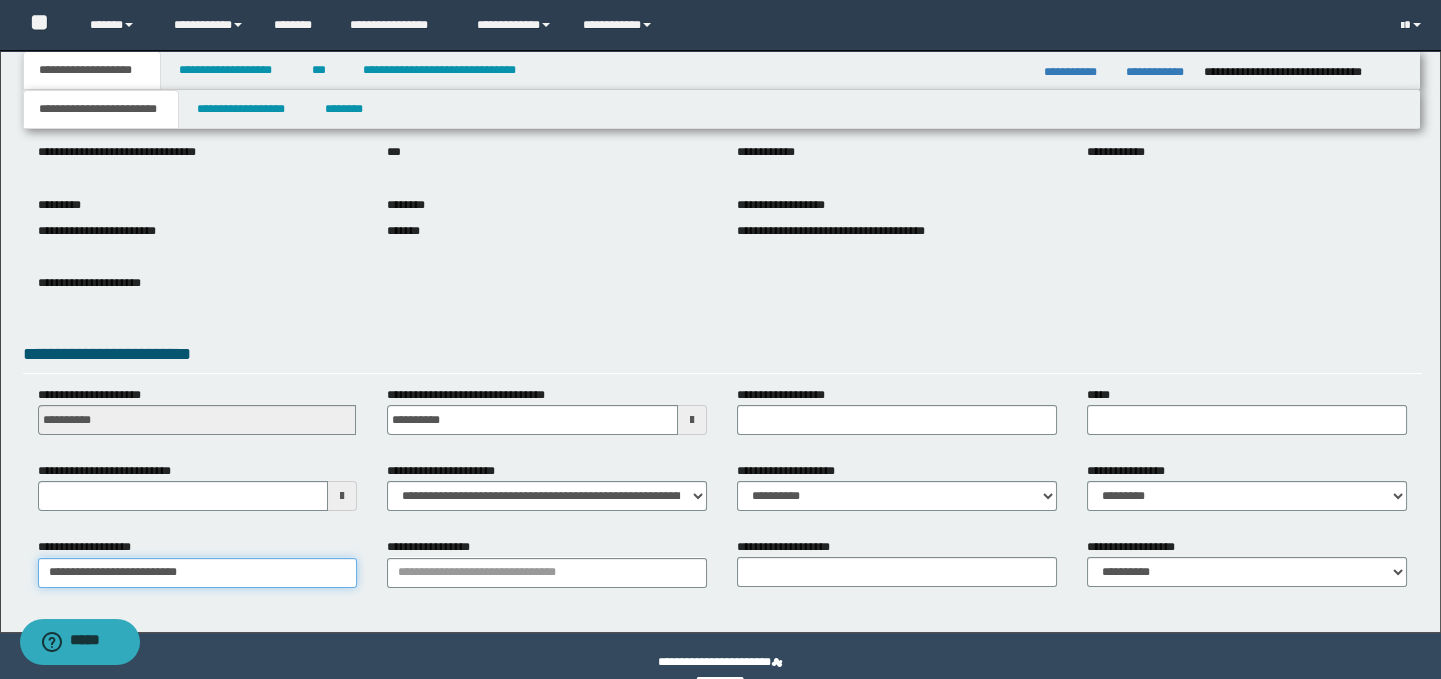 type on "**********" 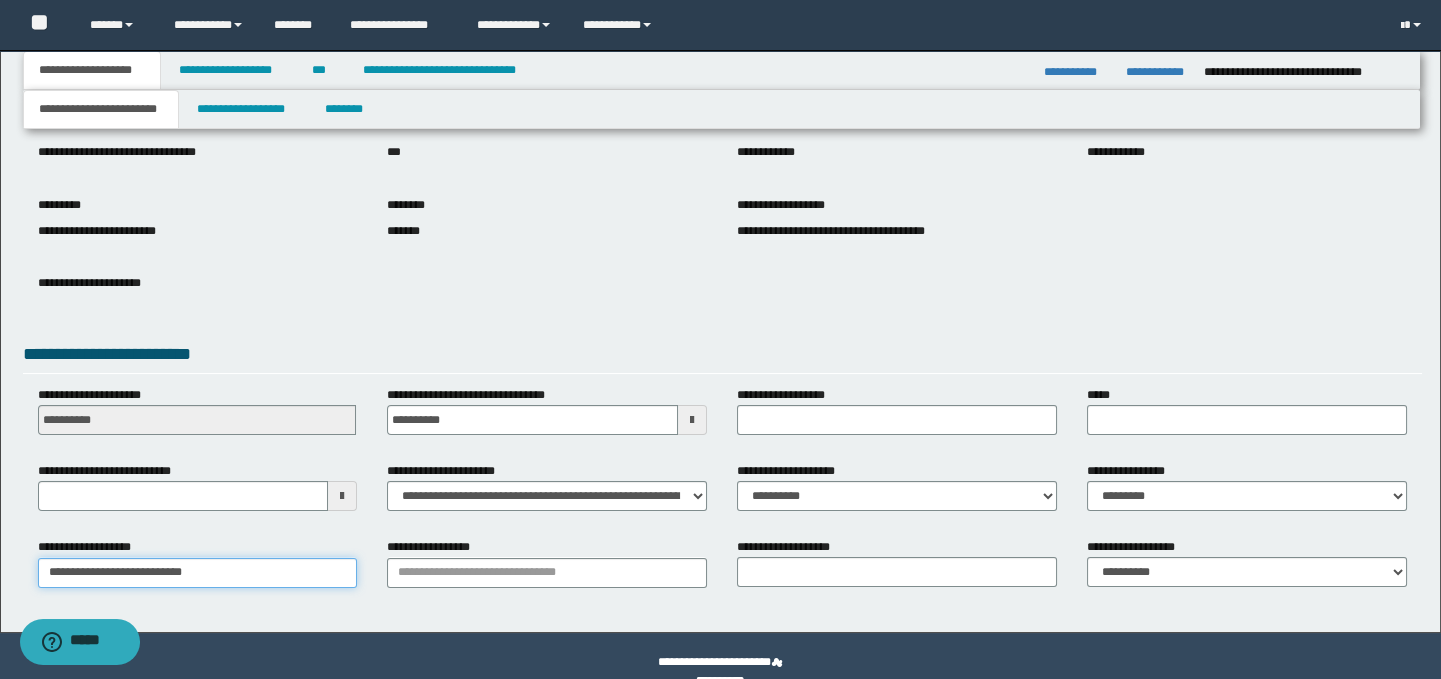 type on "**********" 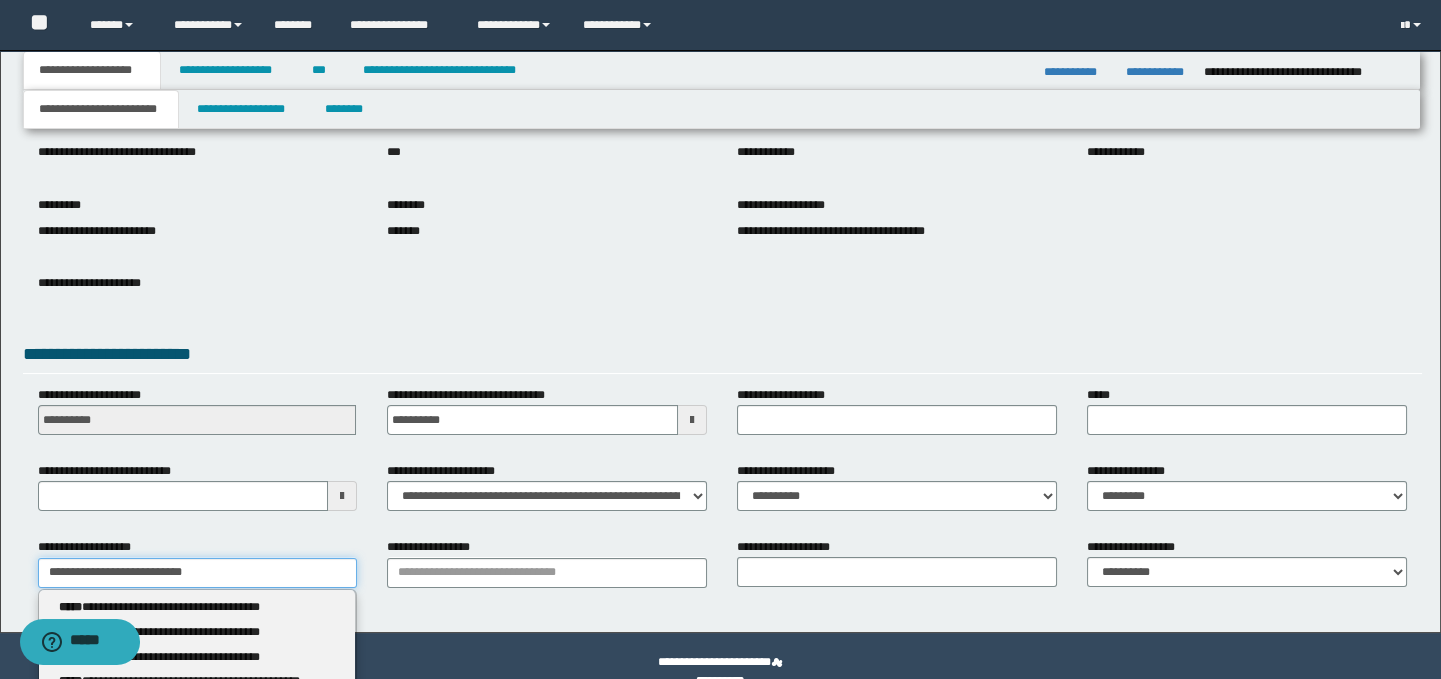 click on "**********" at bounding box center [198, 573] 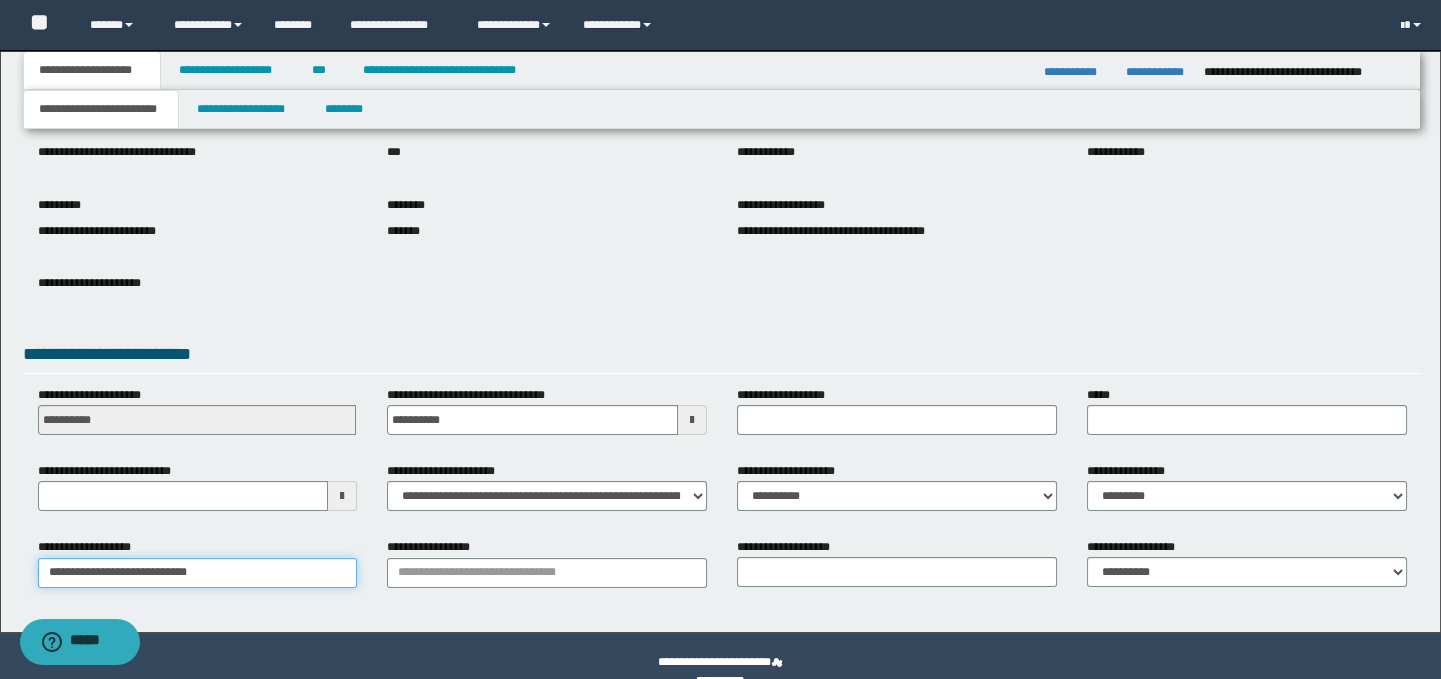type on "**********" 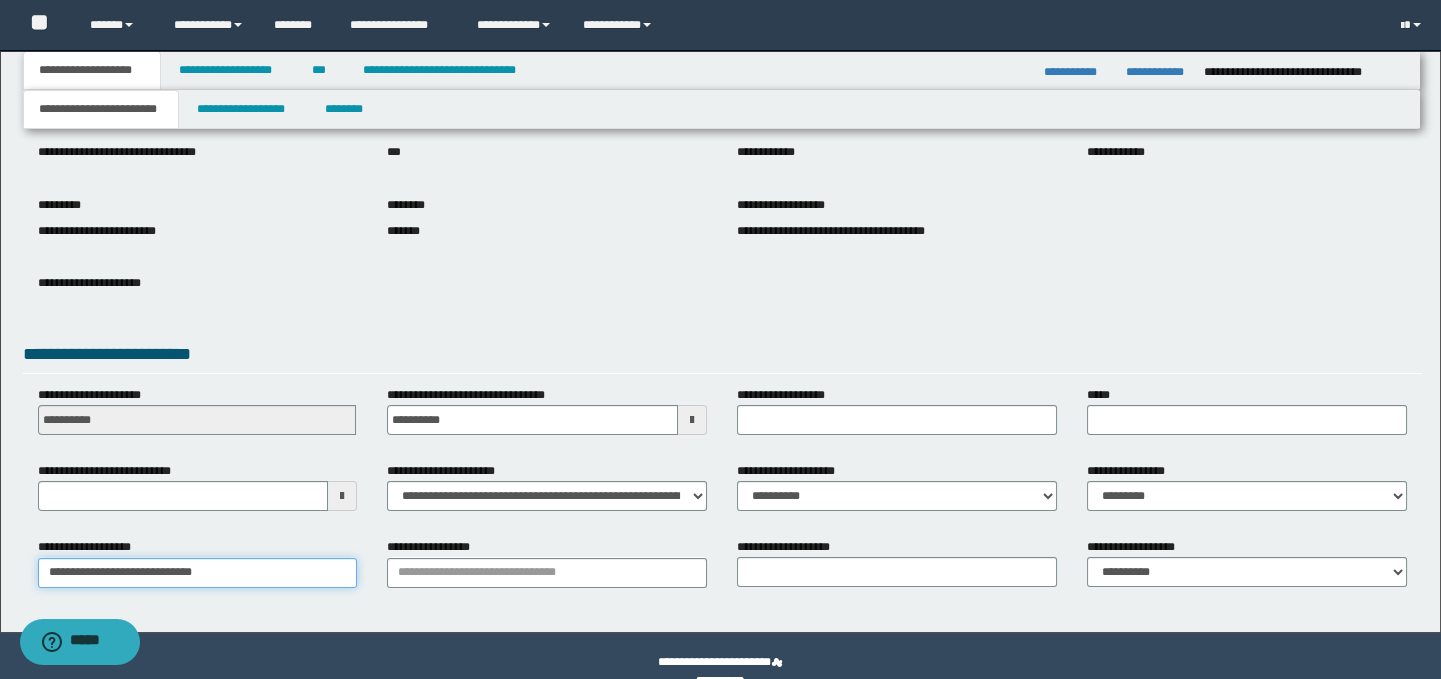 type on "**********" 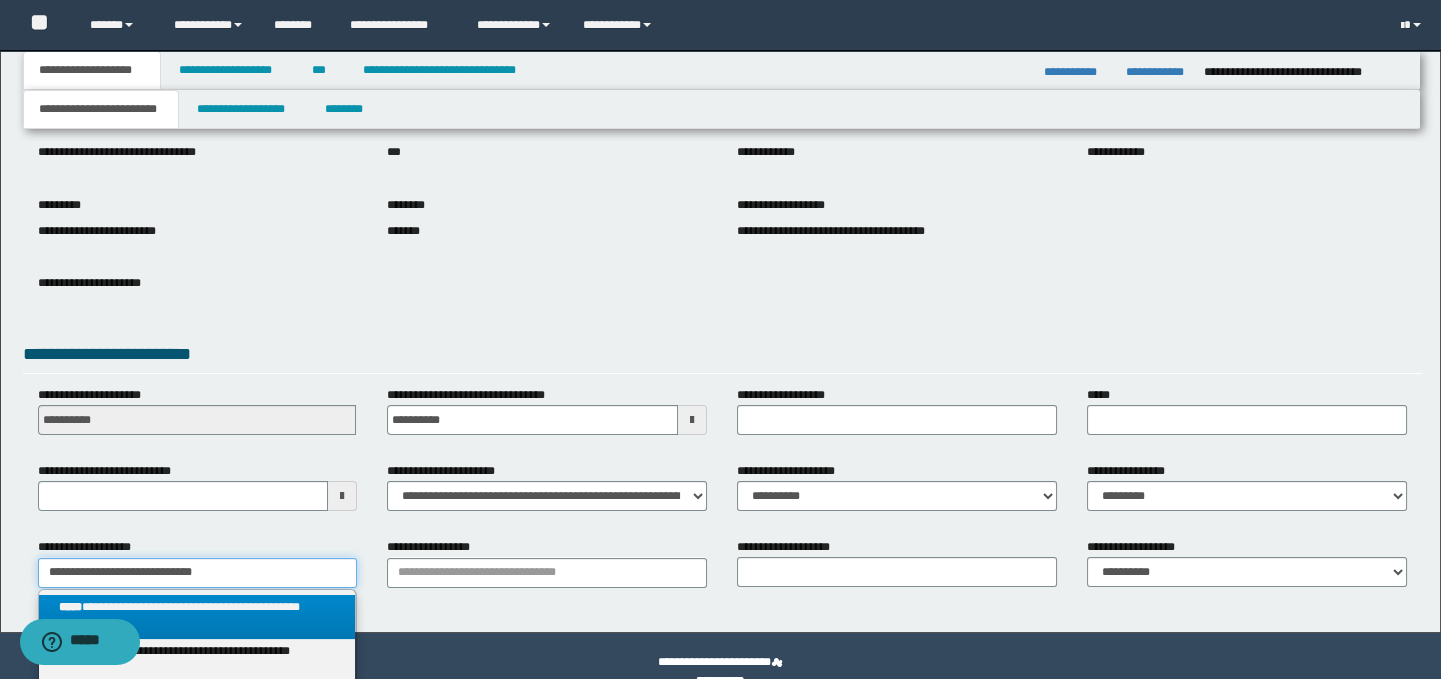 type 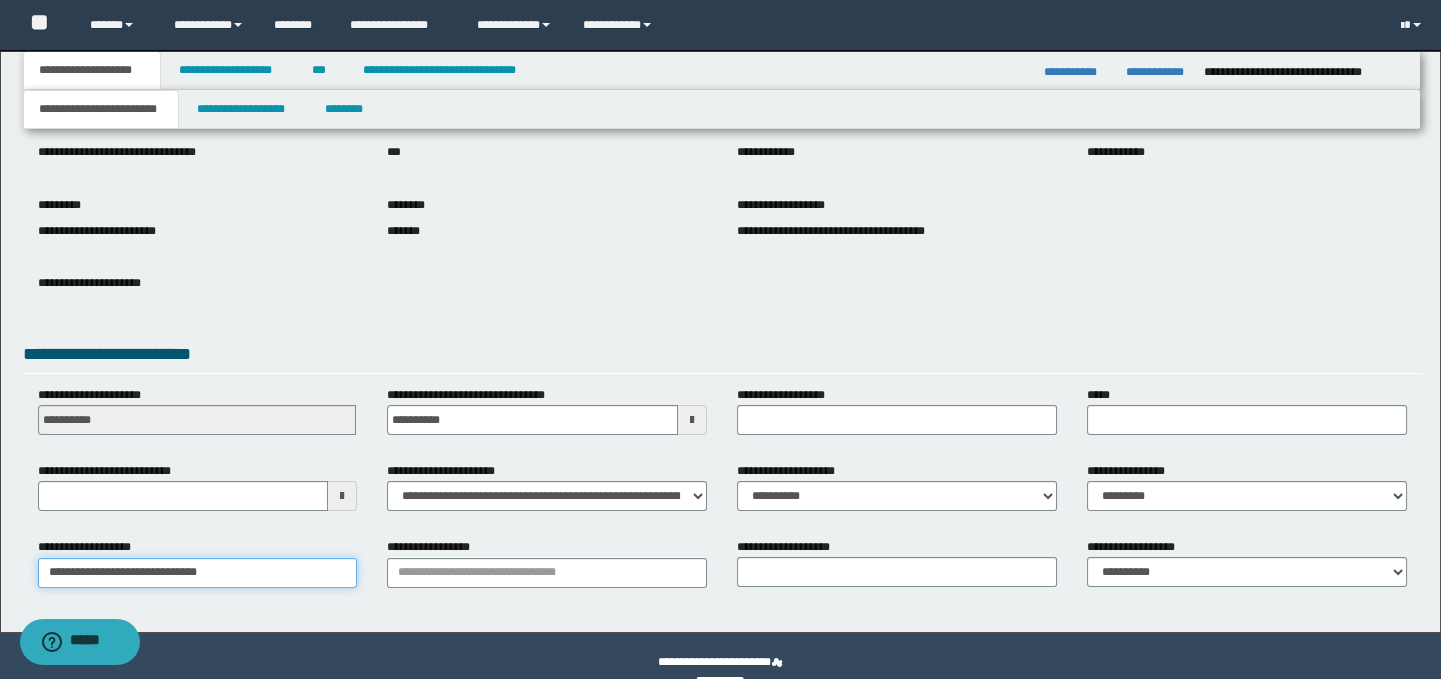 type on "**********" 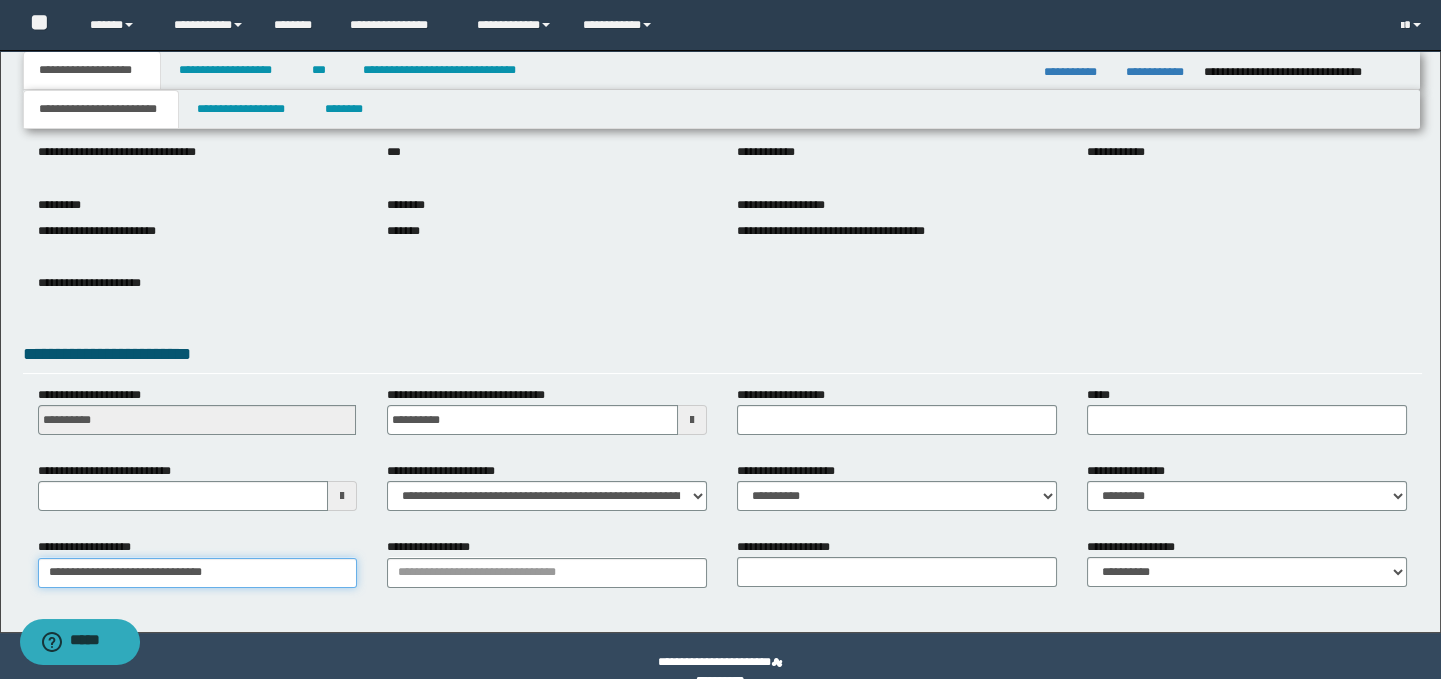 type on "**********" 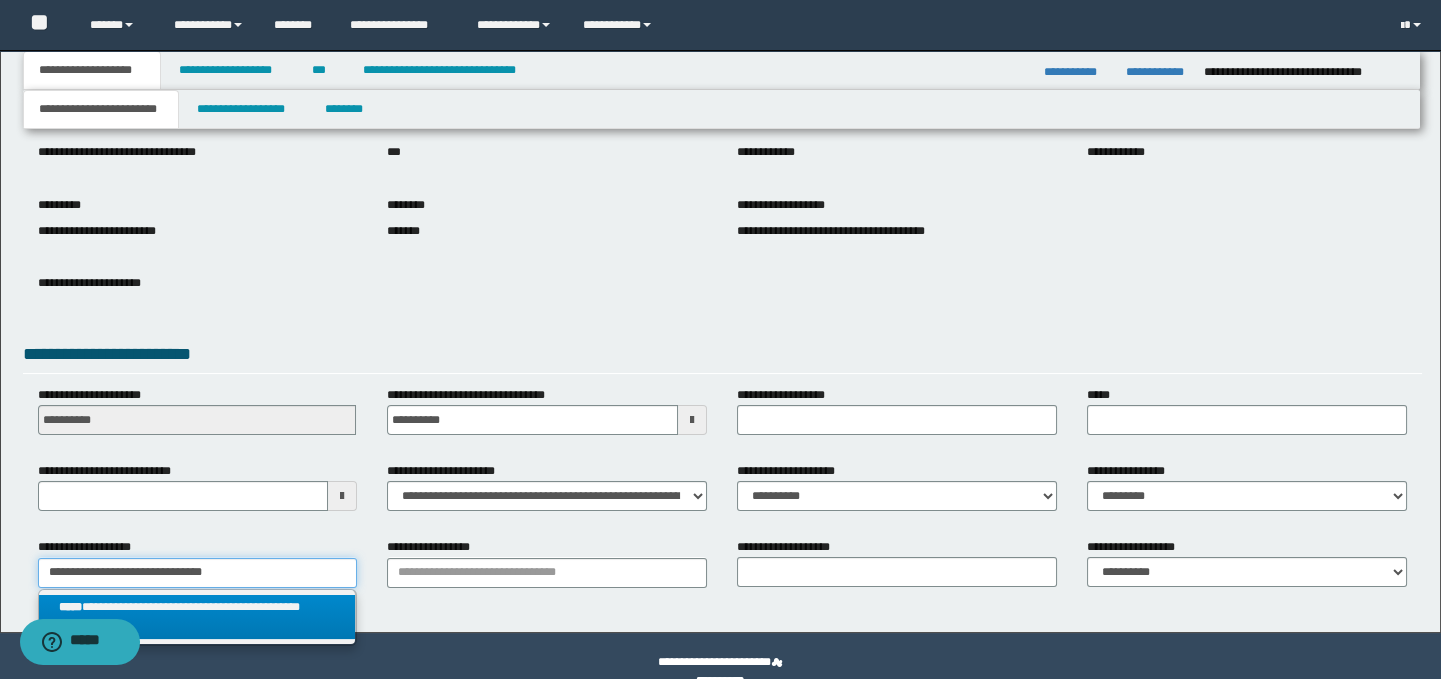 type on "**********" 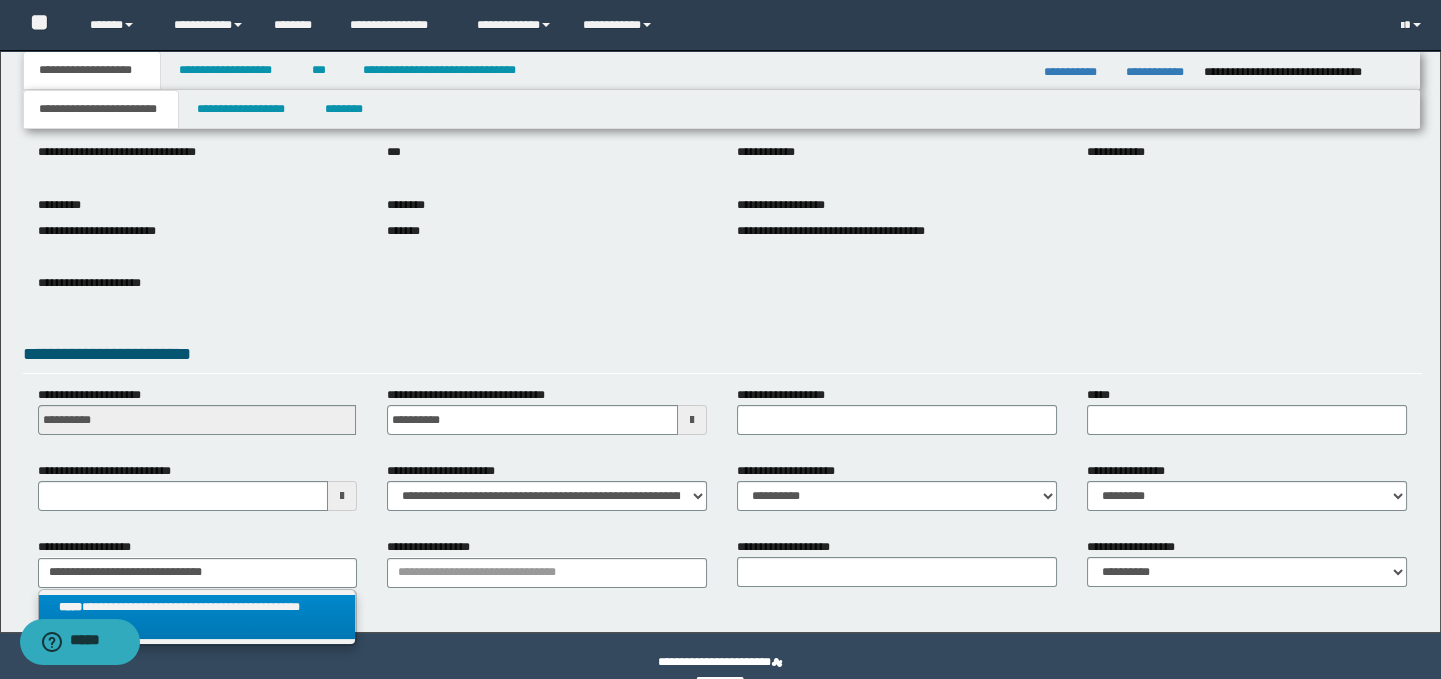 click on "**********" at bounding box center (197, 617) 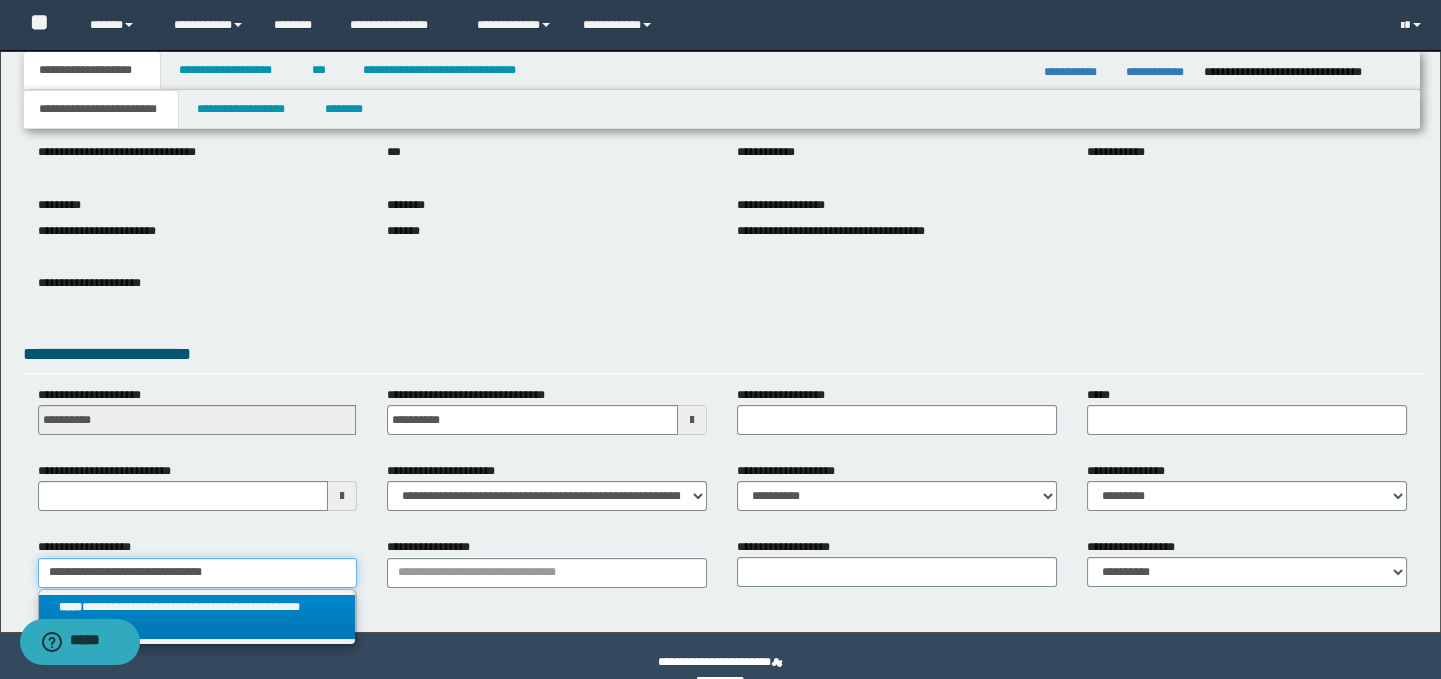 type 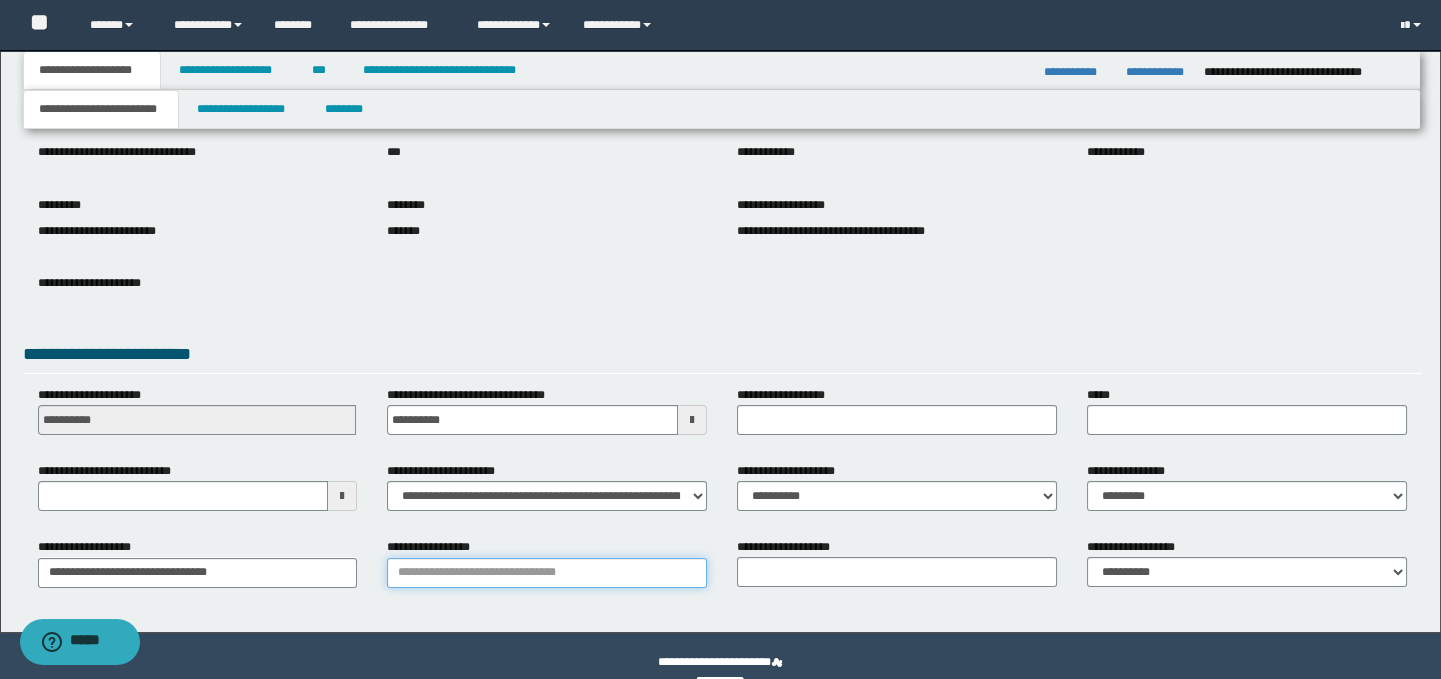 click on "**********" at bounding box center [547, 573] 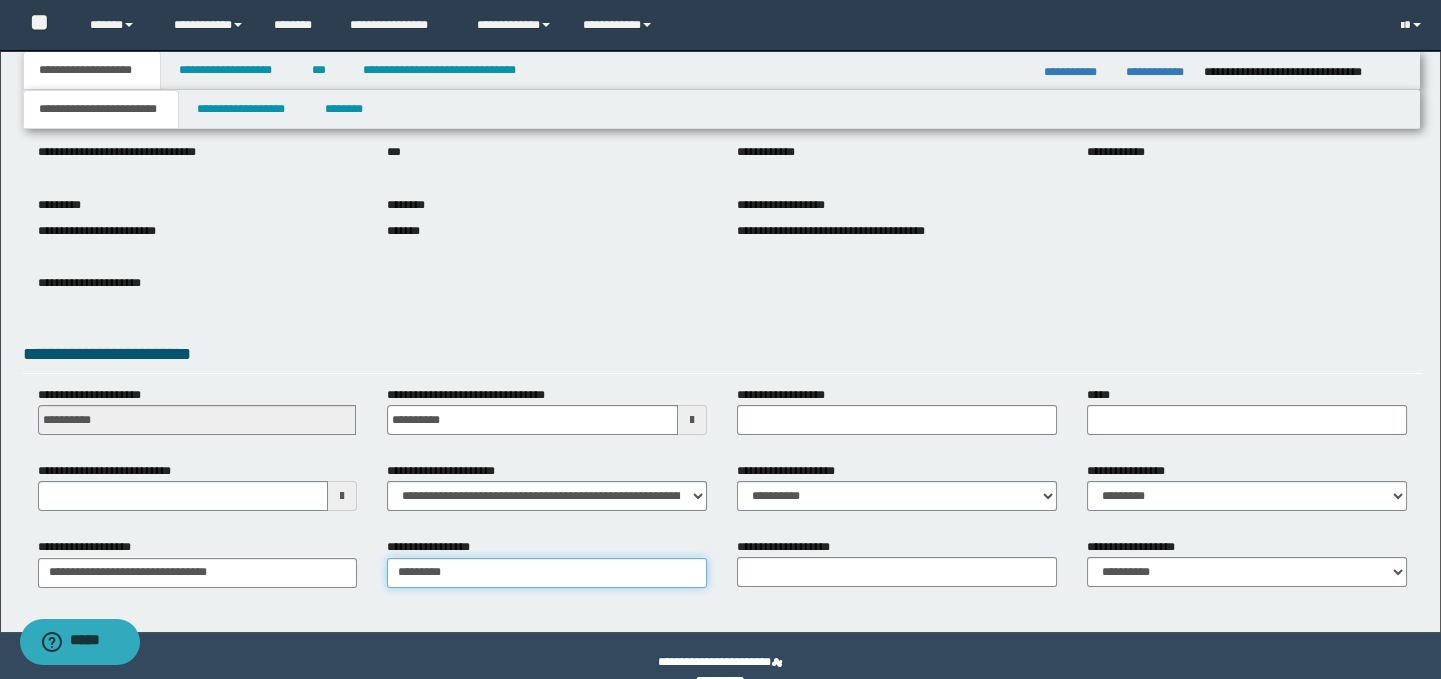 type on "**********" 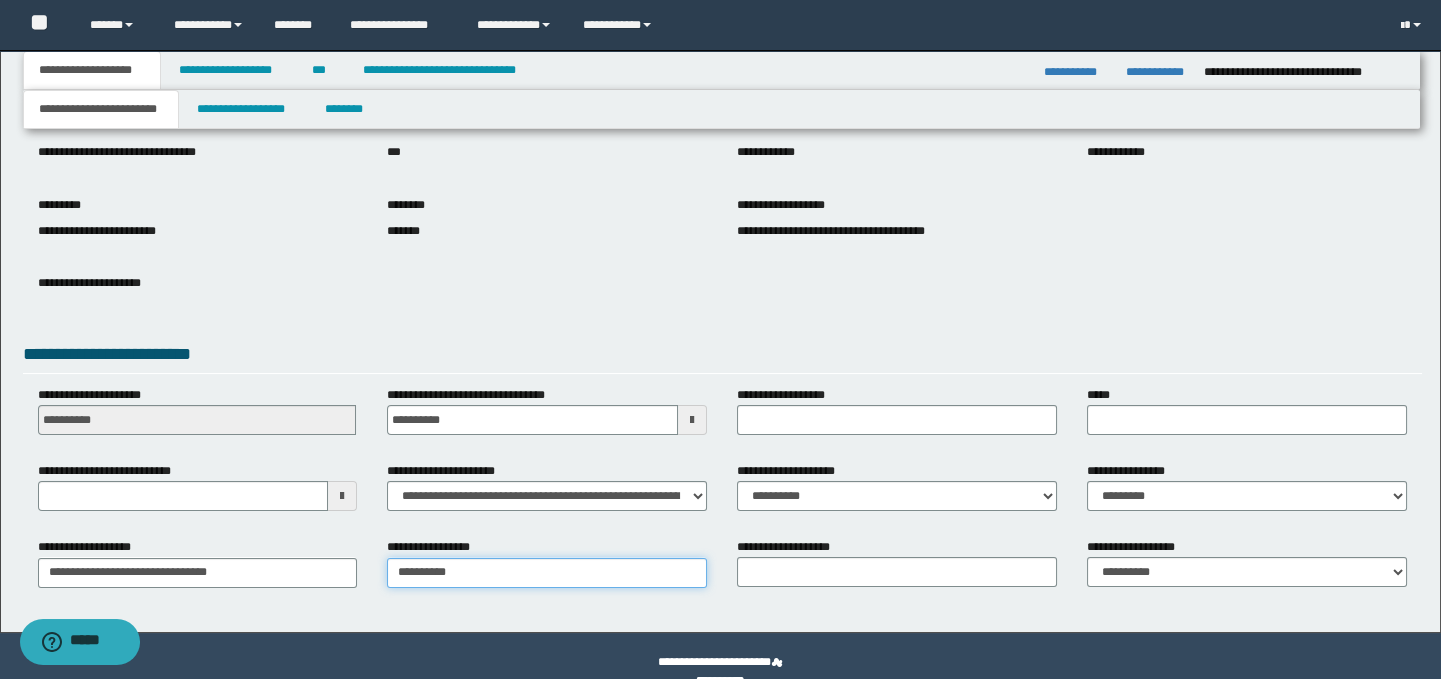 type on "**********" 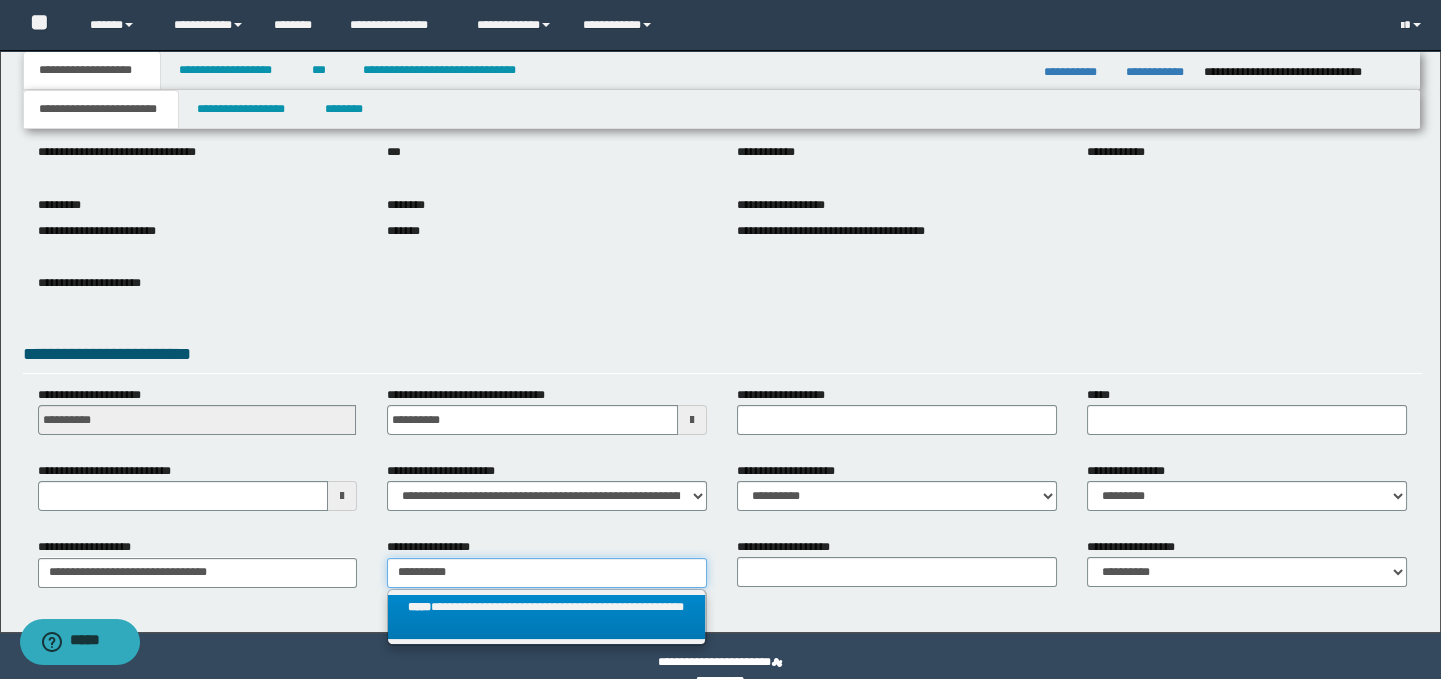 type on "**********" 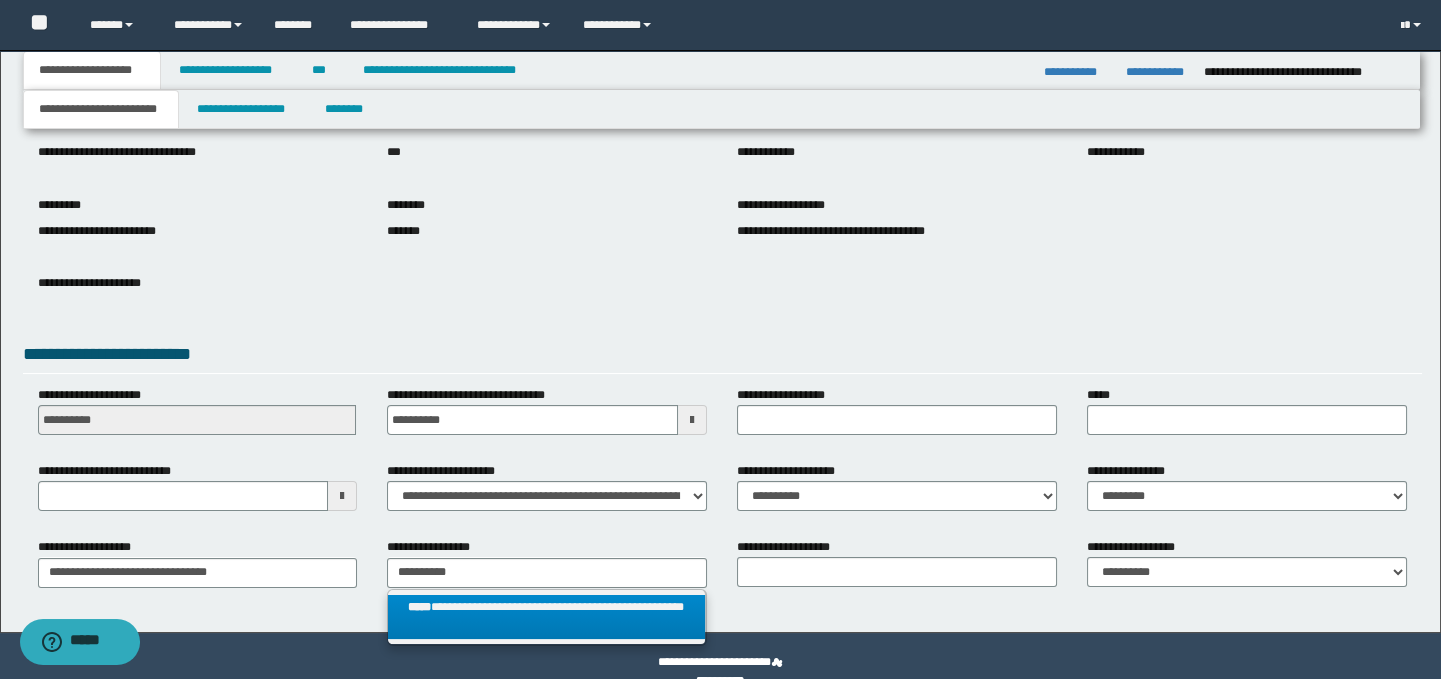 click on "**********" at bounding box center (546, 617) 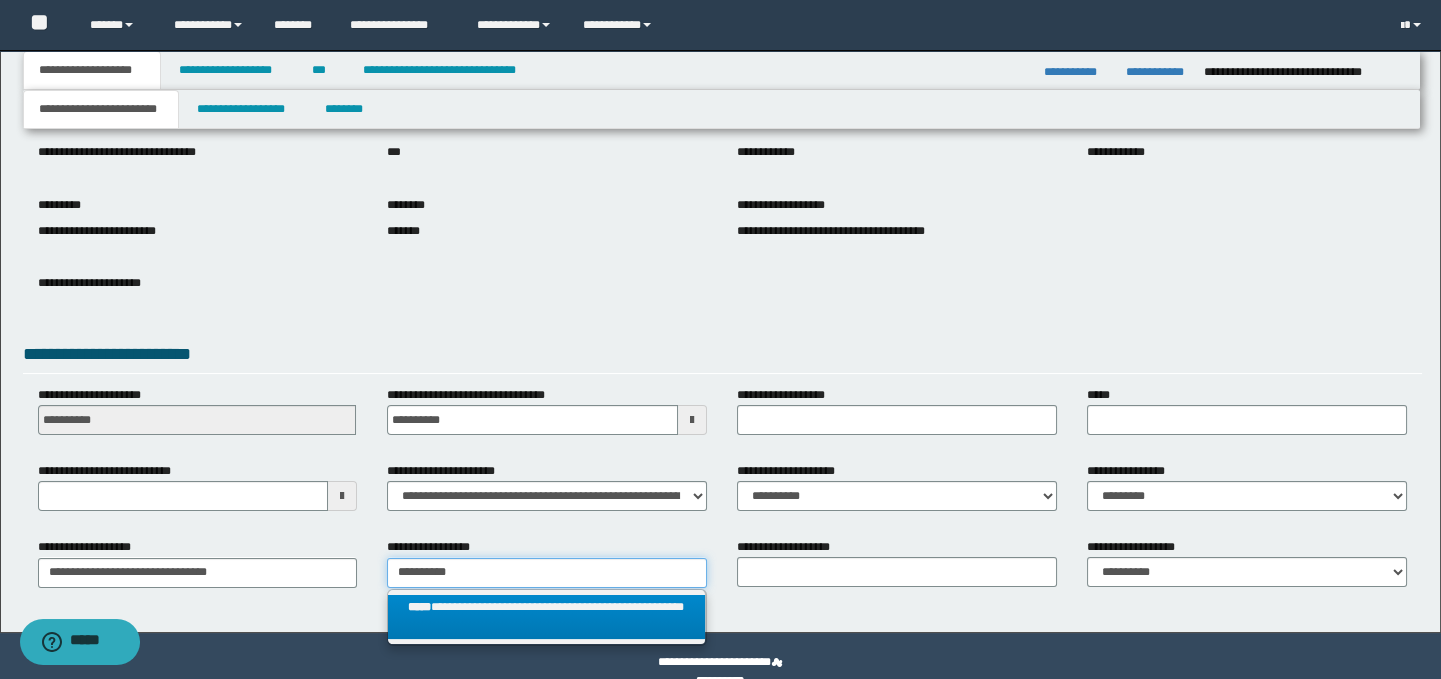 type 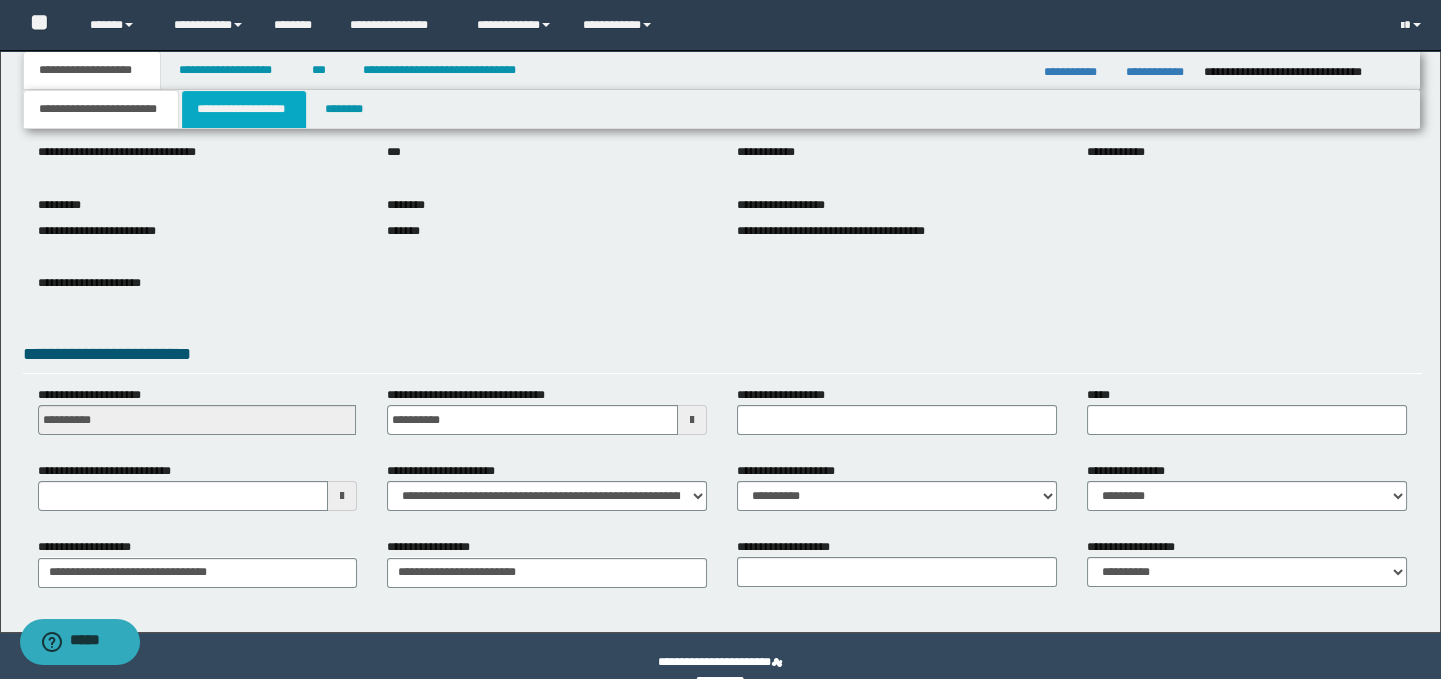 click on "**********" at bounding box center (244, 109) 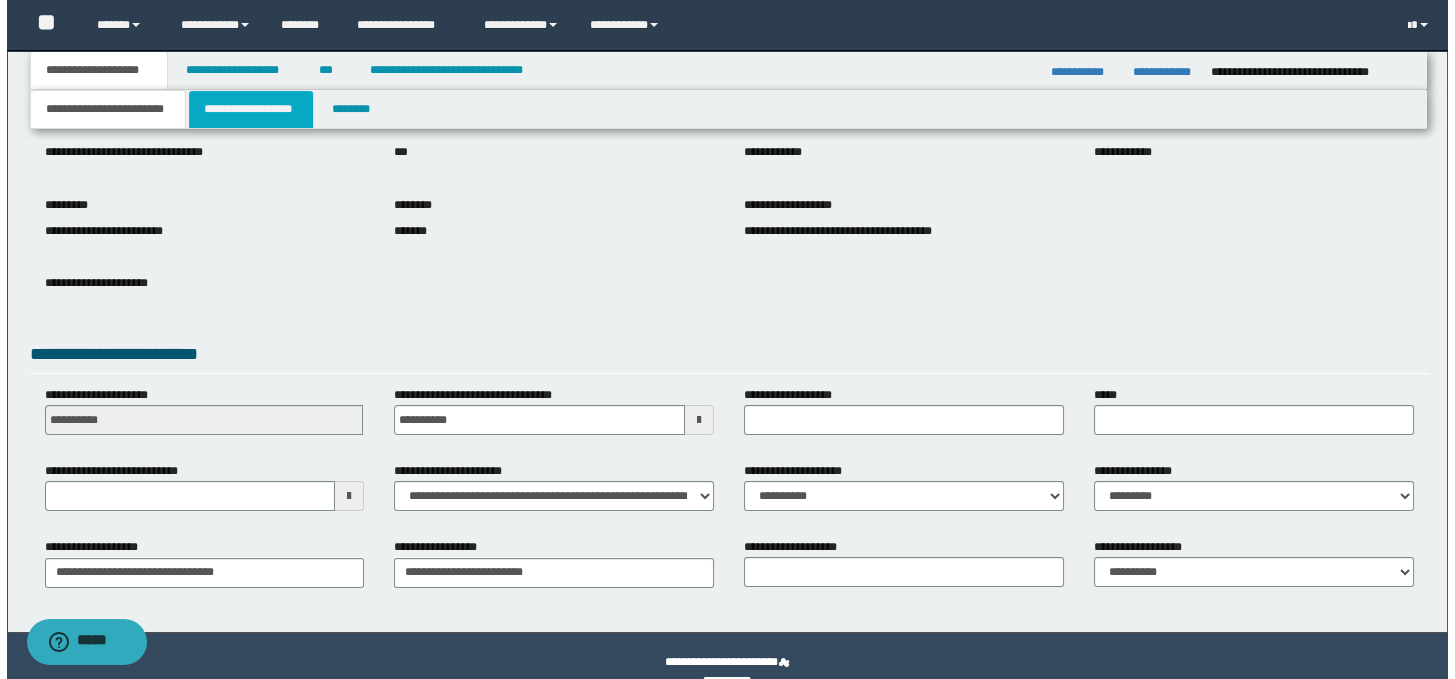 scroll, scrollTop: 0, scrollLeft: 0, axis: both 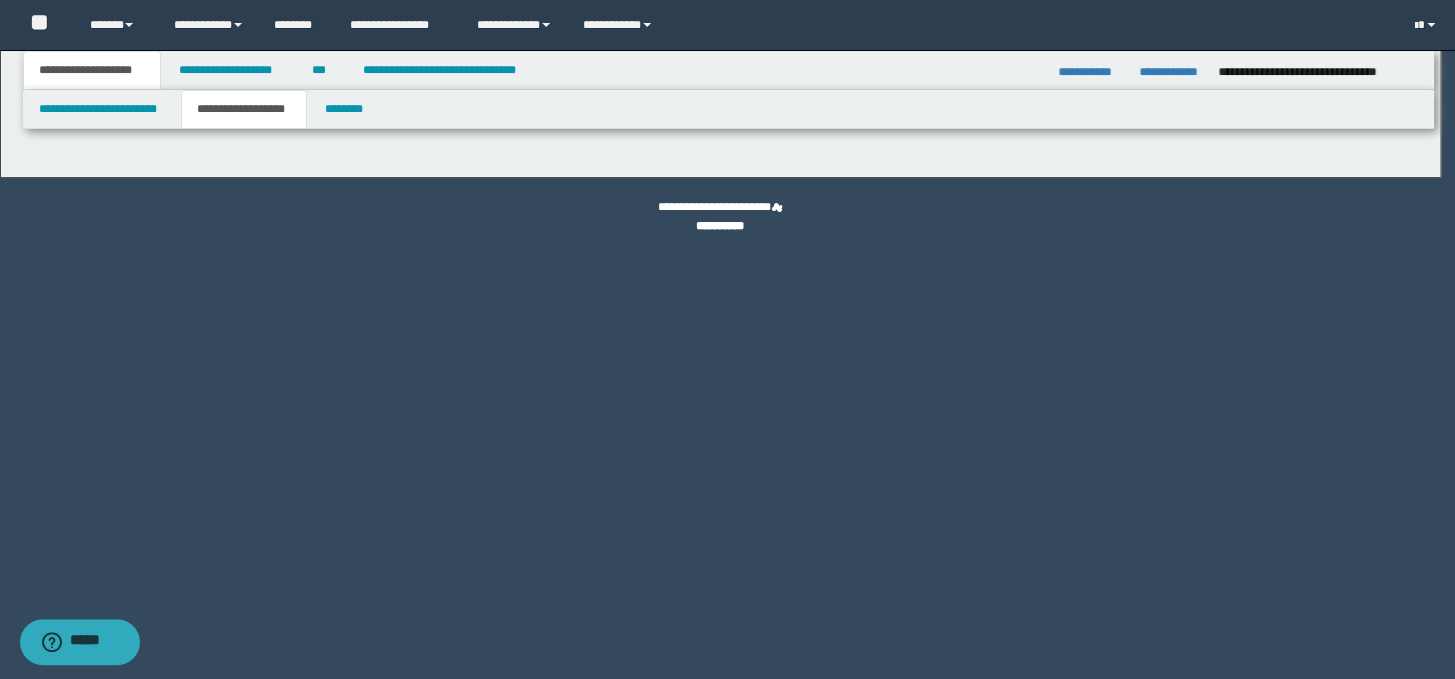 type on "**********" 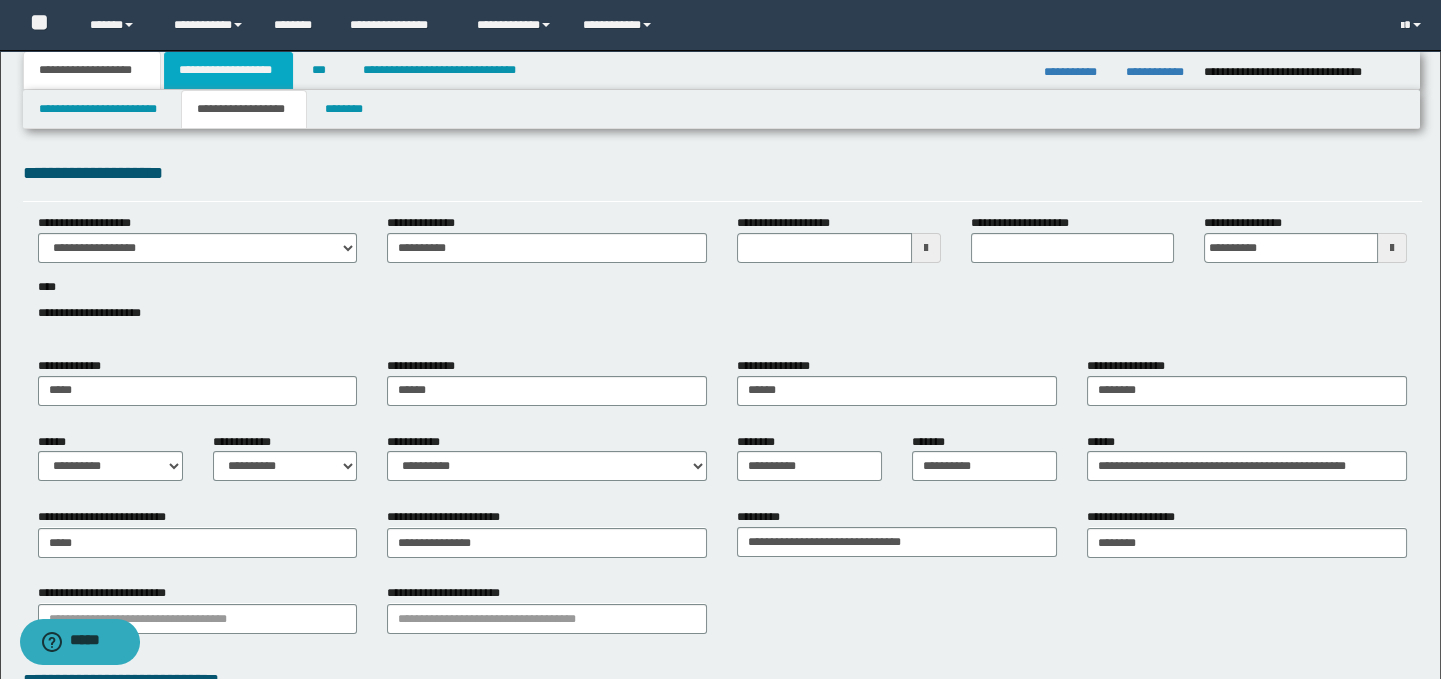 click on "**********" at bounding box center [228, 70] 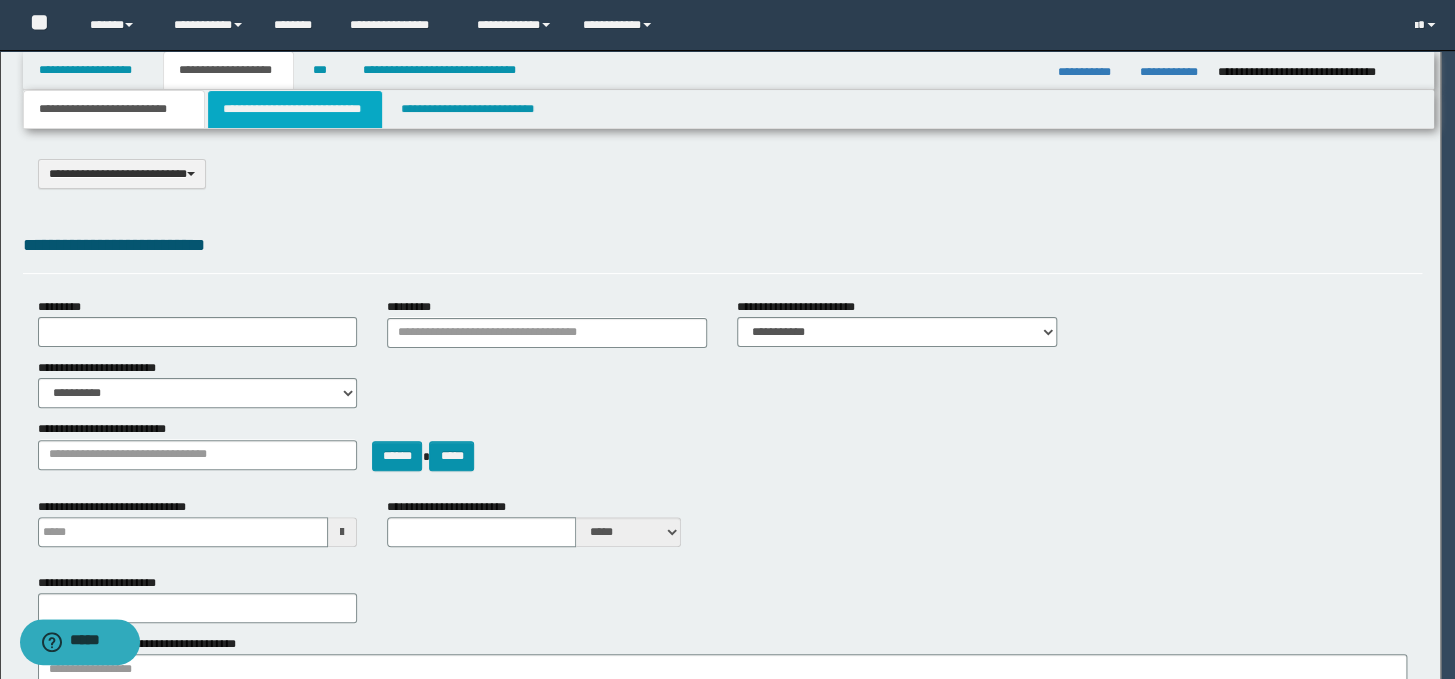 click on "**********" at bounding box center (294, 109) 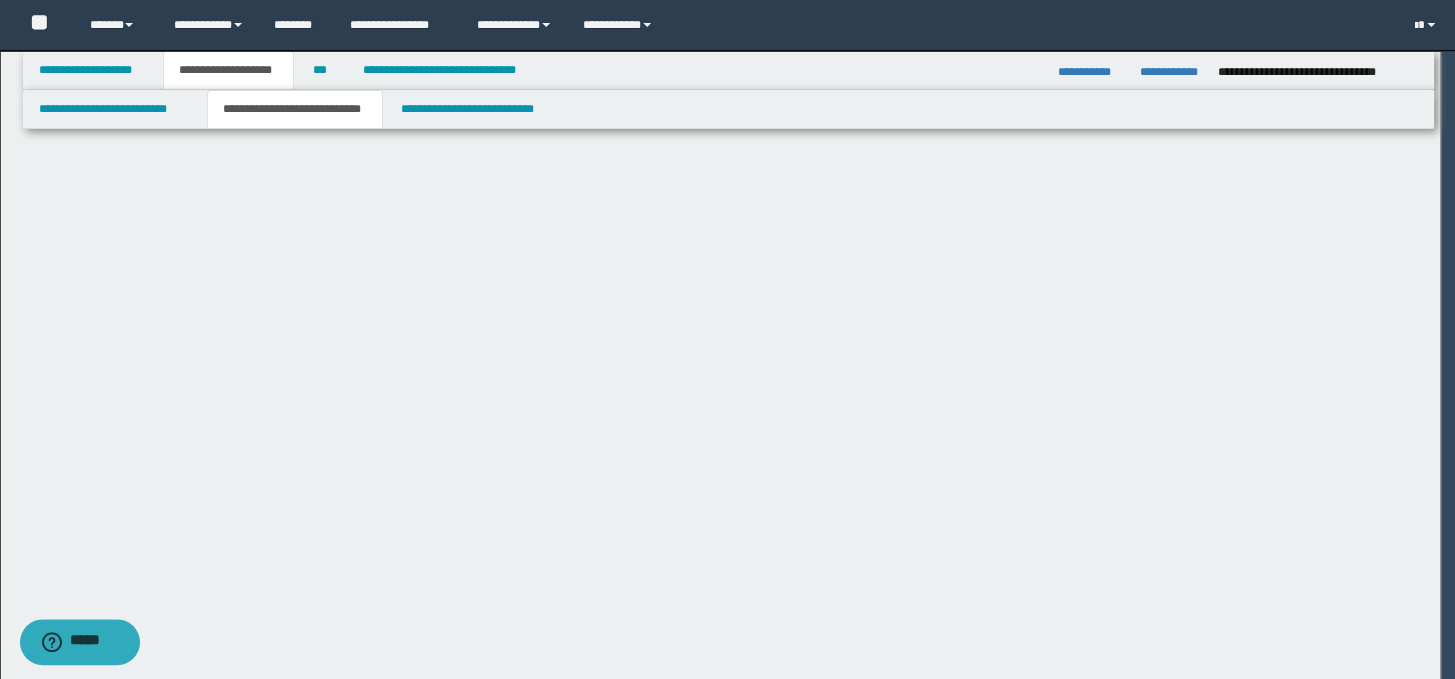 scroll, scrollTop: 0, scrollLeft: 0, axis: both 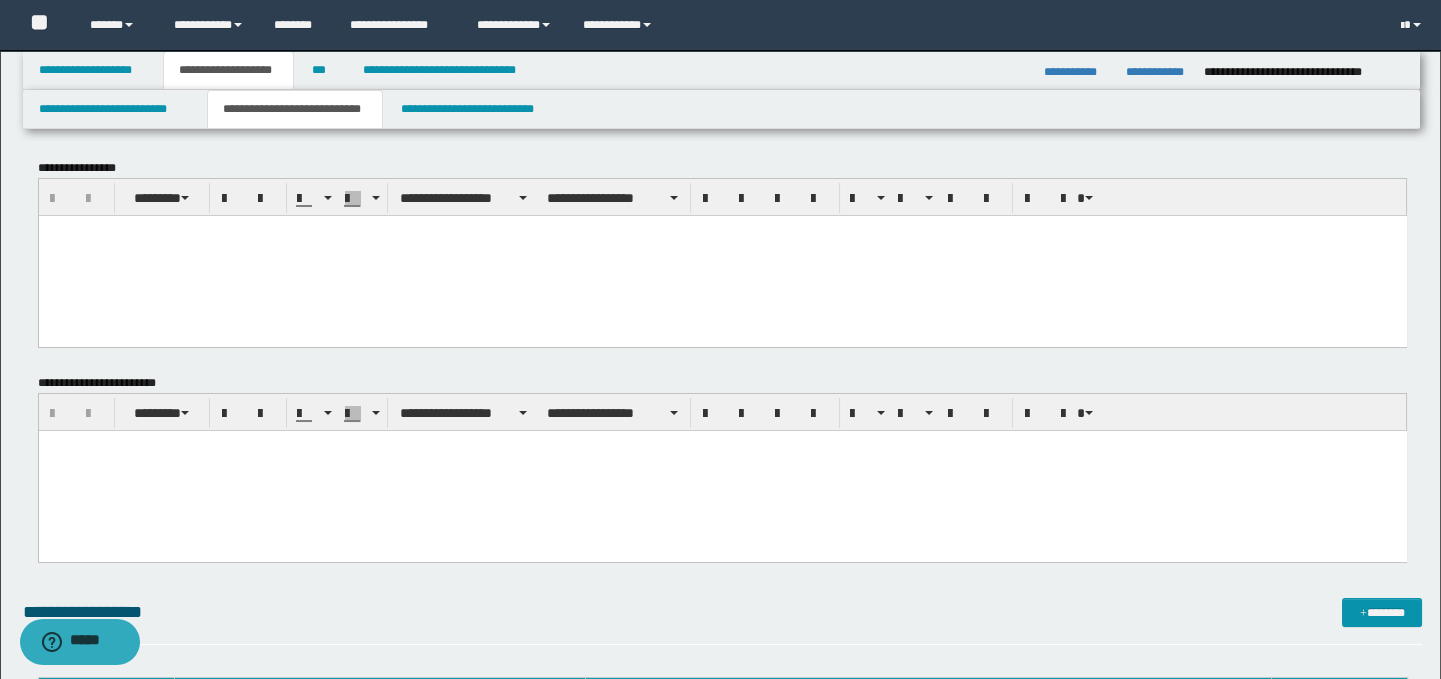 click at bounding box center [722, 255] 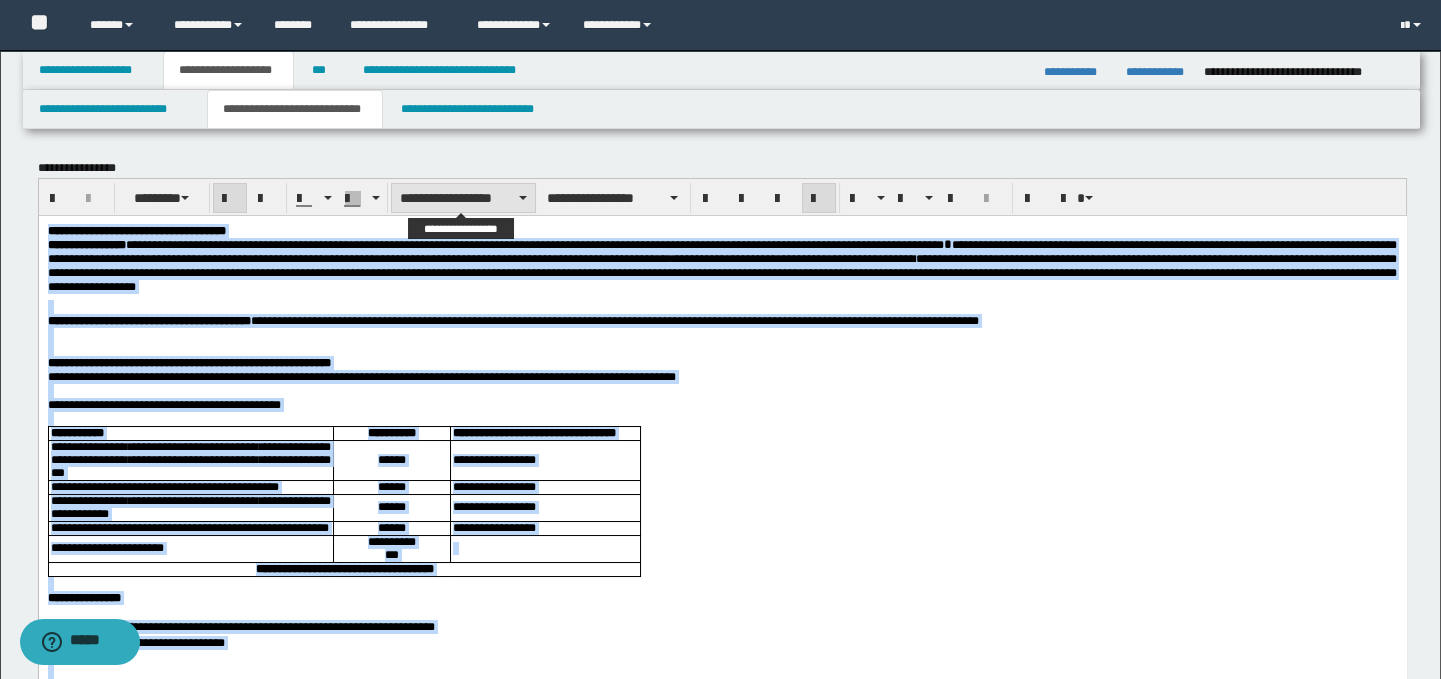 click on "**********" at bounding box center (463, 198) 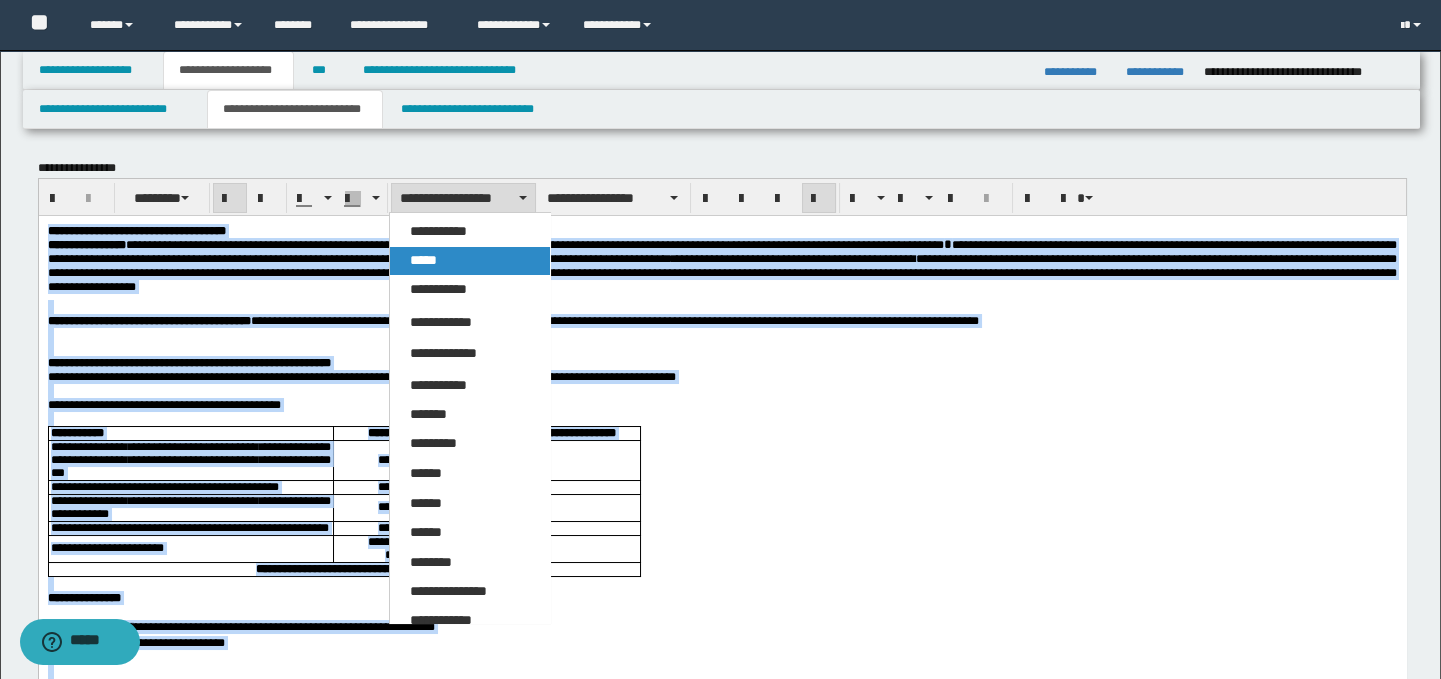 click on "*****" at bounding box center (470, 261) 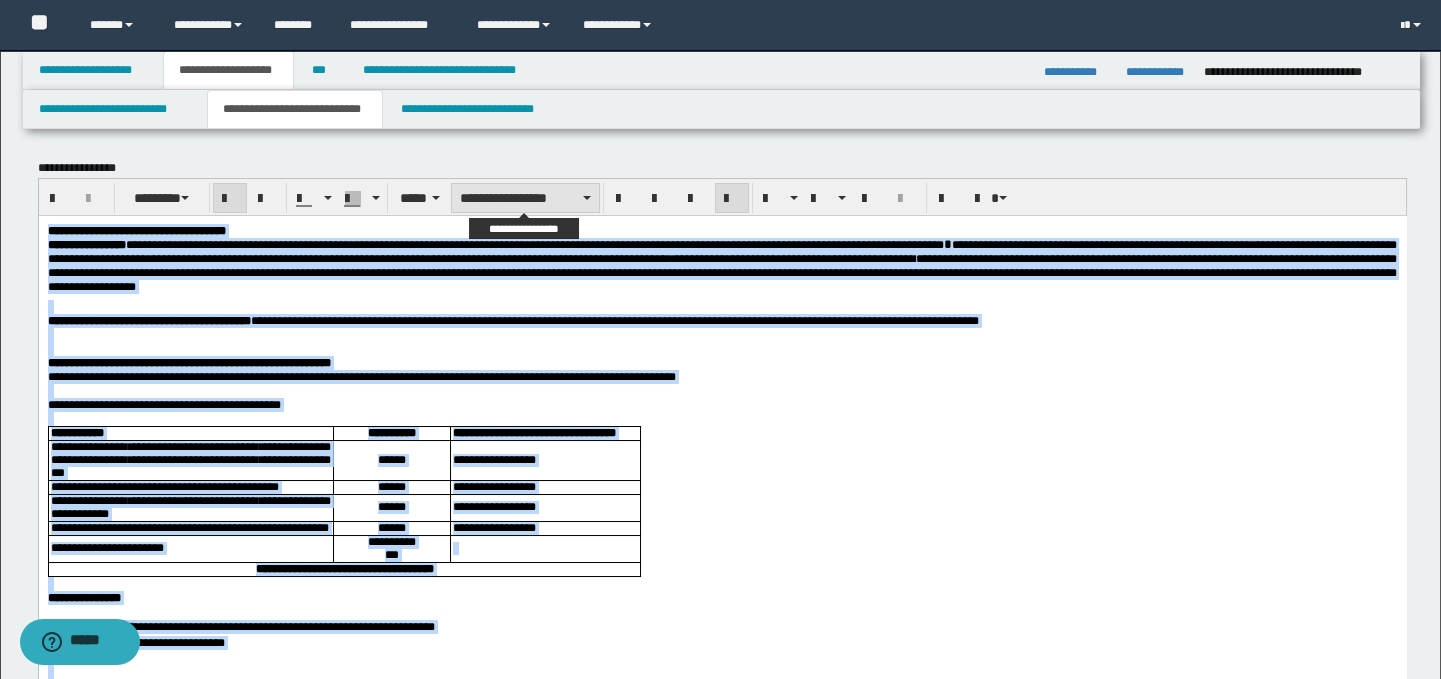 click on "**********" at bounding box center [525, 198] 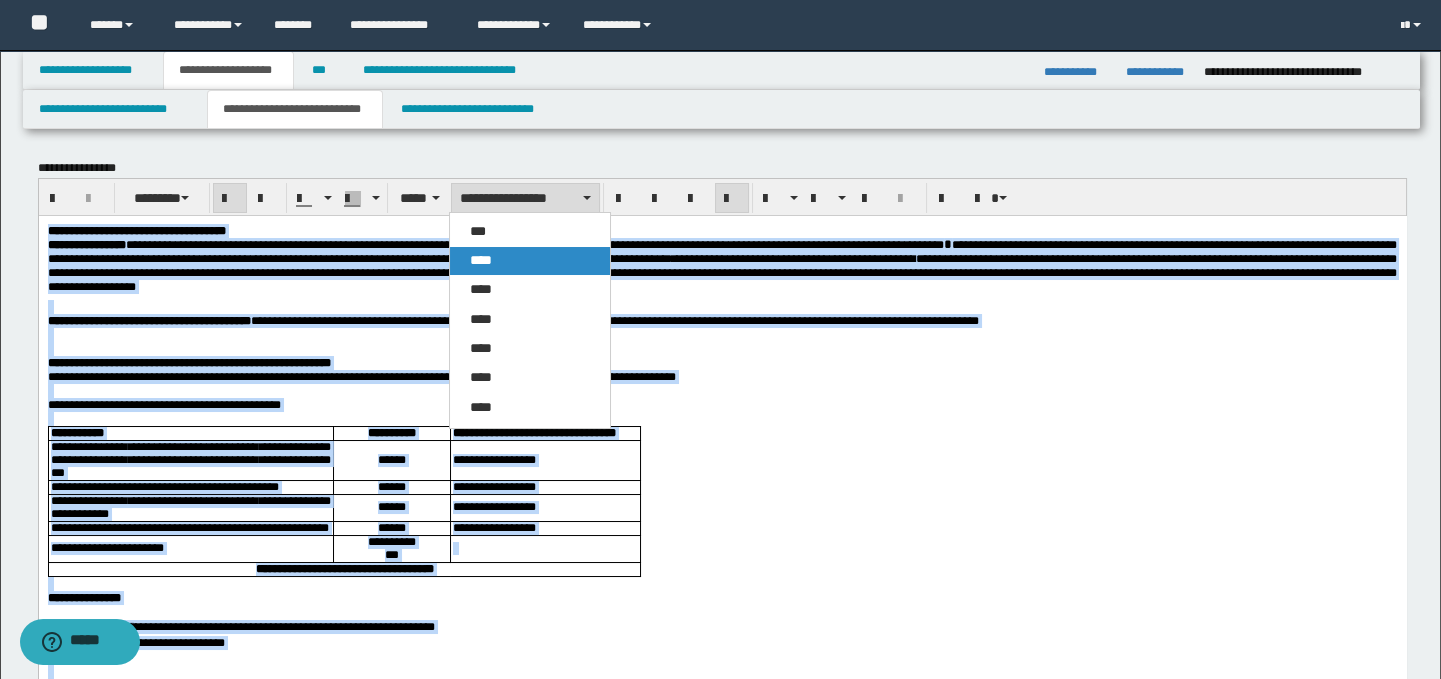 click on "****" at bounding box center (530, 261) 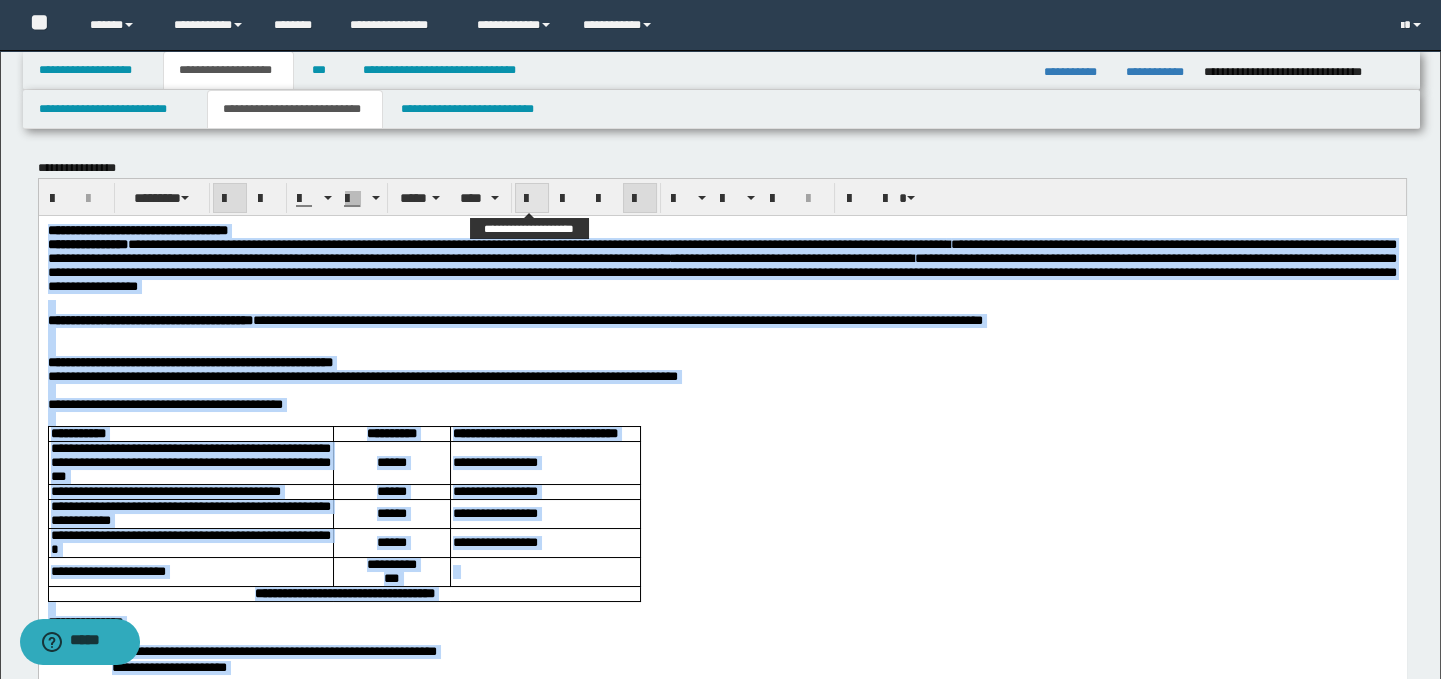 click at bounding box center (532, 199) 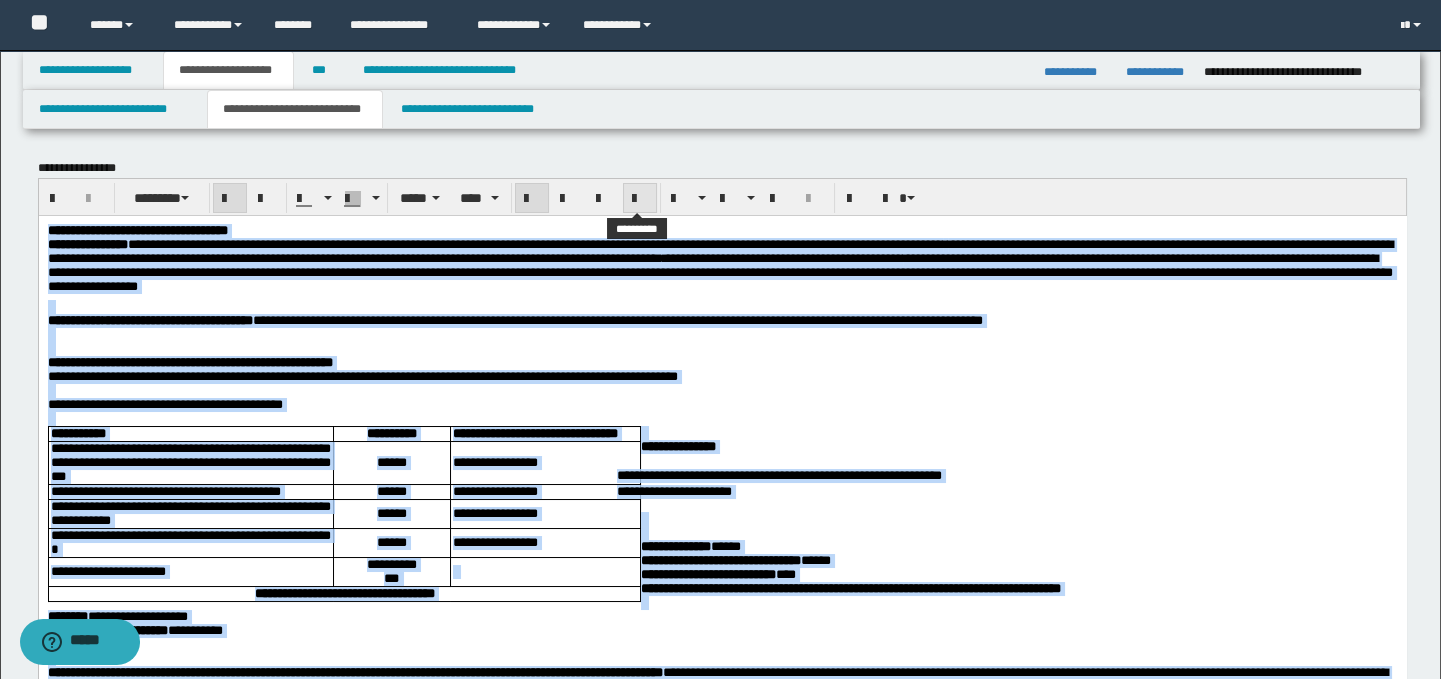 click at bounding box center [640, 199] 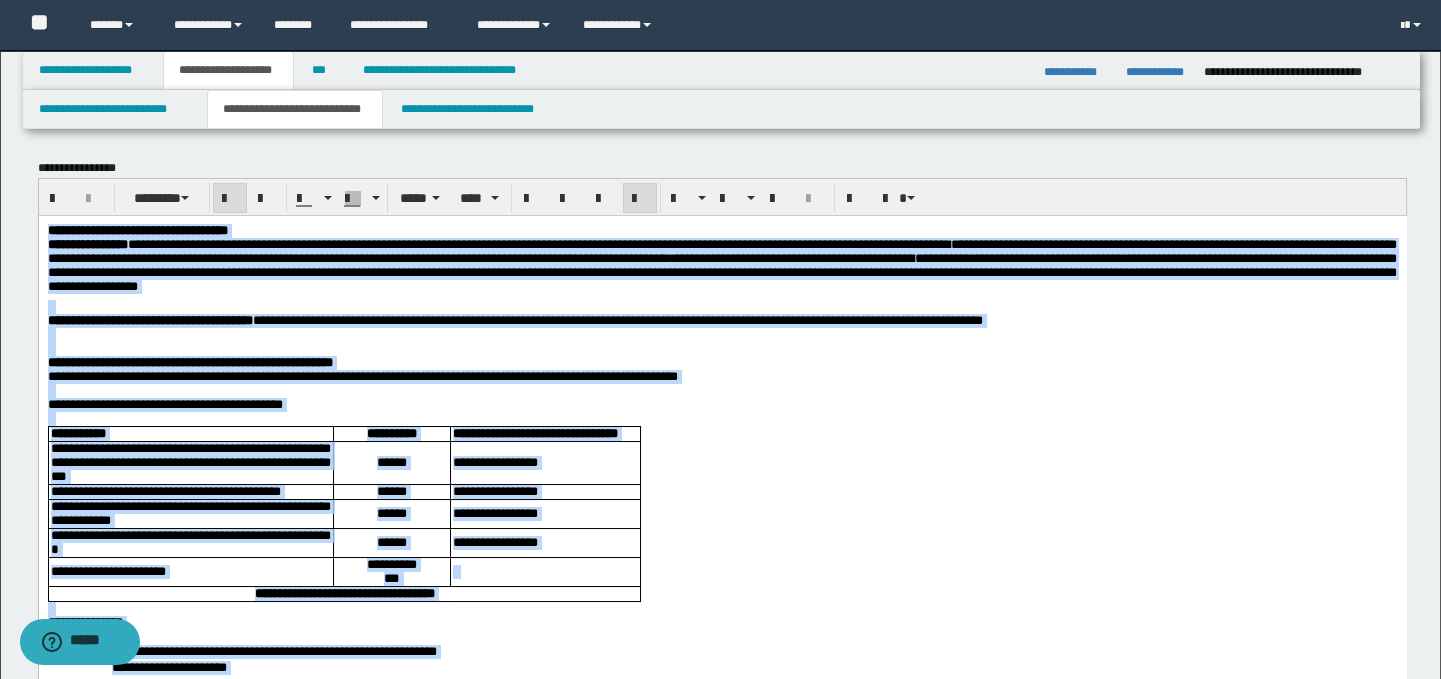 click at bounding box center (722, 390) 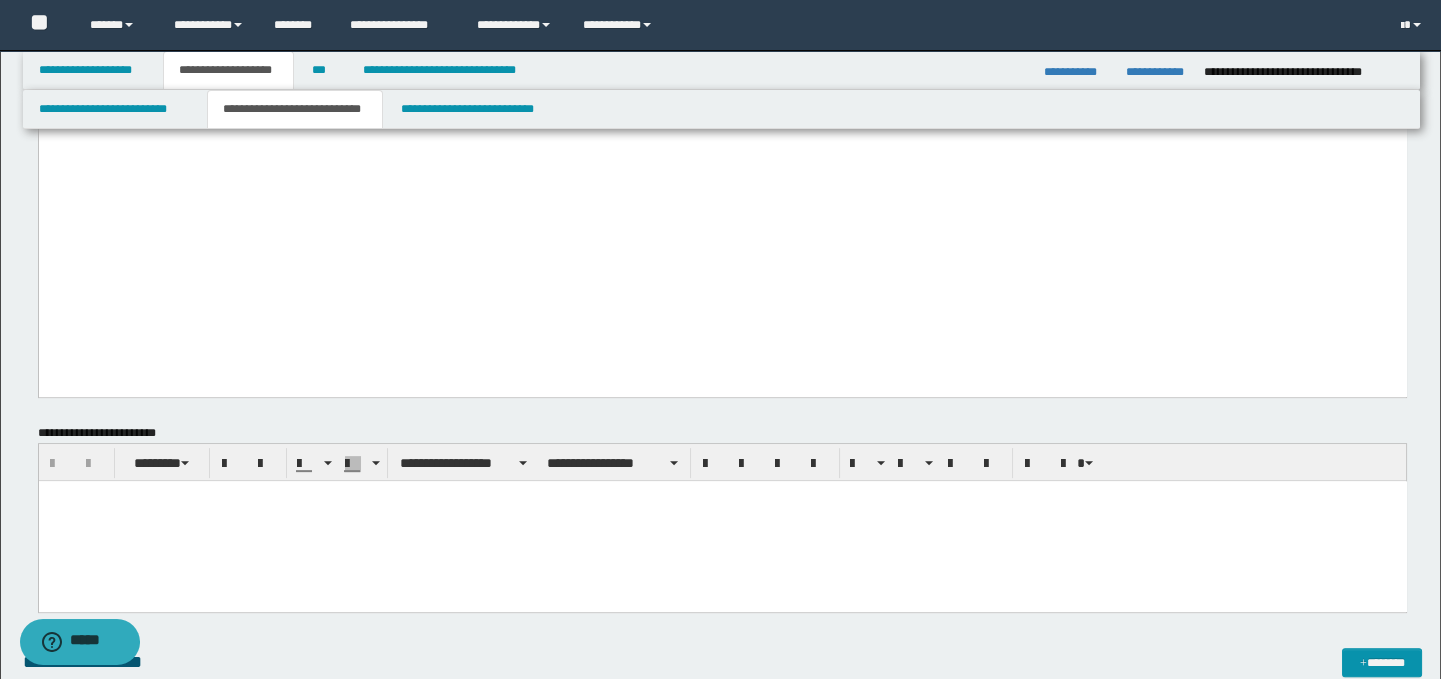 scroll, scrollTop: 1766, scrollLeft: 0, axis: vertical 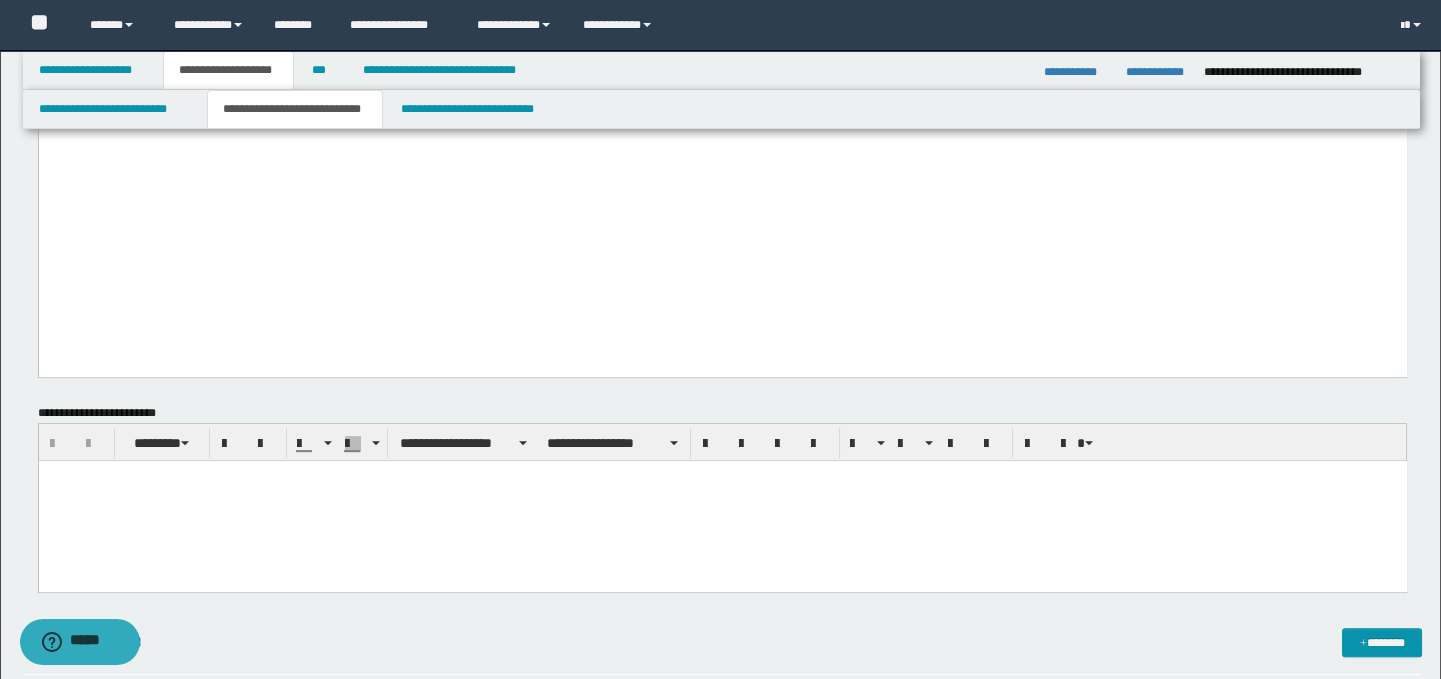 click at bounding box center [722, 501] 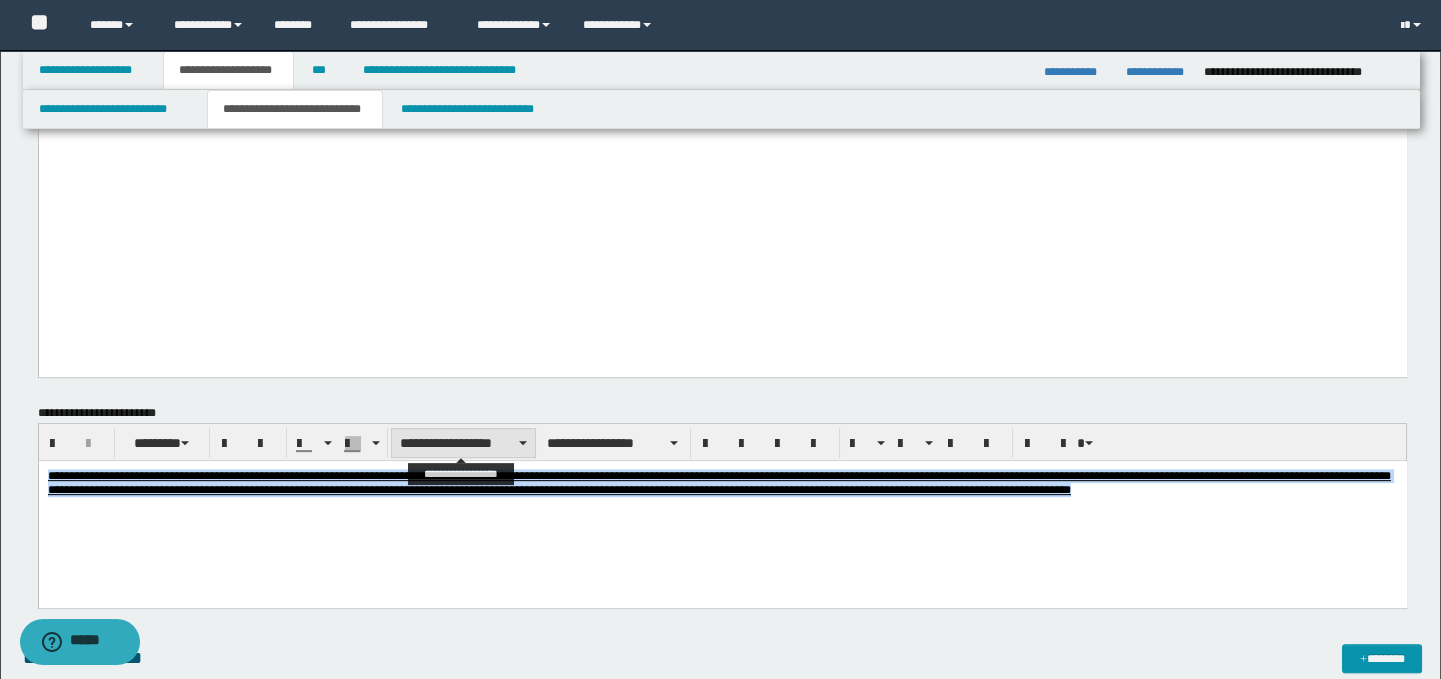 click on "**********" at bounding box center (463, 443) 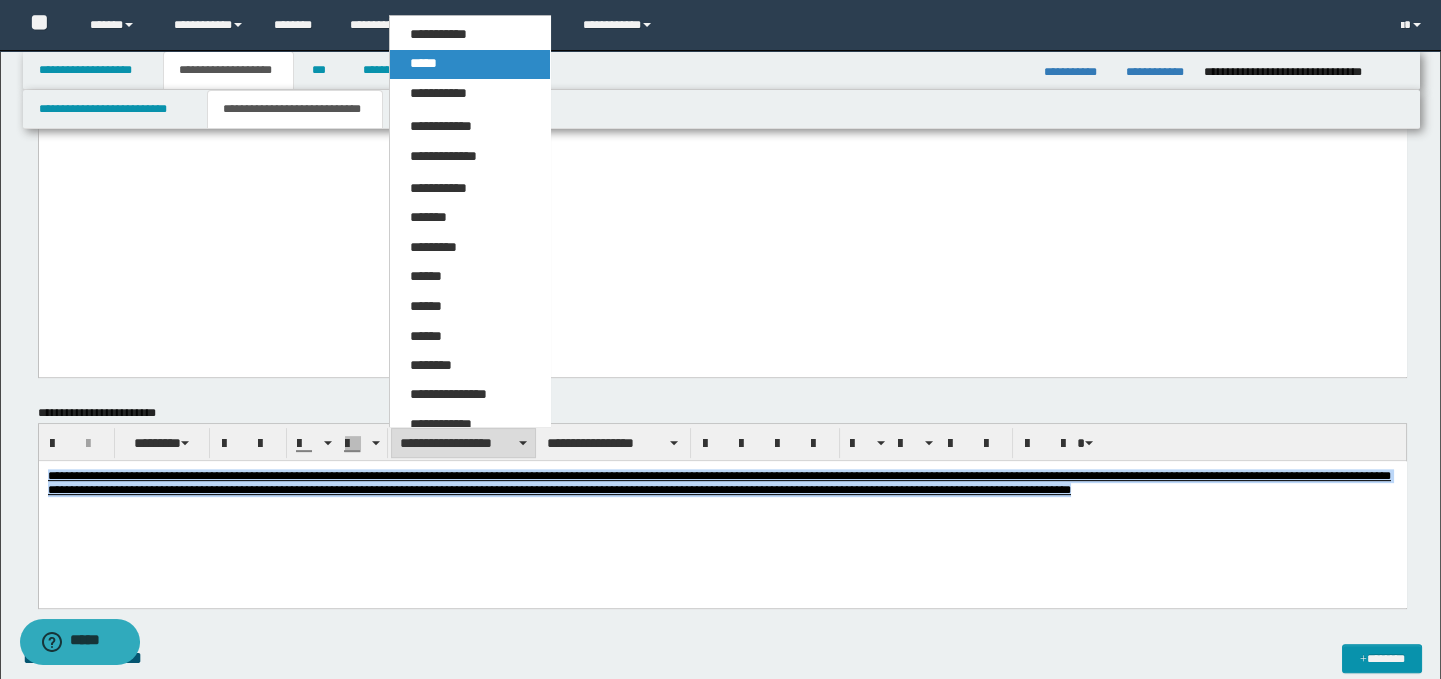 click on "*****" at bounding box center [470, 64] 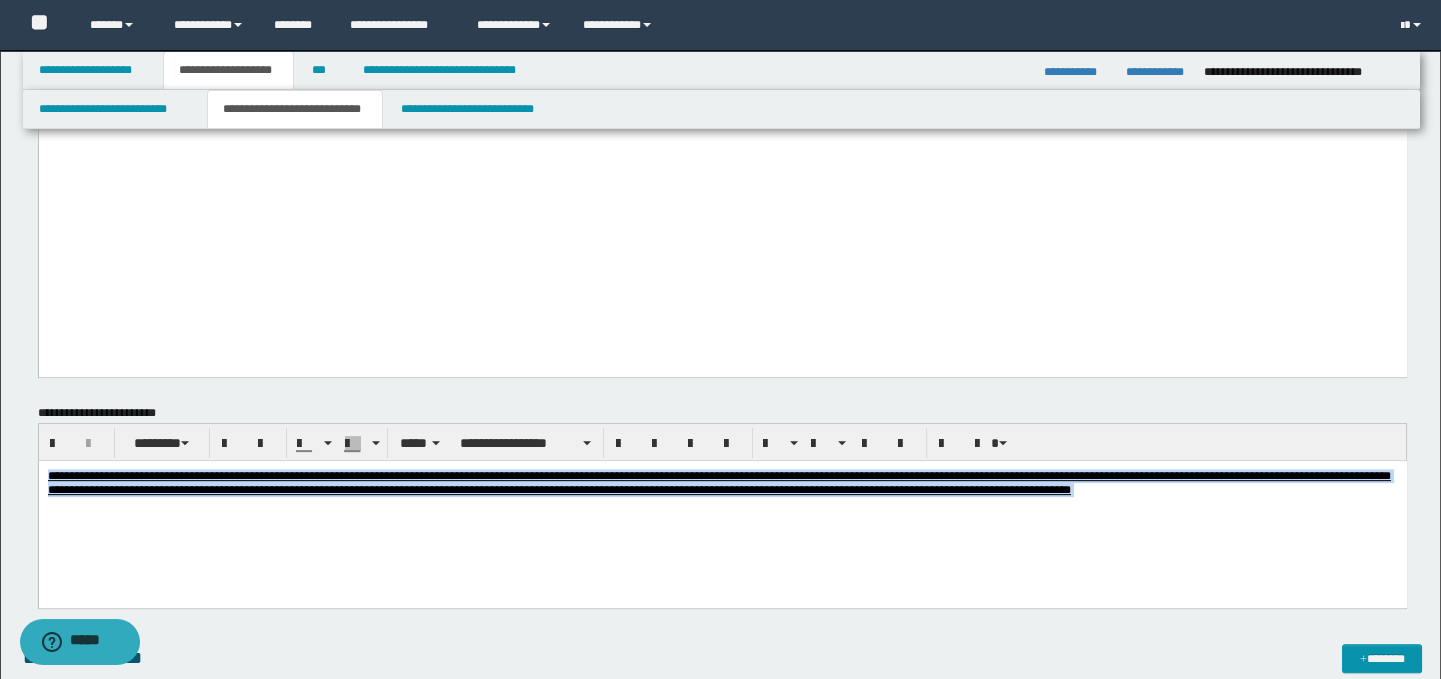 click on "**********" at bounding box center (722, 508) 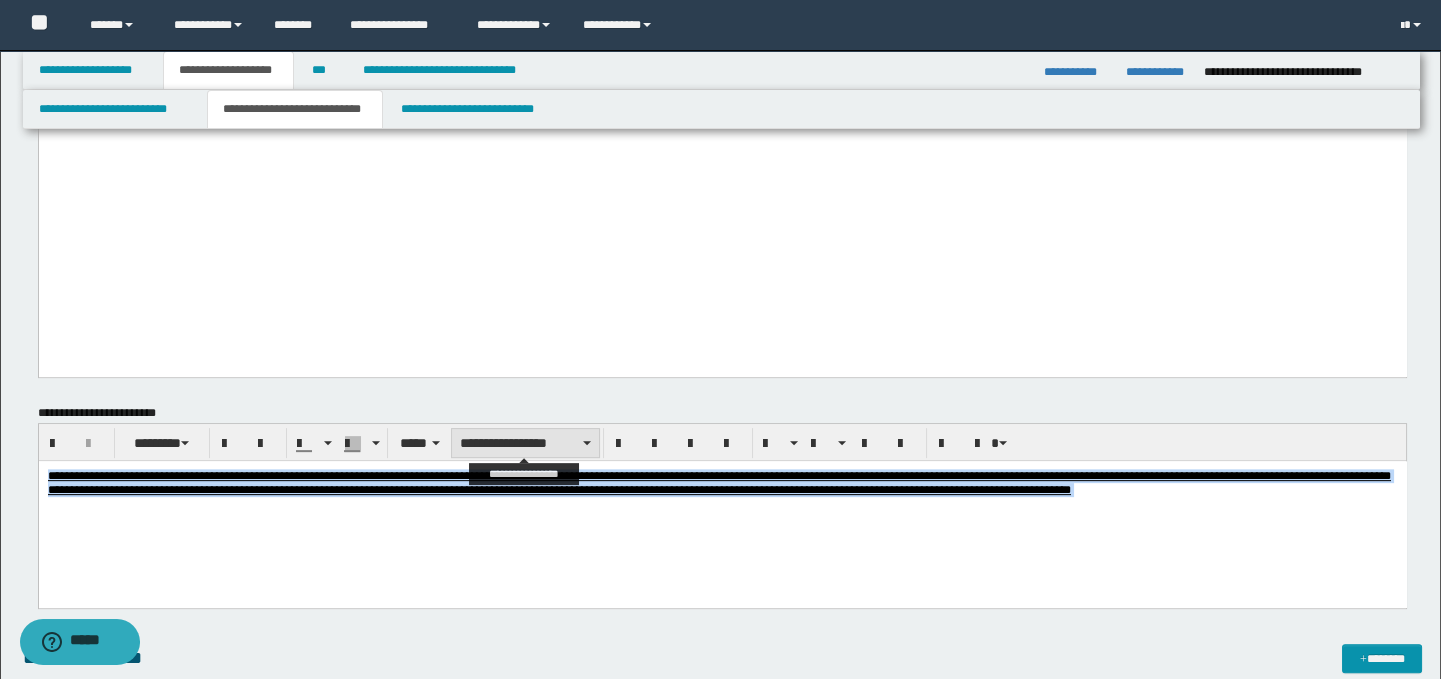 click on "**********" at bounding box center [525, 443] 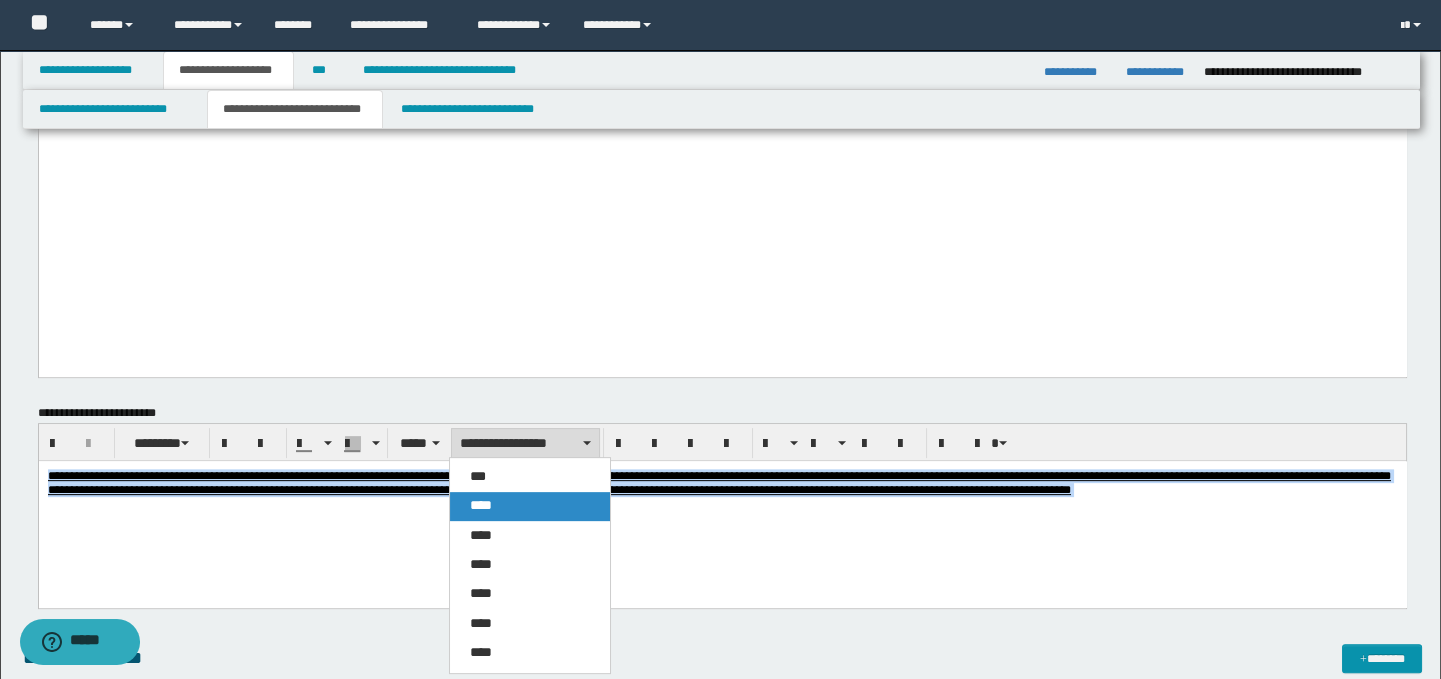 click on "****" at bounding box center [530, 506] 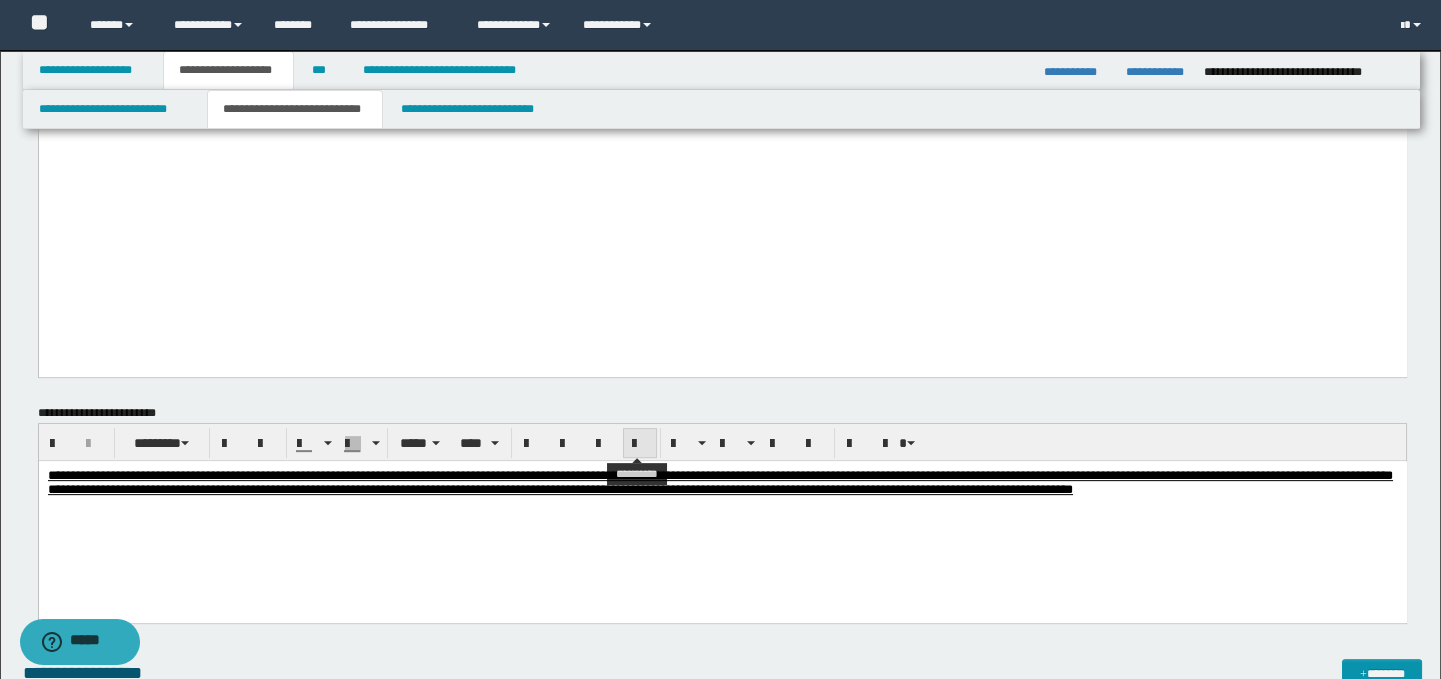 click at bounding box center [640, 444] 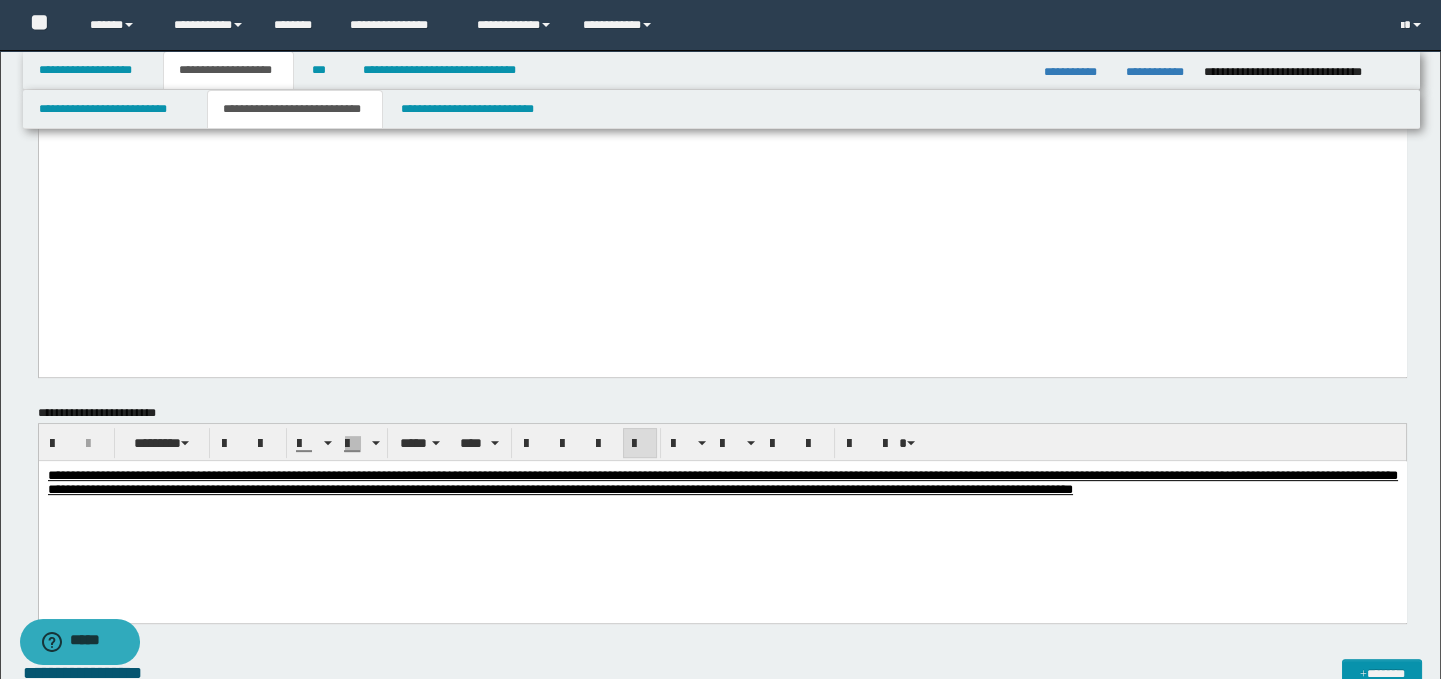 click on "**********" at bounding box center [722, 508] 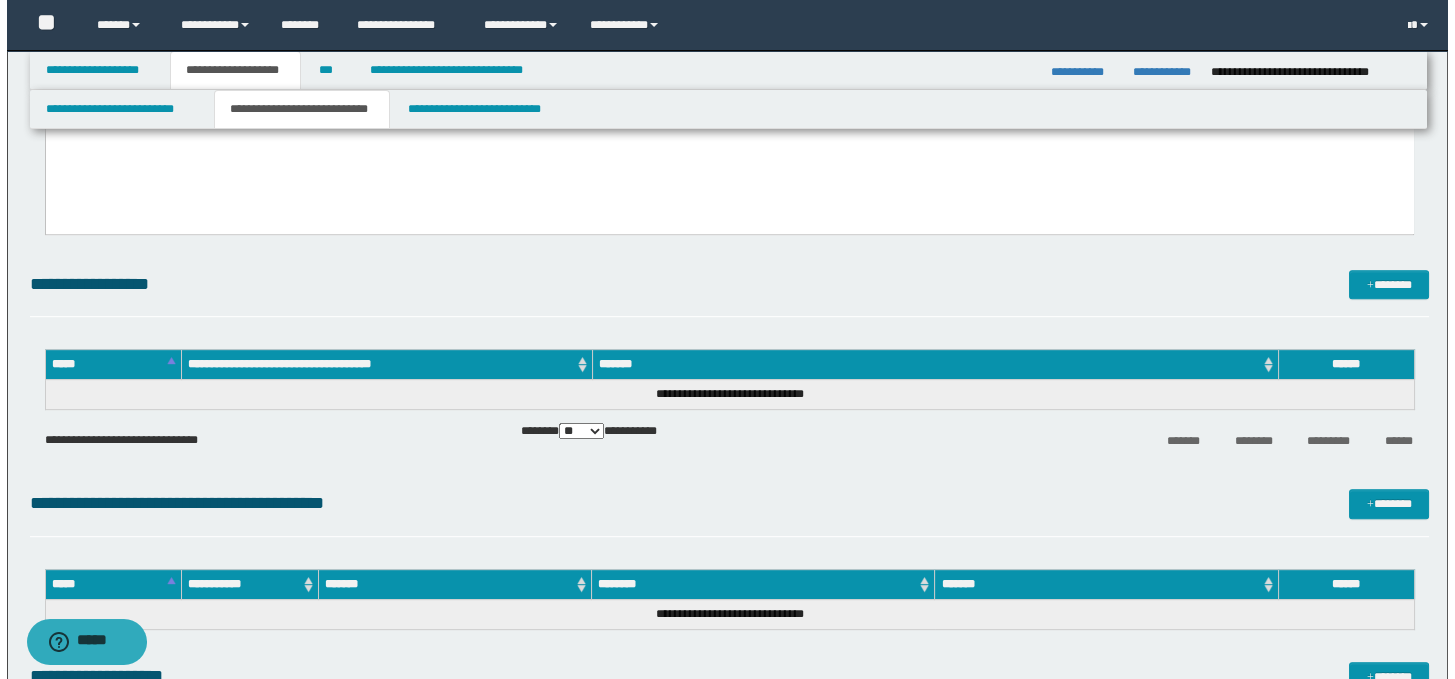 scroll, scrollTop: 2180, scrollLeft: 0, axis: vertical 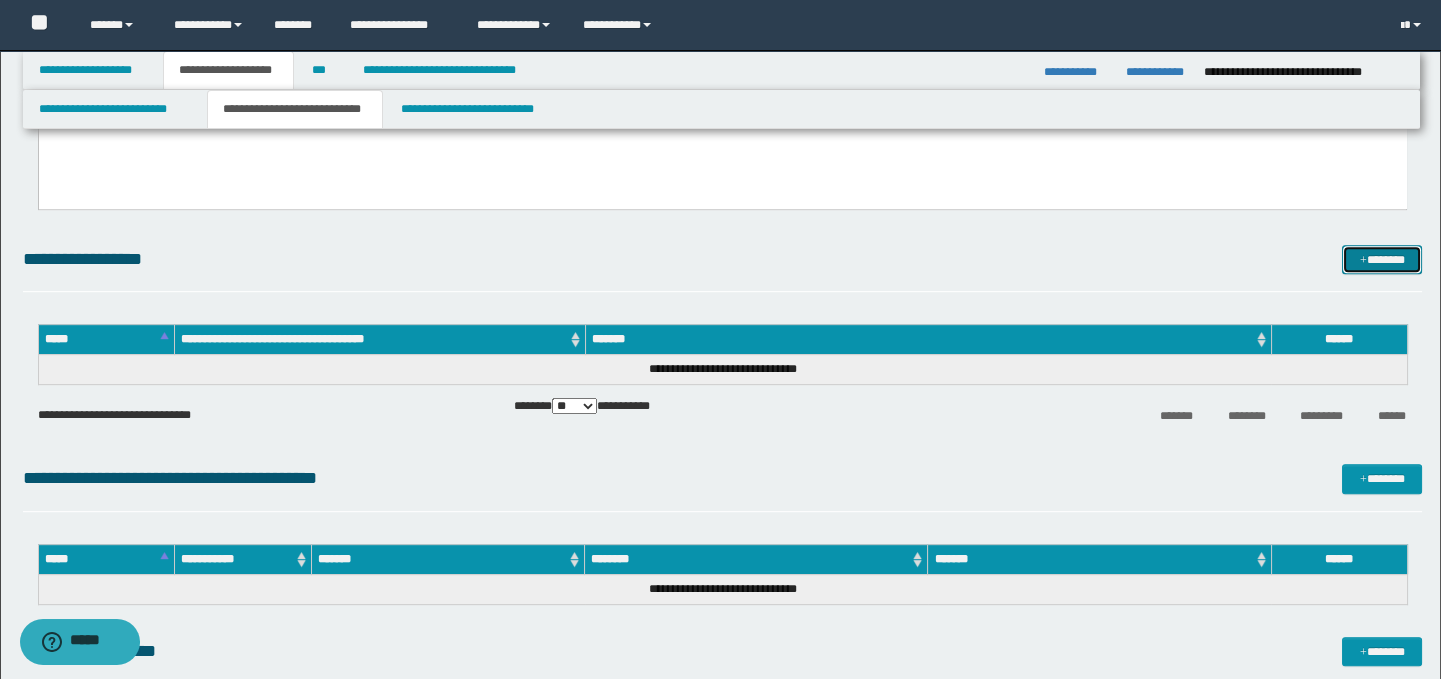 click on "*******" at bounding box center (1382, 260) 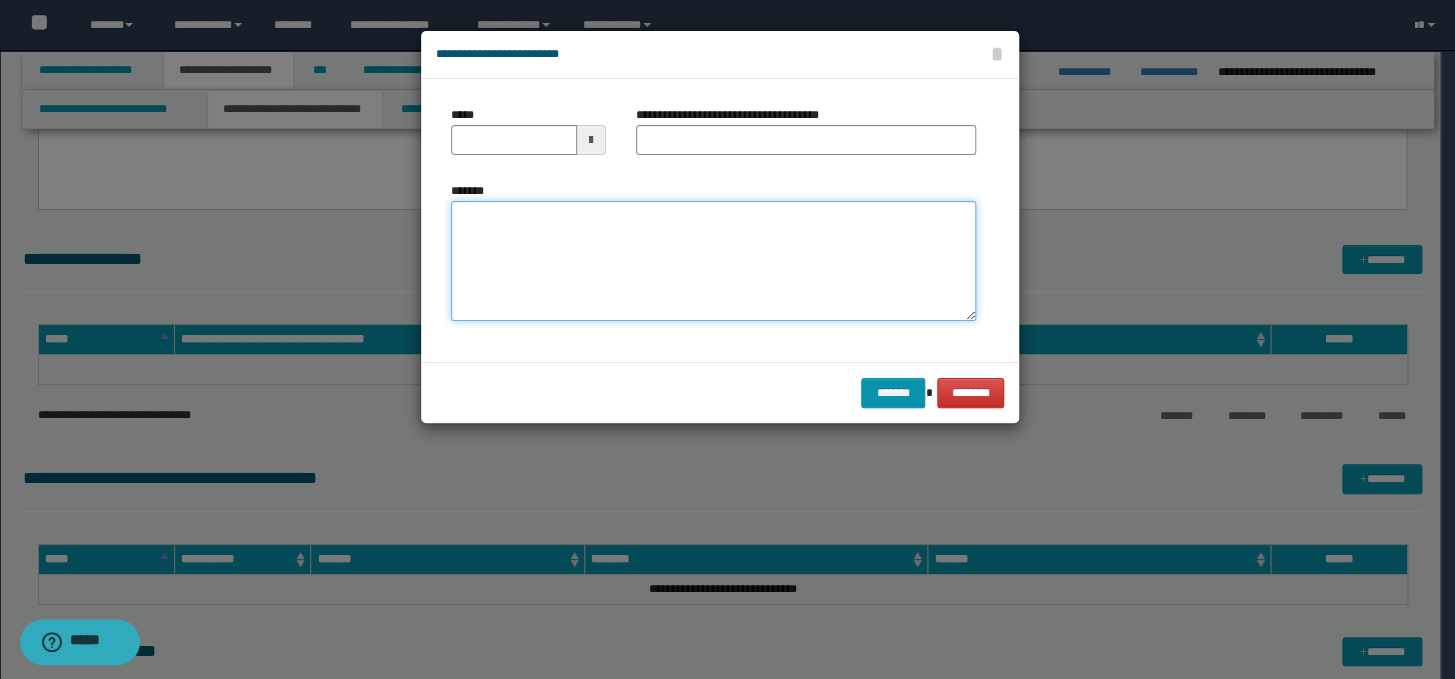 click on "*******" at bounding box center [713, 261] 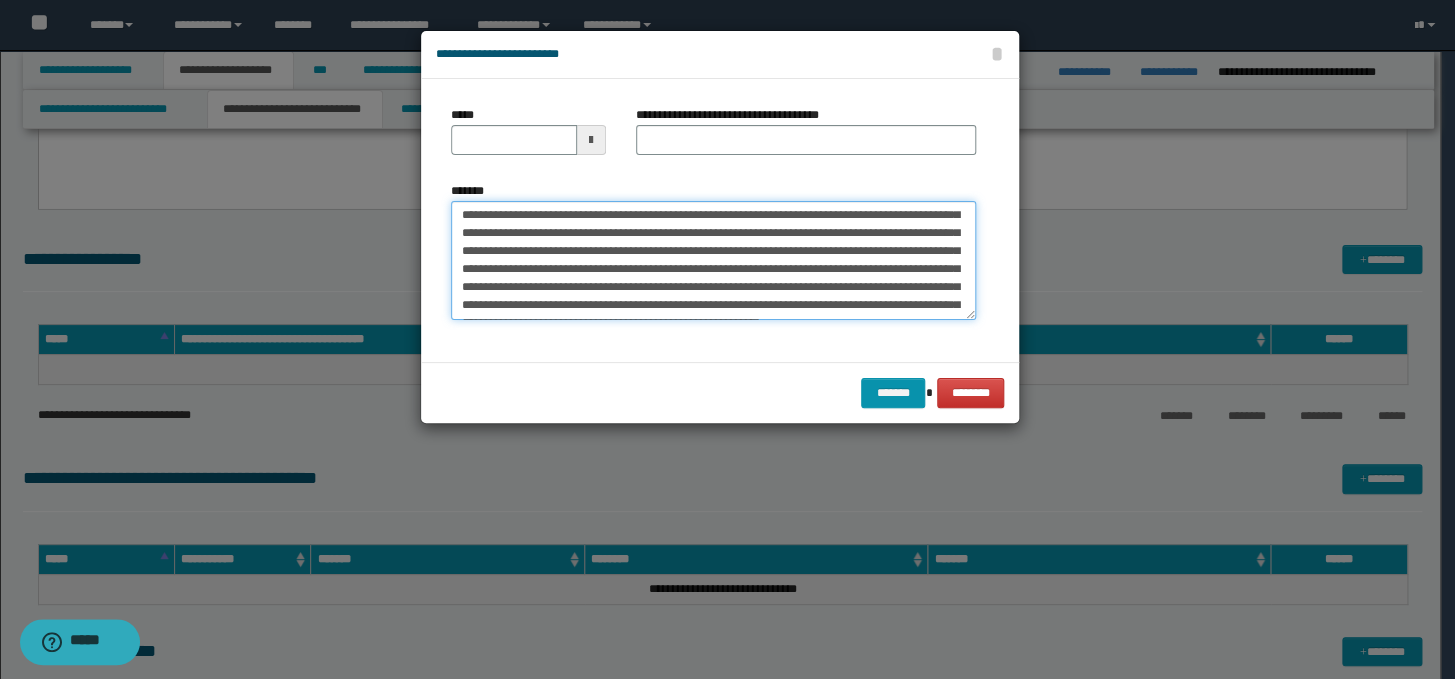 scroll, scrollTop: 0, scrollLeft: 0, axis: both 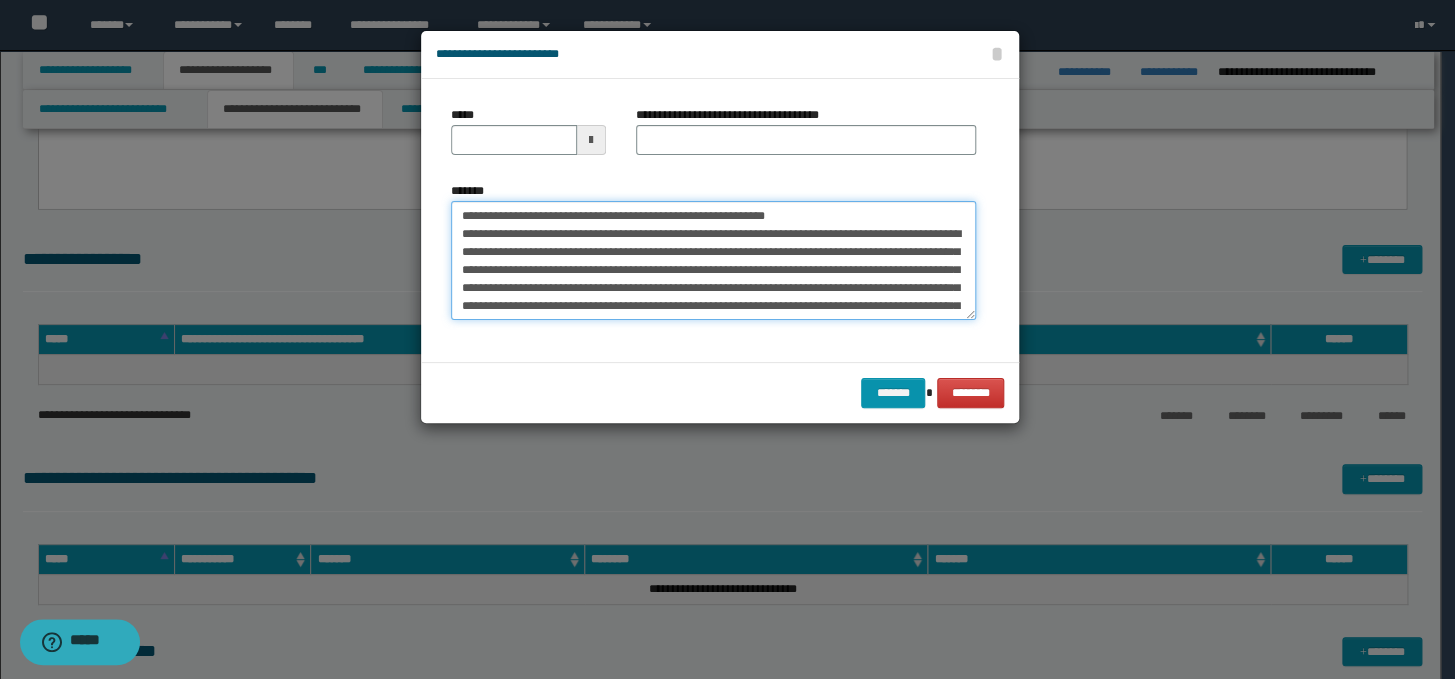 drag, startPoint x: 876, startPoint y: 206, endPoint x: 447, endPoint y: 201, distance: 429.02914 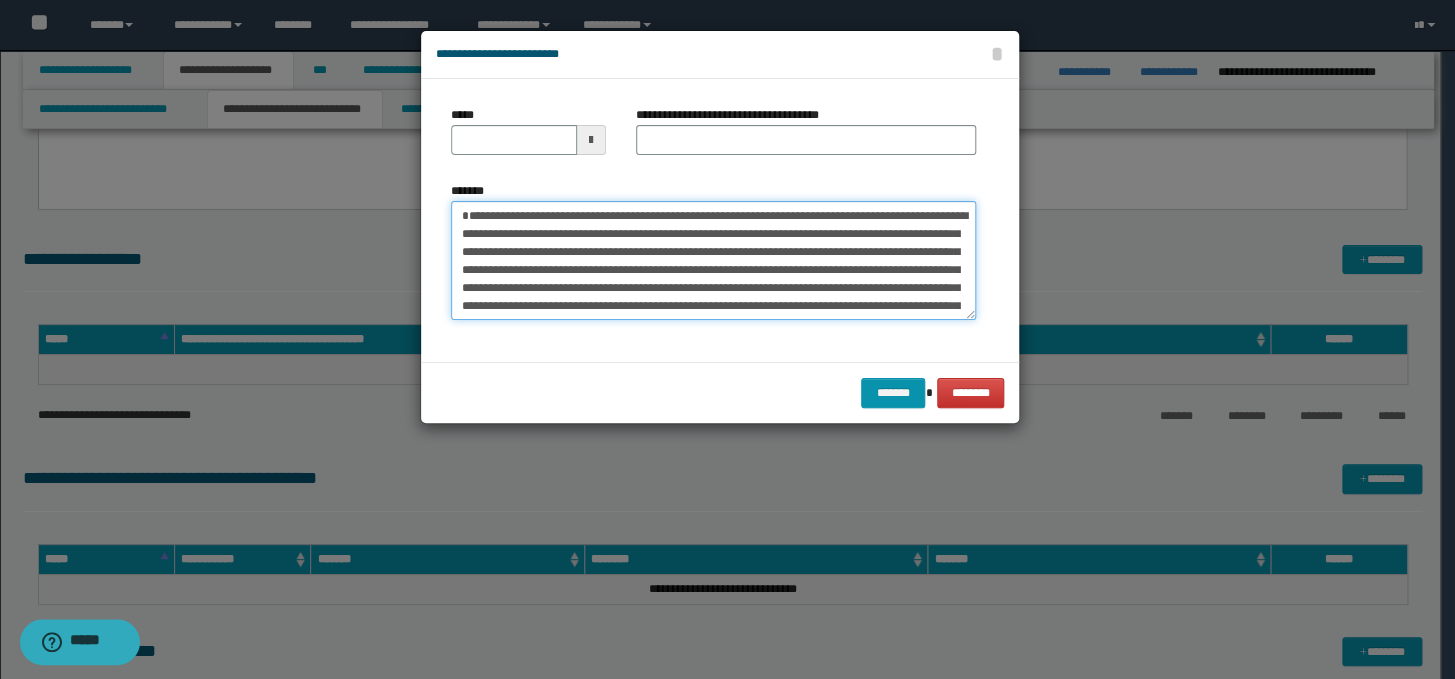 type on "**********" 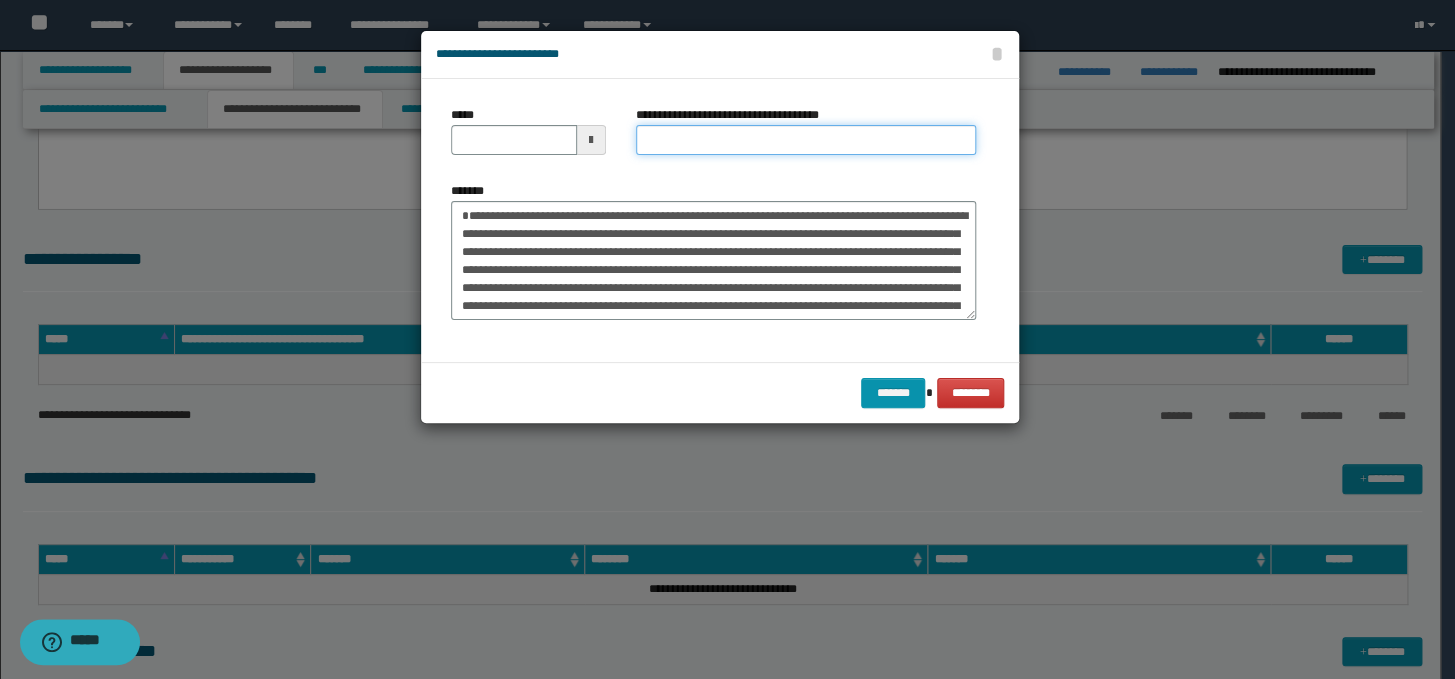 click on "**********" at bounding box center [806, 140] 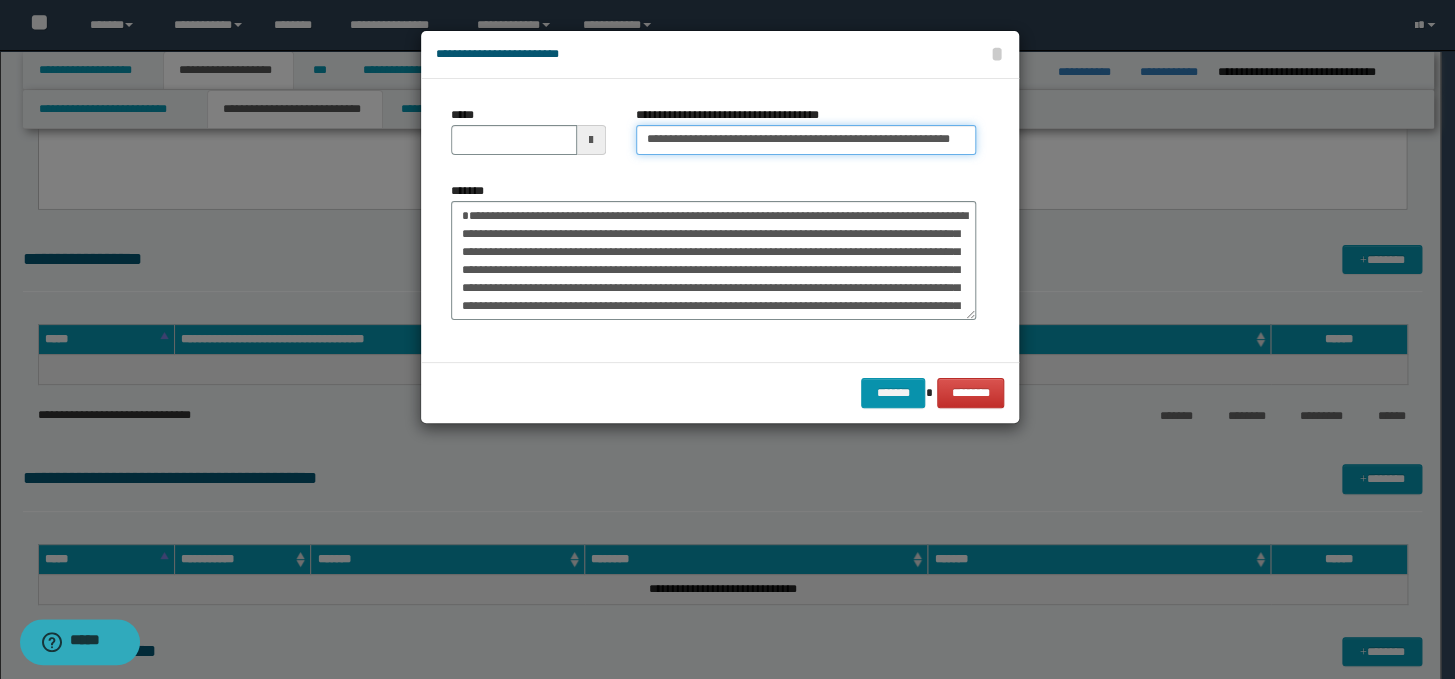 scroll, scrollTop: 0, scrollLeft: 79, axis: horizontal 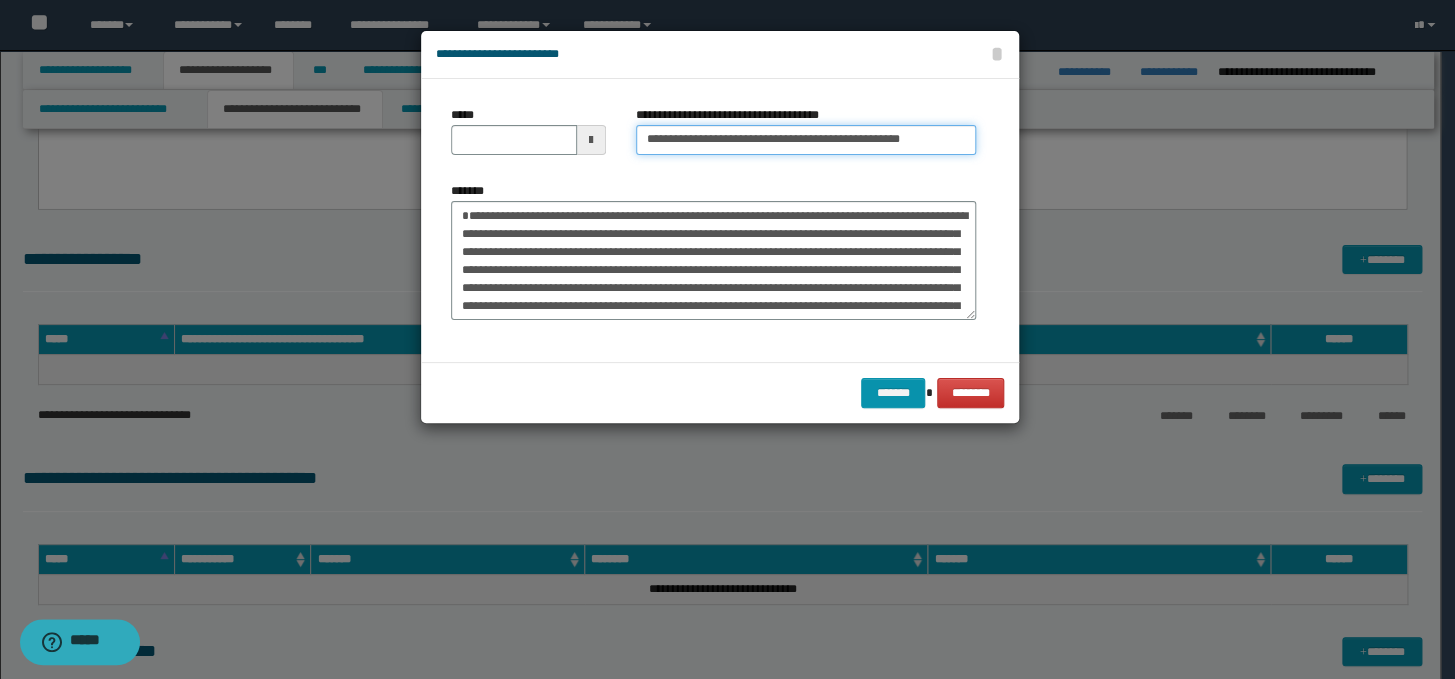 type 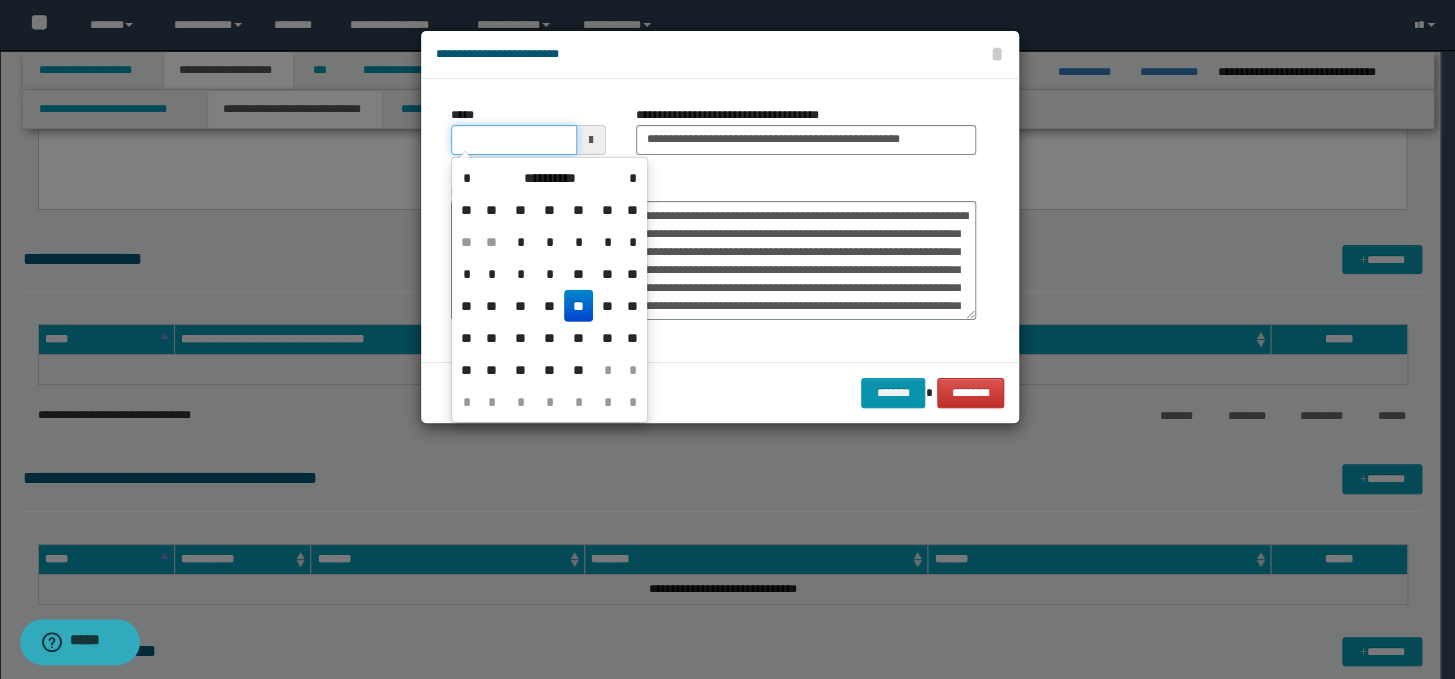 click on "*****" at bounding box center [514, 140] 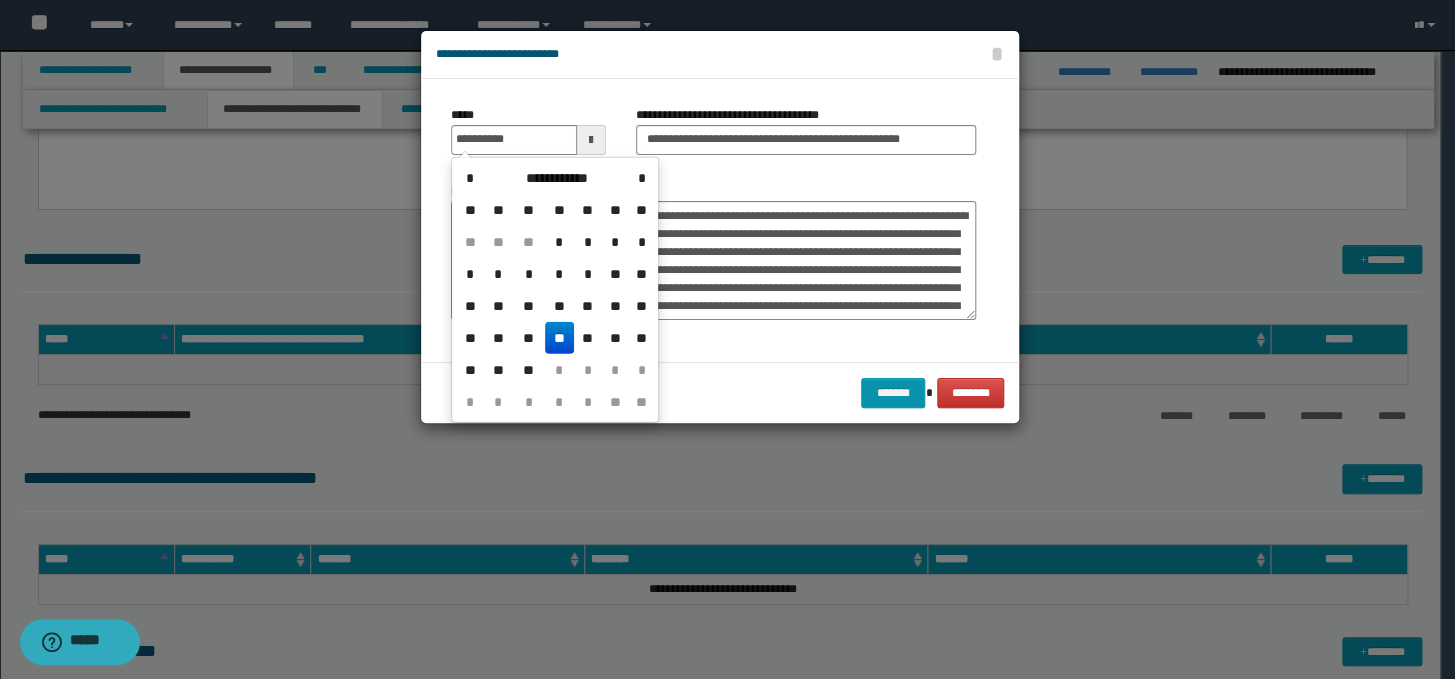 click on "**" at bounding box center (559, 338) 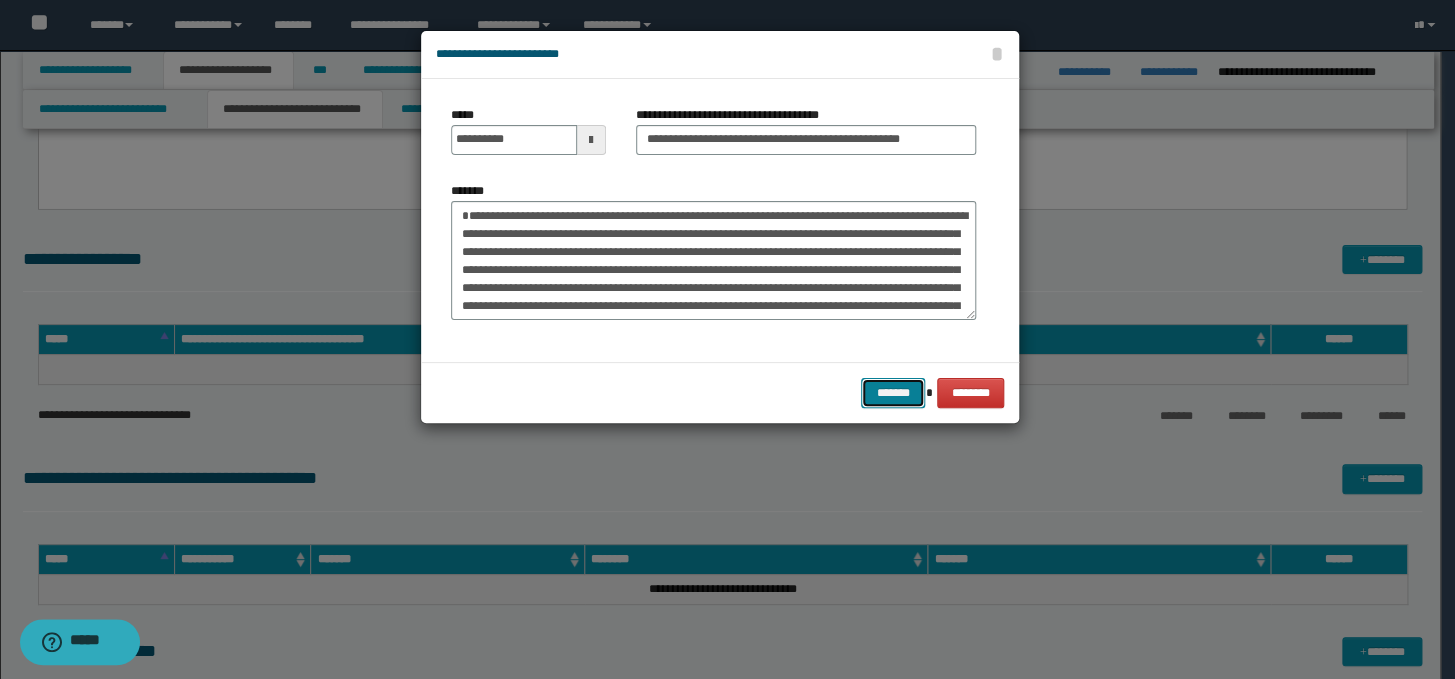 click on "*******" at bounding box center [893, 393] 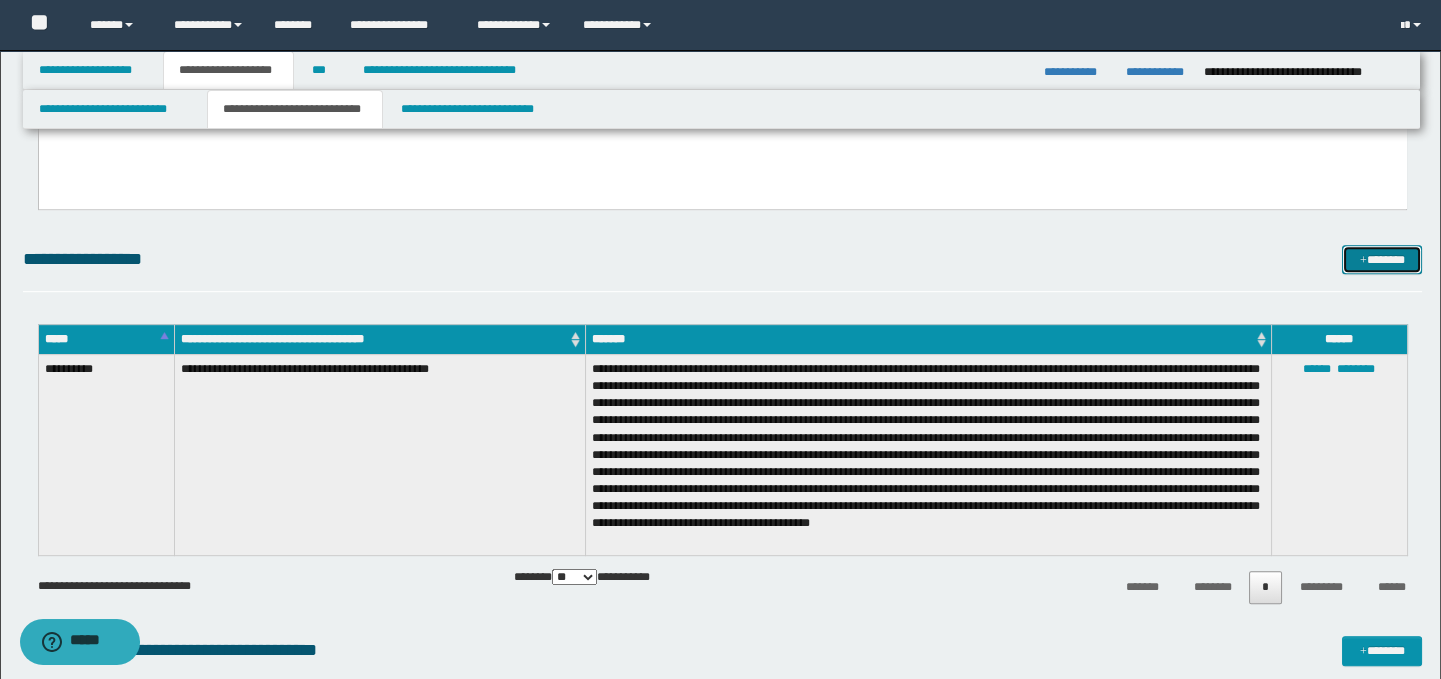click at bounding box center [1363, 261] 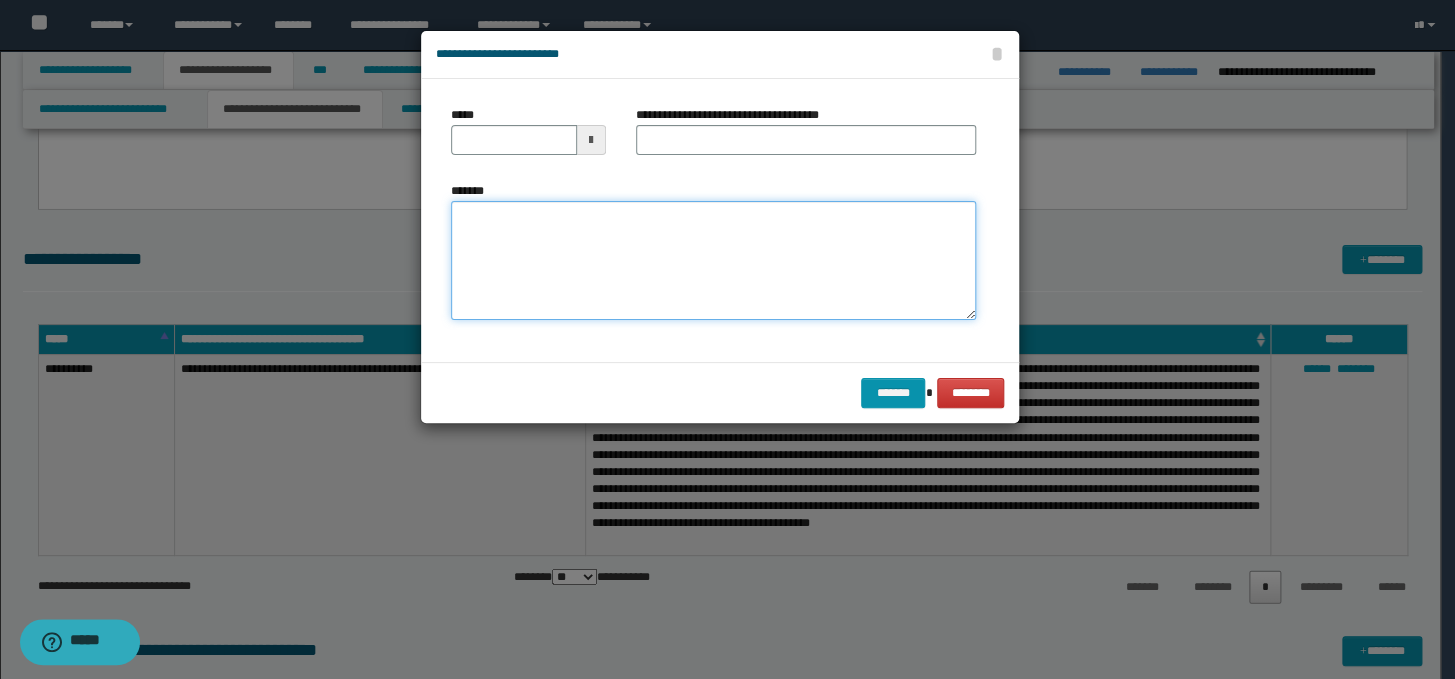 click on "*******" at bounding box center [713, 261] 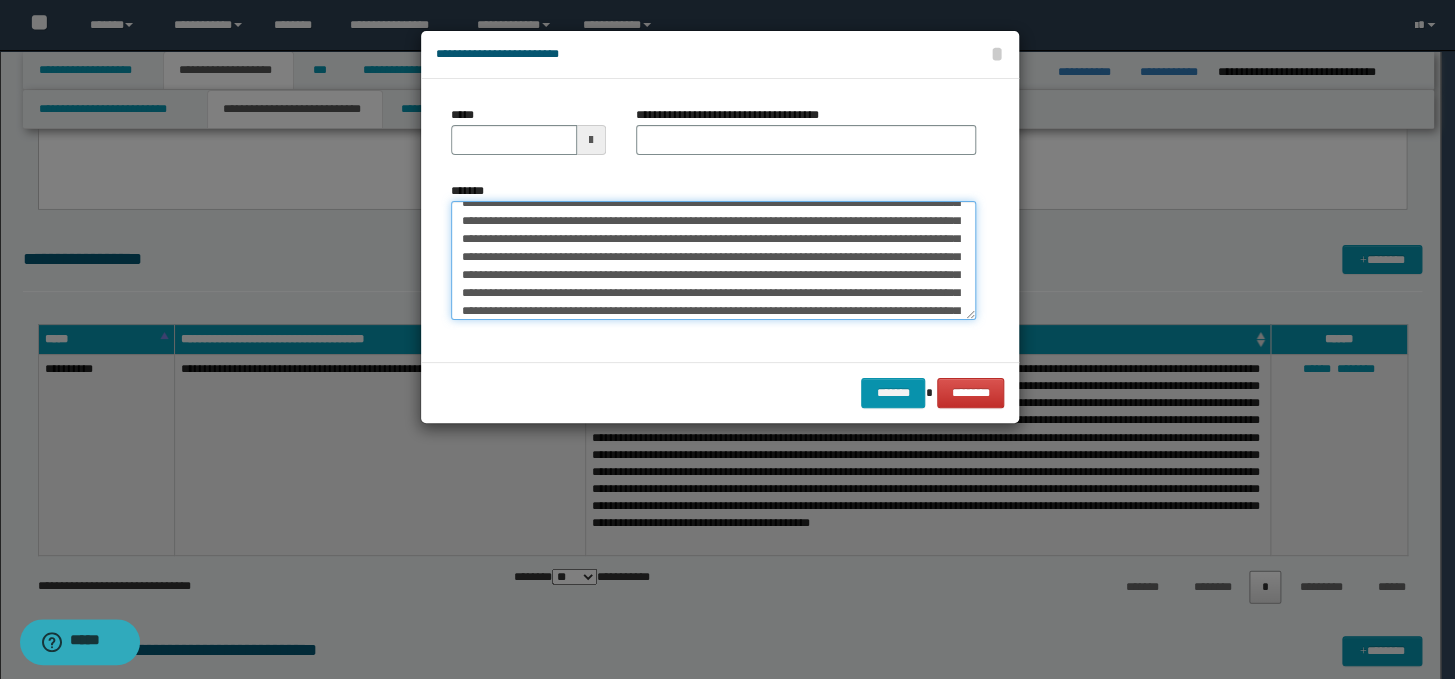 scroll, scrollTop: 0, scrollLeft: 0, axis: both 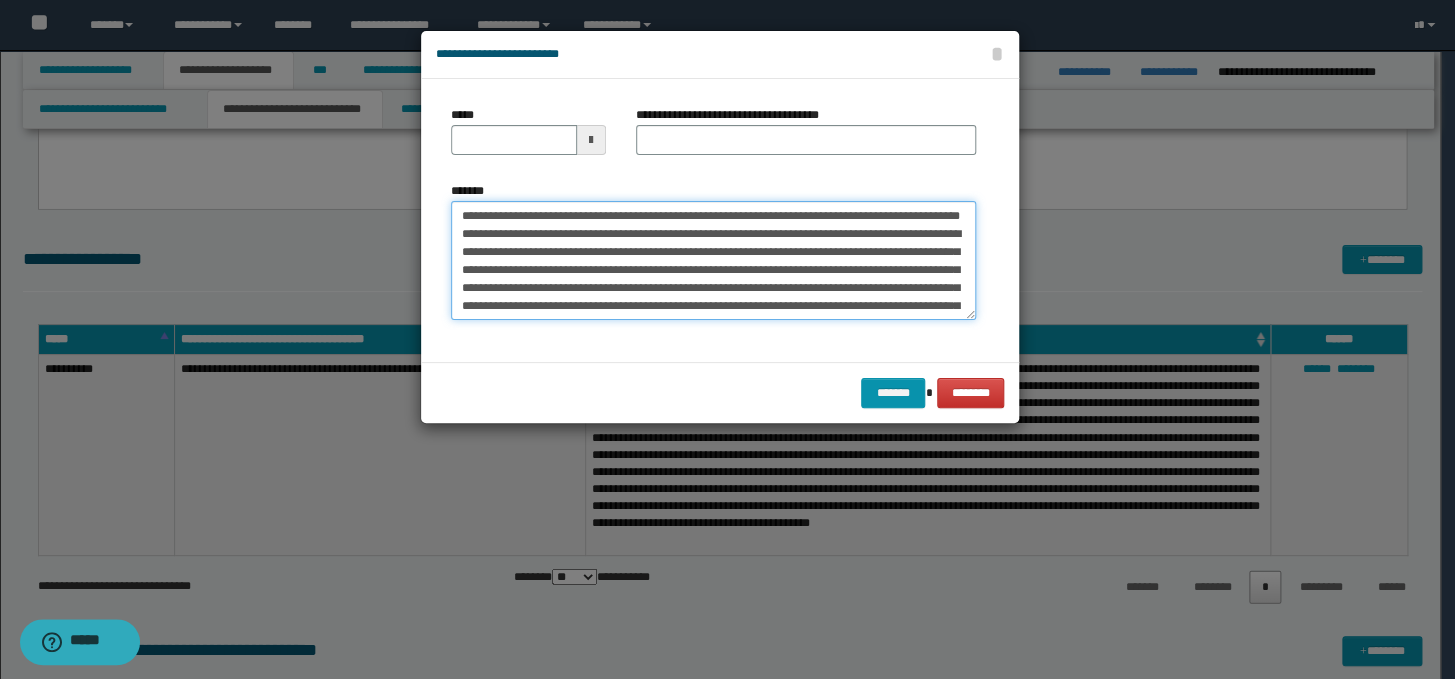 drag, startPoint x: 652, startPoint y: 229, endPoint x: 434, endPoint y: 210, distance: 218.82642 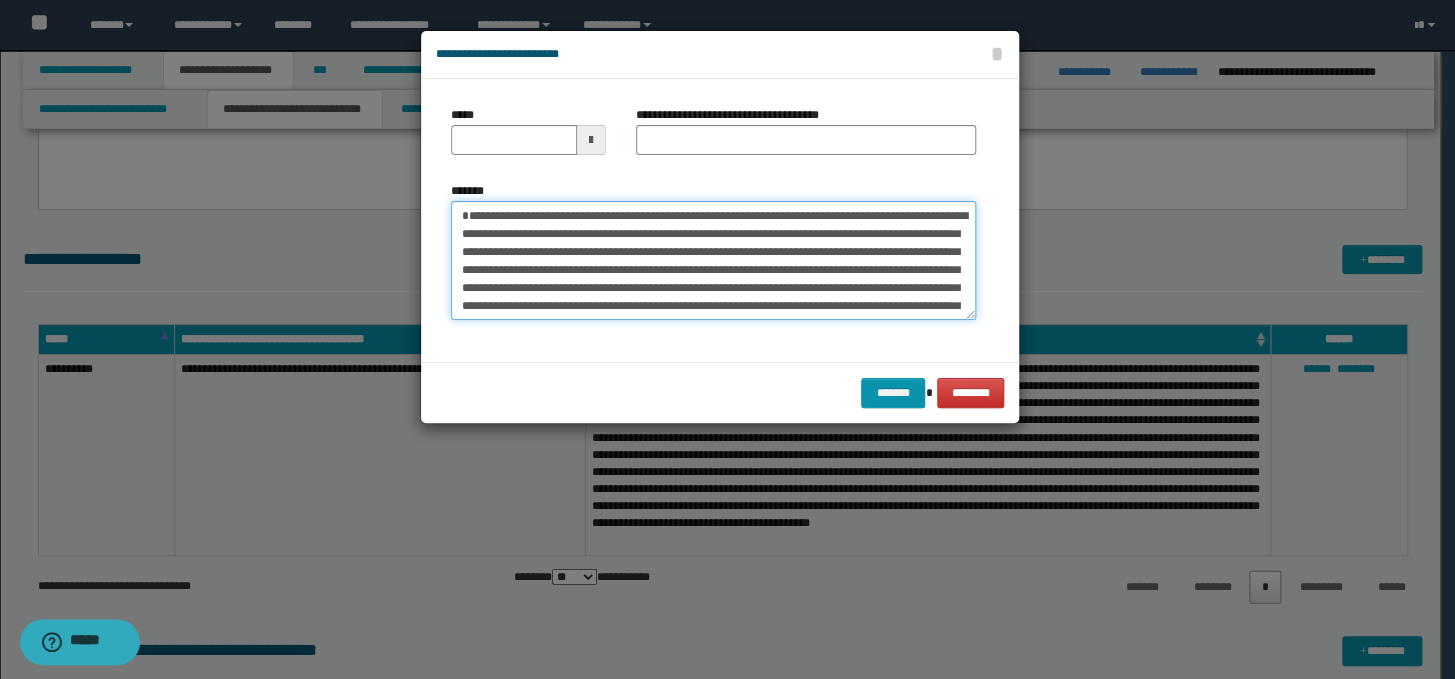 type on "**********" 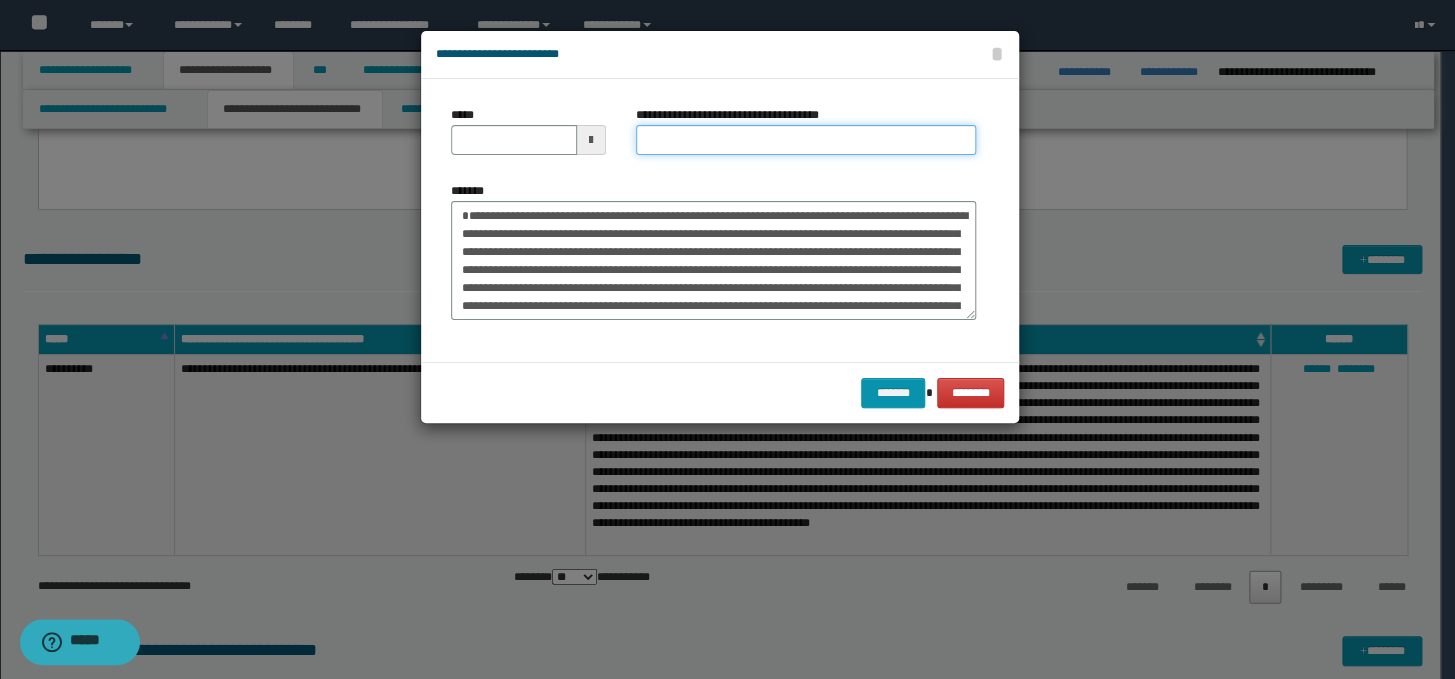 click on "**********" at bounding box center (806, 140) 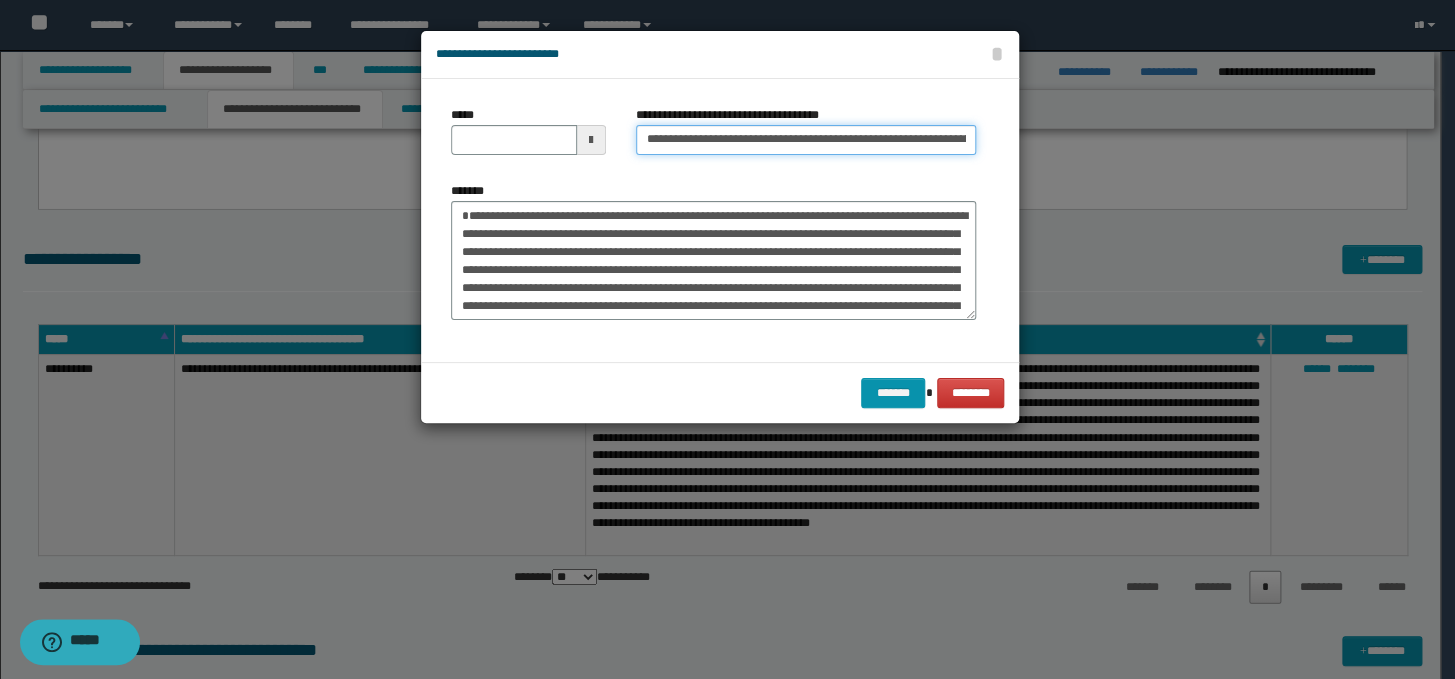 scroll, scrollTop: 0, scrollLeft: 318, axis: horizontal 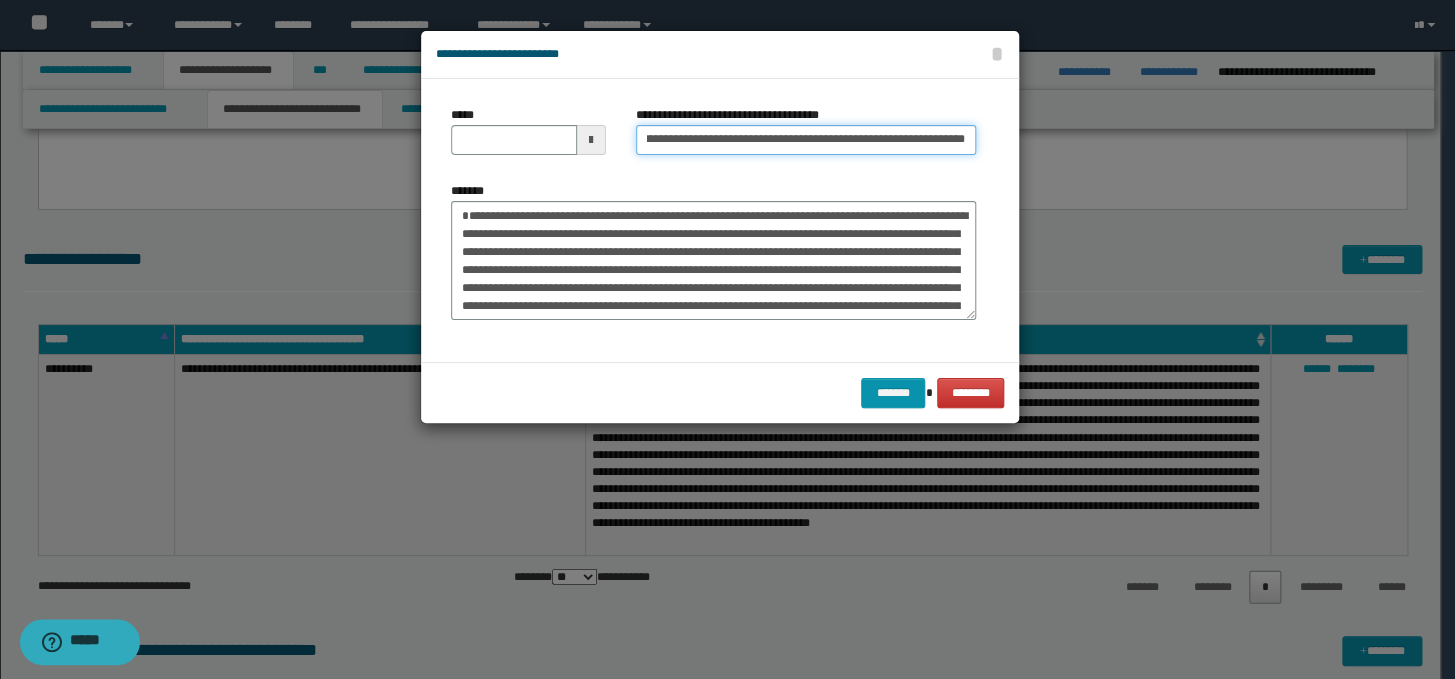 click on "**********" at bounding box center (806, 140) 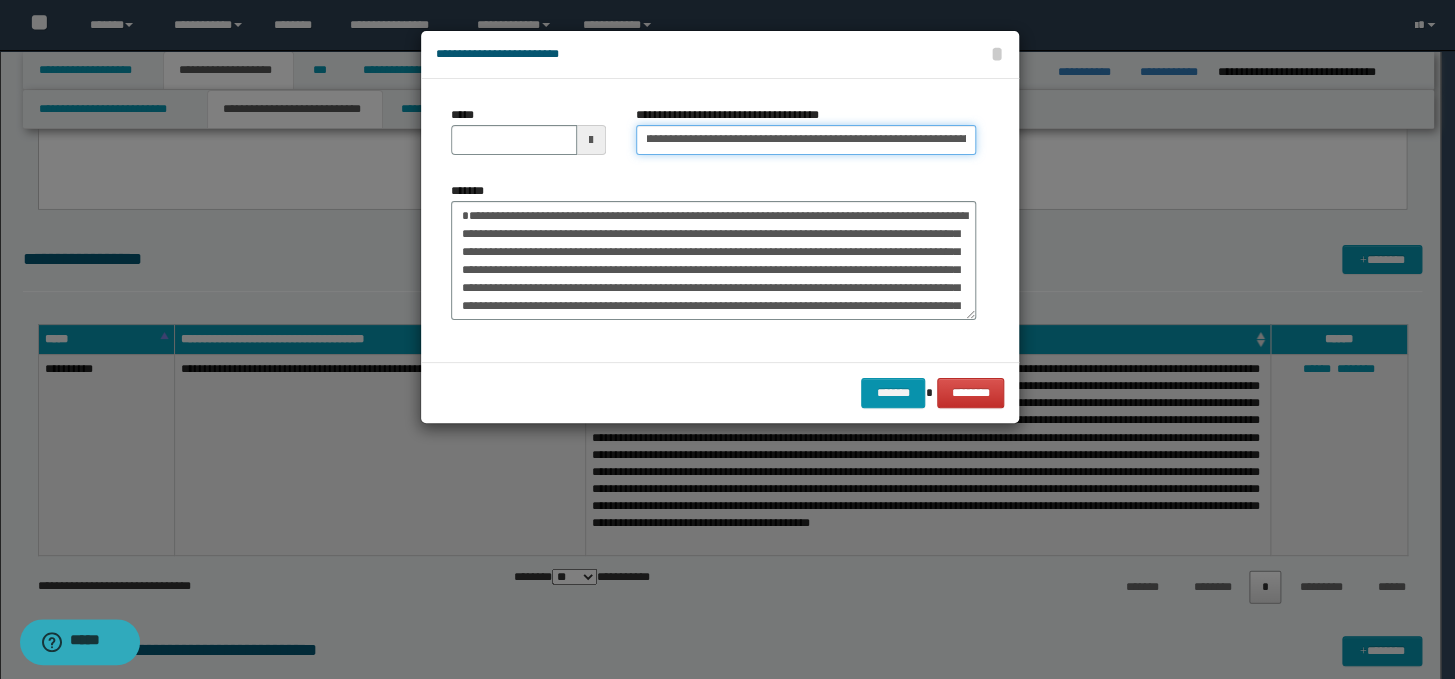 scroll, scrollTop: 0, scrollLeft: 60, axis: horizontal 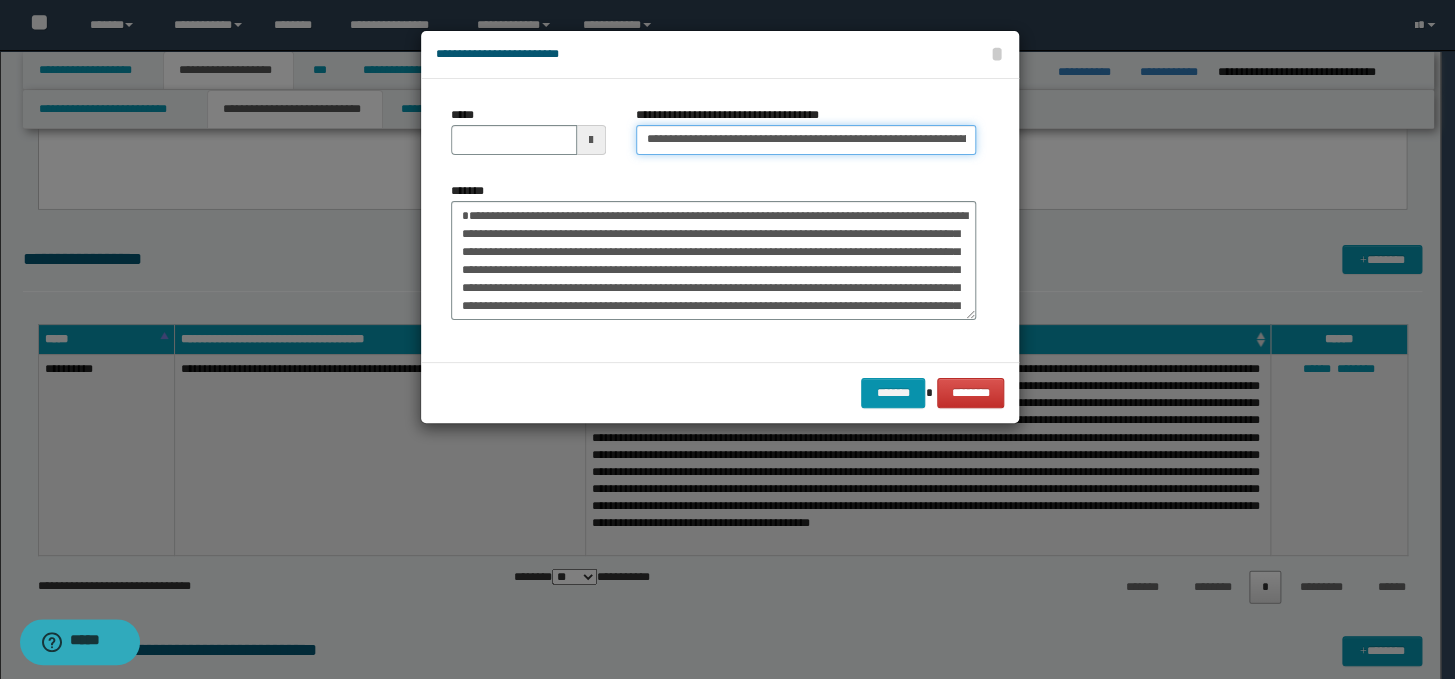 drag, startPoint x: 668, startPoint y: 135, endPoint x: 580, endPoint y: 150, distance: 89.26926 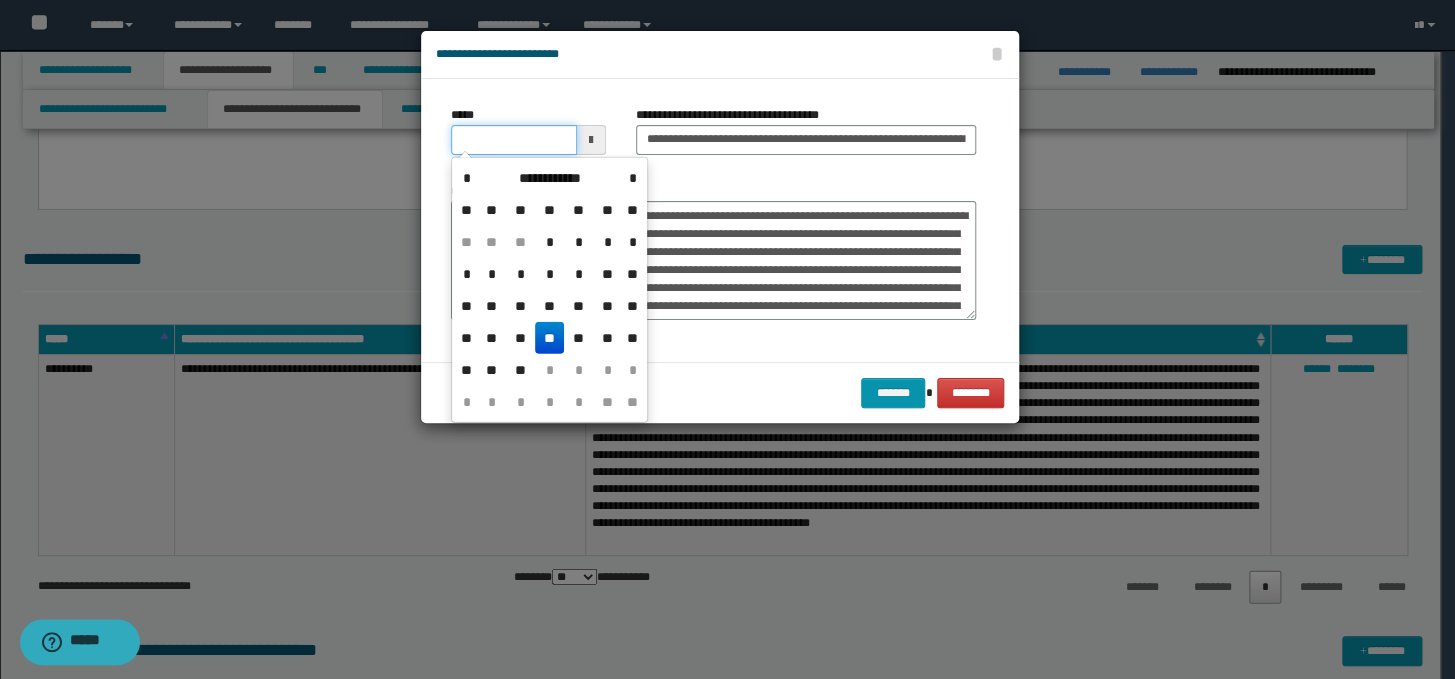 click on "*****" at bounding box center [514, 140] 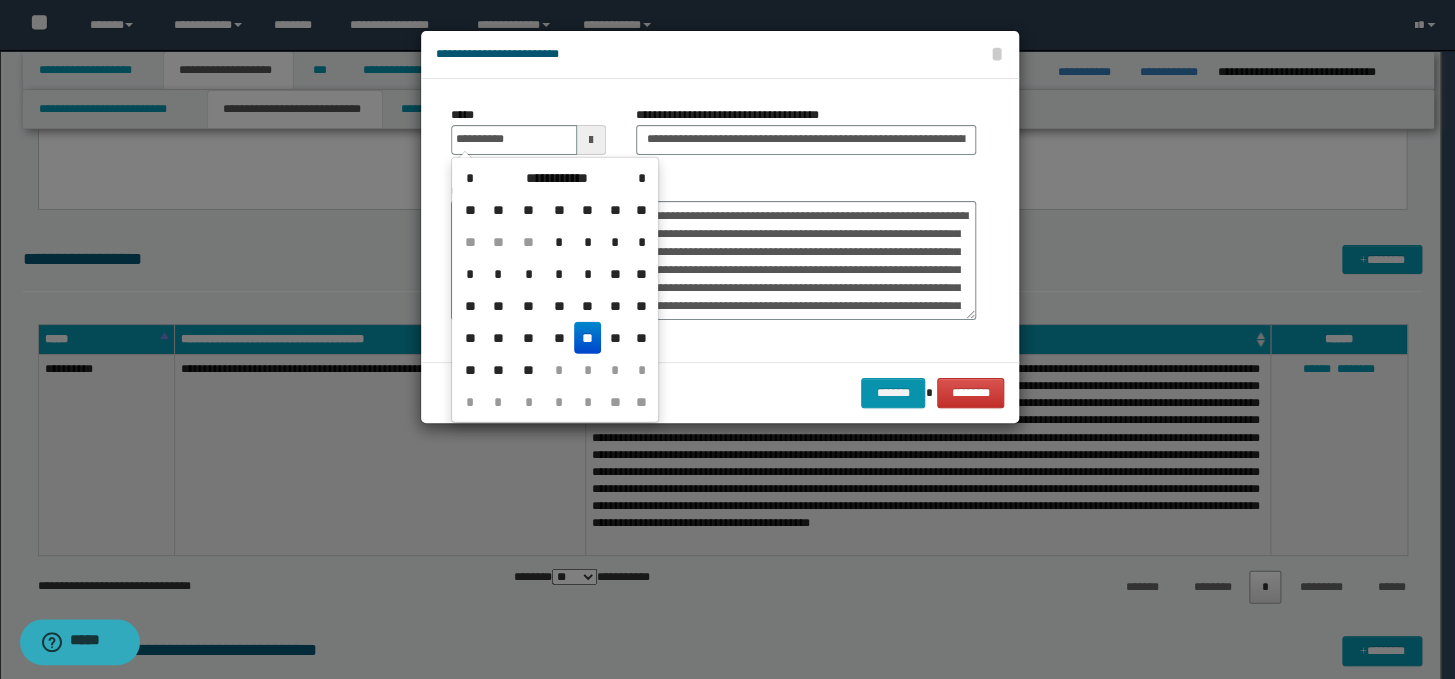 click on "**" at bounding box center [588, 338] 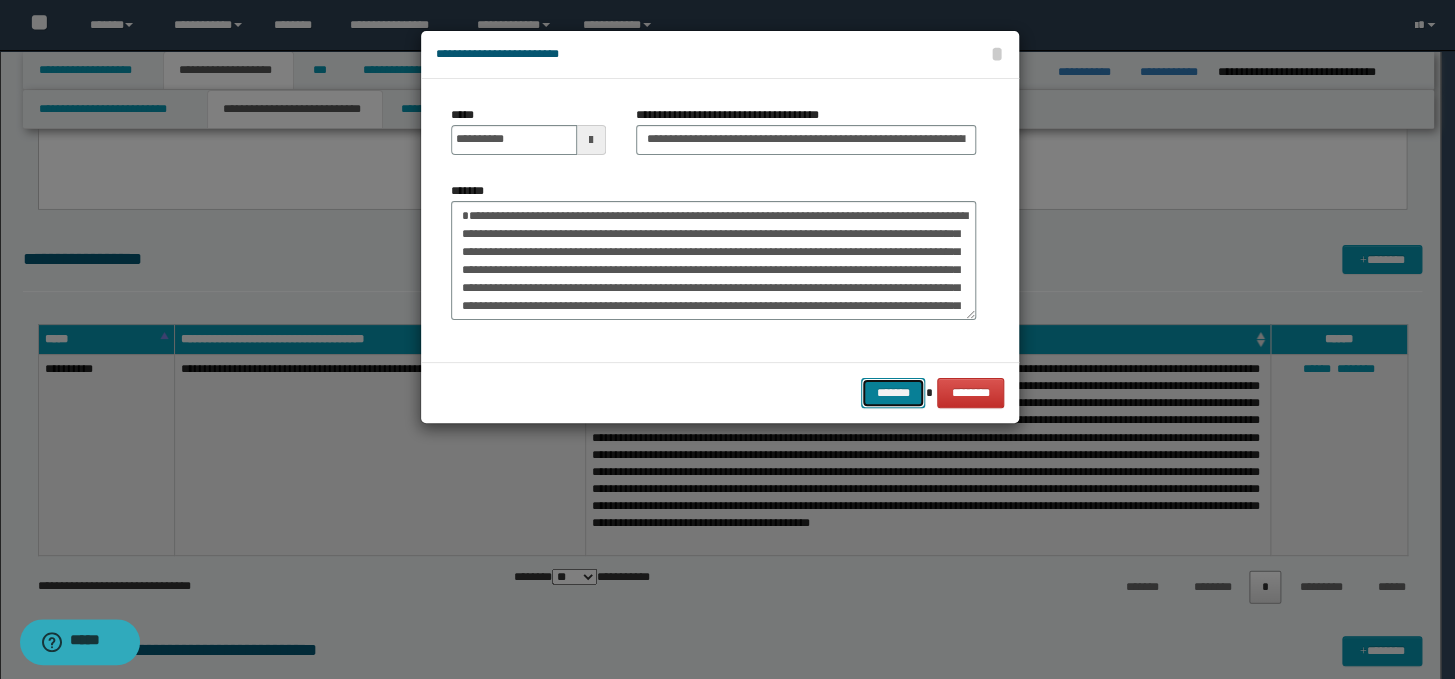 click on "*******" at bounding box center [893, 393] 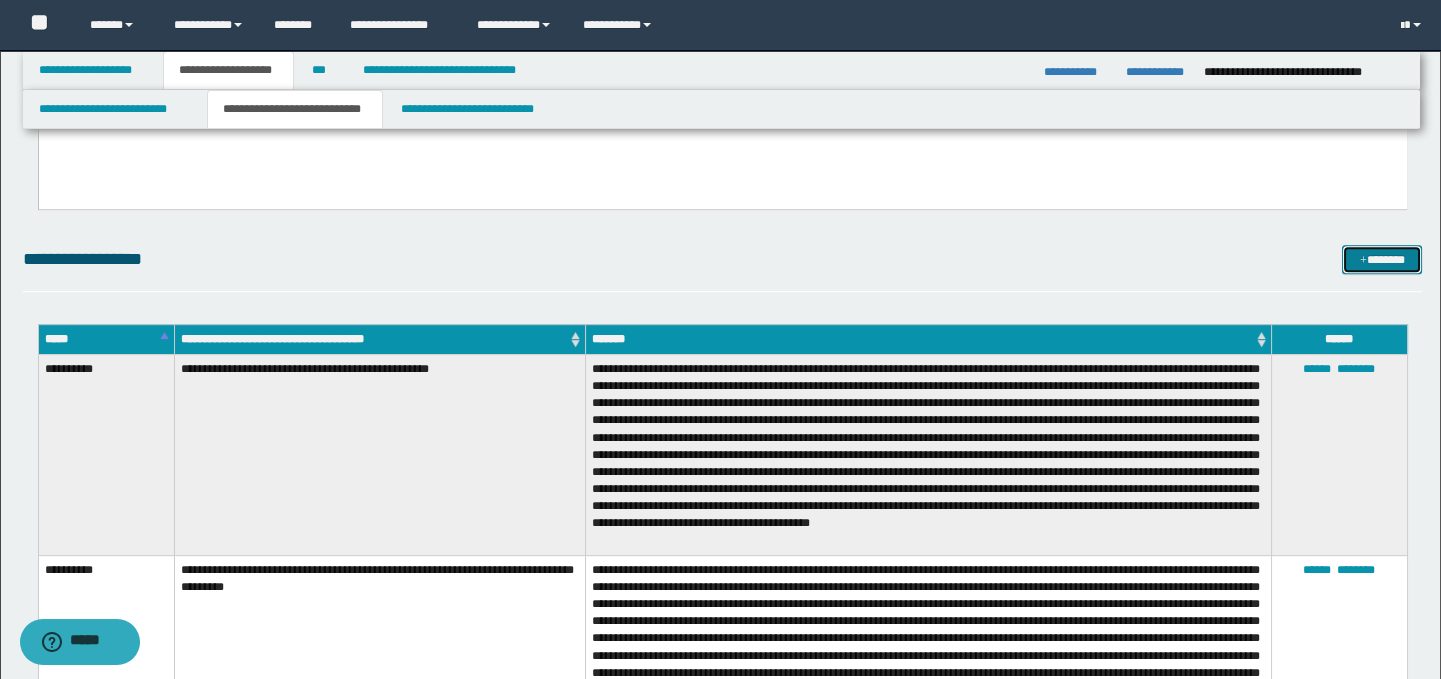 click on "*******" at bounding box center [1382, 260] 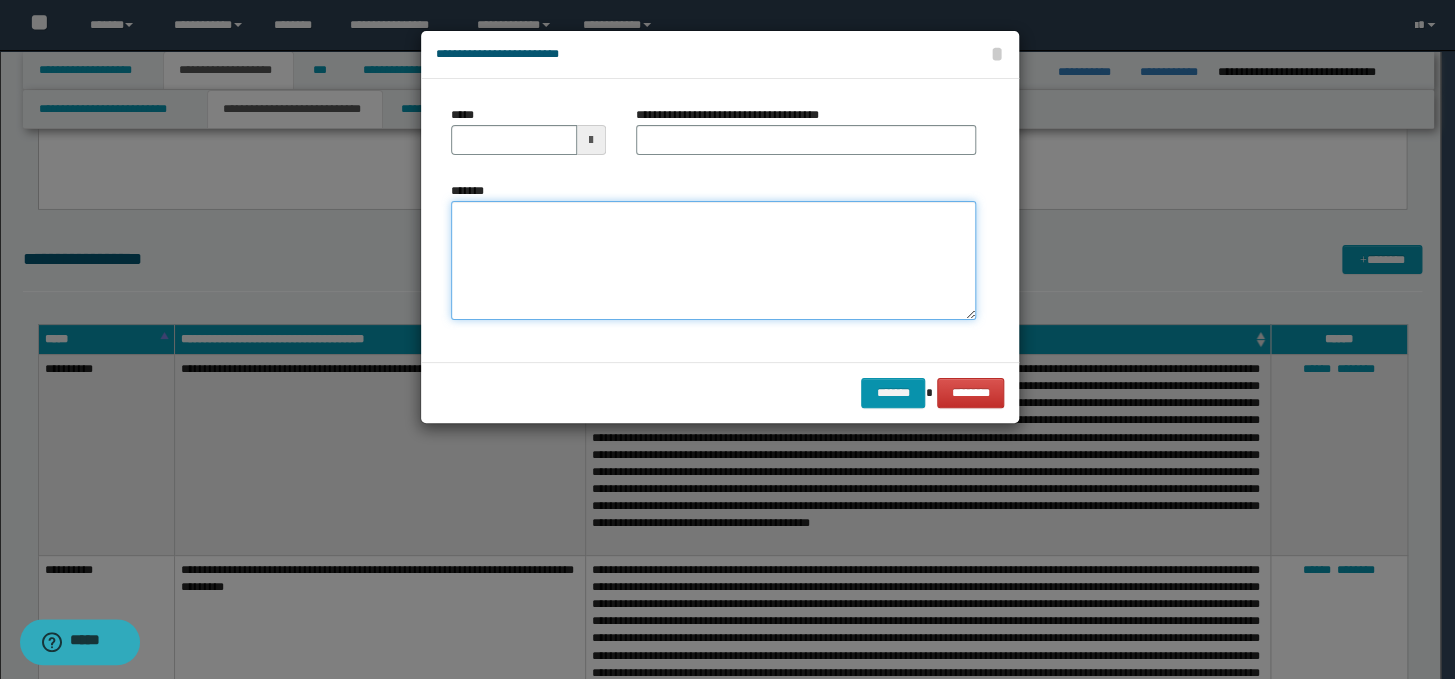 click on "*******" at bounding box center (713, 261) 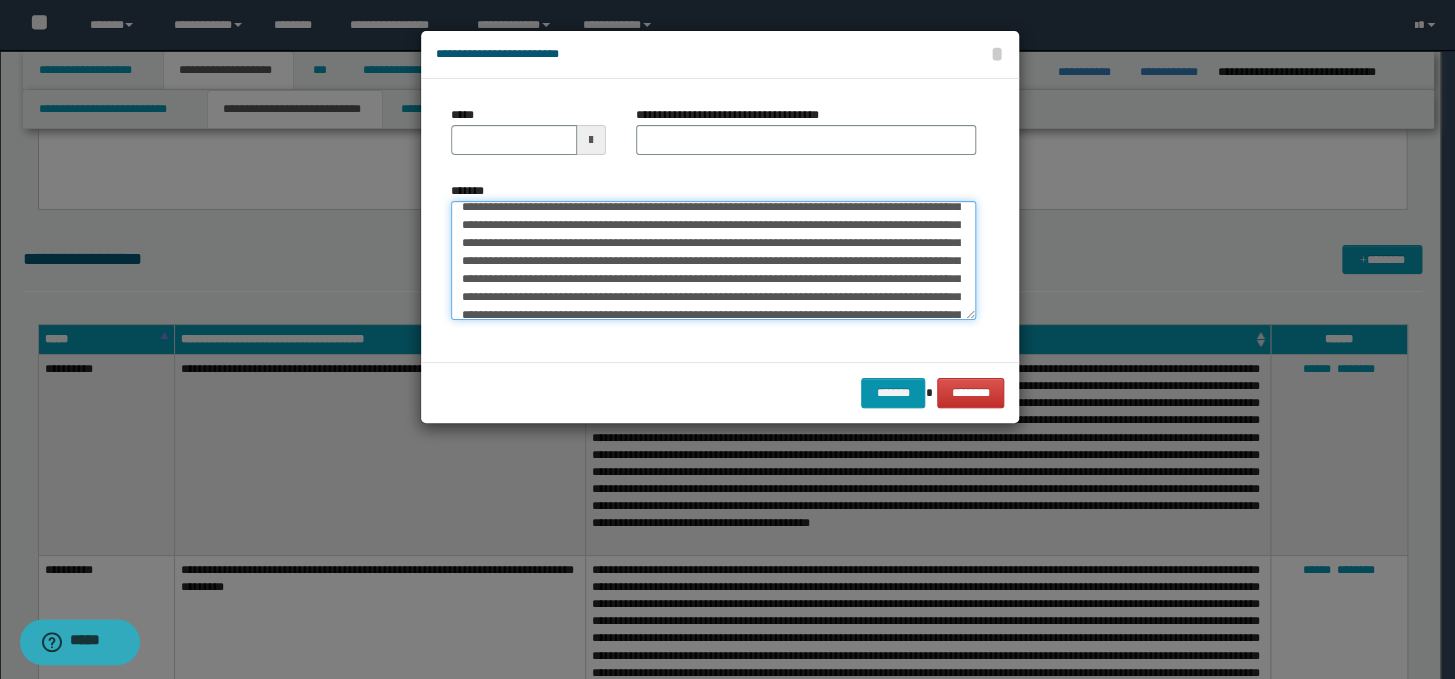 scroll, scrollTop: 0, scrollLeft: 0, axis: both 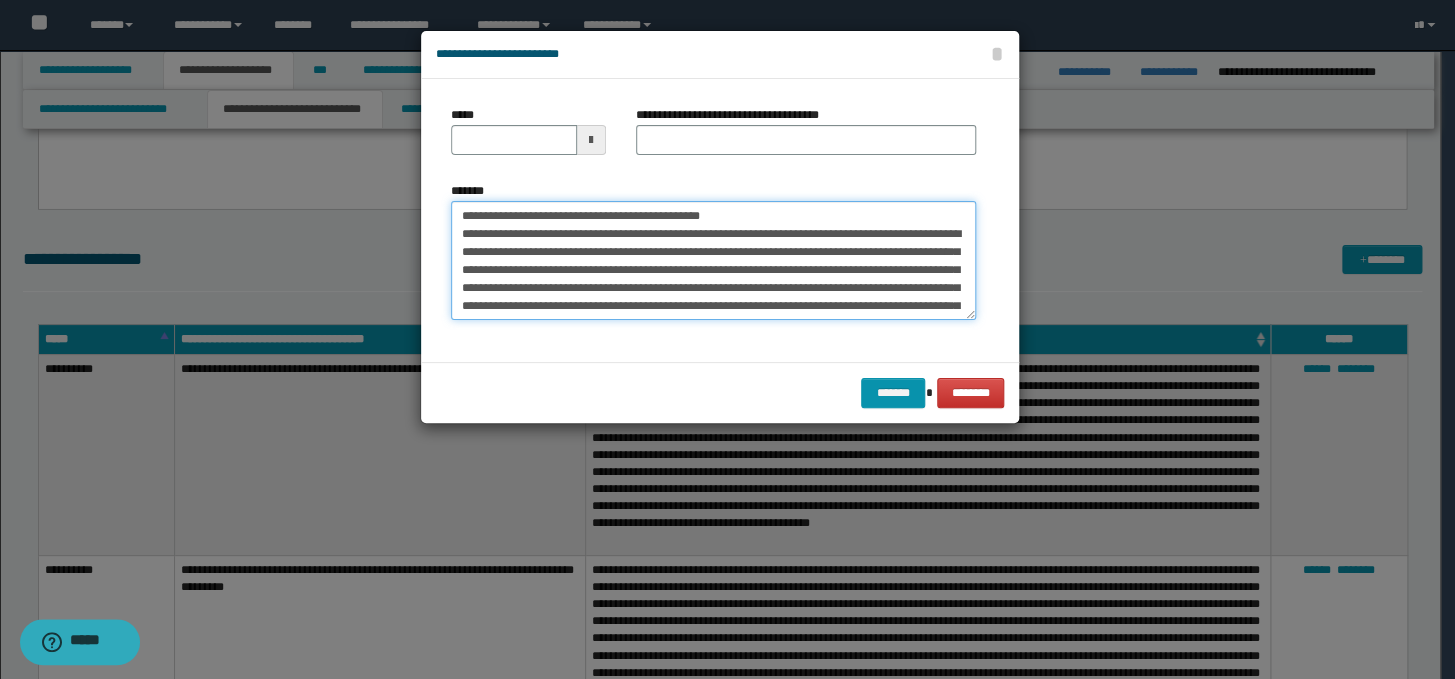 drag, startPoint x: 763, startPoint y: 214, endPoint x: 447, endPoint y: 216, distance: 316.00632 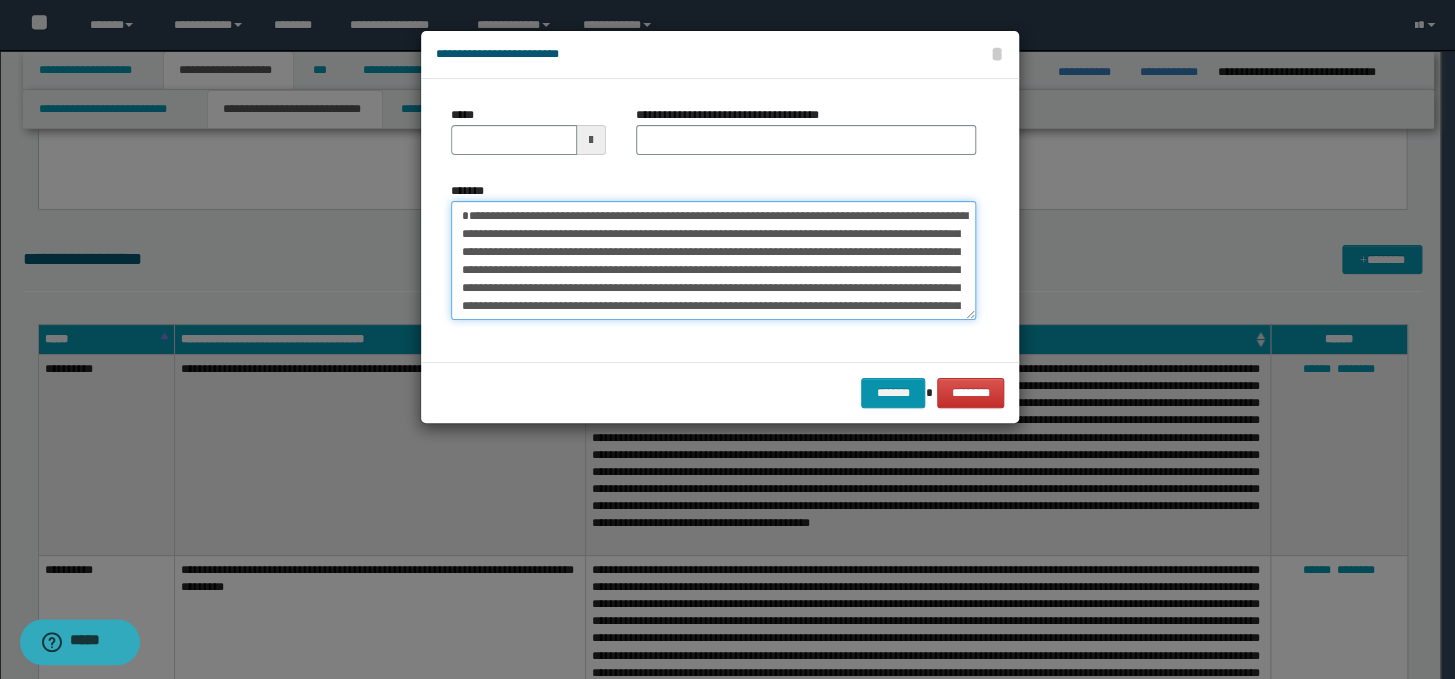 type on "**********" 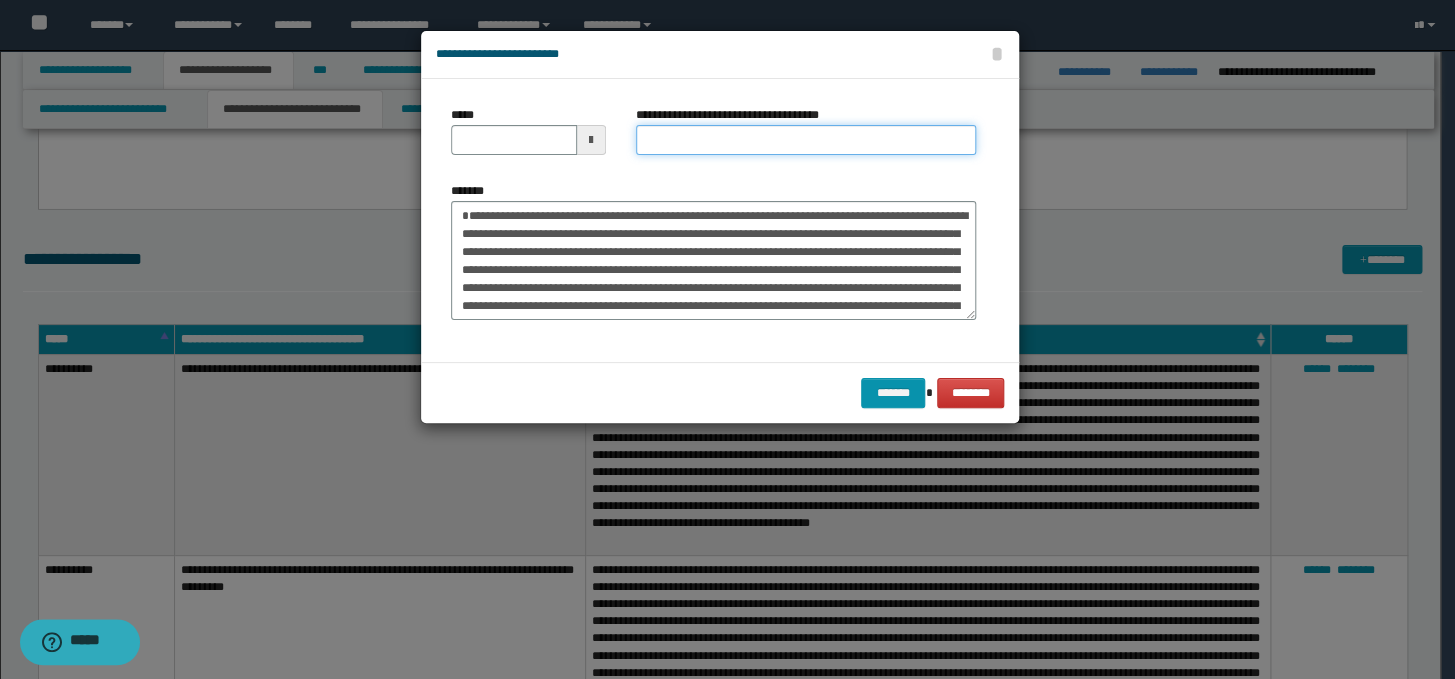 click on "**********" at bounding box center (806, 140) 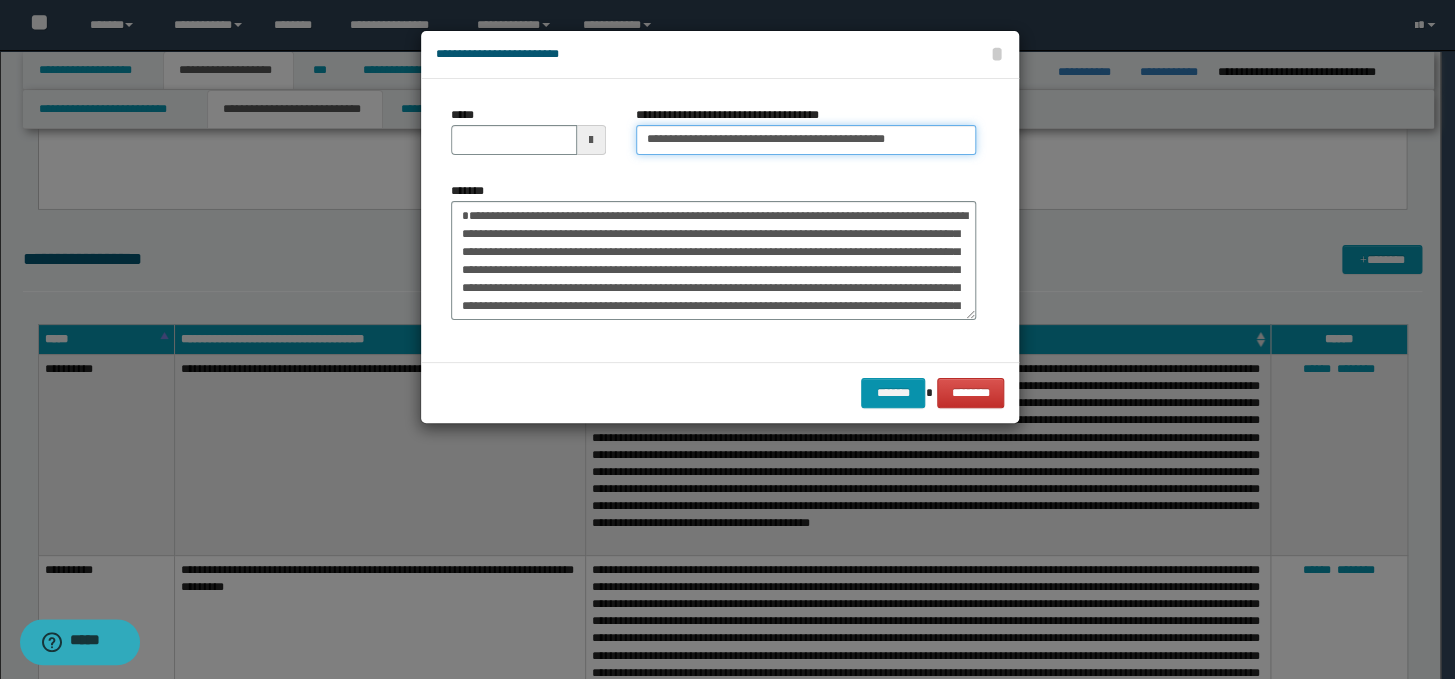 drag, startPoint x: 710, startPoint y: 140, endPoint x: 643, endPoint y: 143, distance: 67.06713 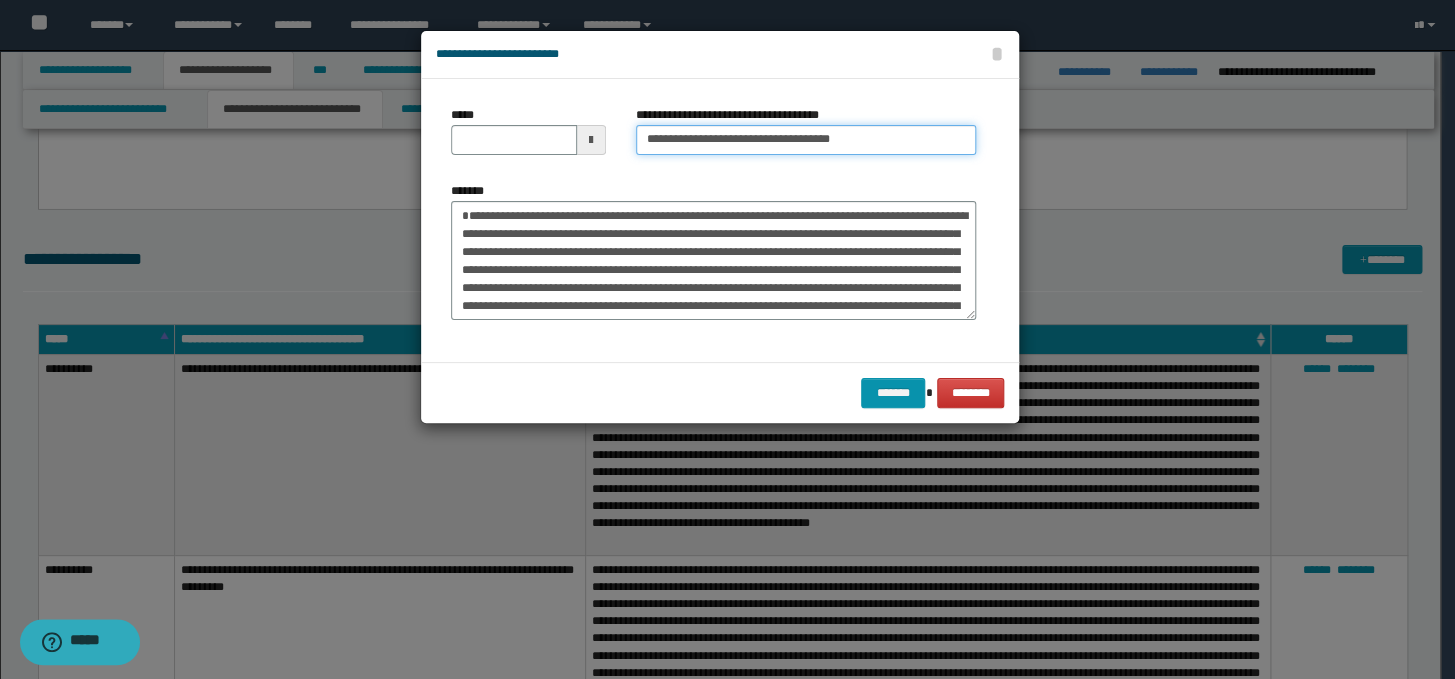 type 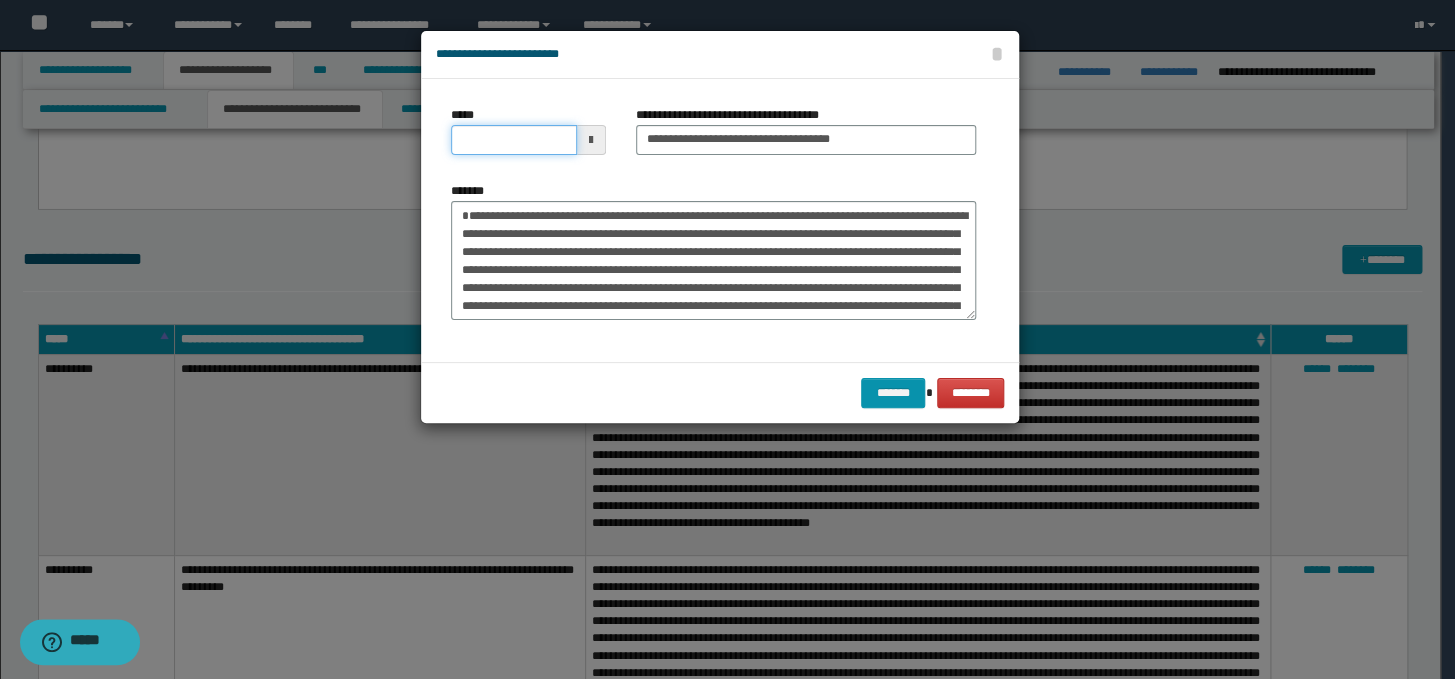 click on "*****" at bounding box center (514, 140) 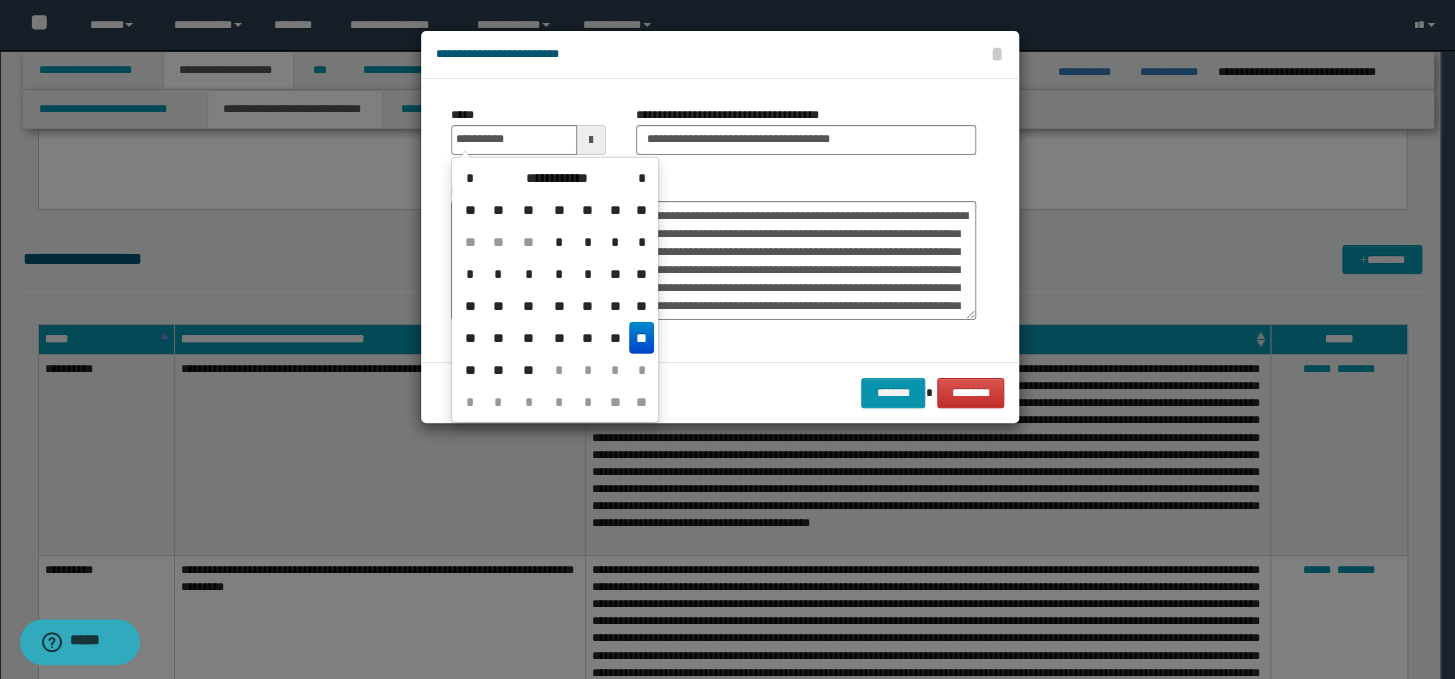 click on "**" at bounding box center [641, 338] 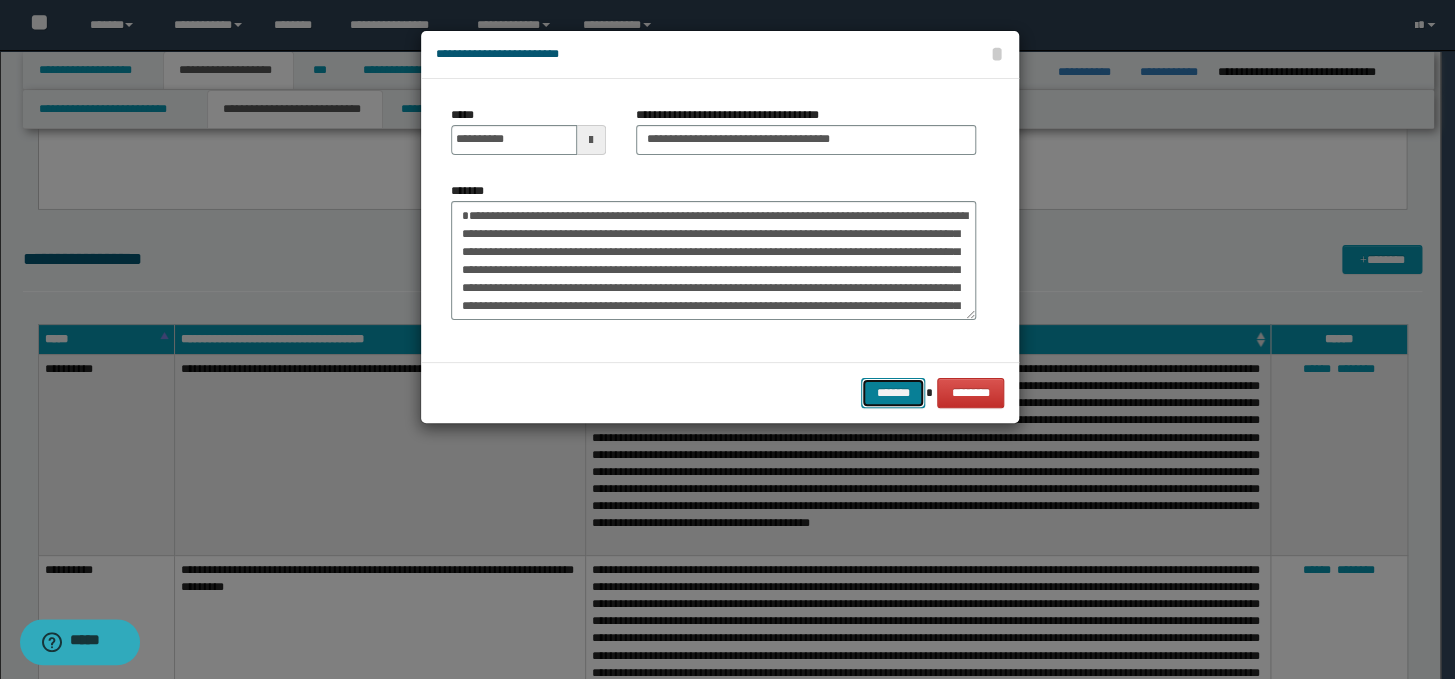click on "*******" at bounding box center [893, 393] 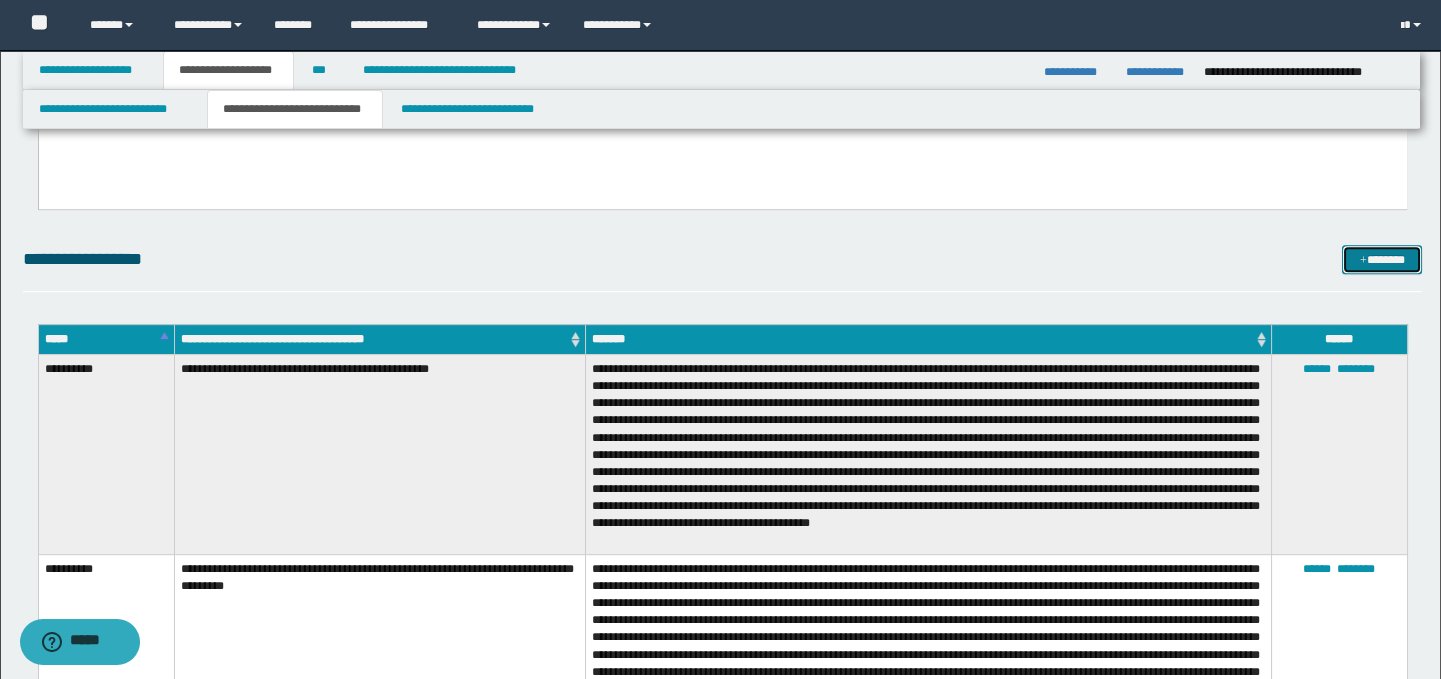 click on "*******" at bounding box center (1382, 260) 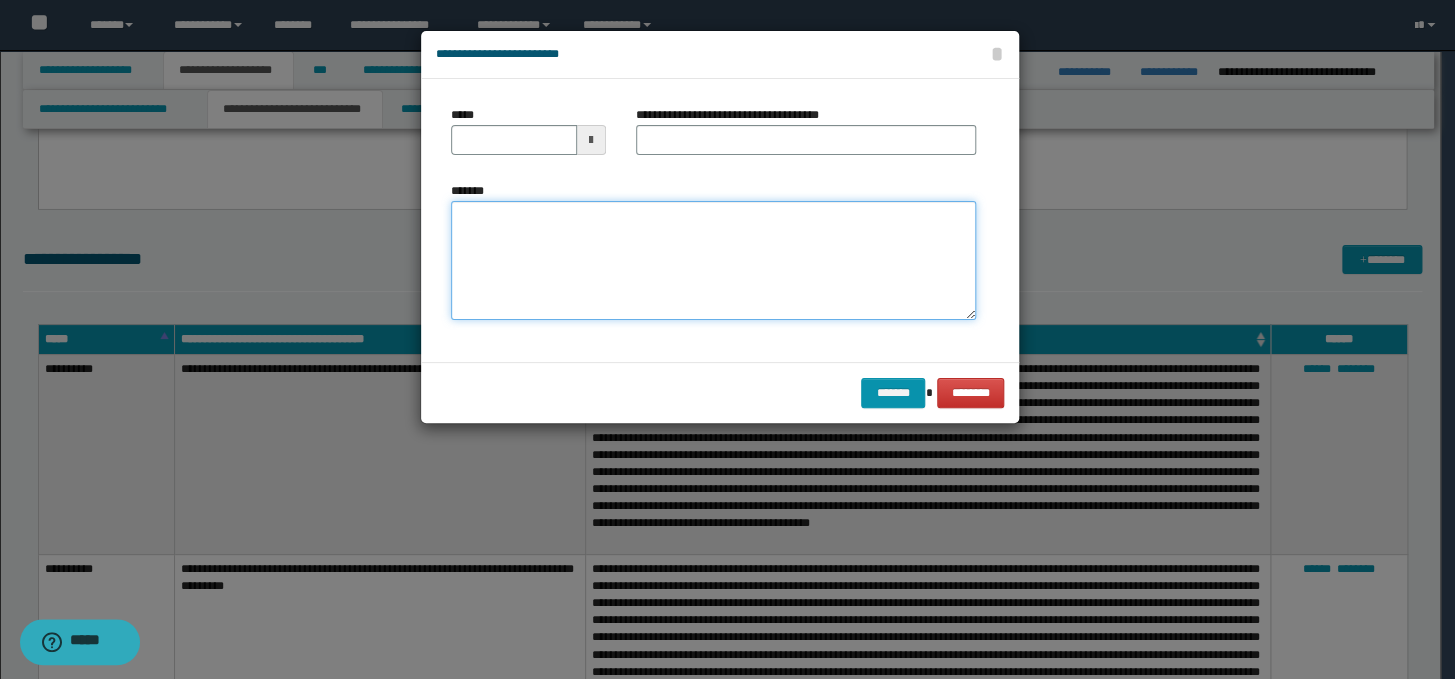 click on "*******" at bounding box center [713, 261] 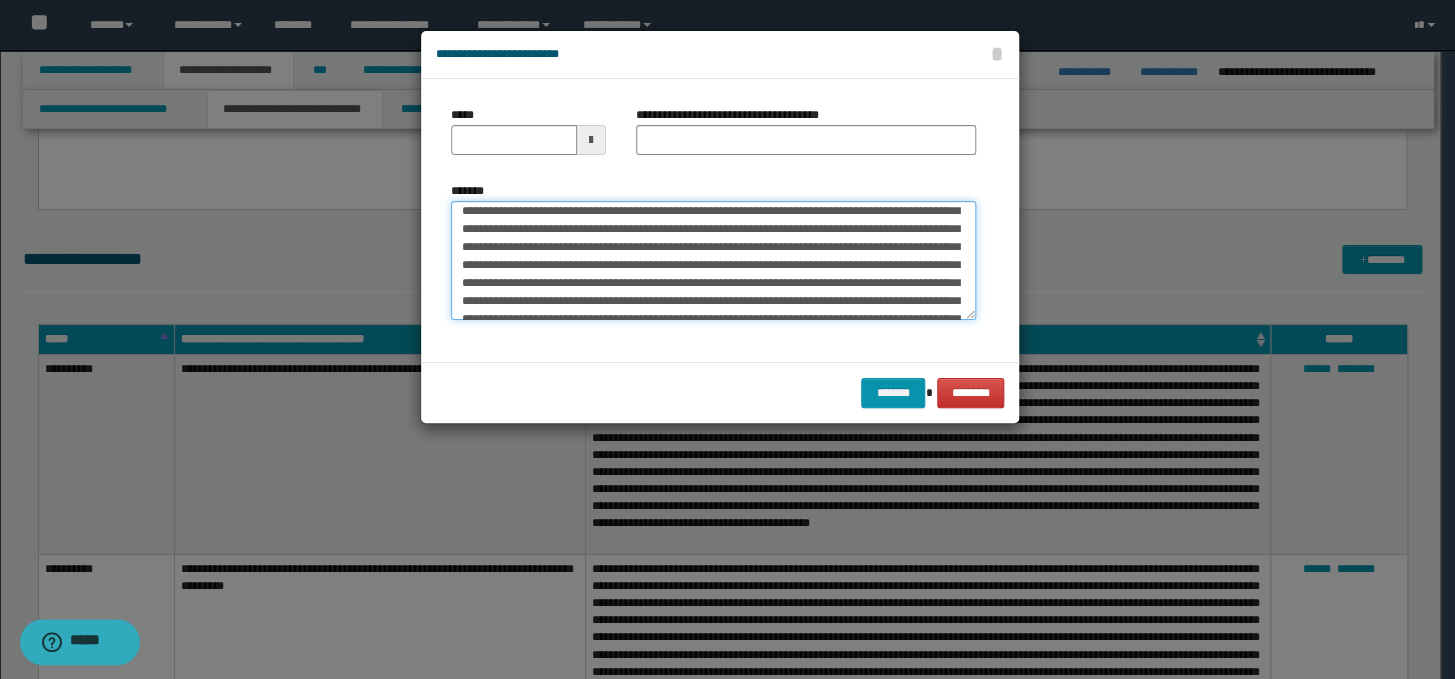 scroll, scrollTop: 0, scrollLeft: 0, axis: both 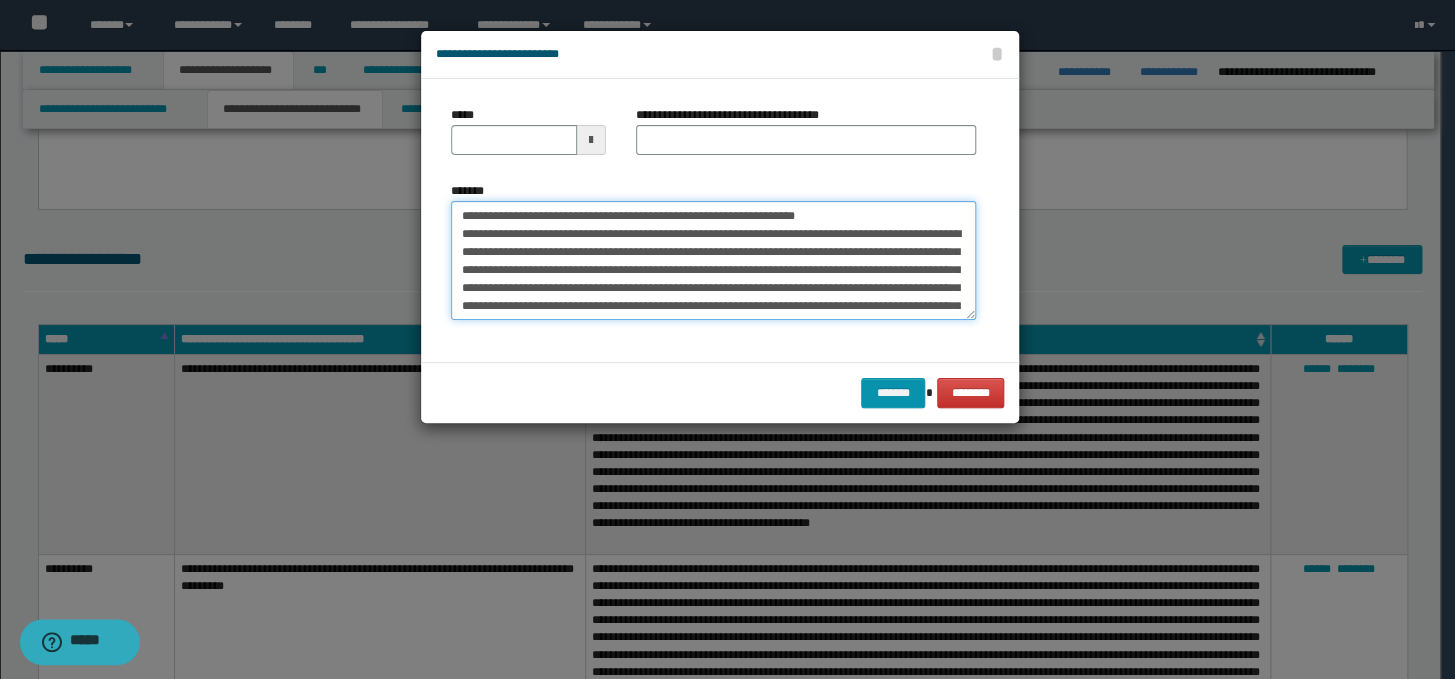 drag, startPoint x: 889, startPoint y: 213, endPoint x: 439, endPoint y: 206, distance: 450.05444 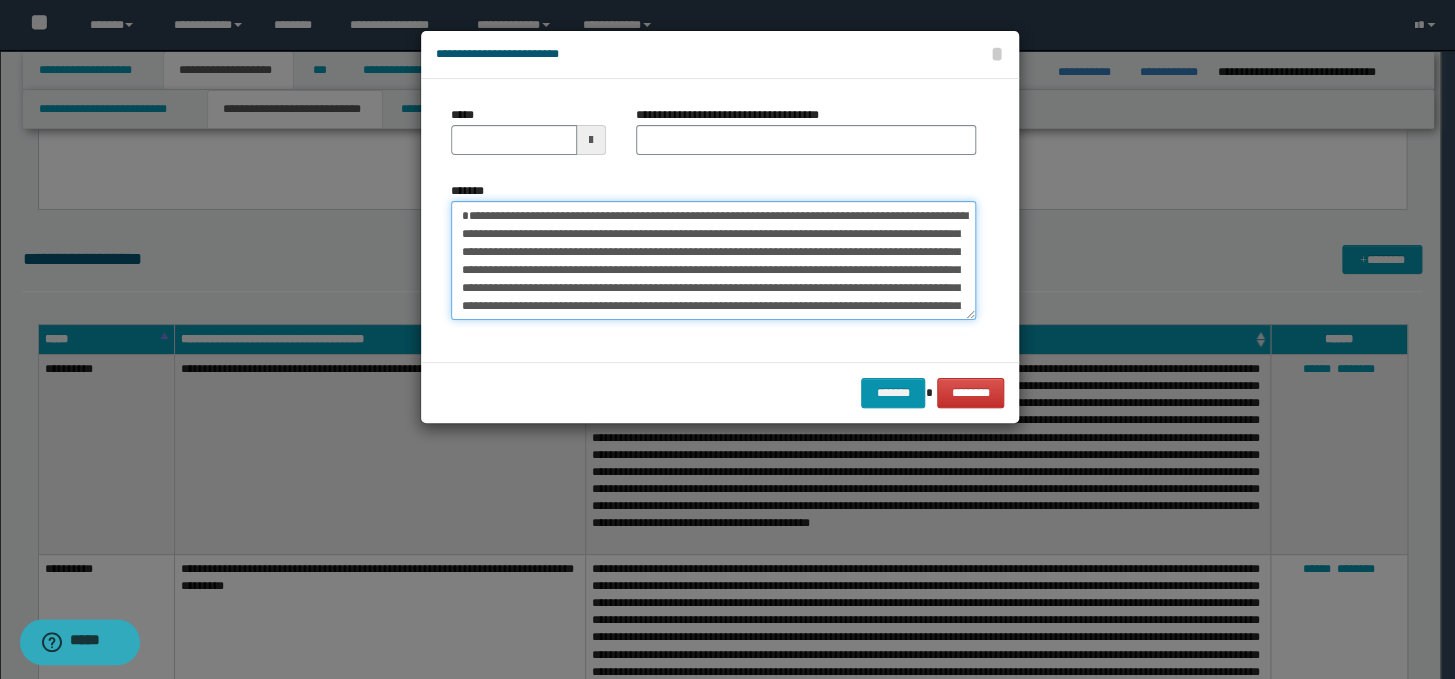 type on "**********" 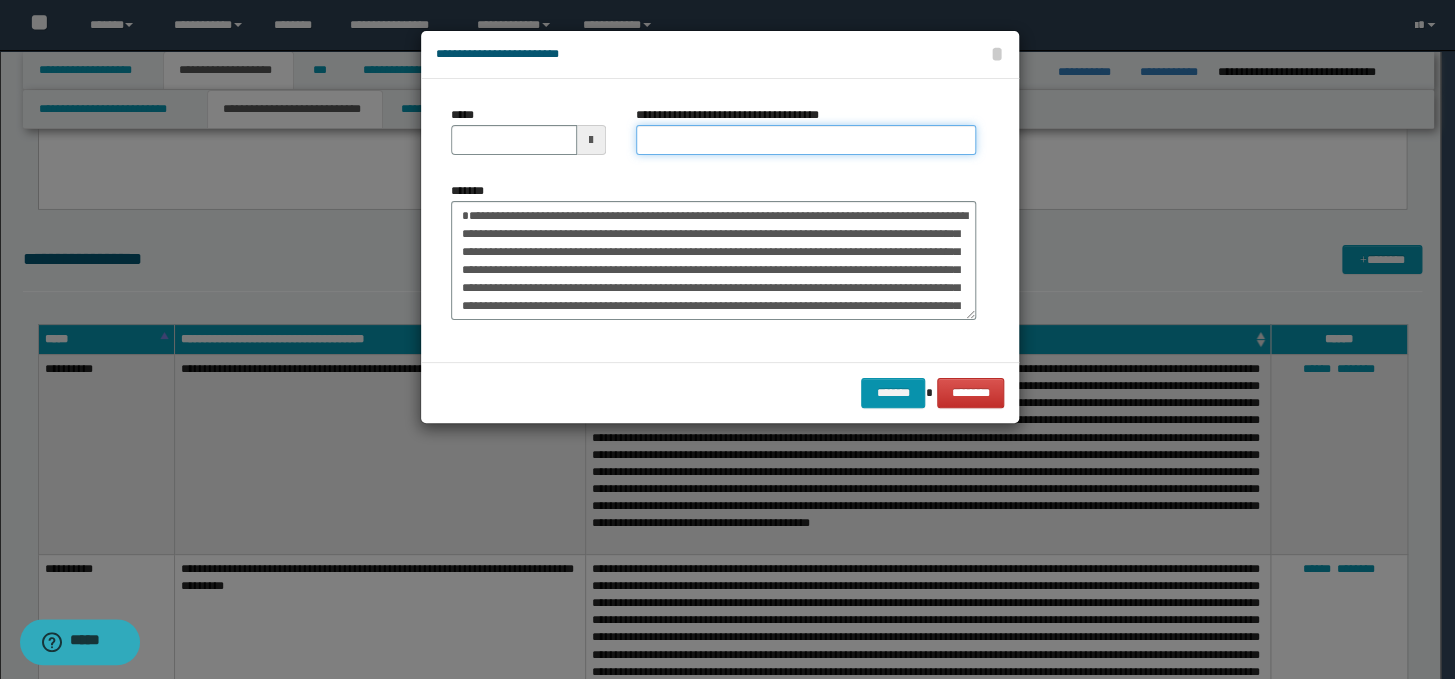 click on "**********" at bounding box center (806, 140) 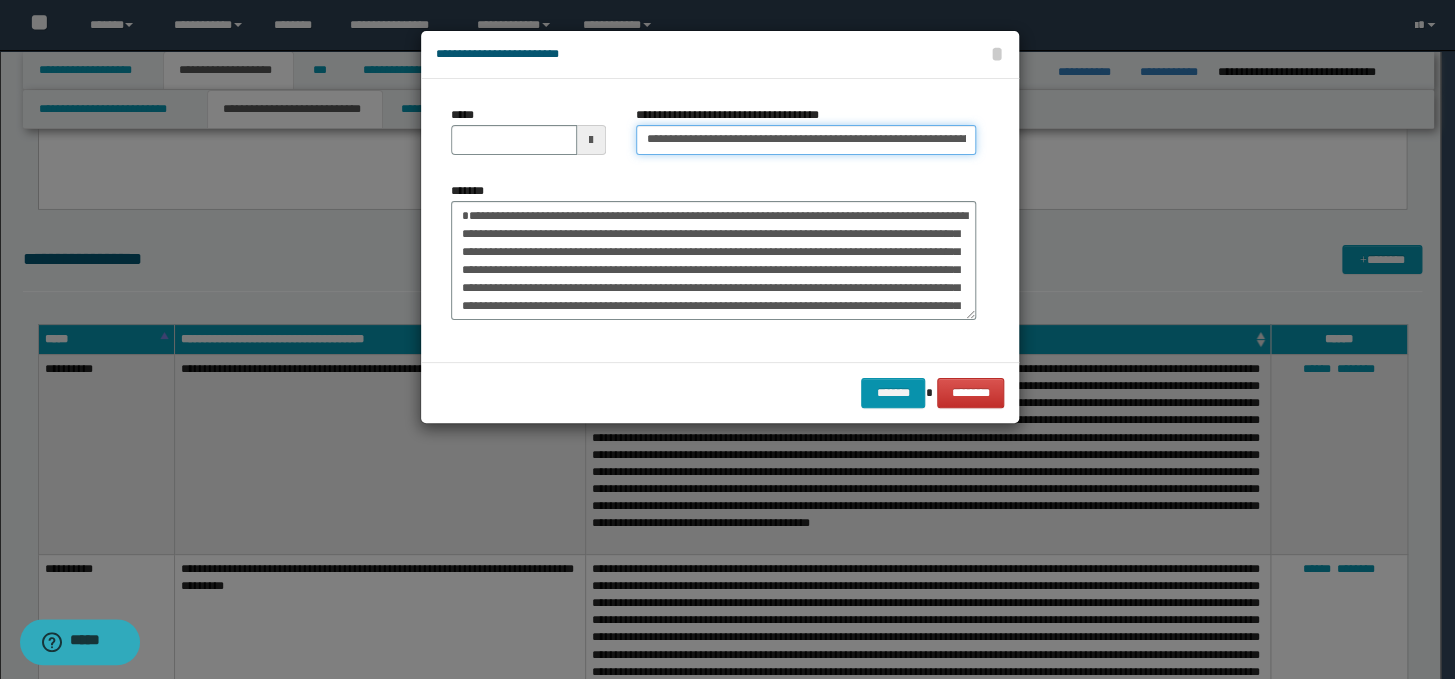 scroll, scrollTop: 0, scrollLeft: 107, axis: horizontal 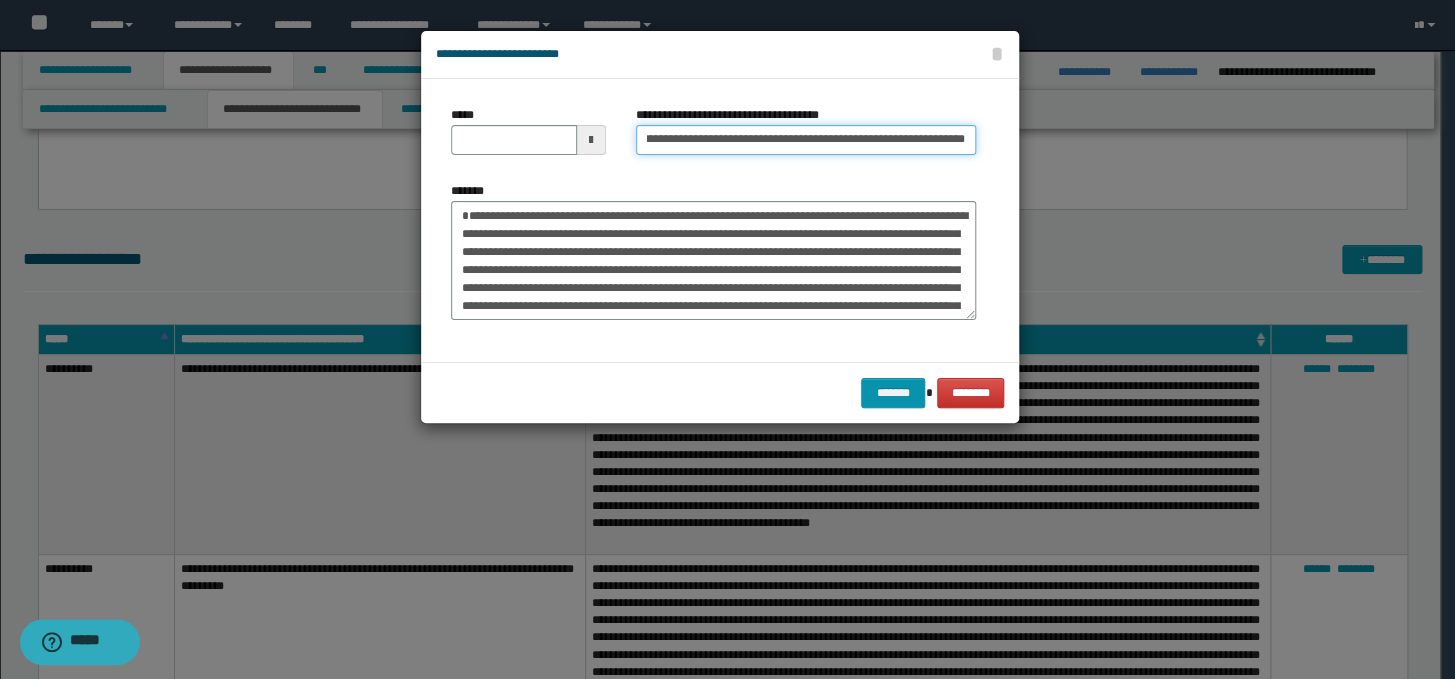 click on "**********" at bounding box center [806, 140] 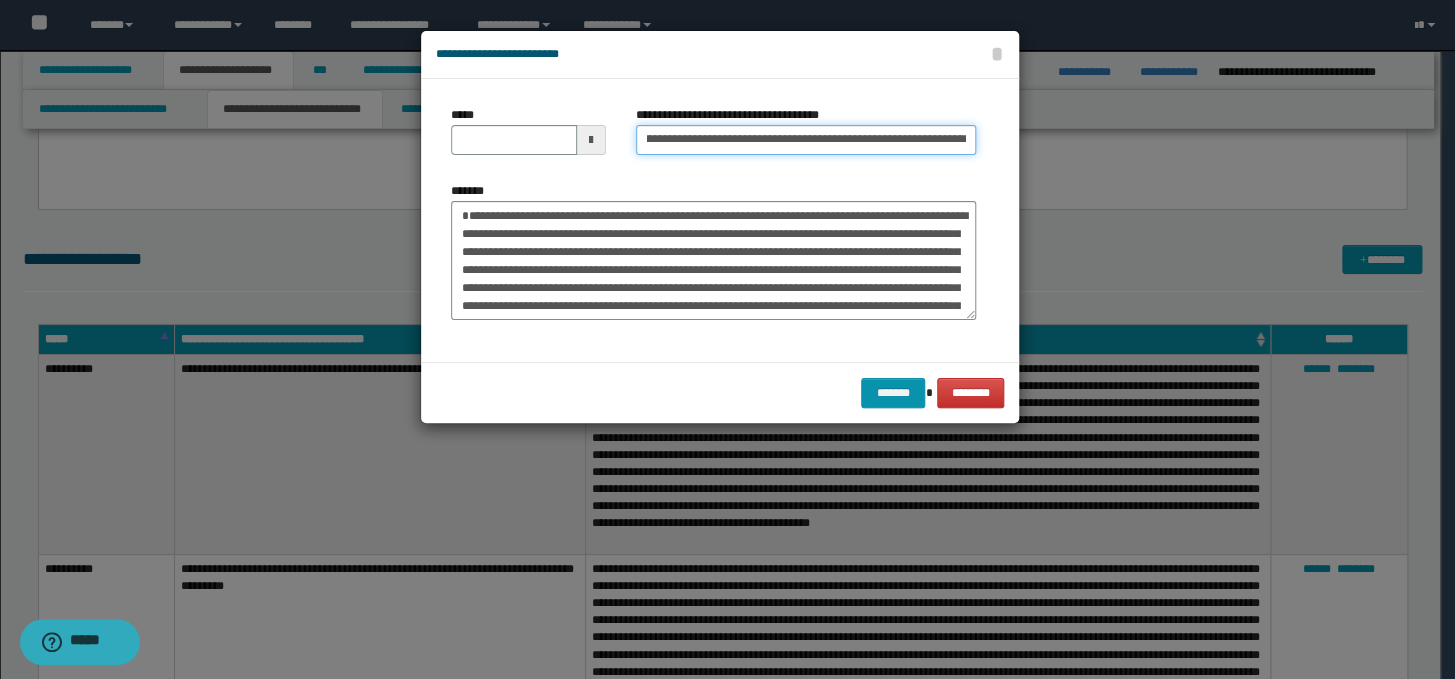 scroll, scrollTop: 0, scrollLeft: 0, axis: both 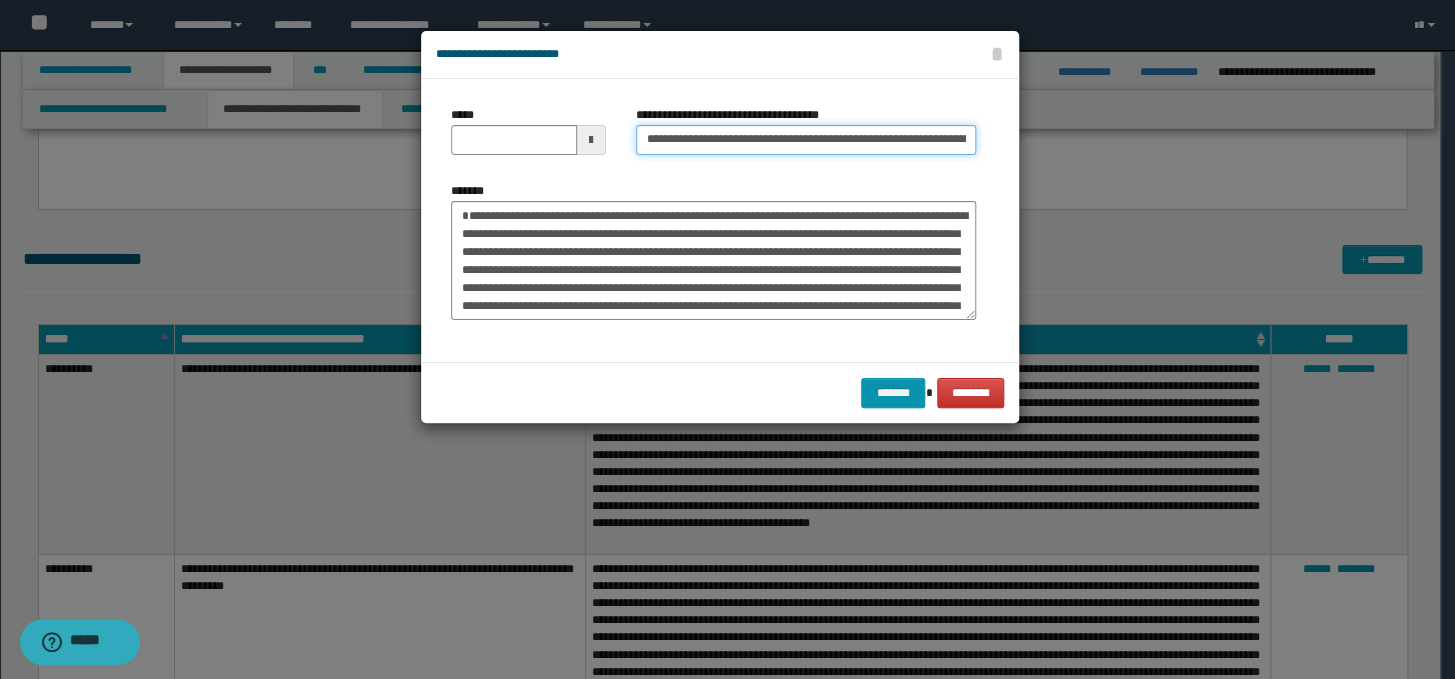 drag, startPoint x: 710, startPoint y: 137, endPoint x: 628, endPoint y: 140, distance: 82.05486 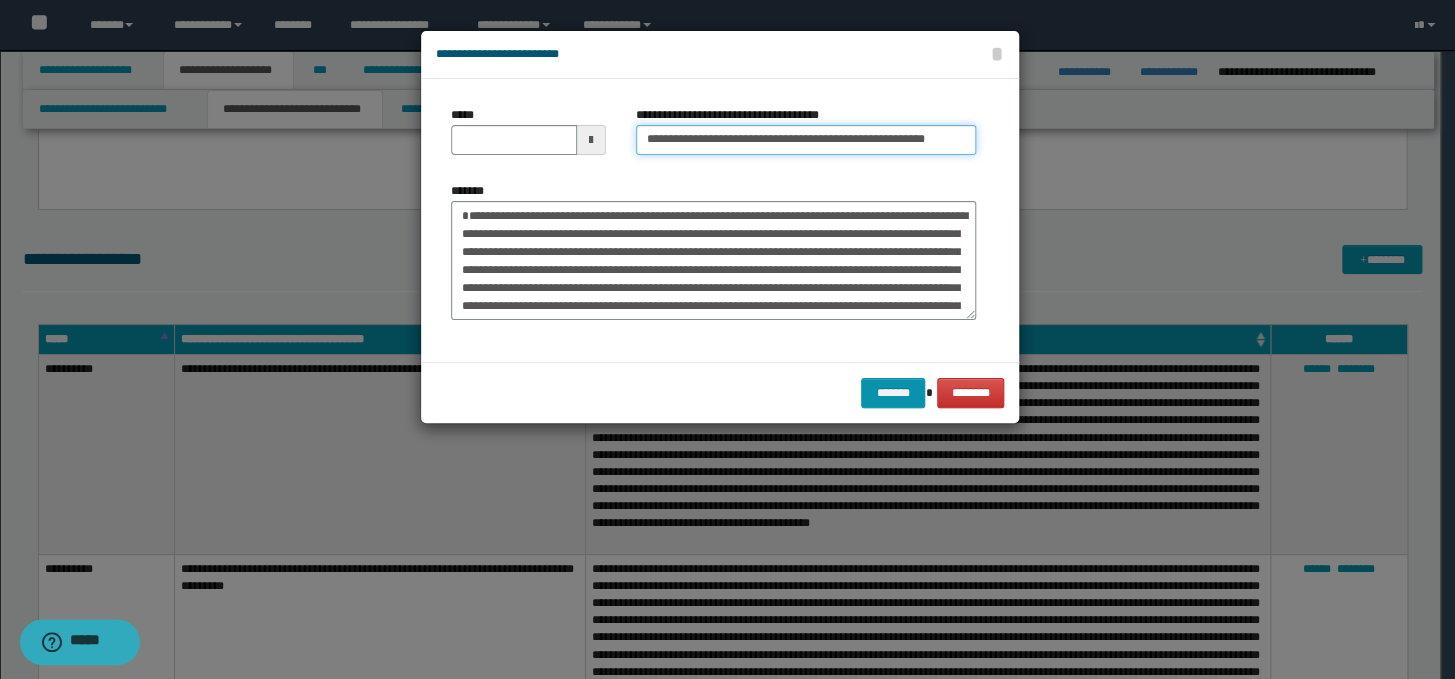 type 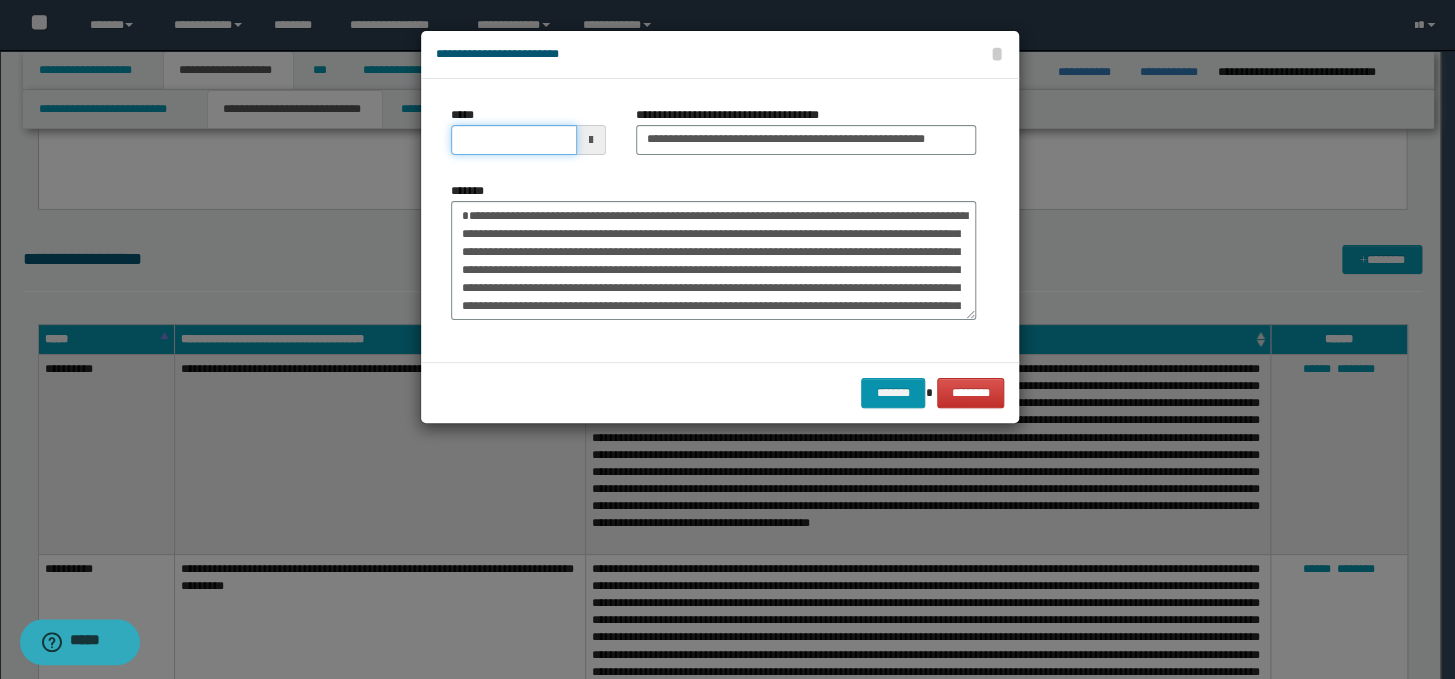 click on "*****" at bounding box center [514, 140] 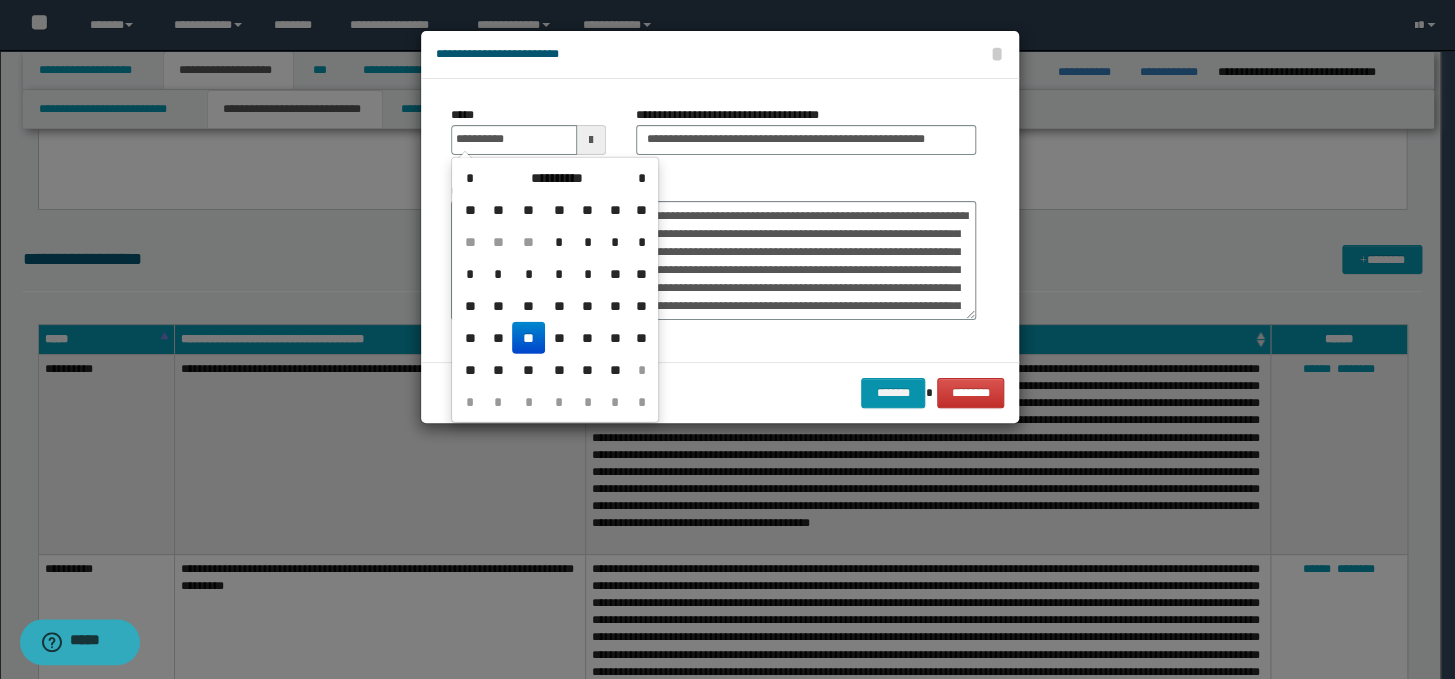 click on "**" at bounding box center (528, 338) 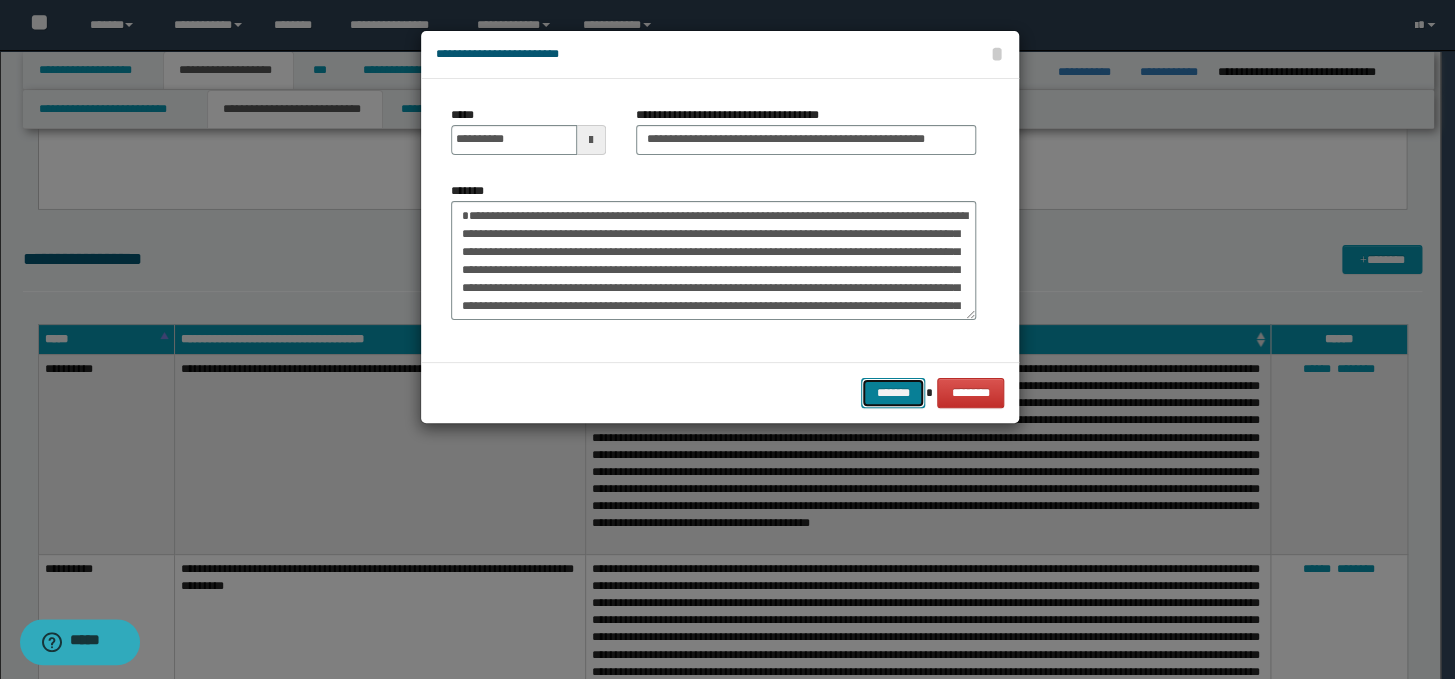 click on "*******" at bounding box center [893, 393] 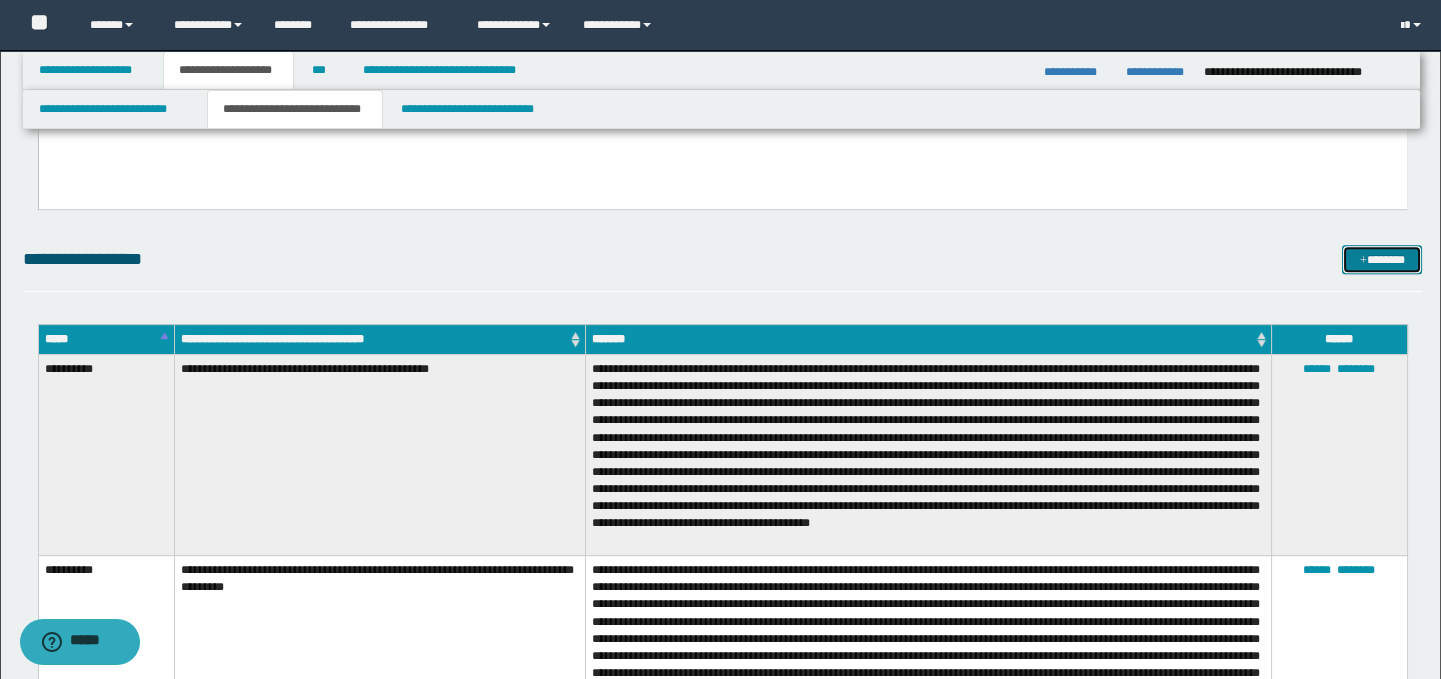 click on "*******" at bounding box center (1382, 260) 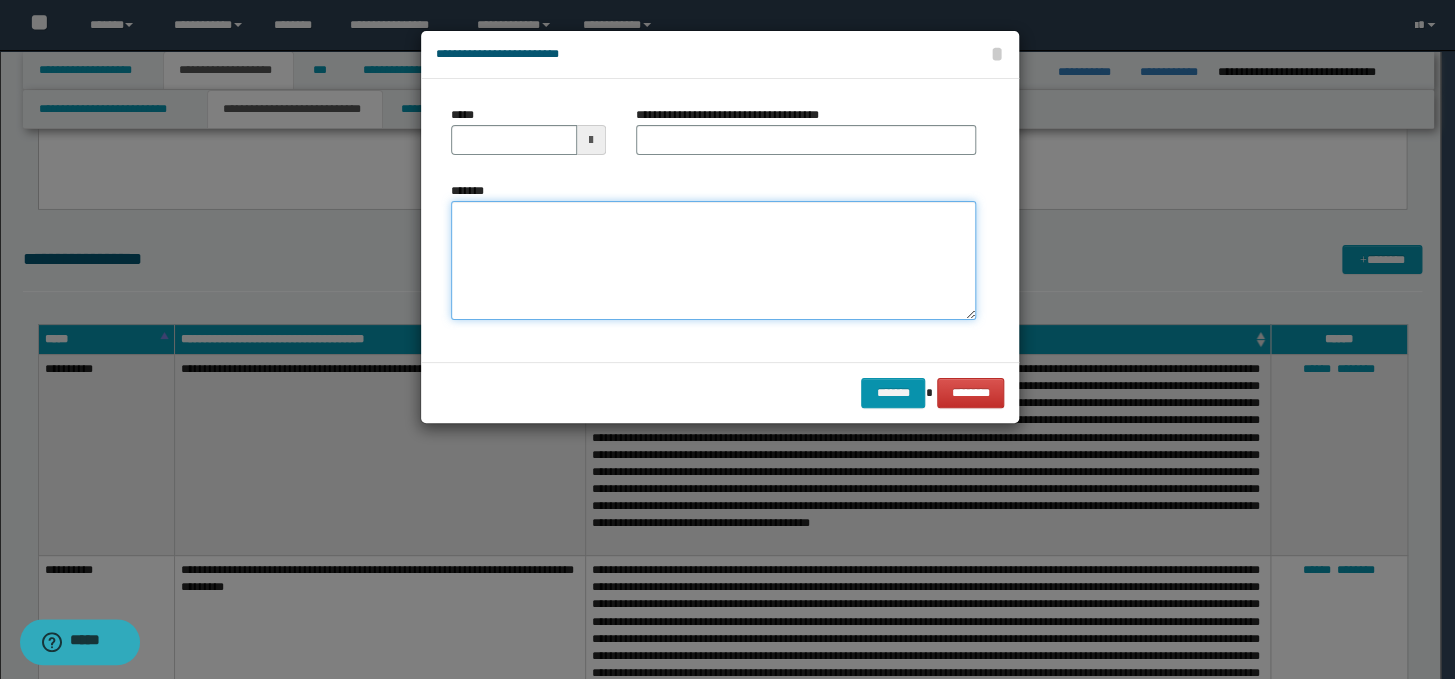 click on "*******" at bounding box center (713, 261) 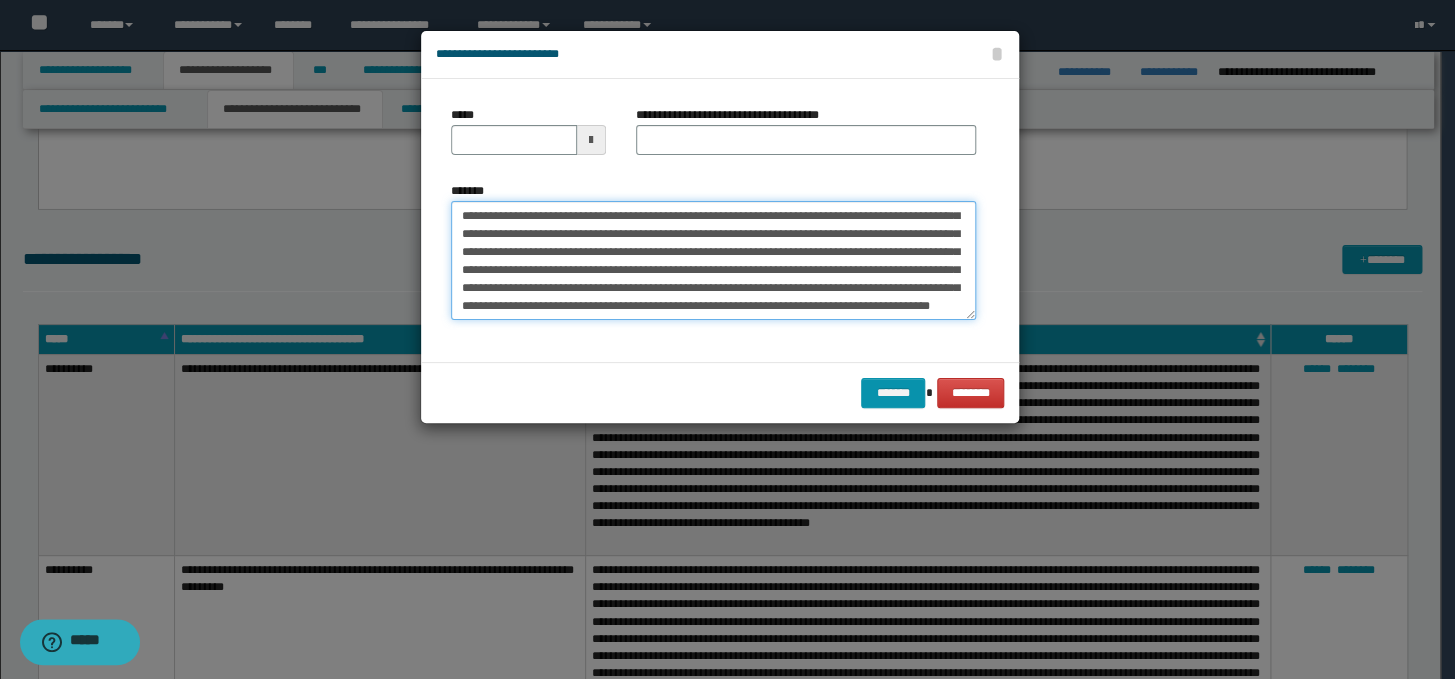 scroll, scrollTop: 0, scrollLeft: 0, axis: both 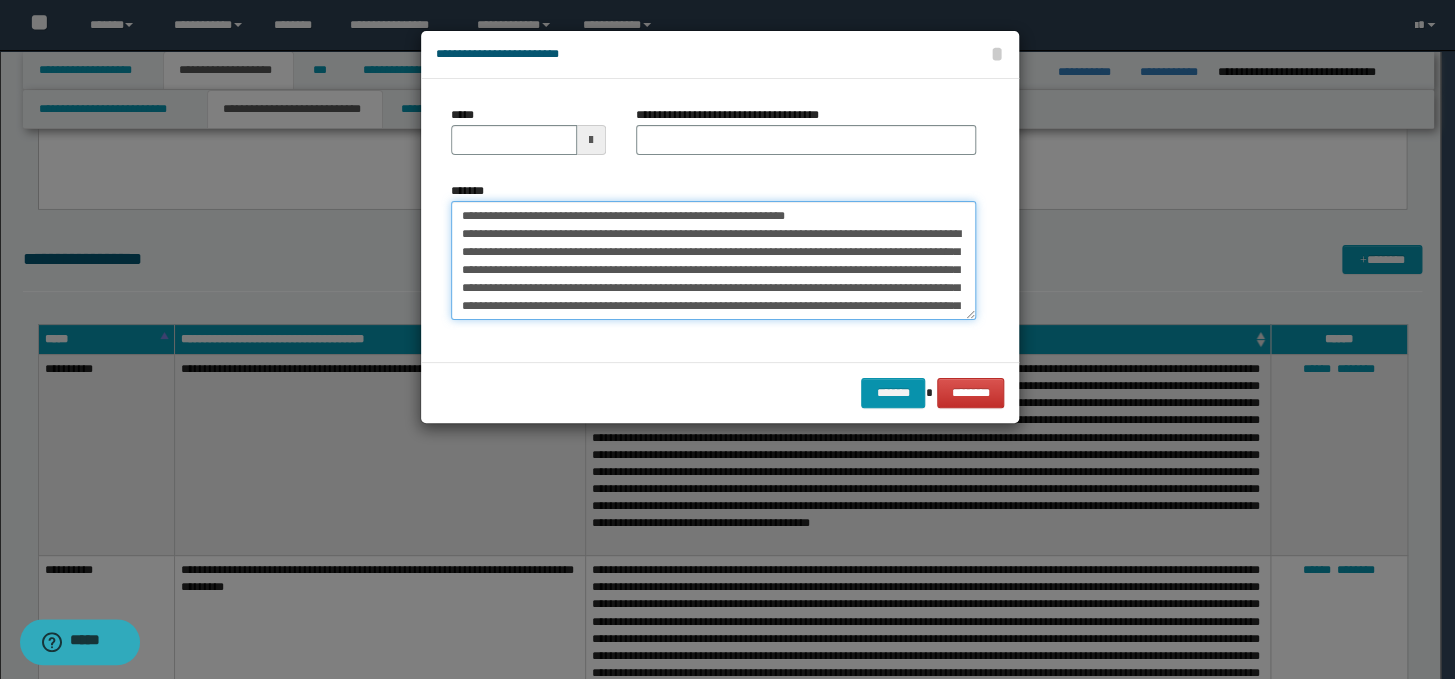 drag, startPoint x: 889, startPoint y: 210, endPoint x: 453, endPoint y: 216, distance: 436.0413 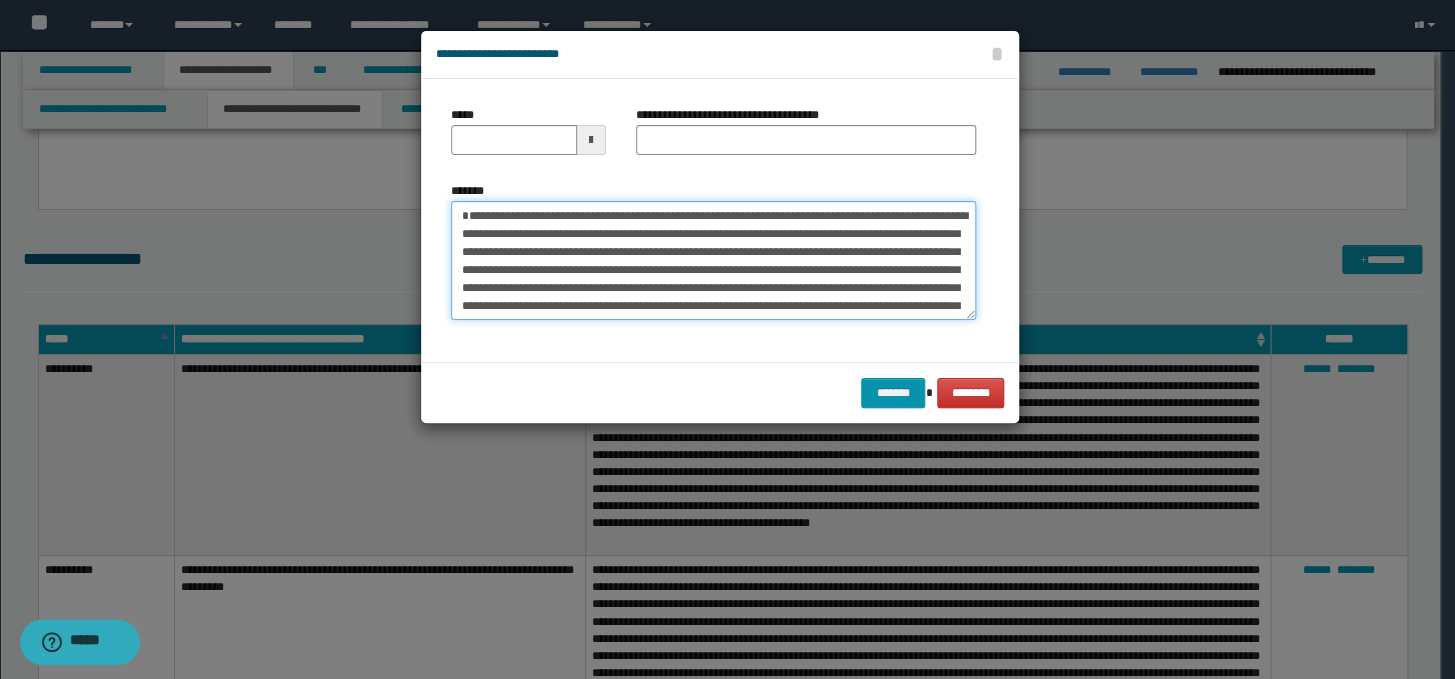 type on "**********" 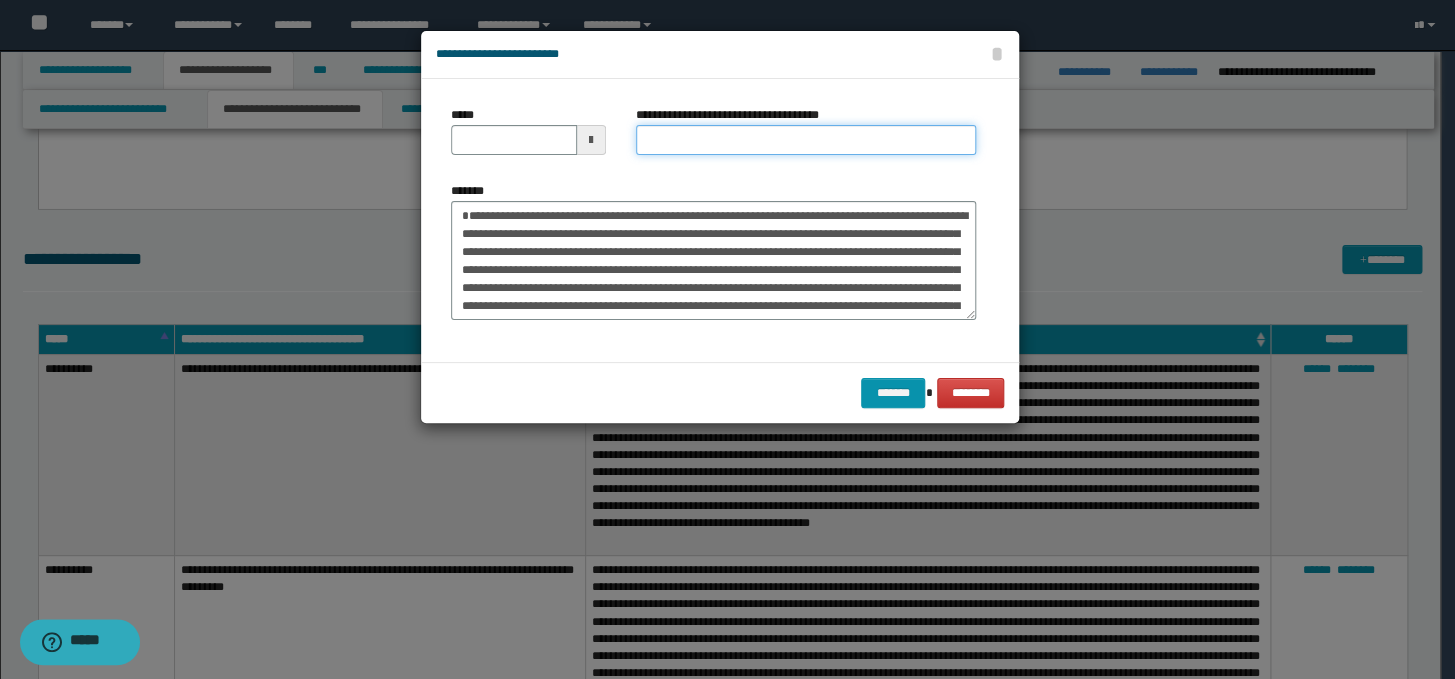 click on "**********" at bounding box center (806, 140) 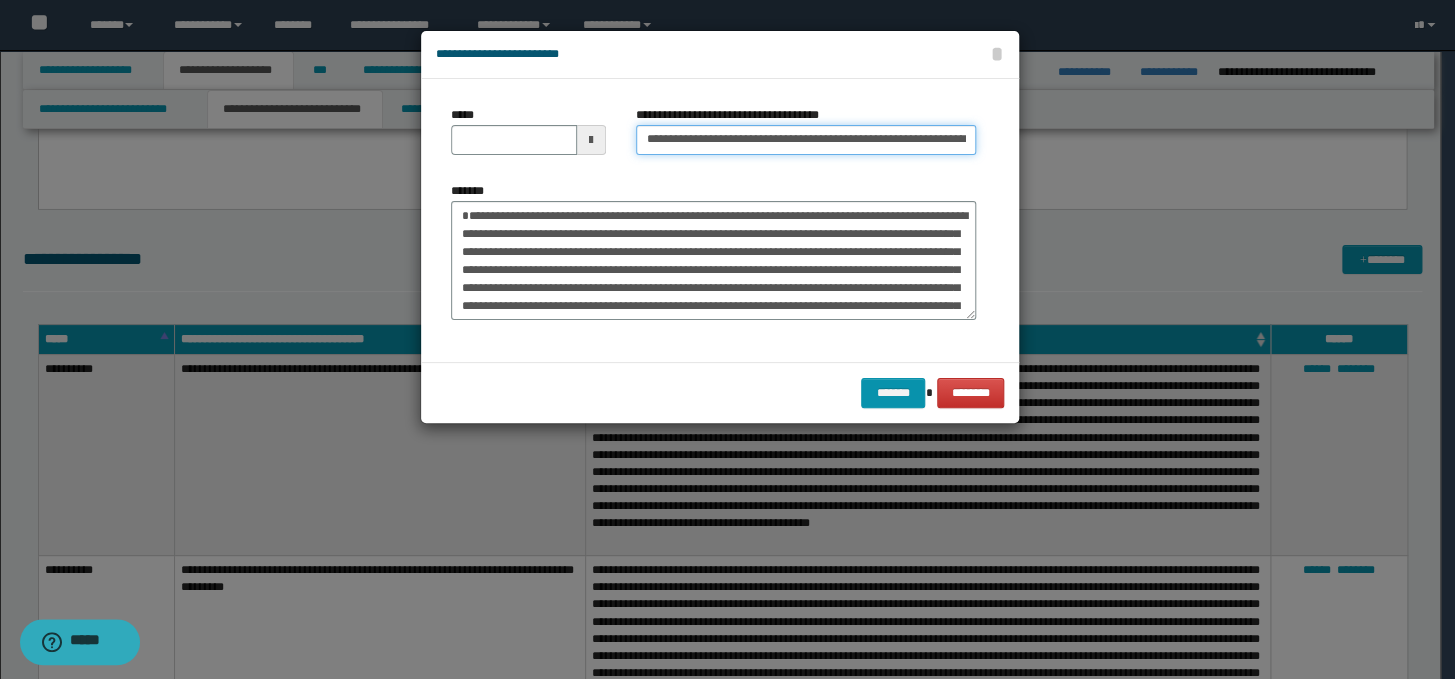 scroll, scrollTop: 0, scrollLeft: 89, axis: horizontal 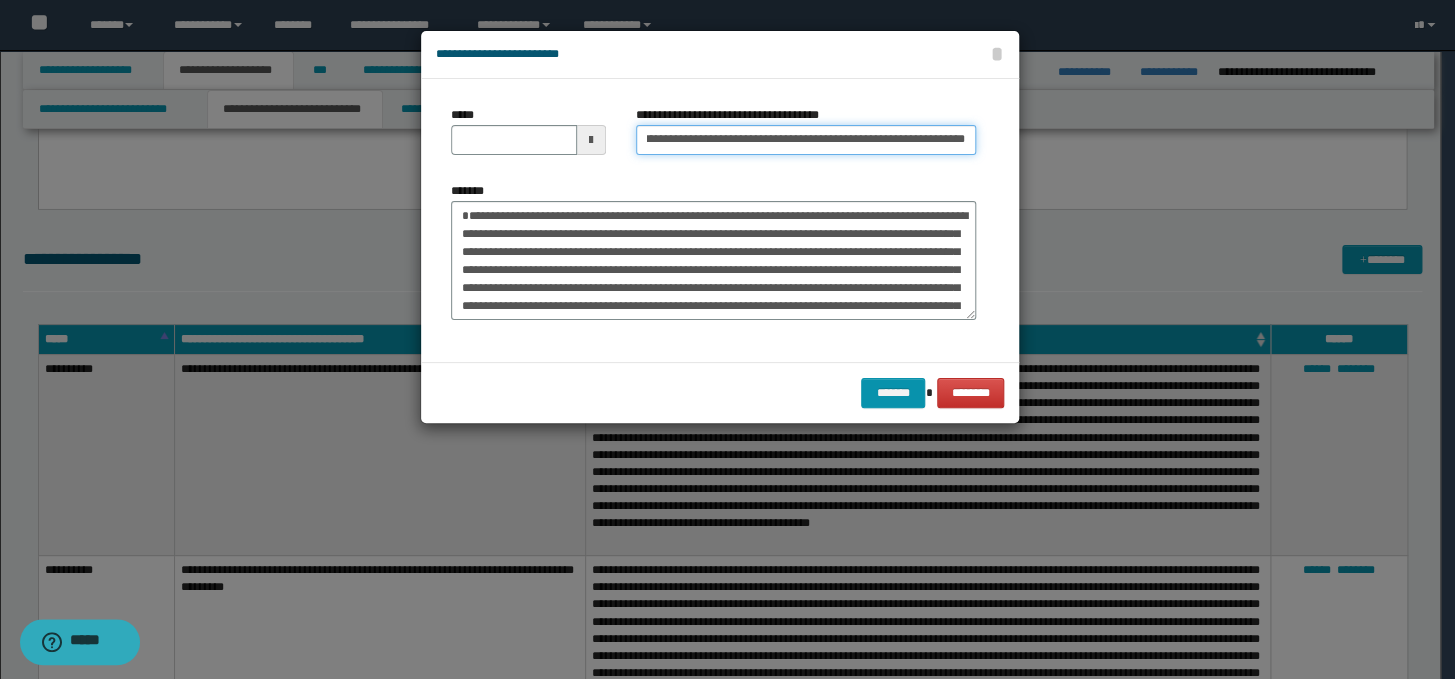 click on "**********" at bounding box center (806, 140) 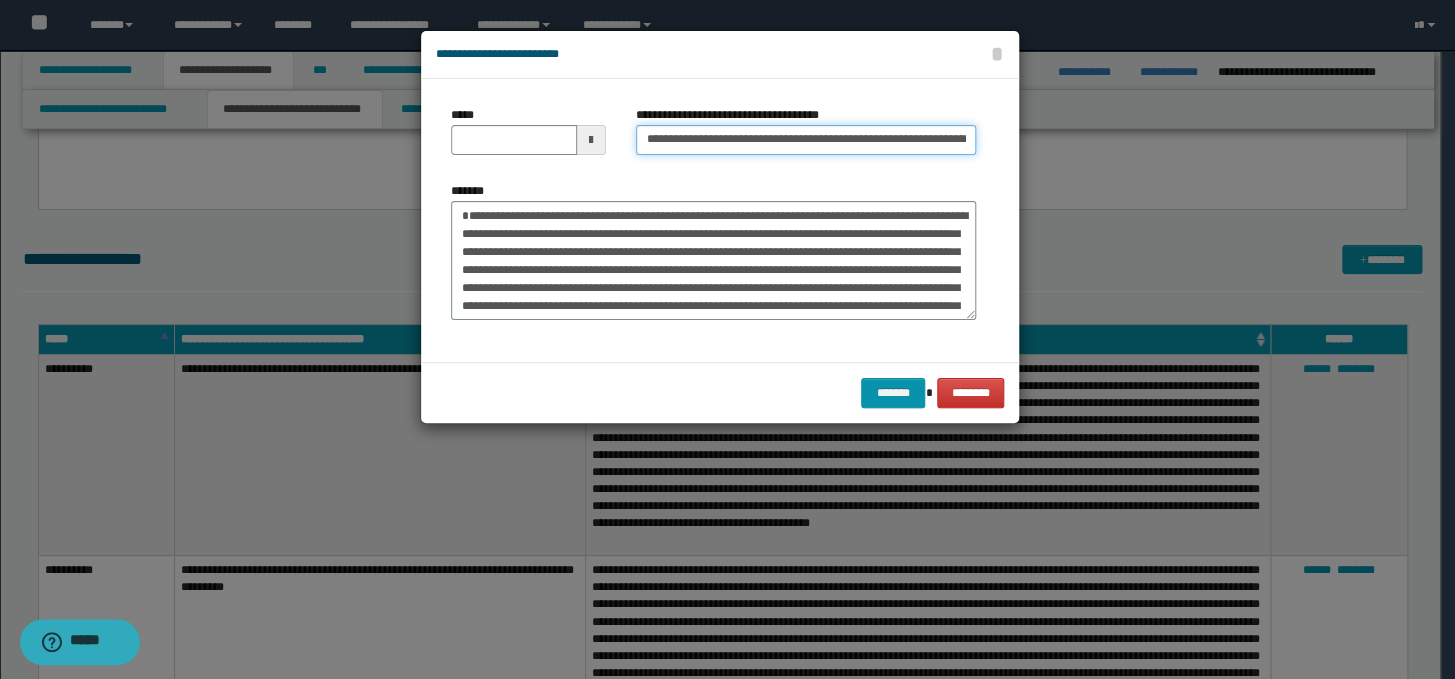 drag, startPoint x: 709, startPoint y: 140, endPoint x: 637, endPoint y: 140, distance: 72 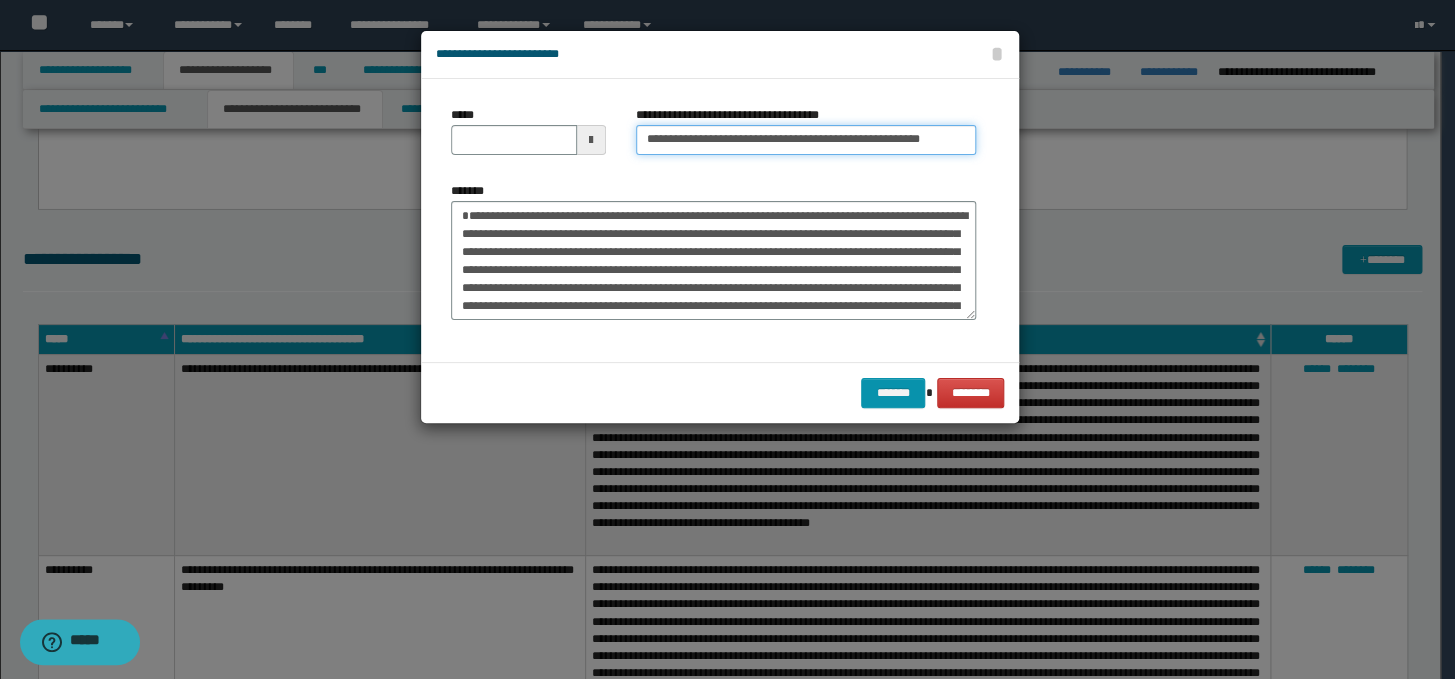 type 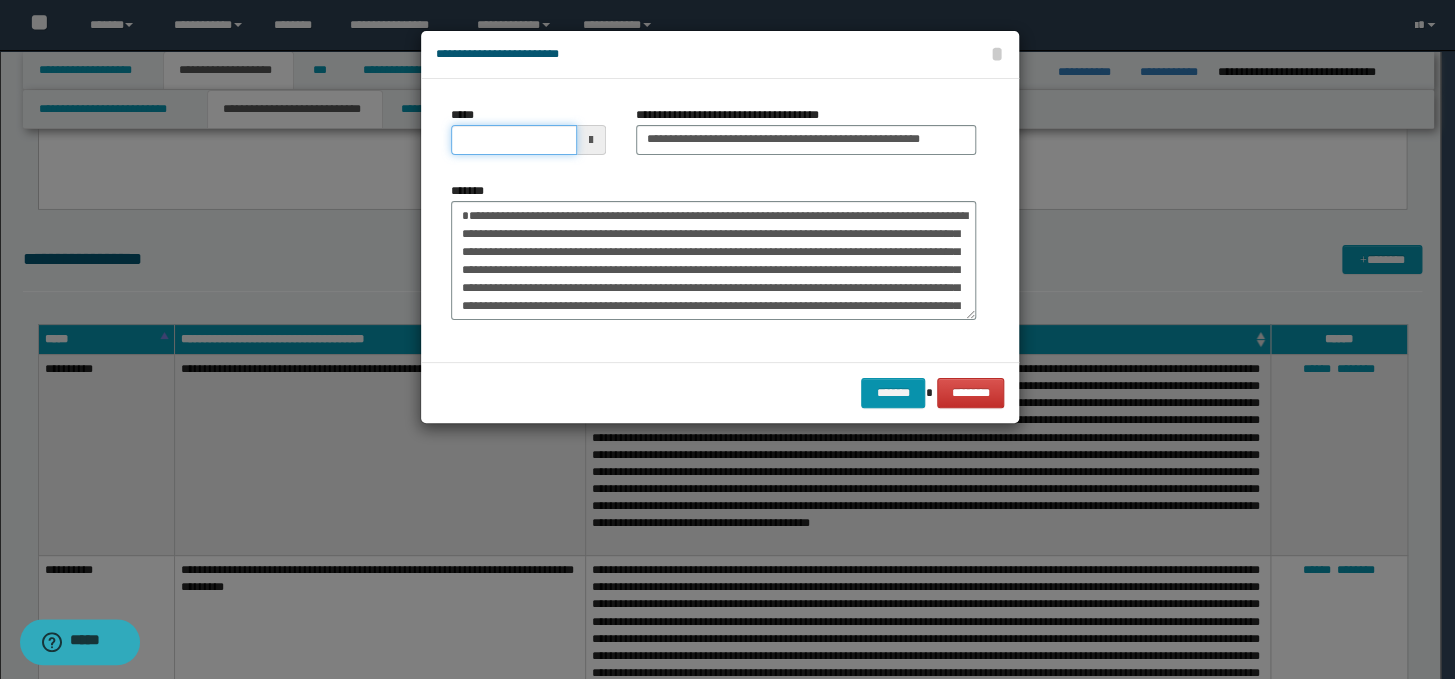 click on "*****" at bounding box center (514, 140) 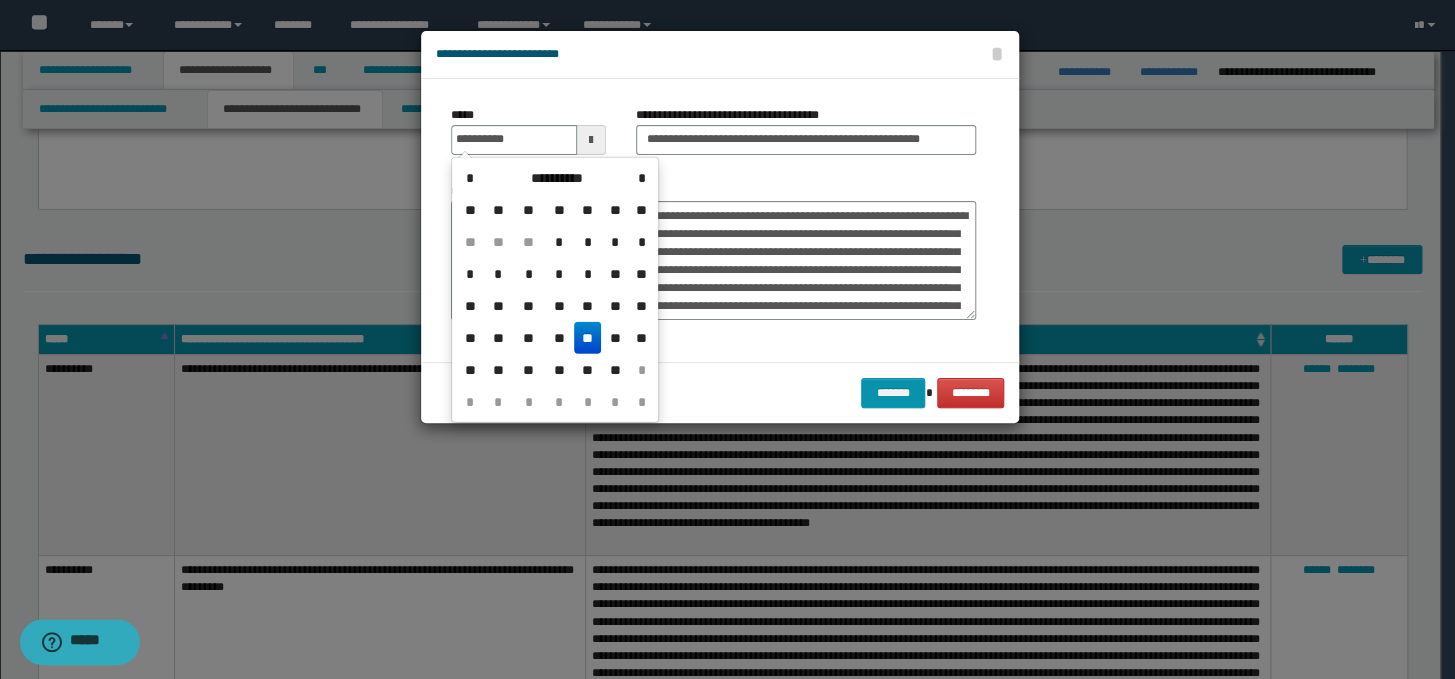 click on "**" at bounding box center [588, 338] 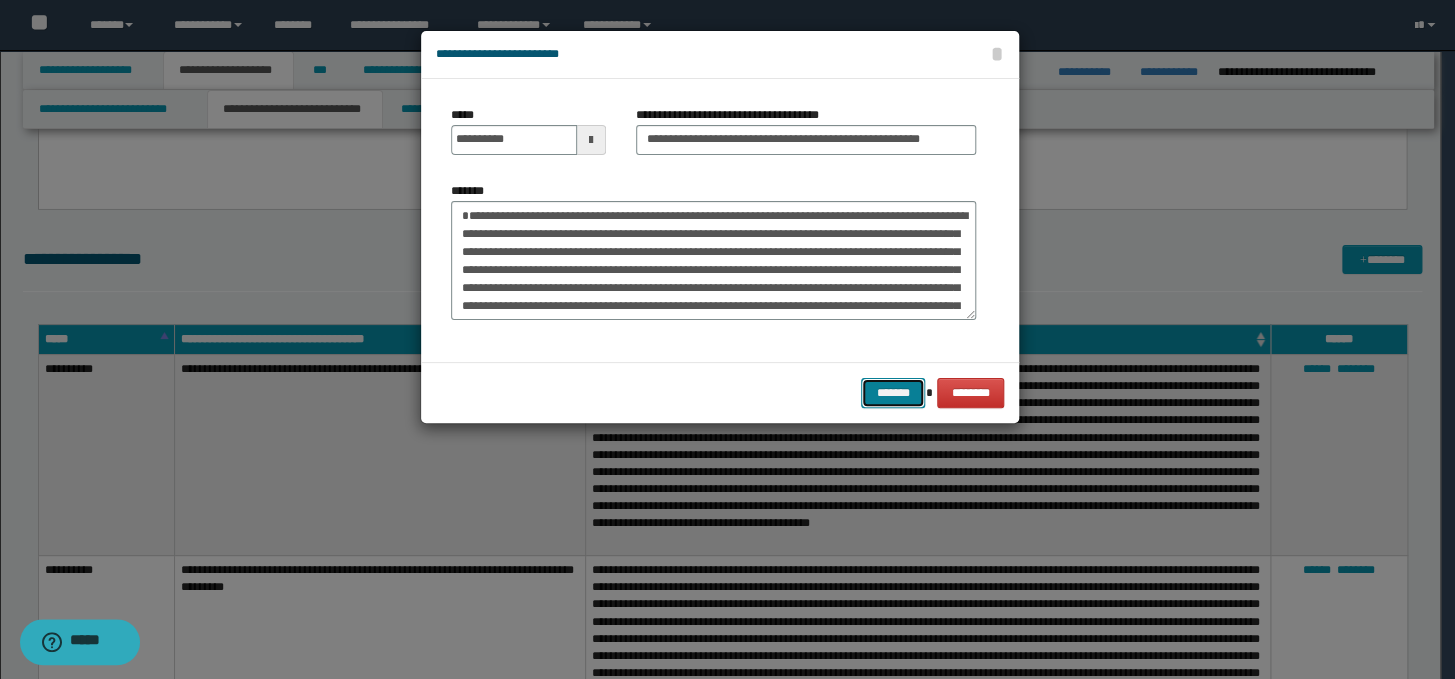 click on "*******" at bounding box center [893, 393] 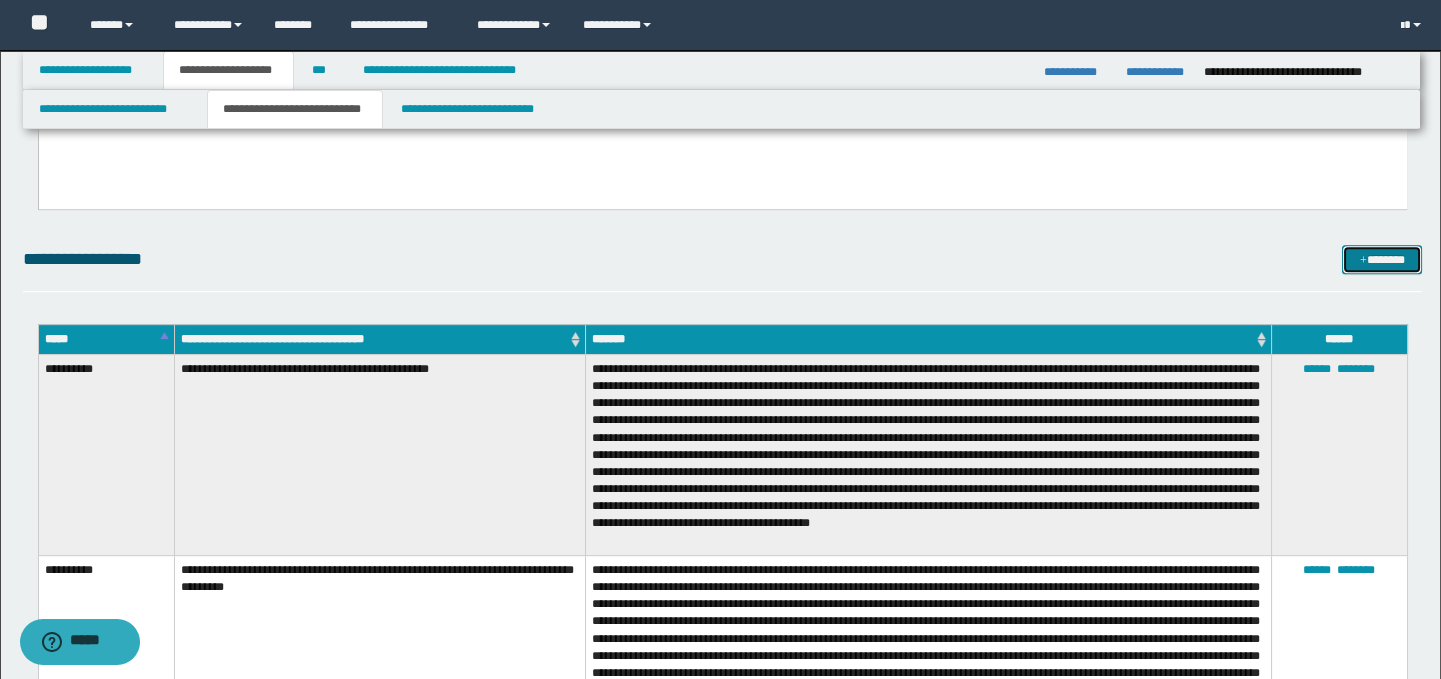 click on "*******" at bounding box center [1382, 260] 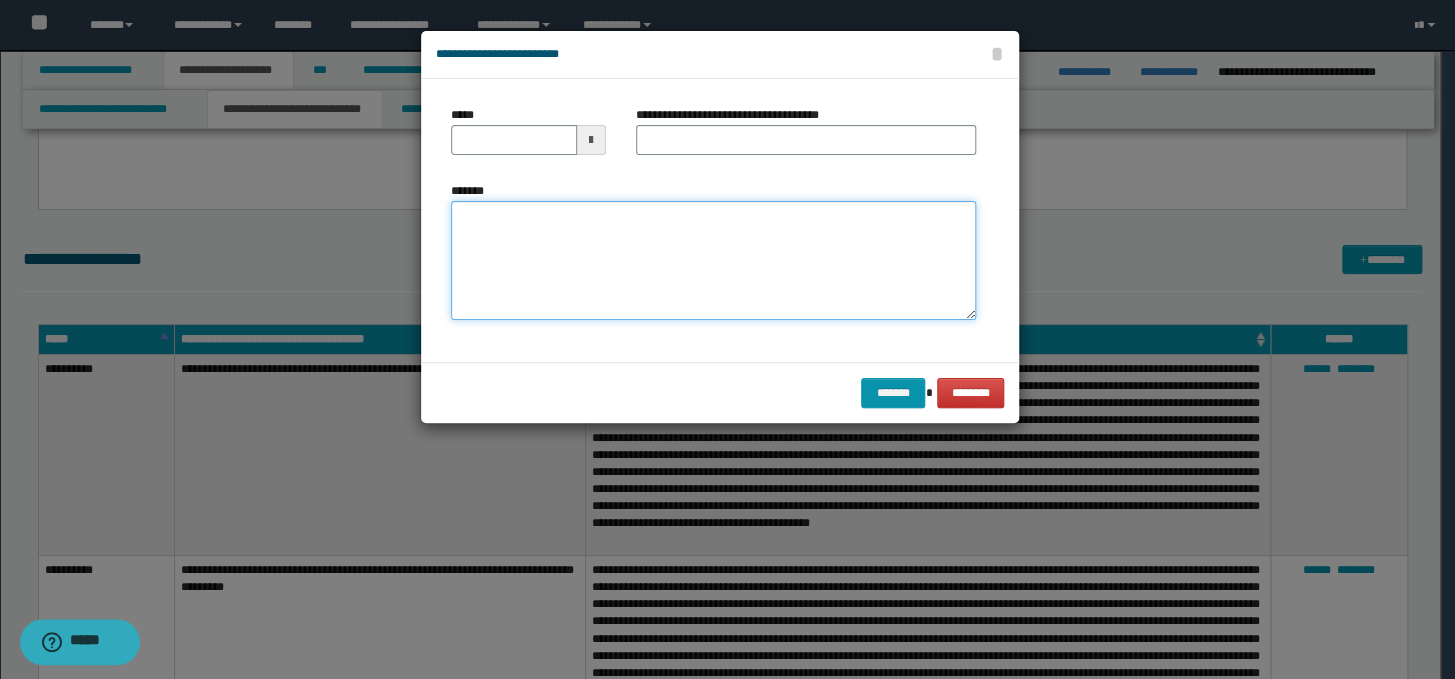 click on "*******" at bounding box center [713, 261] 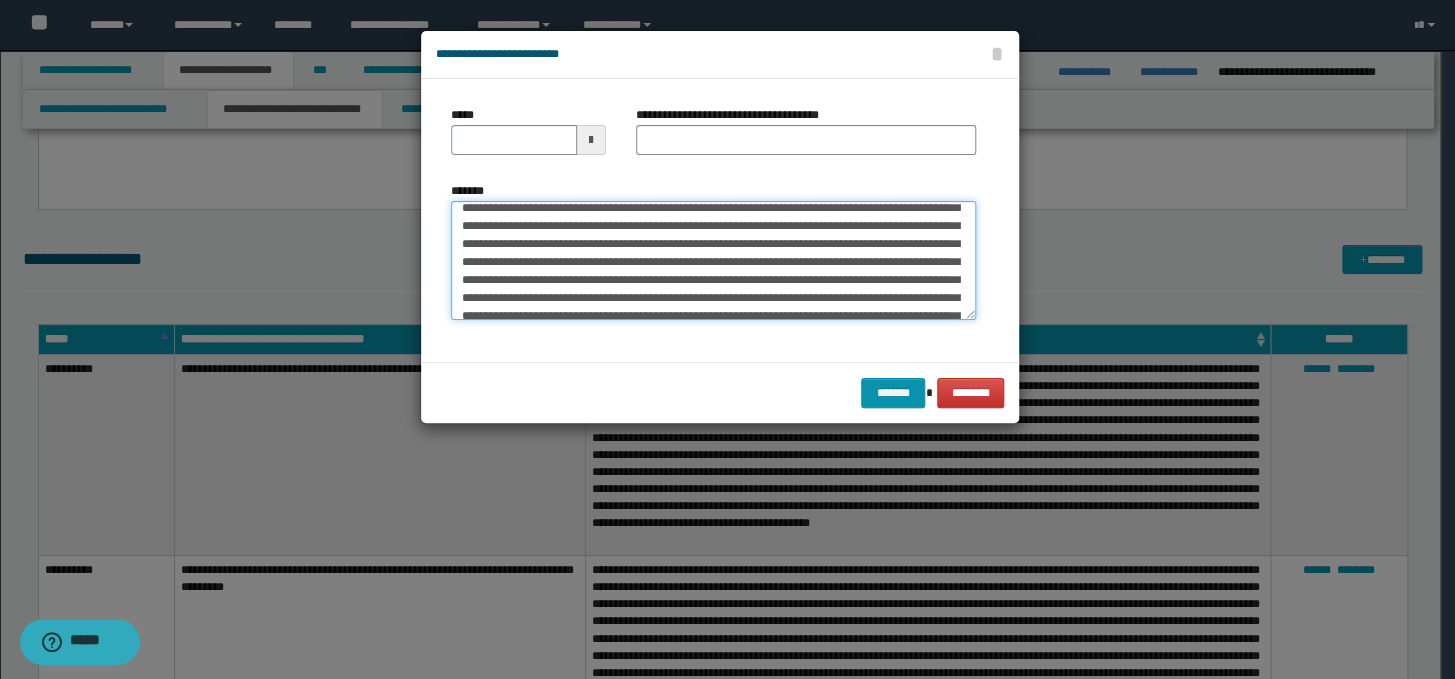 scroll, scrollTop: 0, scrollLeft: 0, axis: both 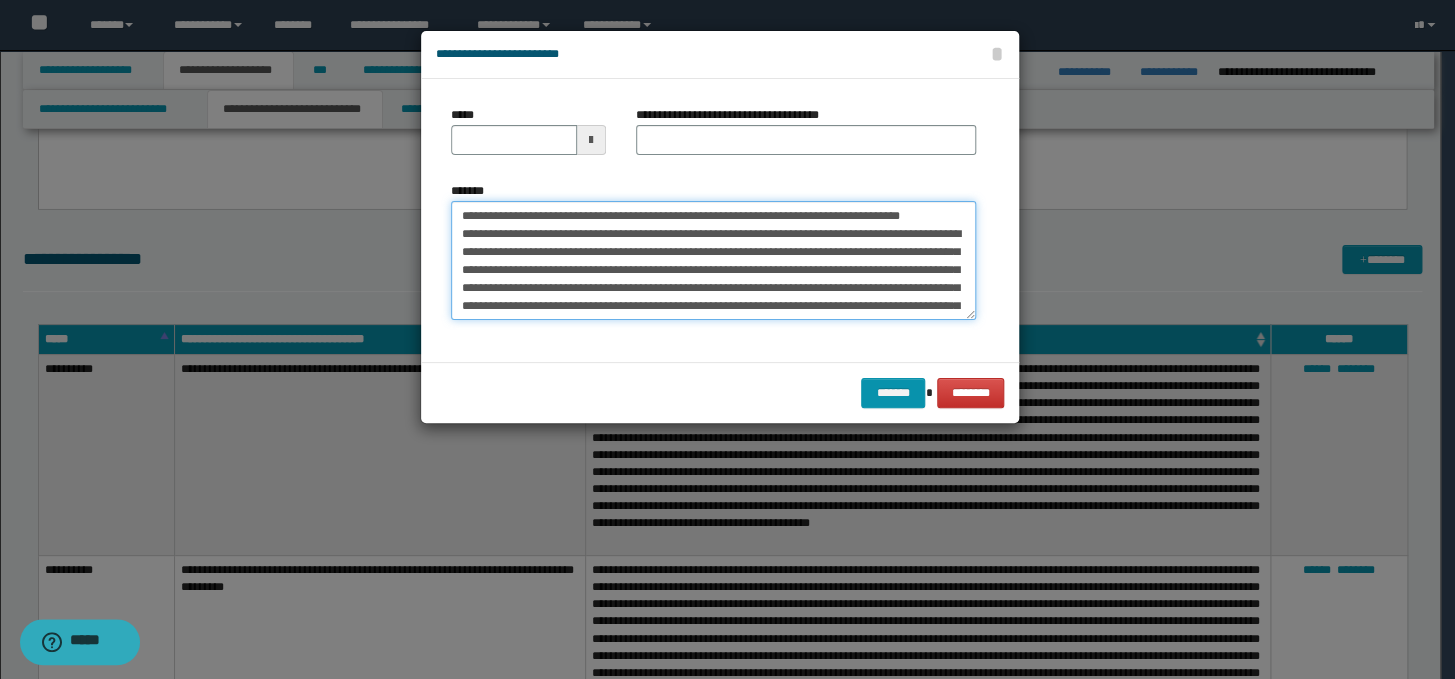 drag, startPoint x: 601, startPoint y: 232, endPoint x: 438, endPoint y: 212, distance: 164.22241 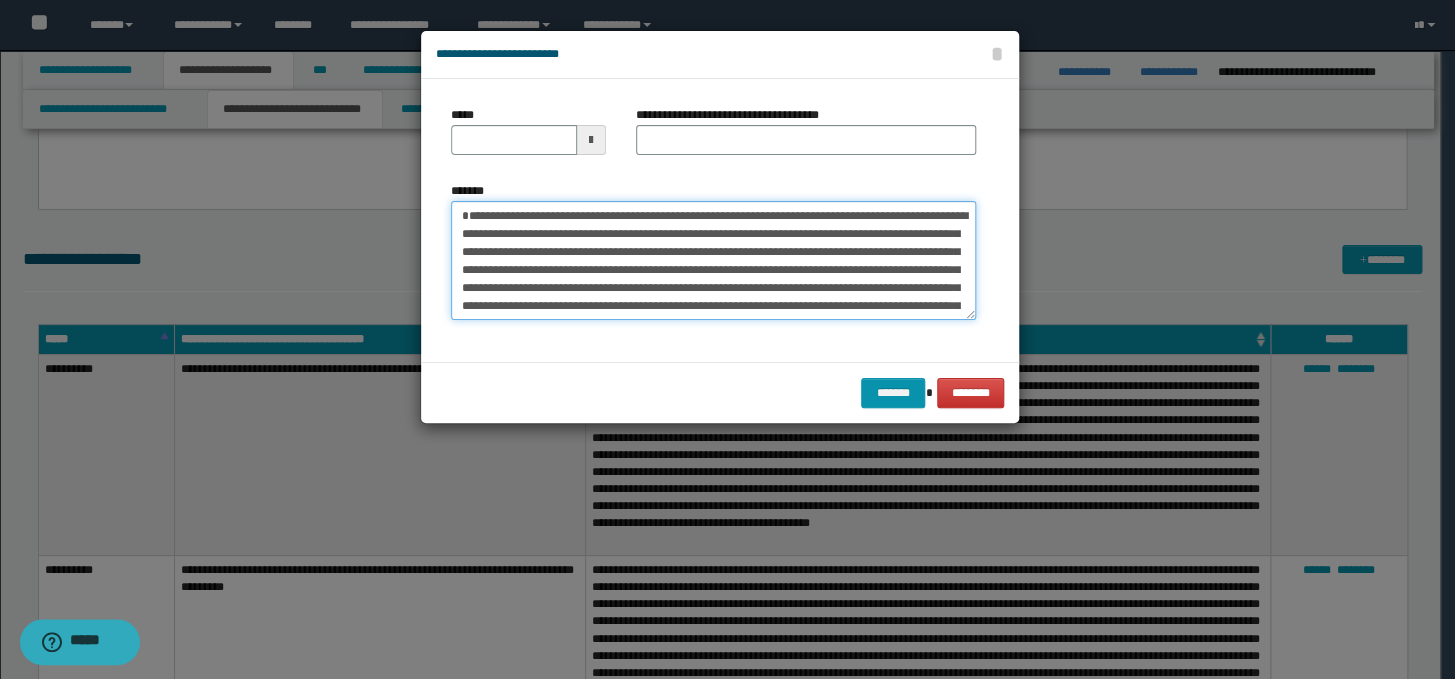 type on "**********" 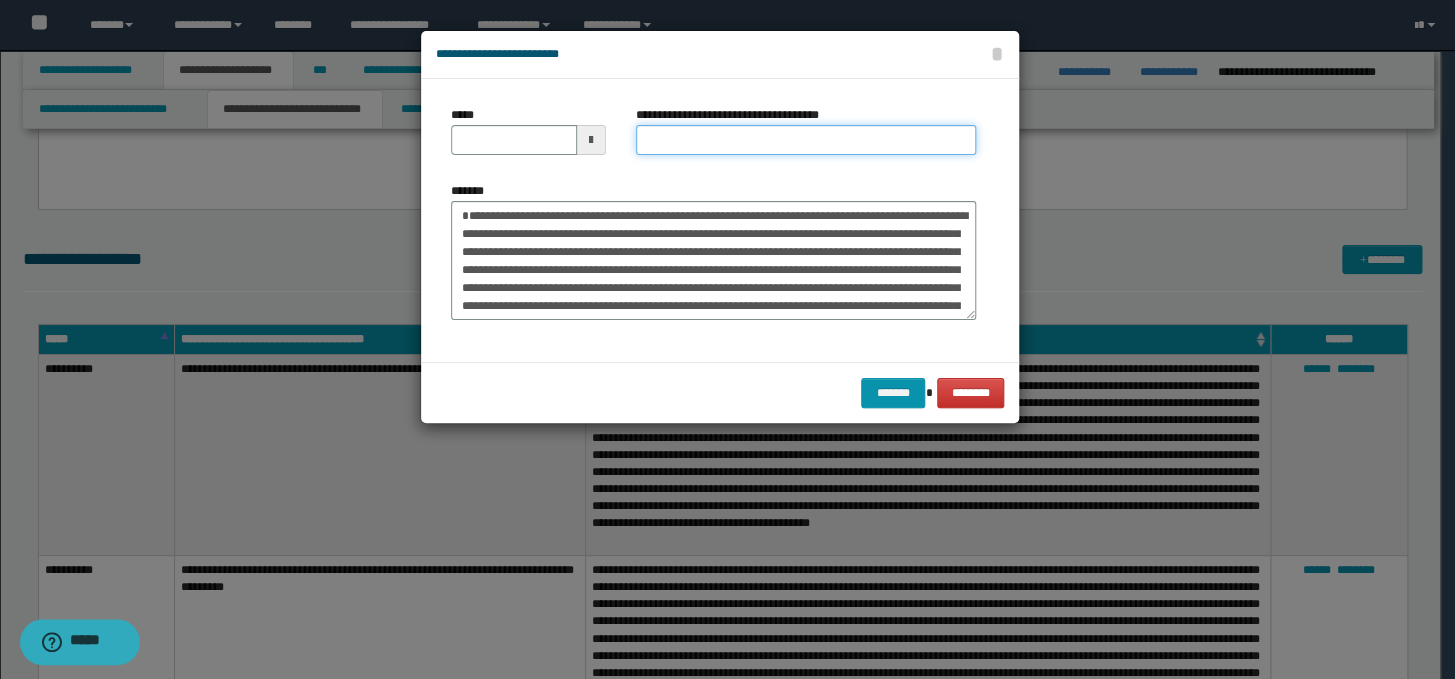 click on "**********" at bounding box center (806, 140) 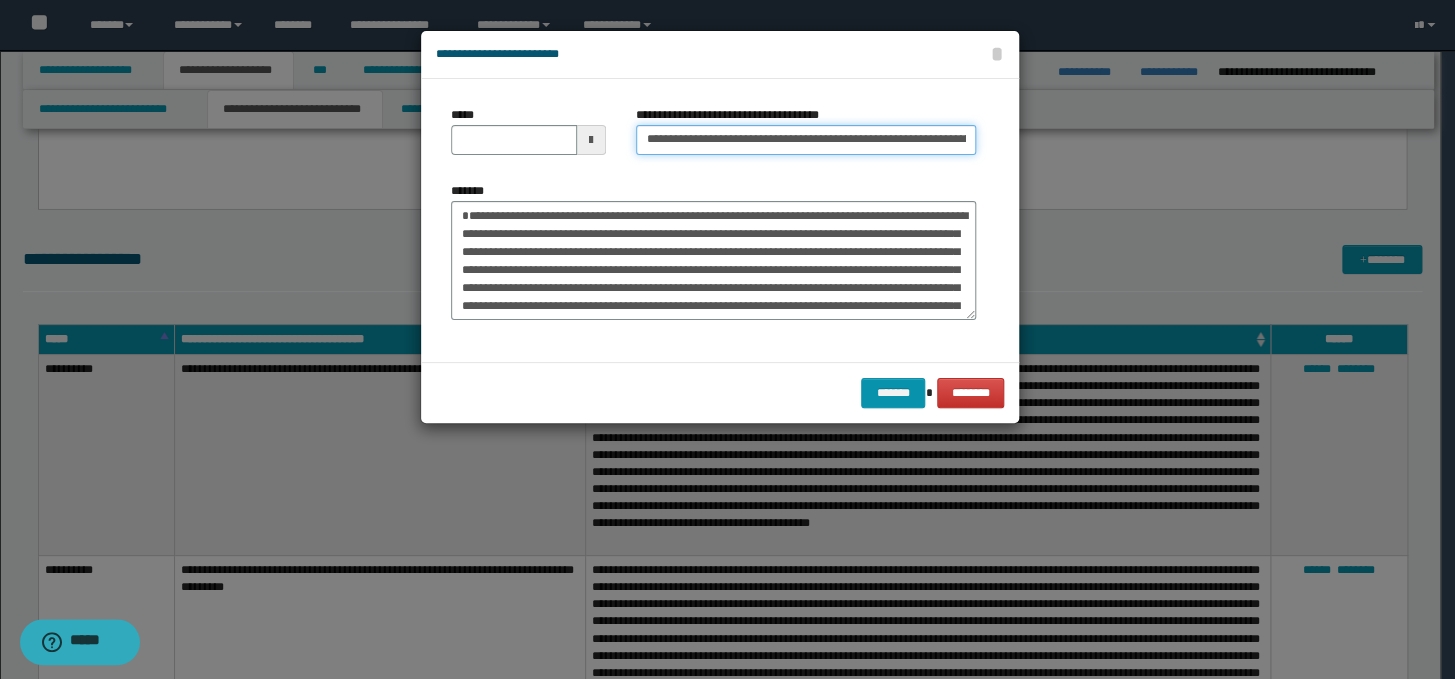 scroll, scrollTop: 0, scrollLeft: 250, axis: horizontal 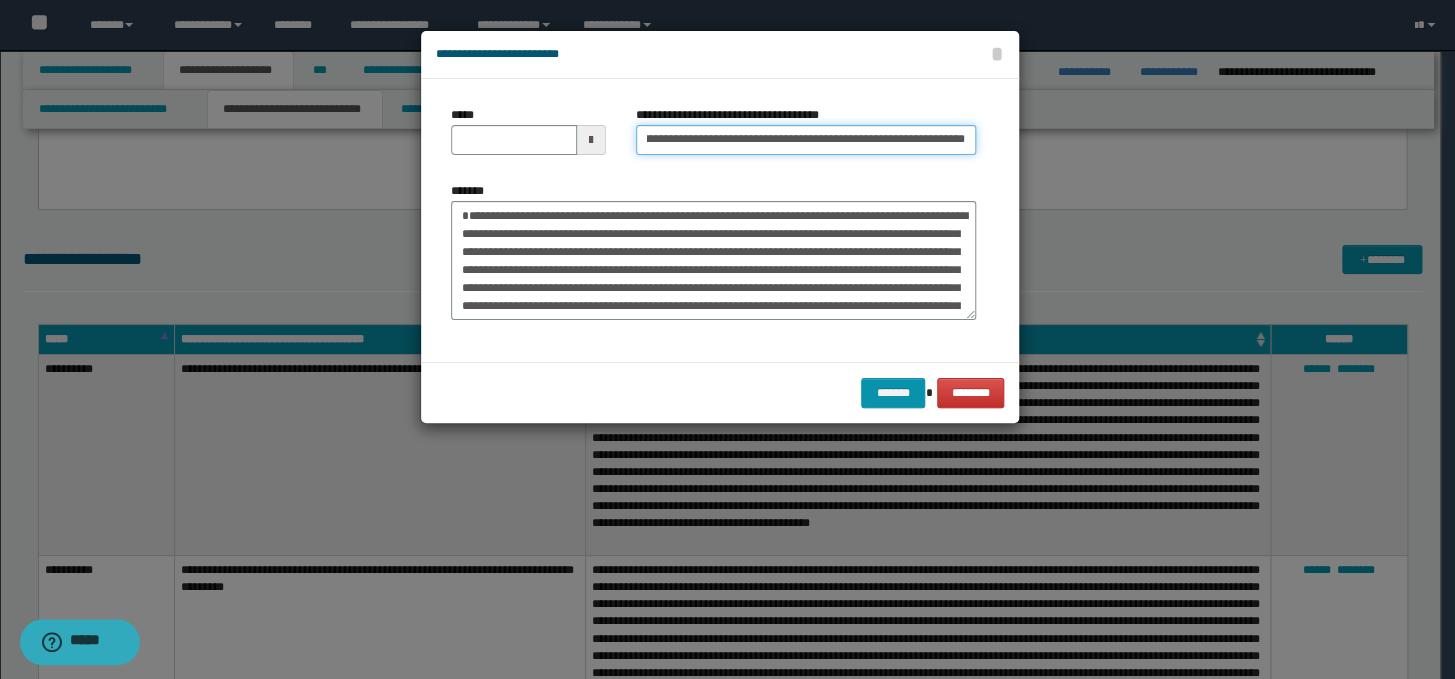 click on "**********" at bounding box center [806, 140] 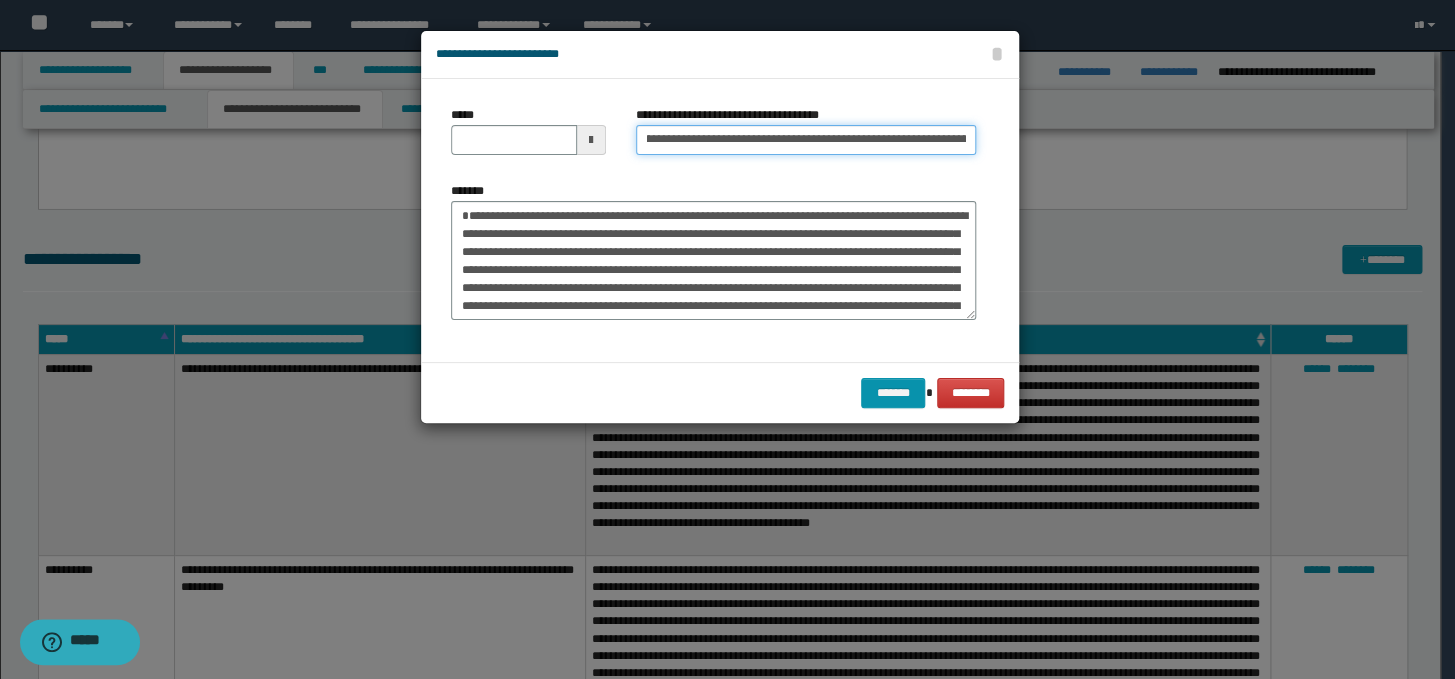 scroll, scrollTop: 0, scrollLeft: 0, axis: both 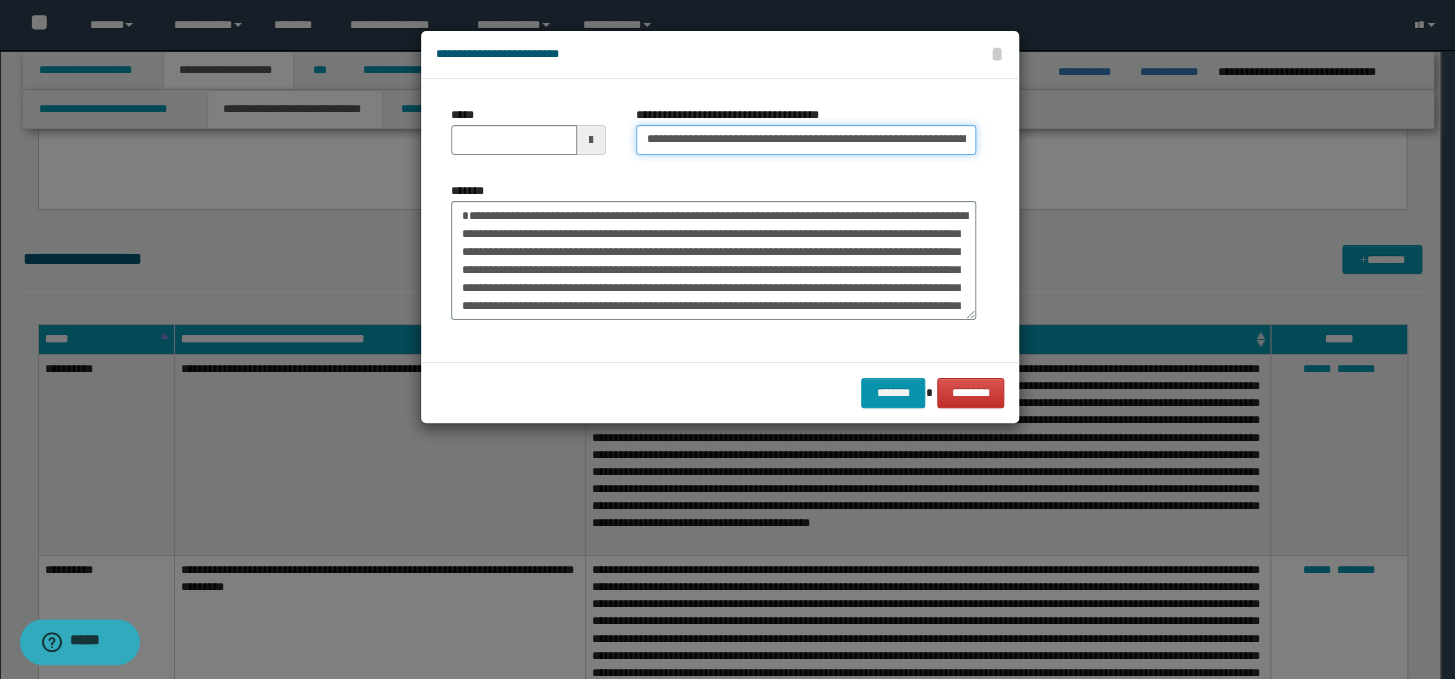 drag, startPoint x: 709, startPoint y: 140, endPoint x: 618, endPoint y: 140, distance: 91 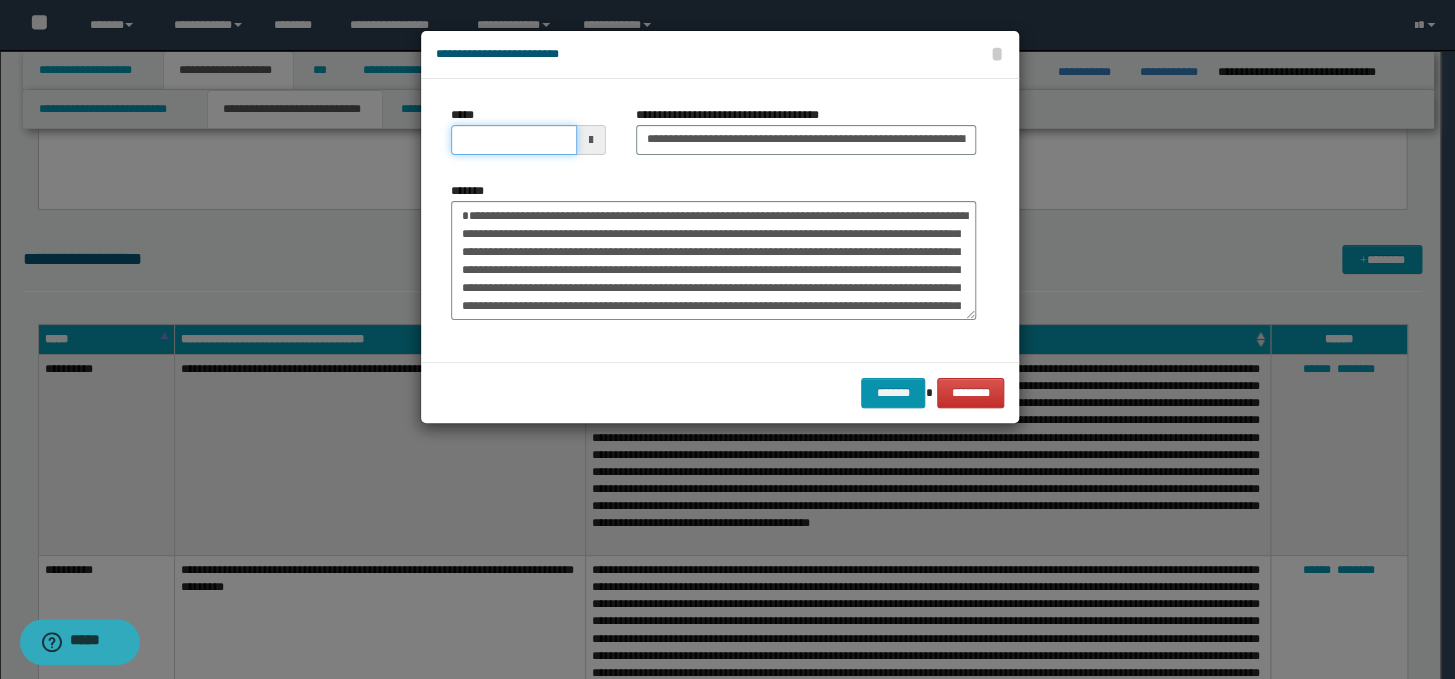 click on "*****" at bounding box center [514, 140] 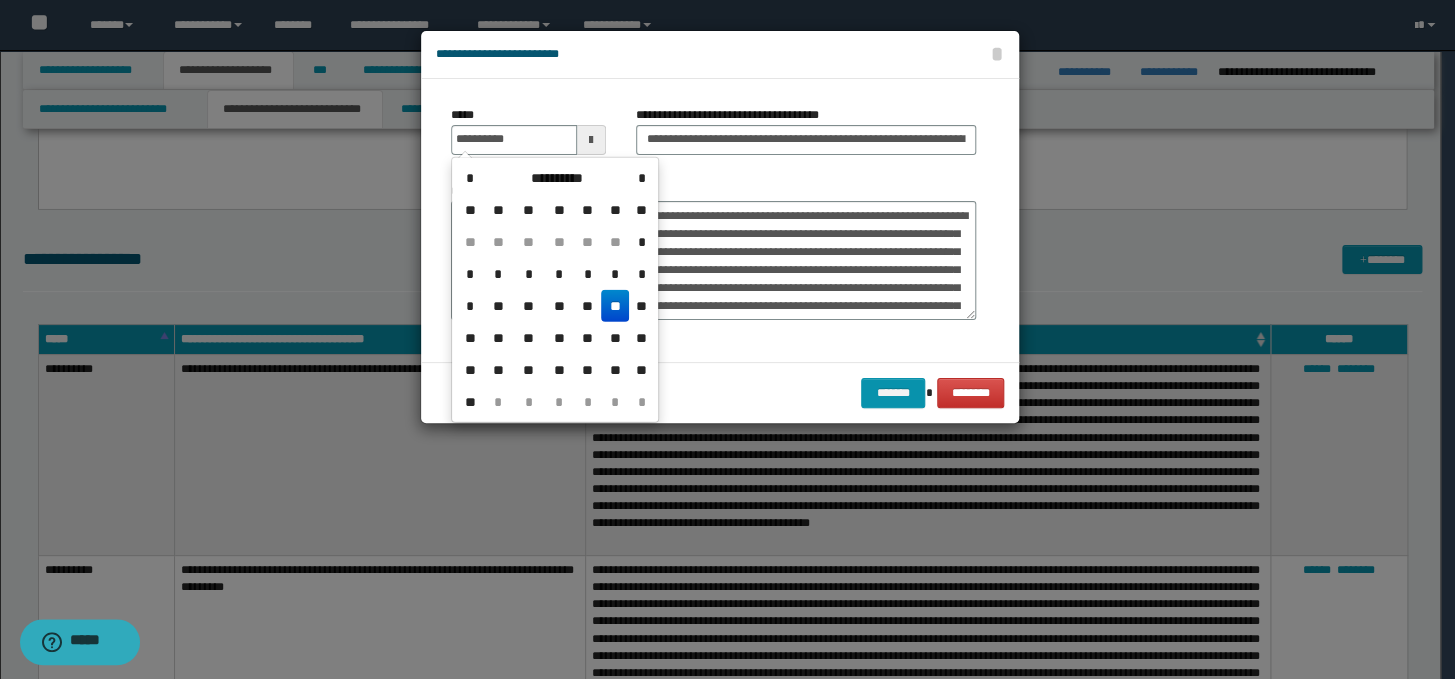click on "**" at bounding box center [615, 306] 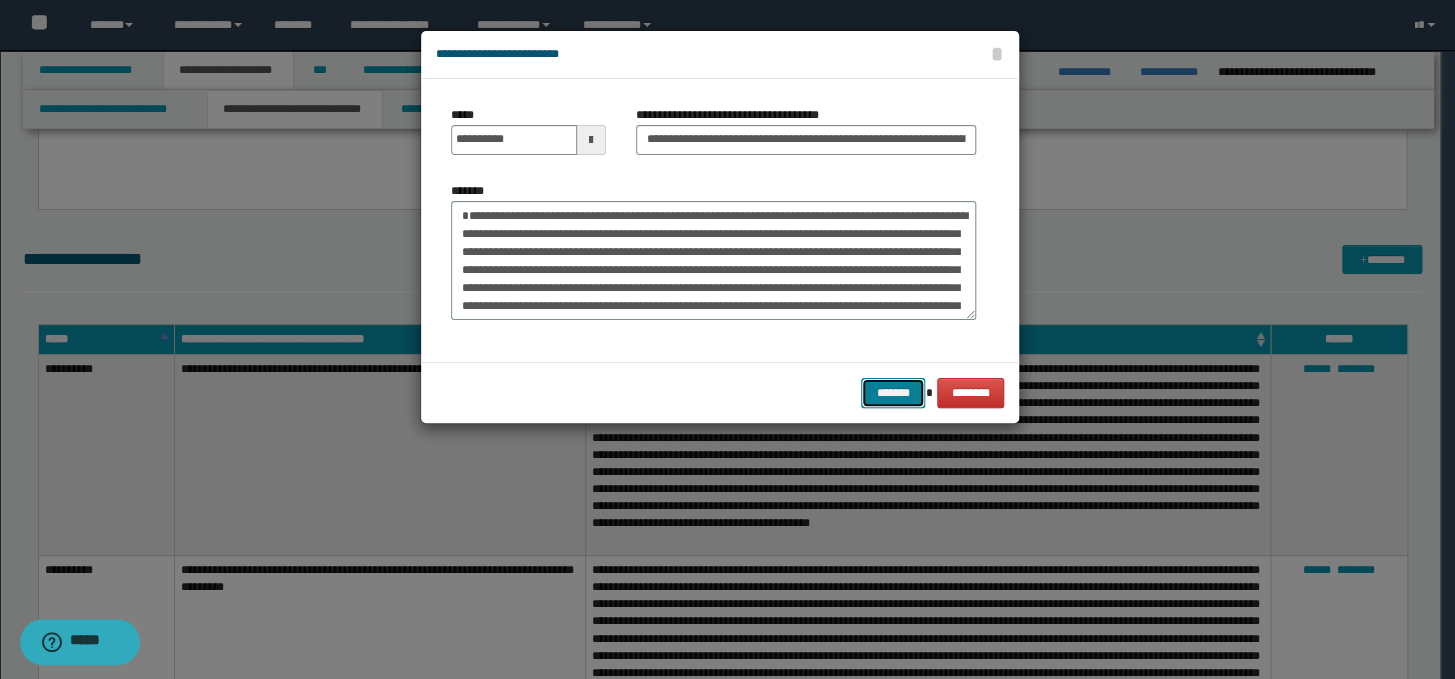 click on "*******" at bounding box center [893, 393] 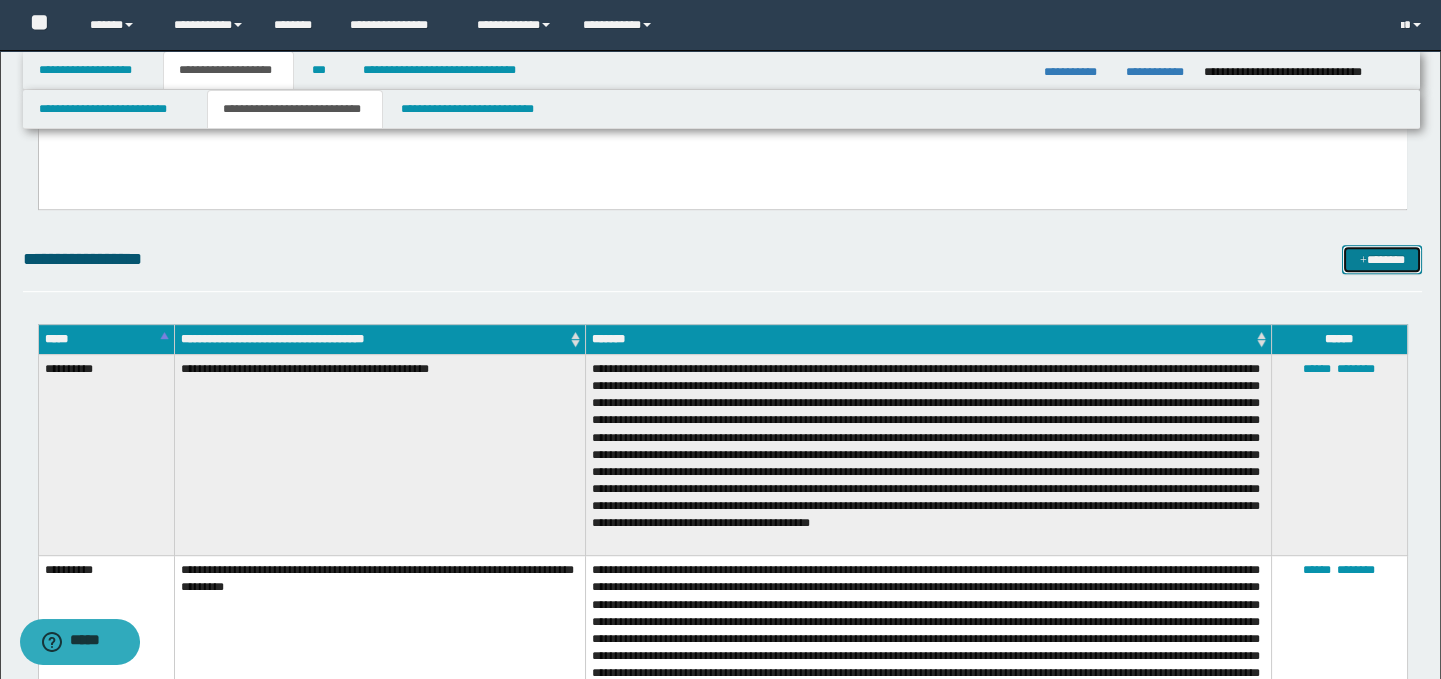 click on "*******" at bounding box center [1382, 260] 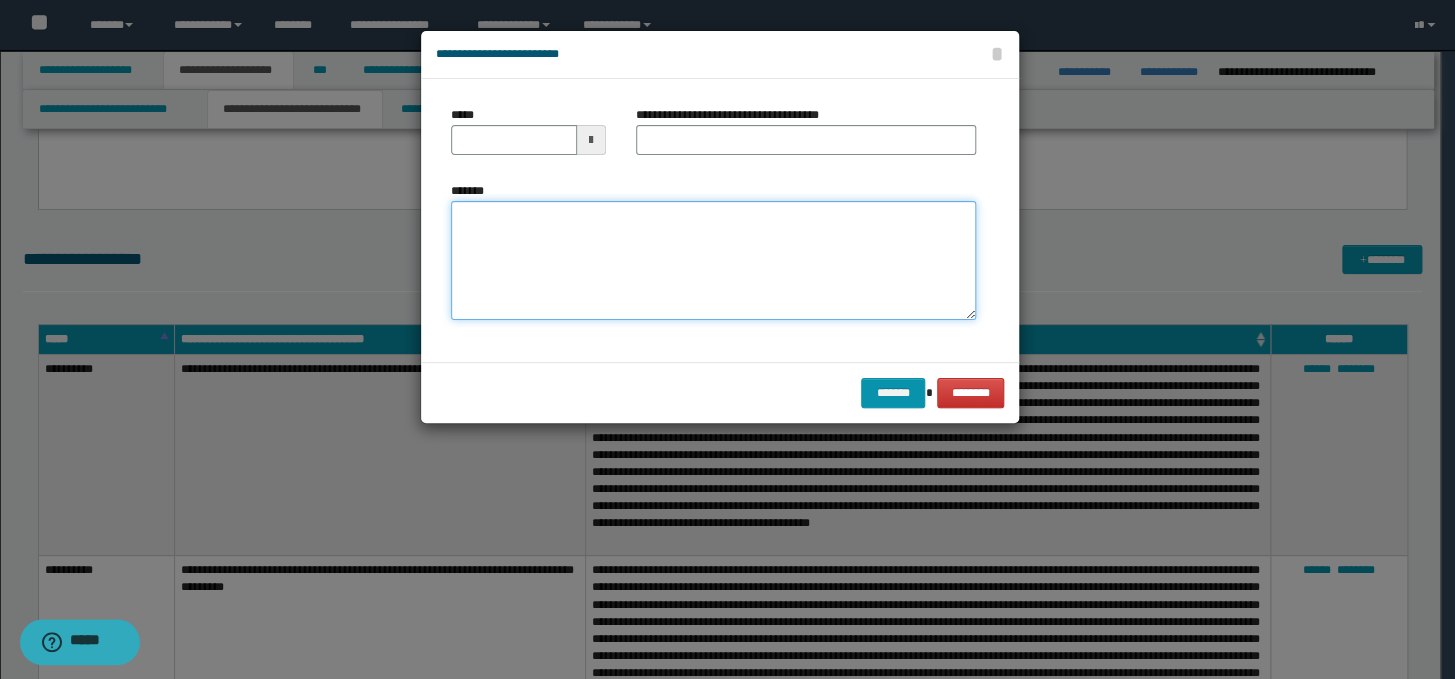 click on "*******" at bounding box center [713, 261] 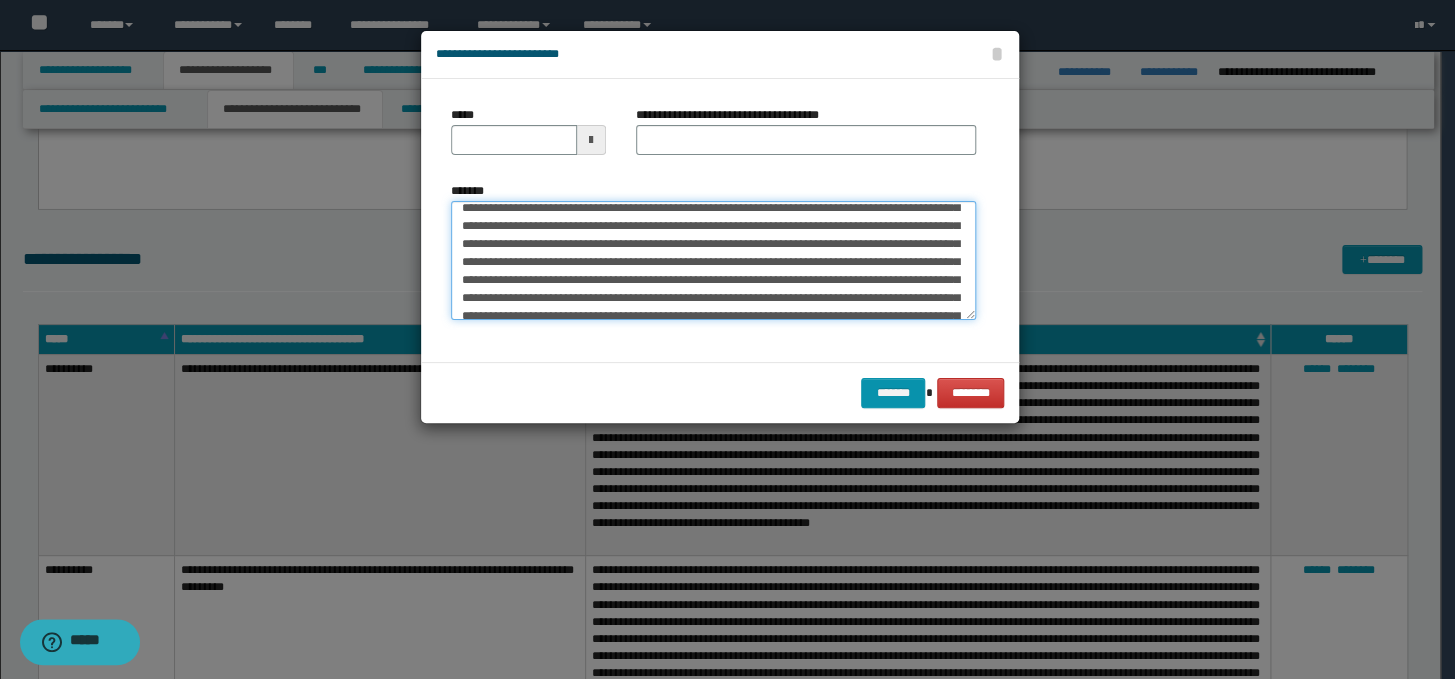 scroll, scrollTop: 0, scrollLeft: 0, axis: both 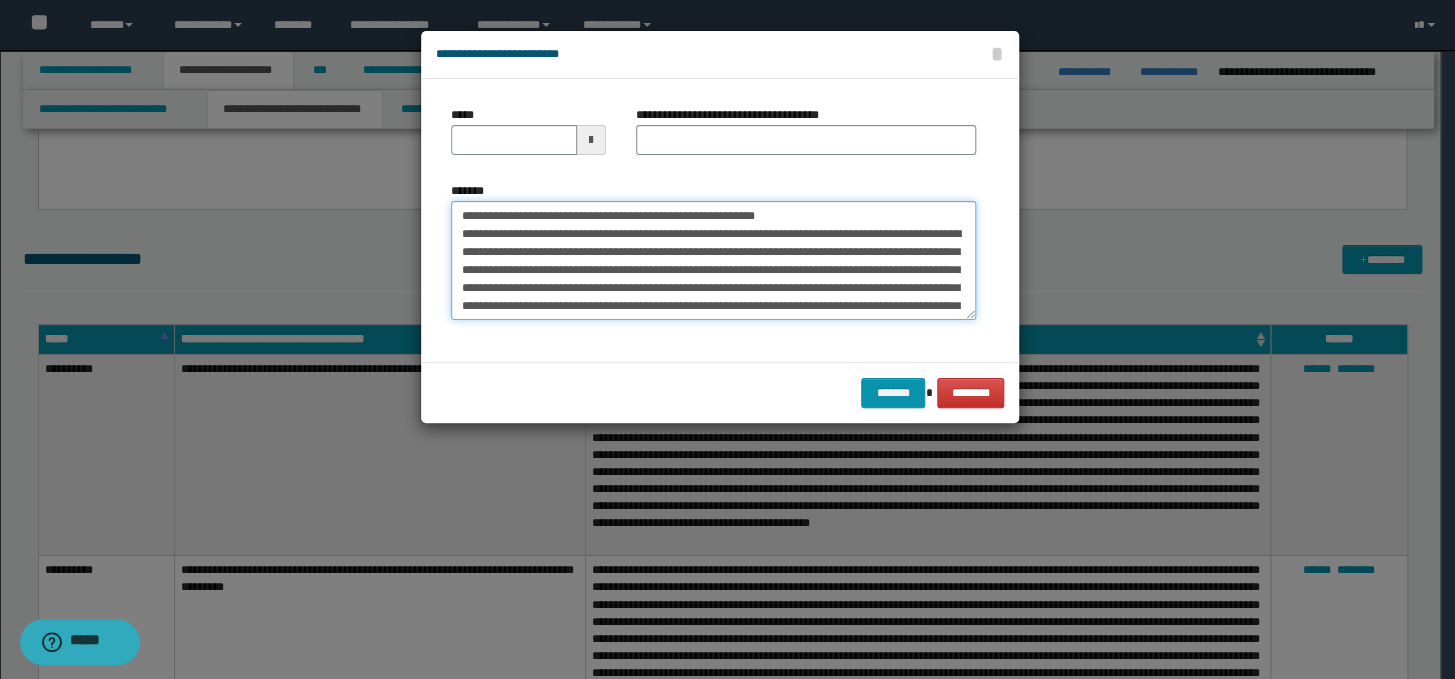 drag, startPoint x: 866, startPoint y: 219, endPoint x: 420, endPoint y: 216, distance: 446.0101 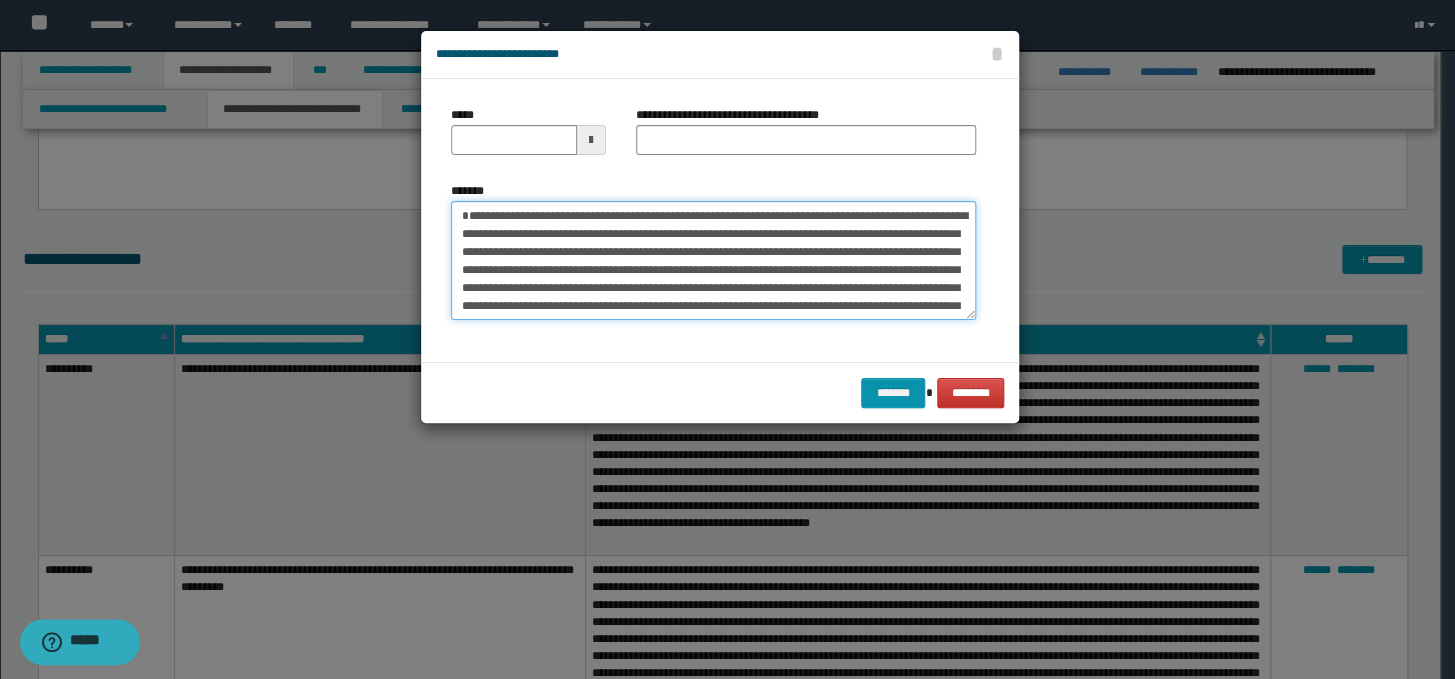 type on "**********" 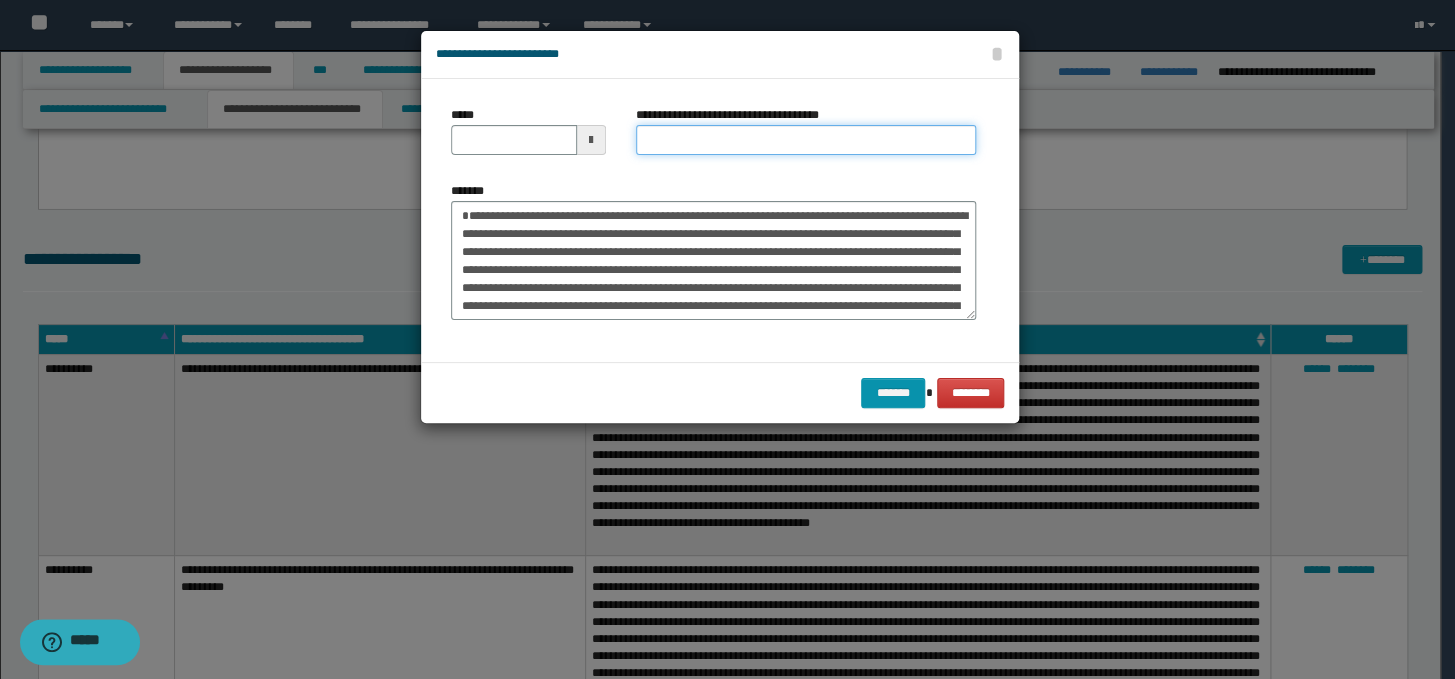 click on "**********" at bounding box center [806, 140] 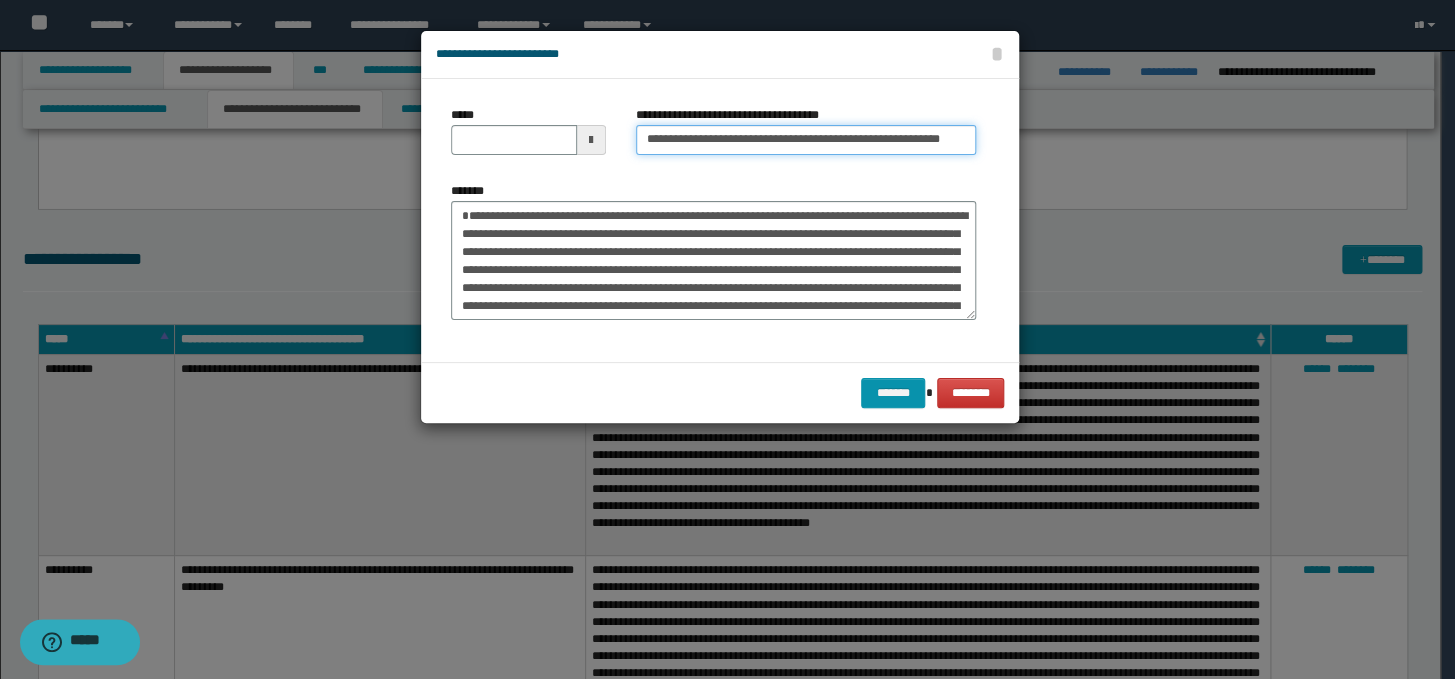 scroll, scrollTop: 0, scrollLeft: 66, axis: horizontal 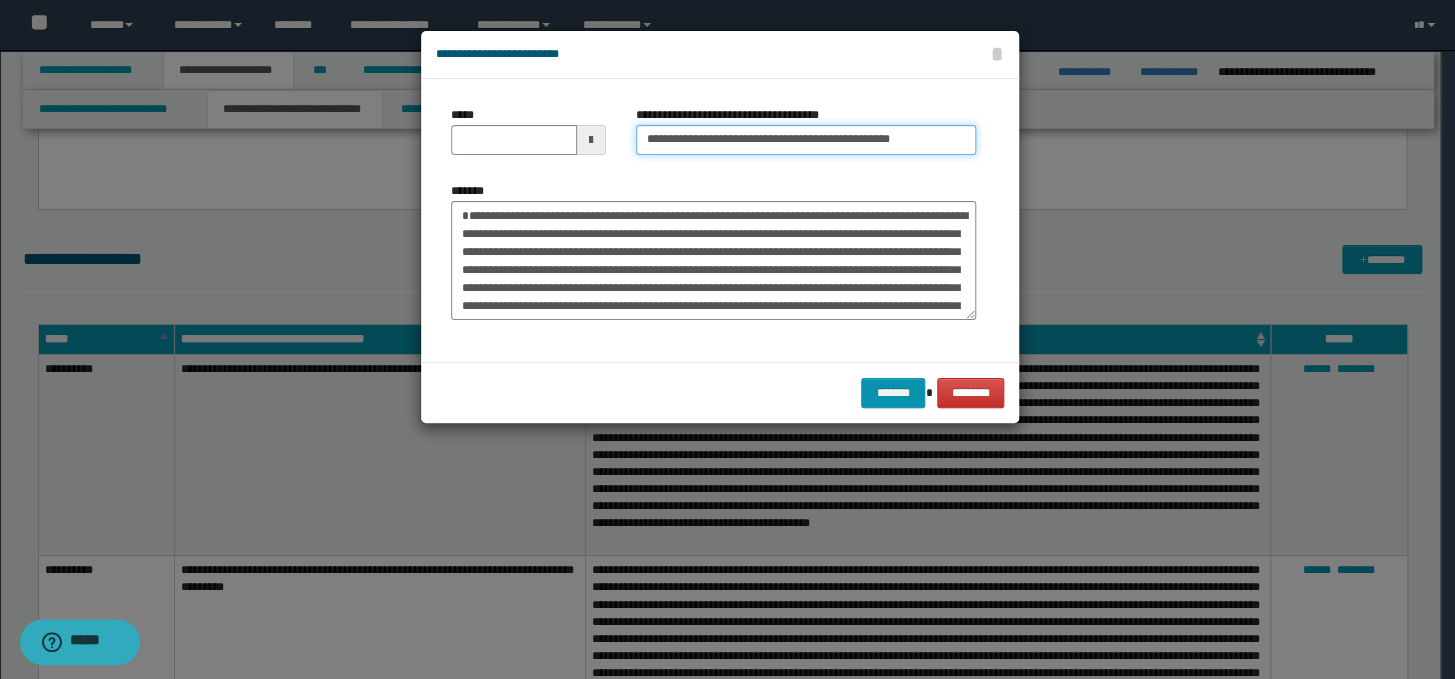 type 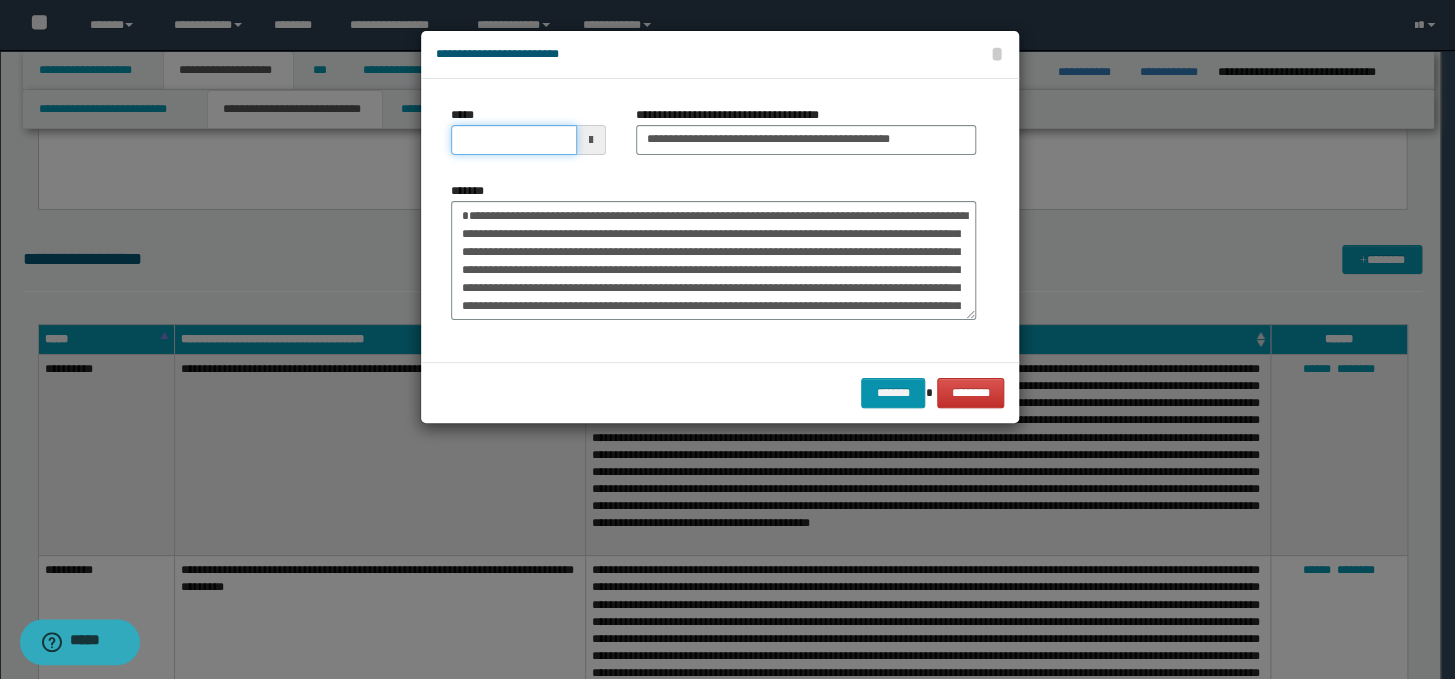 click on "*****" at bounding box center (514, 140) 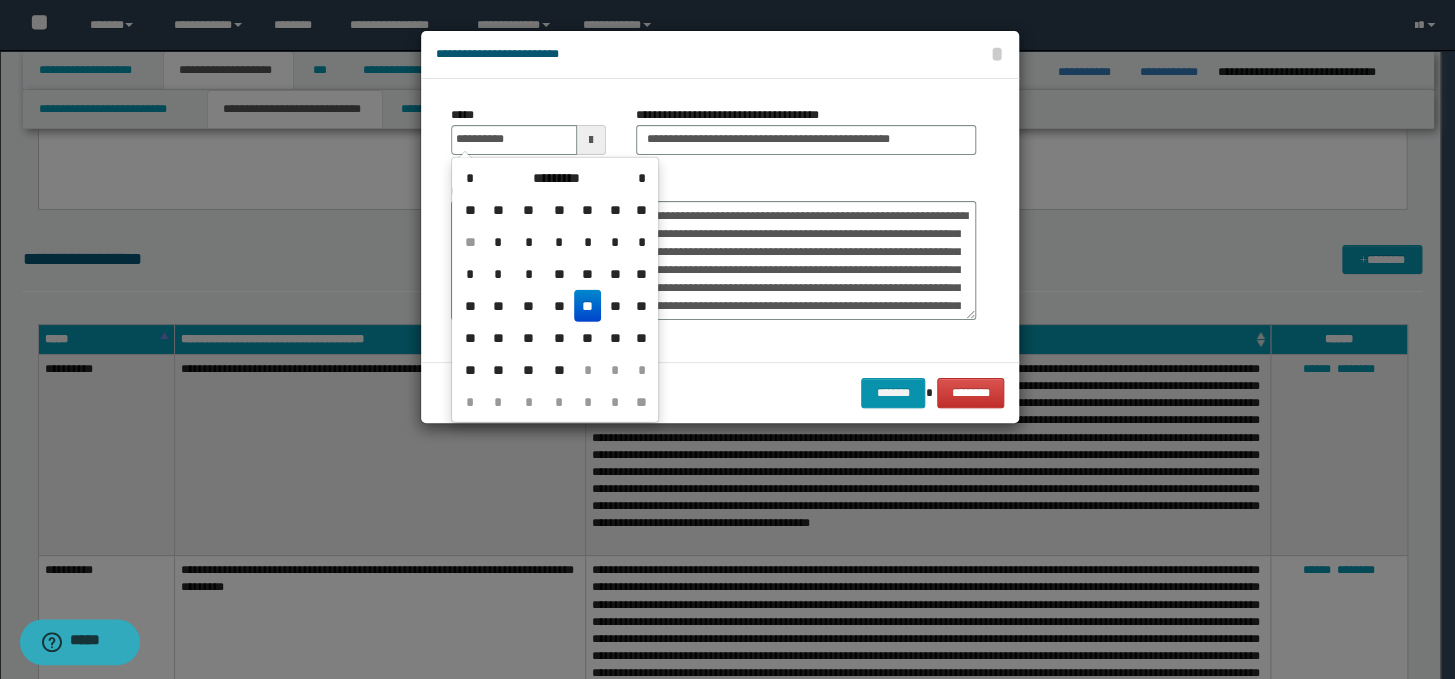 click on "**" at bounding box center (588, 306) 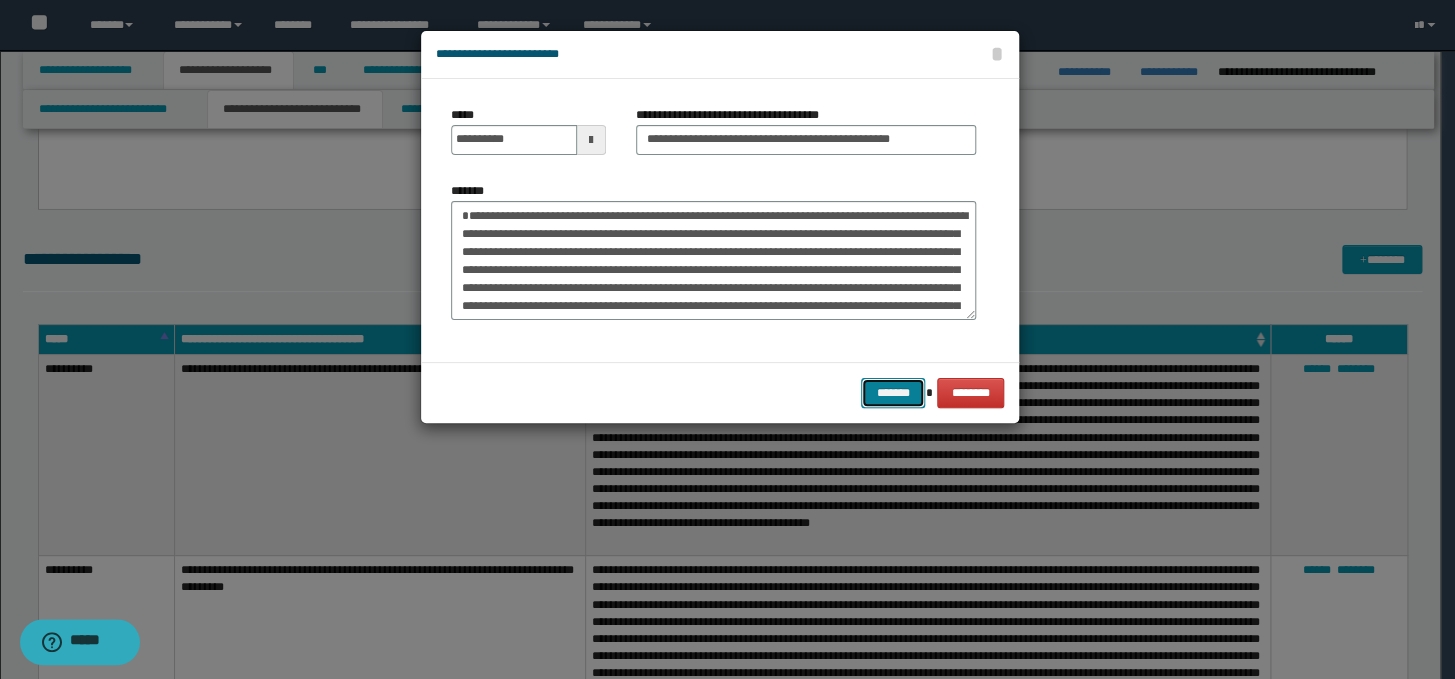 click on "*******" at bounding box center (893, 393) 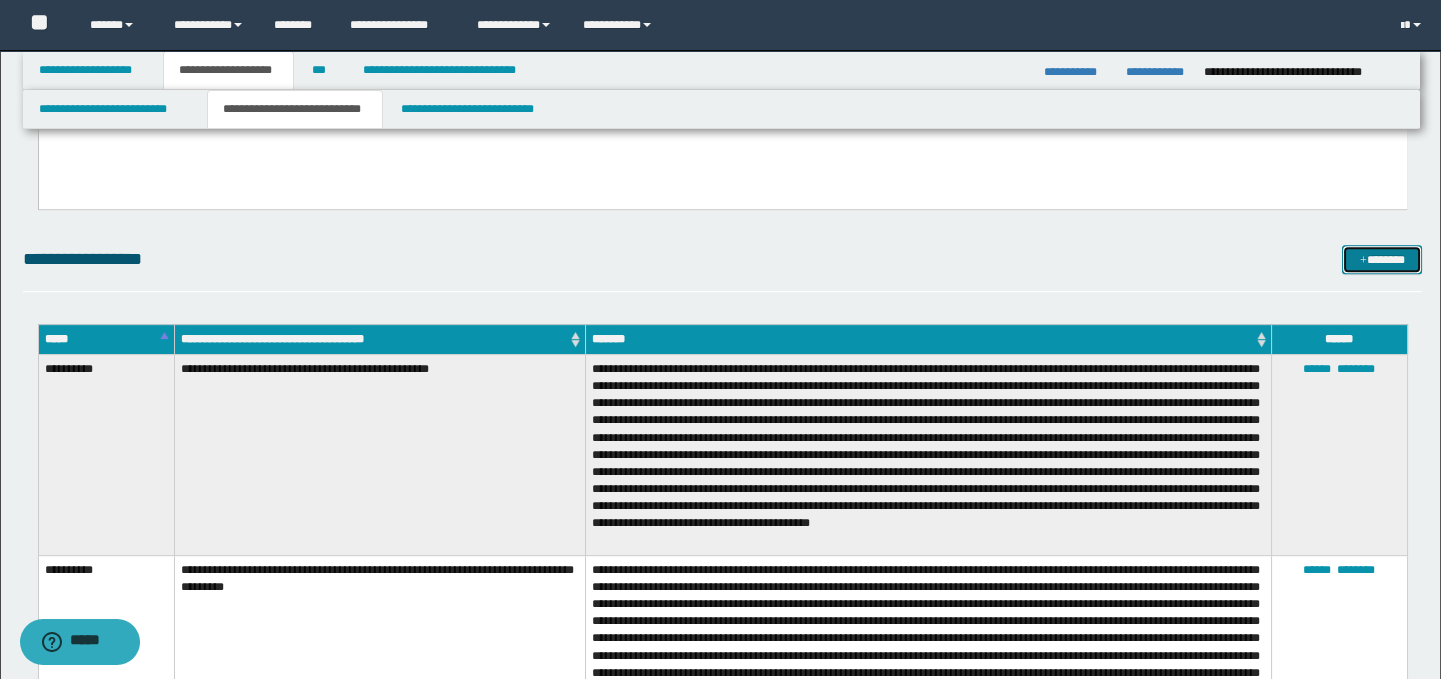 click on "*******" at bounding box center (1382, 260) 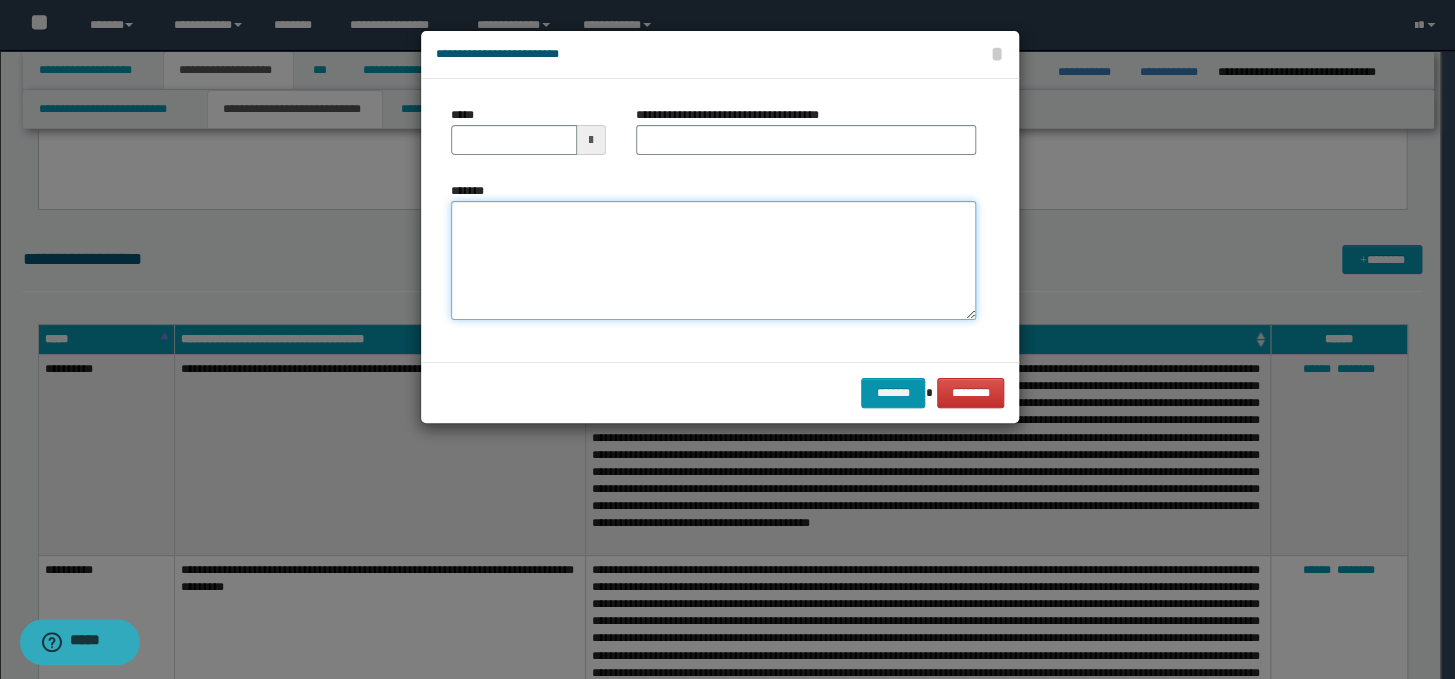 click on "*******" at bounding box center [713, 261] 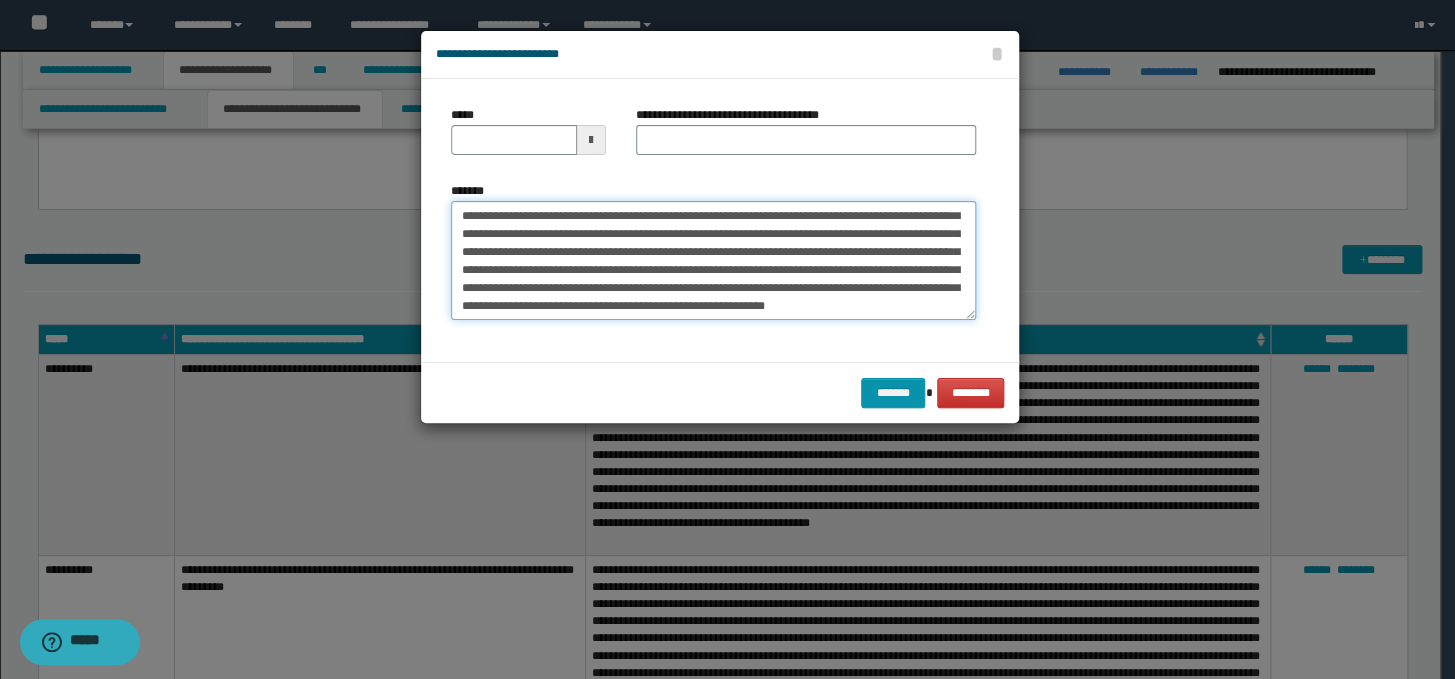 scroll, scrollTop: 0, scrollLeft: 0, axis: both 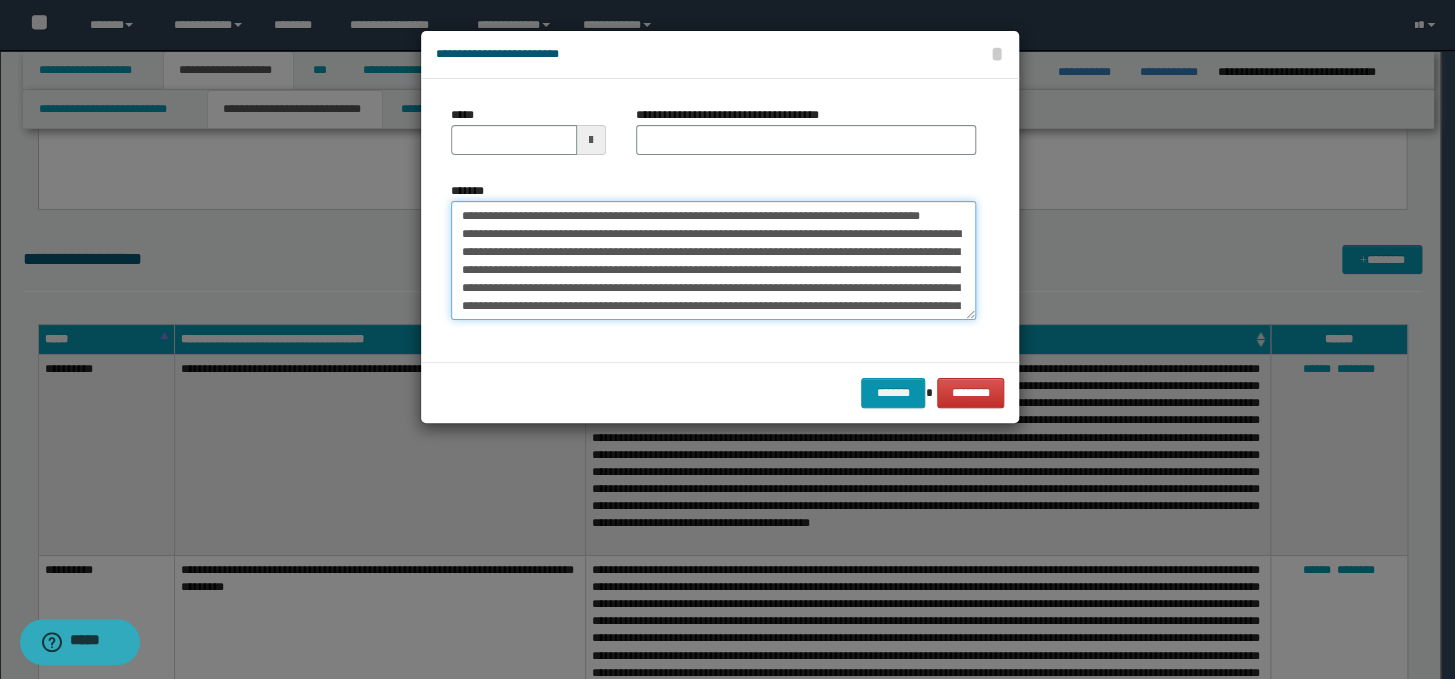 drag, startPoint x: 592, startPoint y: 232, endPoint x: 447, endPoint y: 212, distance: 146.37282 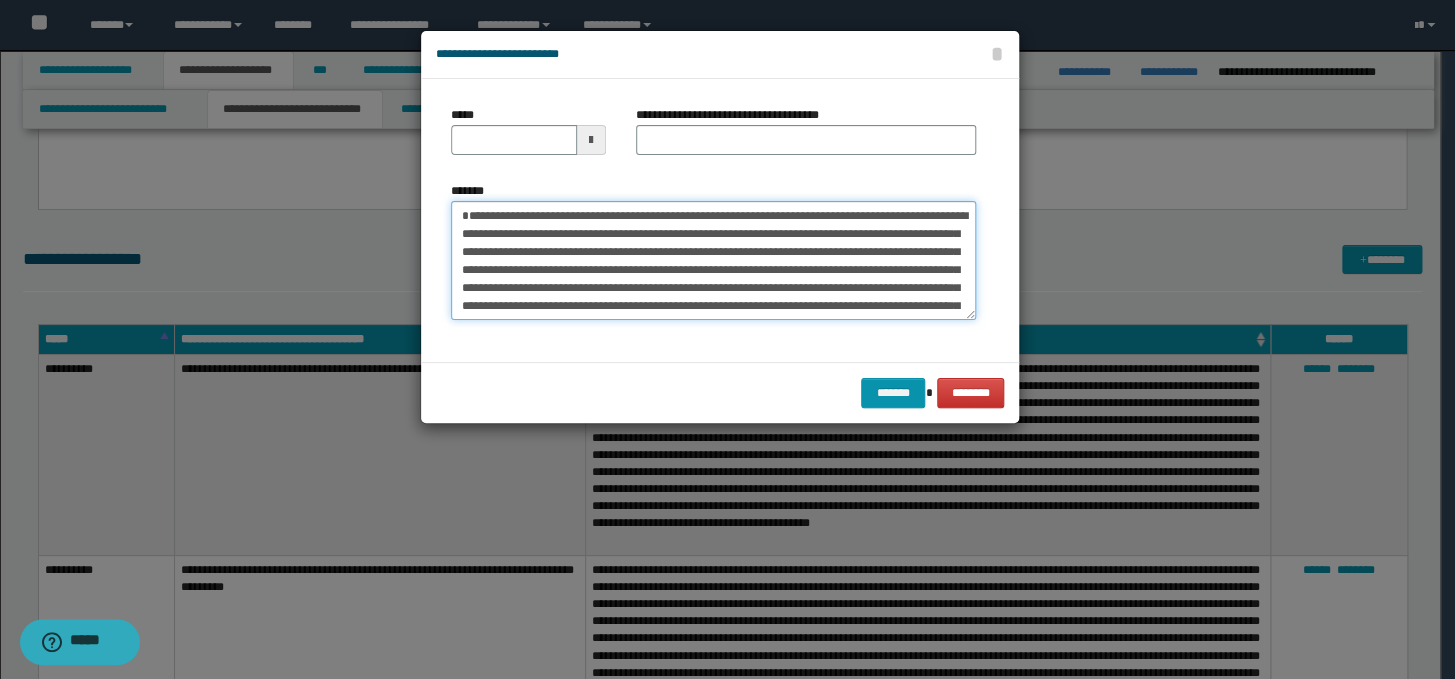 type on "**********" 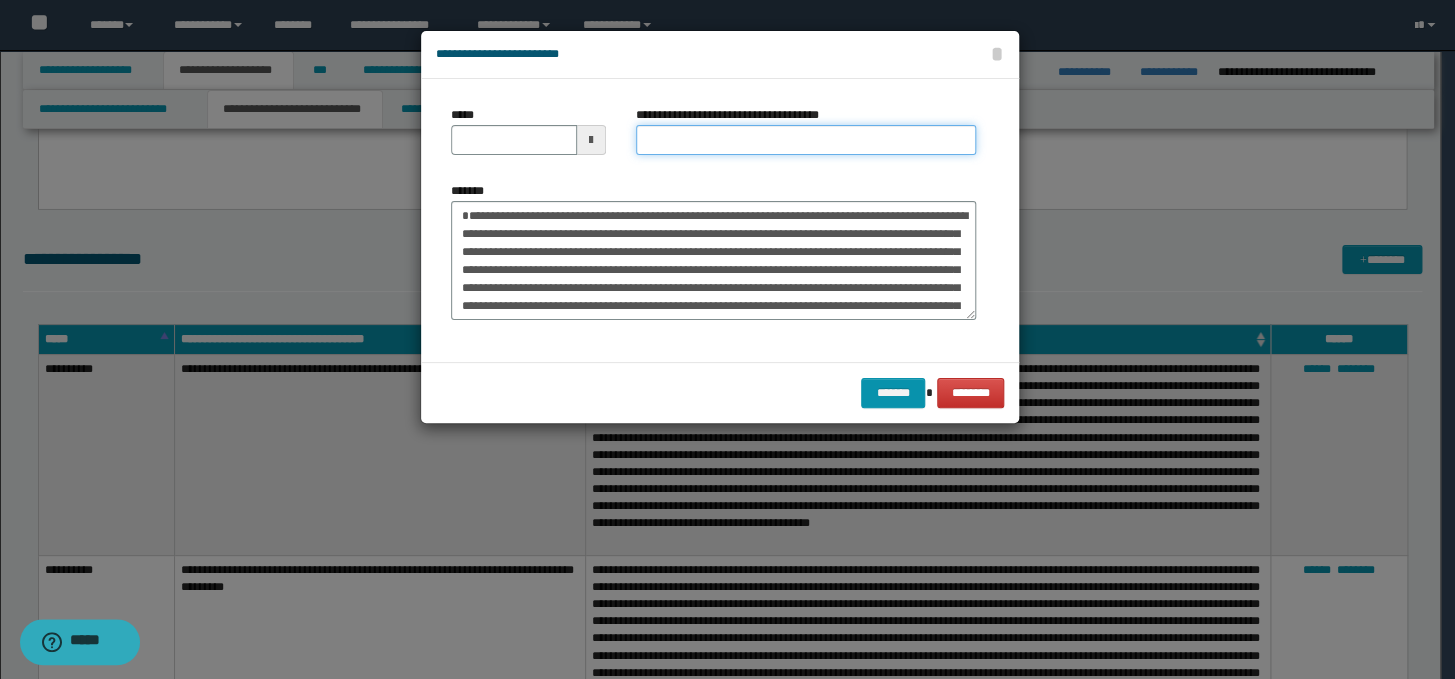 click on "**********" at bounding box center [806, 140] 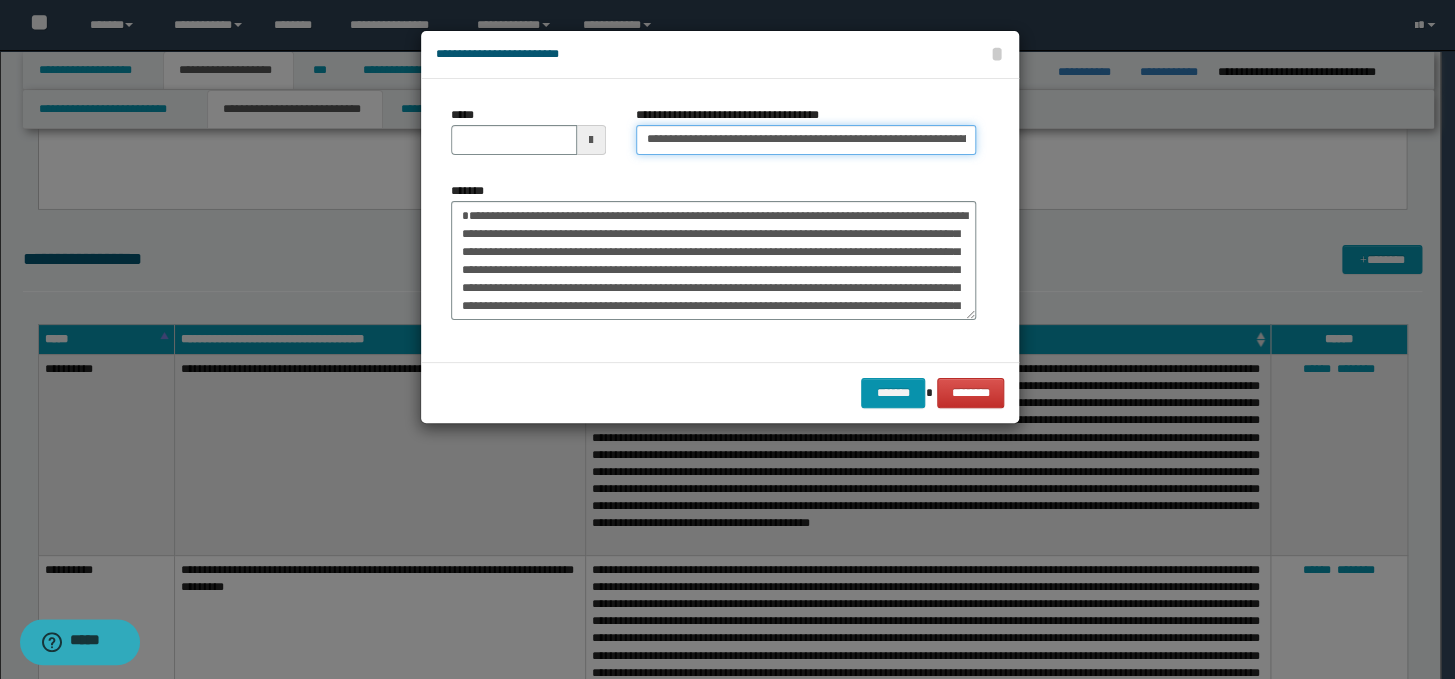 scroll, scrollTop: 0, scrollLeft: 278, axis: horizontal 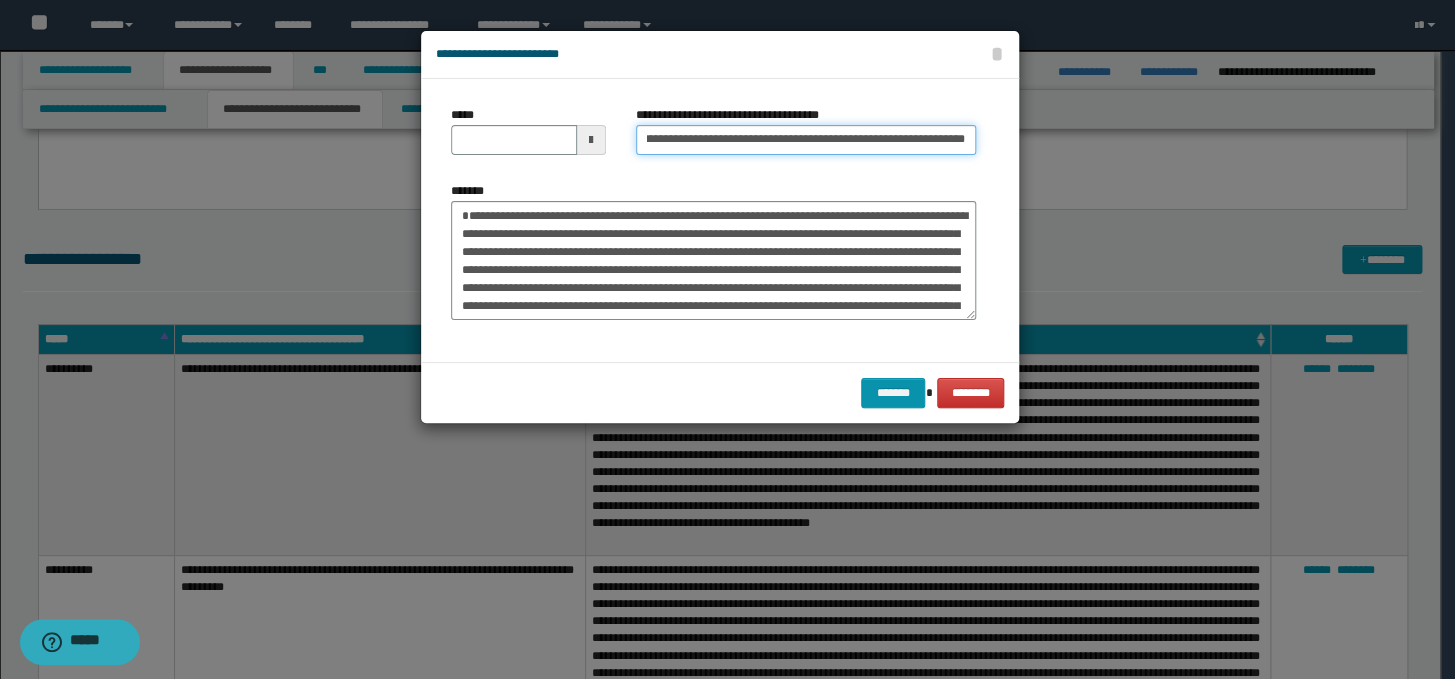 click on "**********" at bounding box center (806, 140) 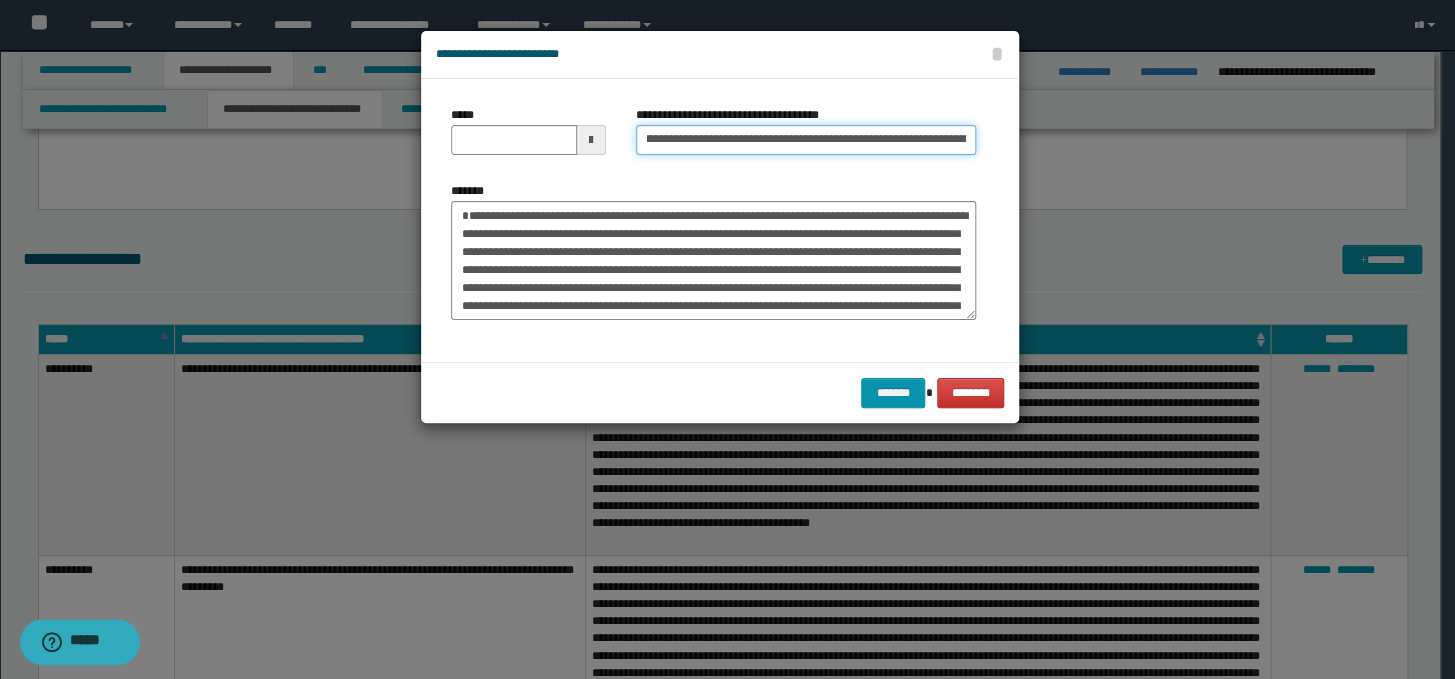 scroll, scrollTop: 0, scrollLeft: 0, axis: both 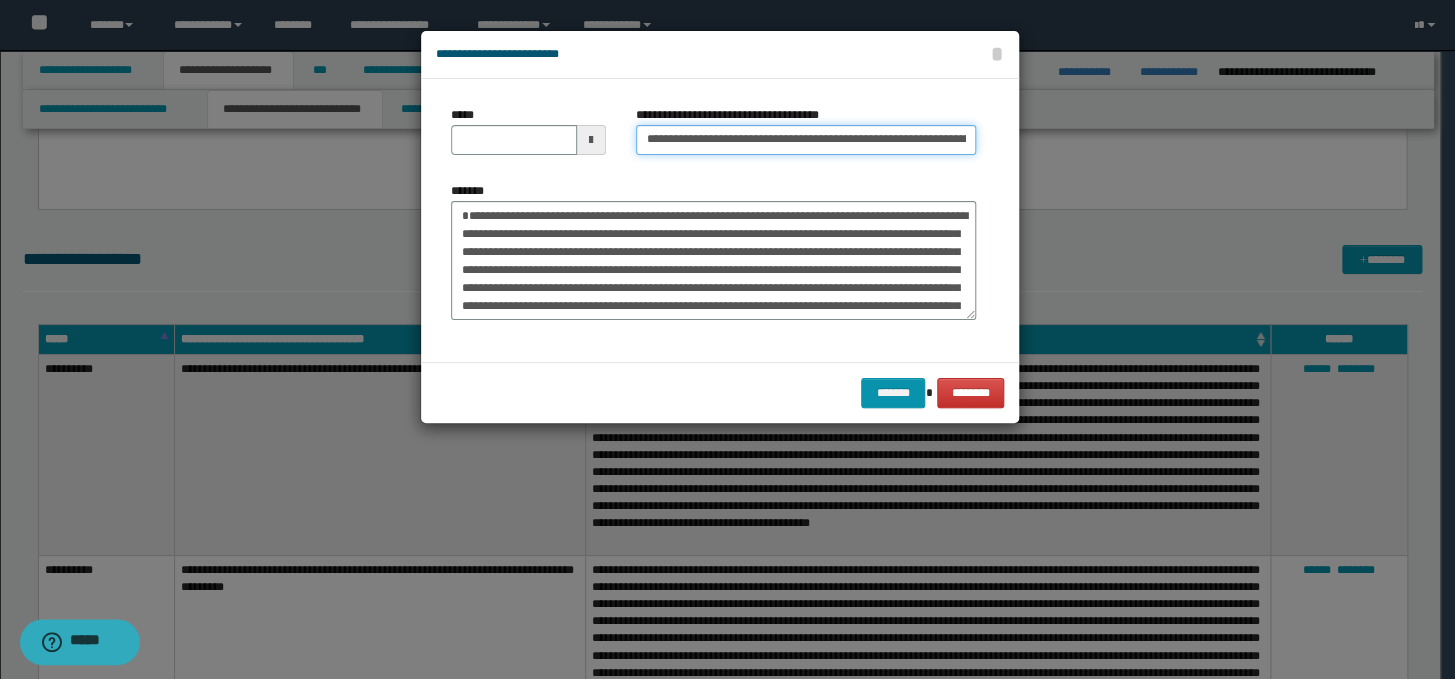drag, startPoint x: 709, startPoint y: 138, endPoint x: 622, endPoint y: 135, distance: 87.05171 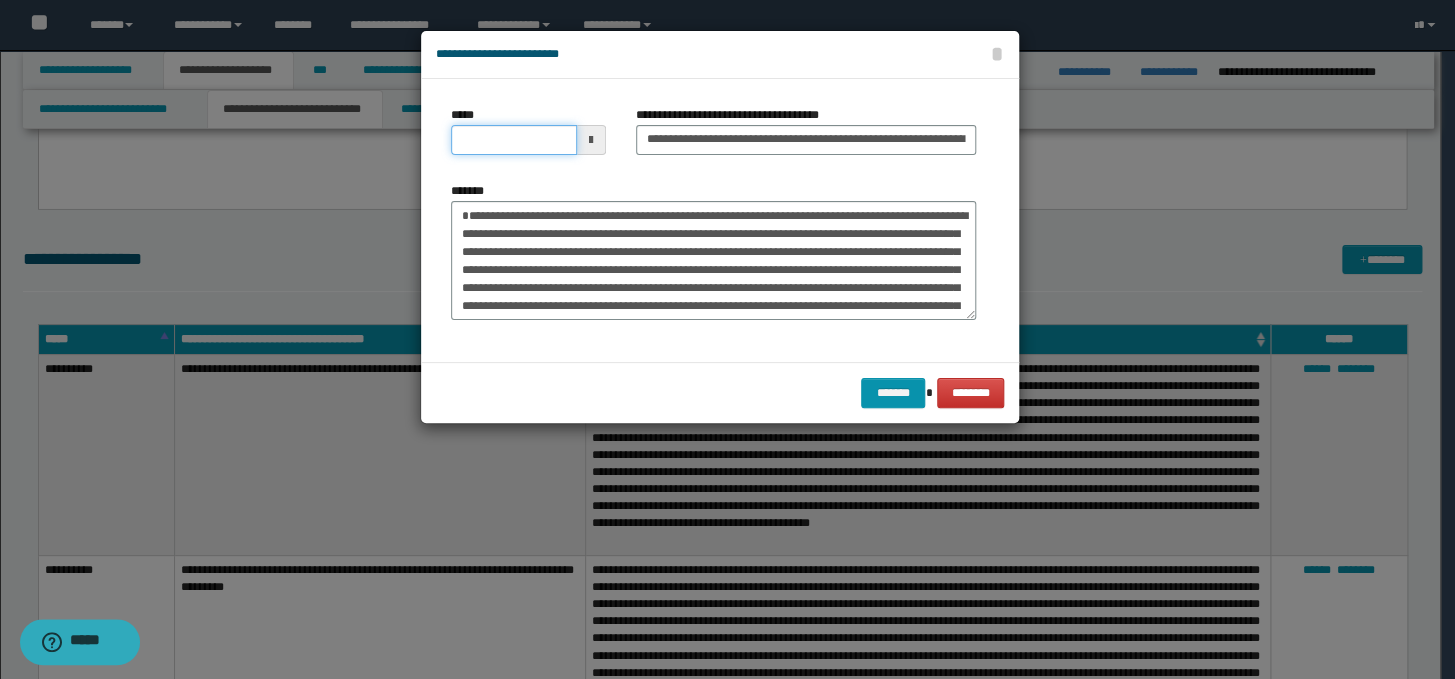 click on "*****" at bounding box center [514, 140] 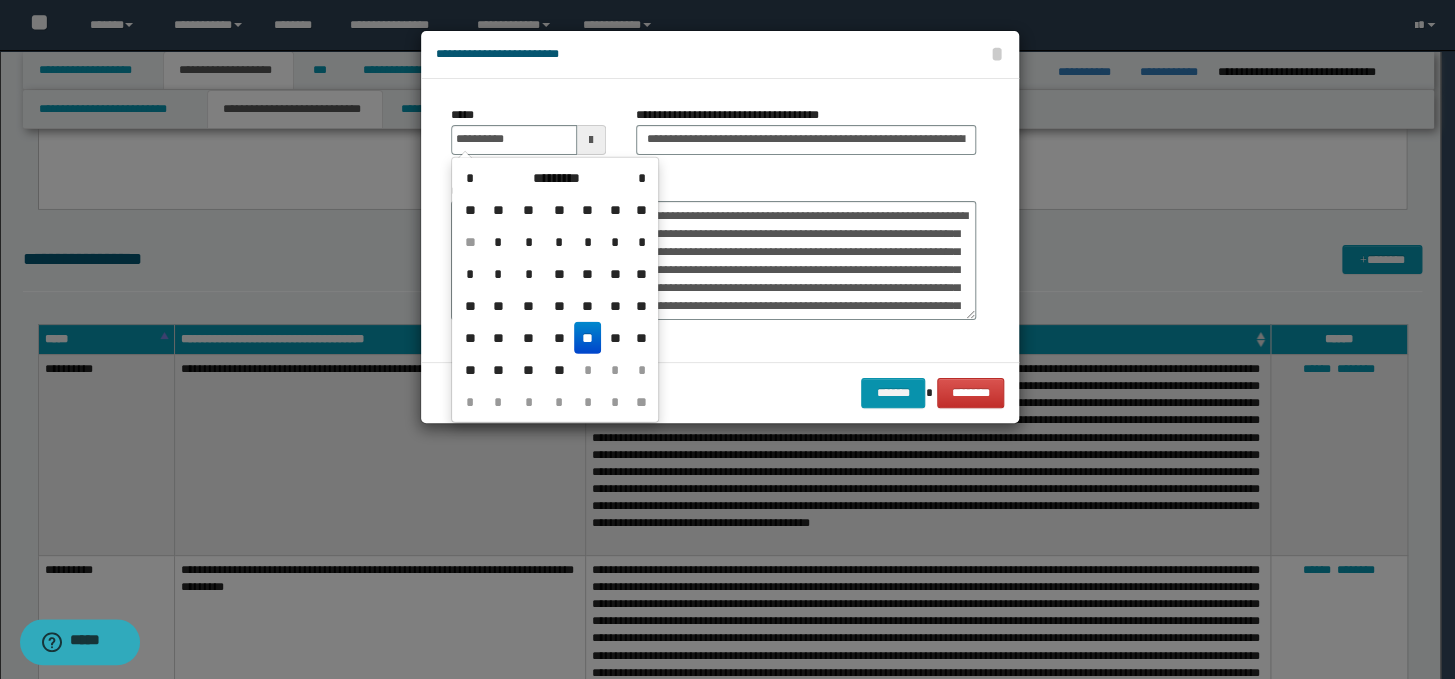 click on "**" at bounding box center [588, 338] 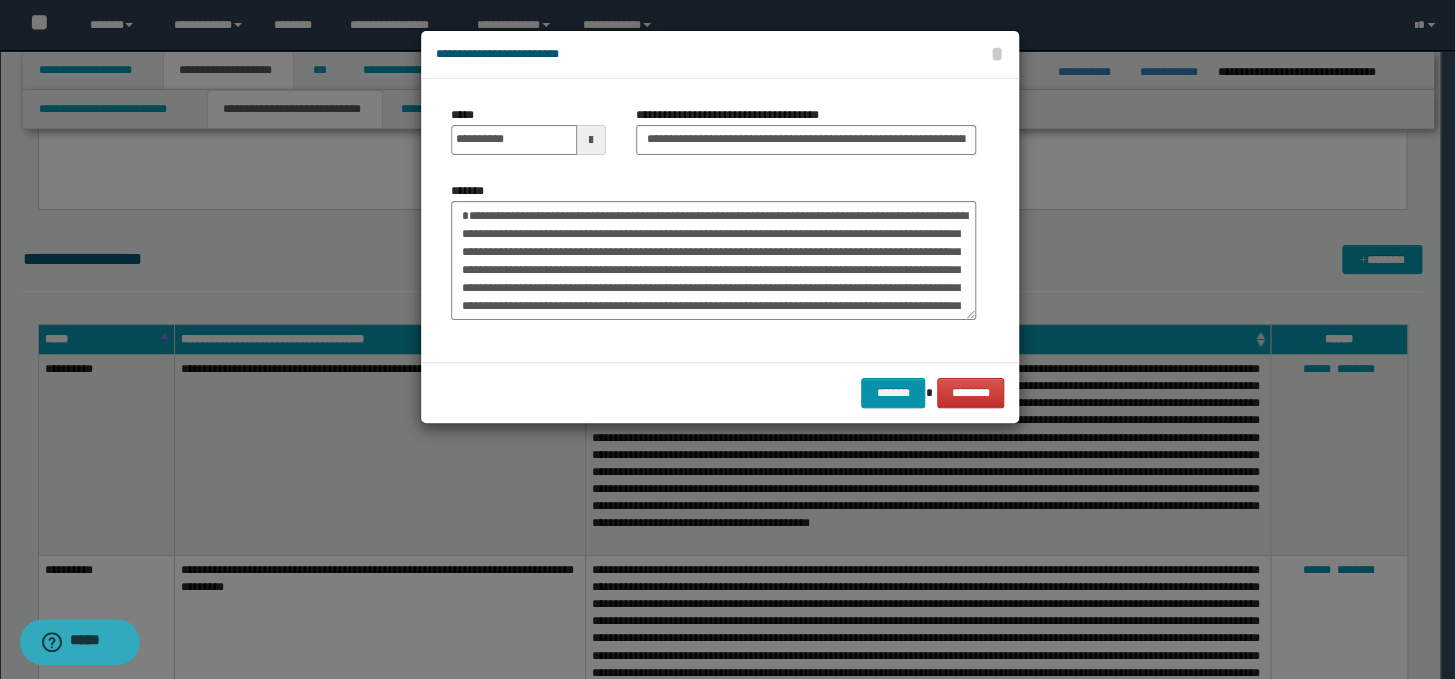 click on "*******
********" at bounding box center (720, 392) 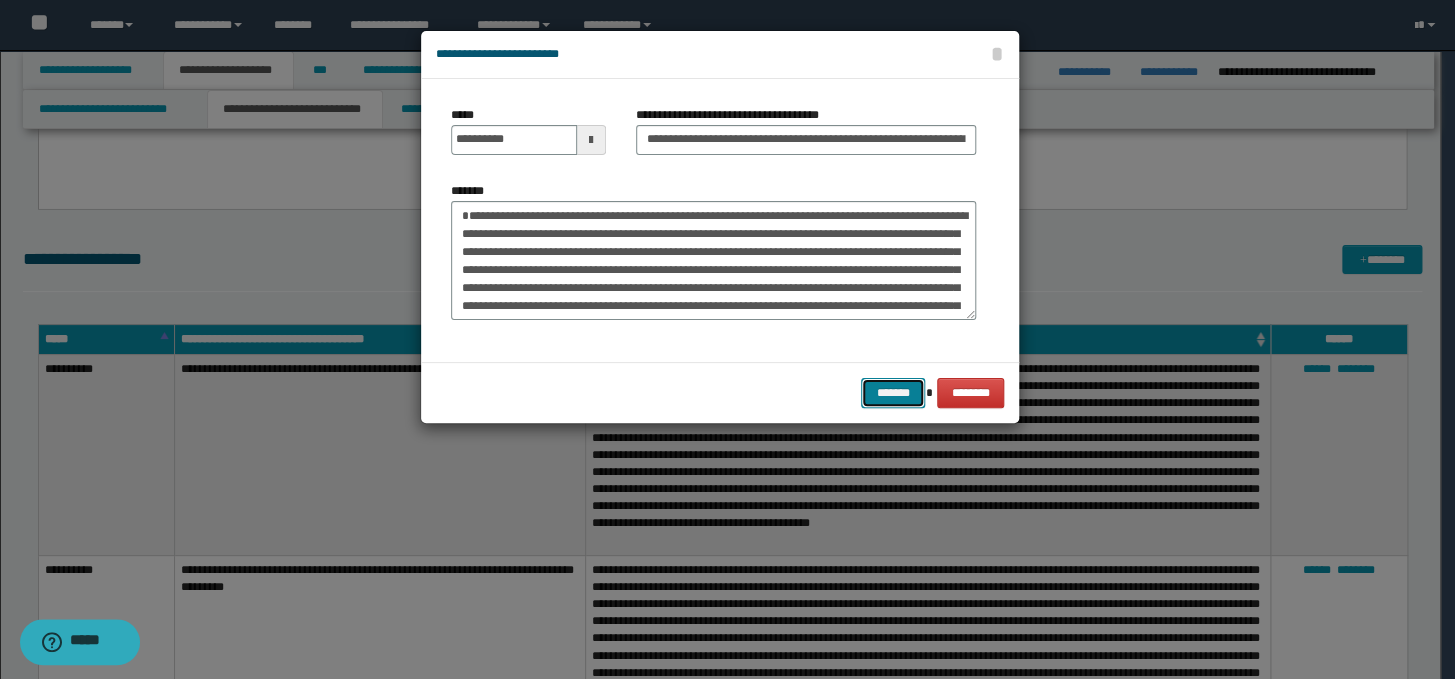 click on "*******" at bounding box center [893, 393] 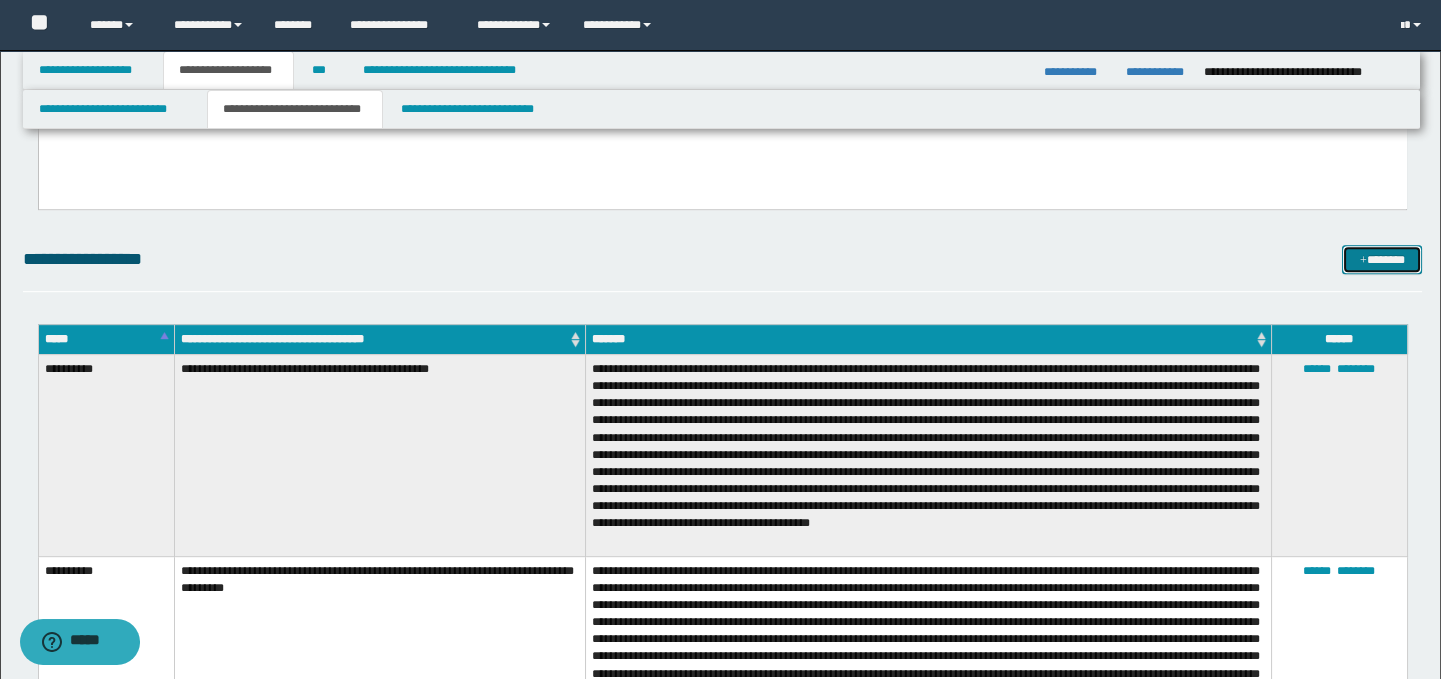 click on "*******" at bounding box center (1382, 260) 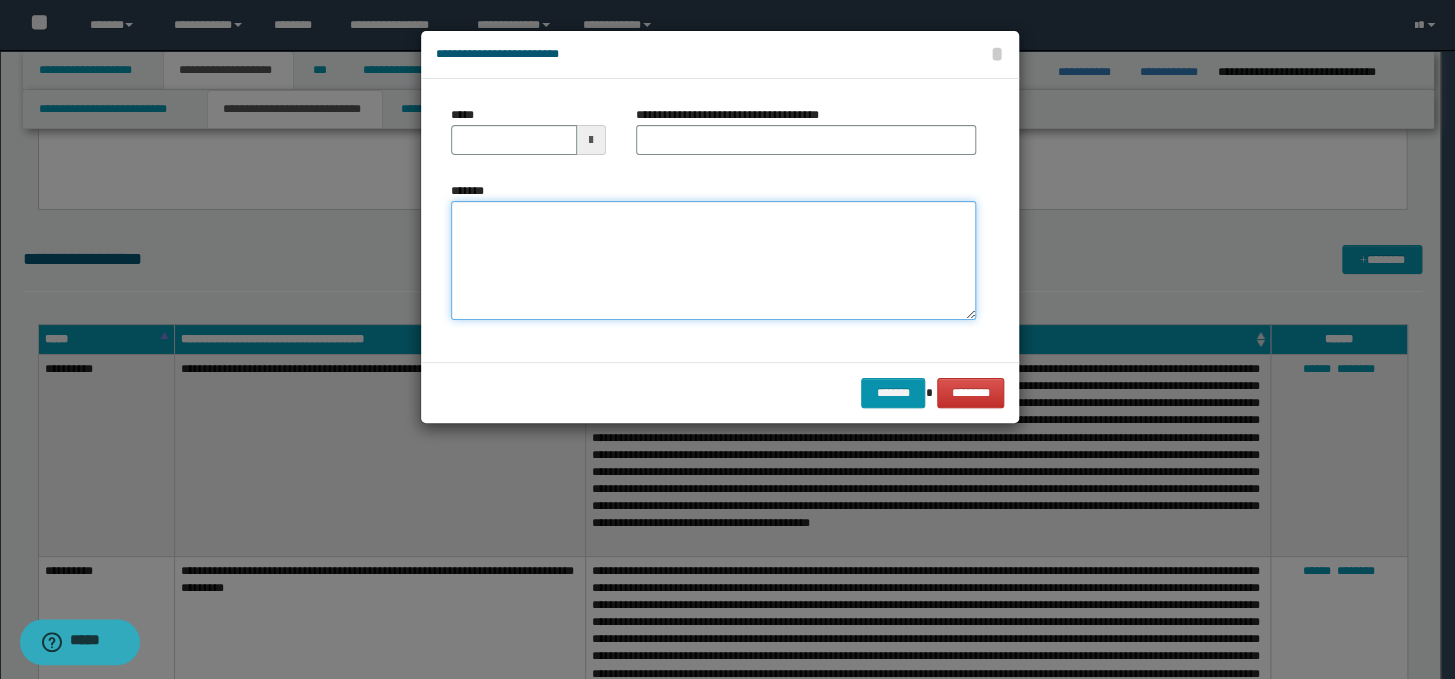 click on "*******" at bounding box center [713, 261] 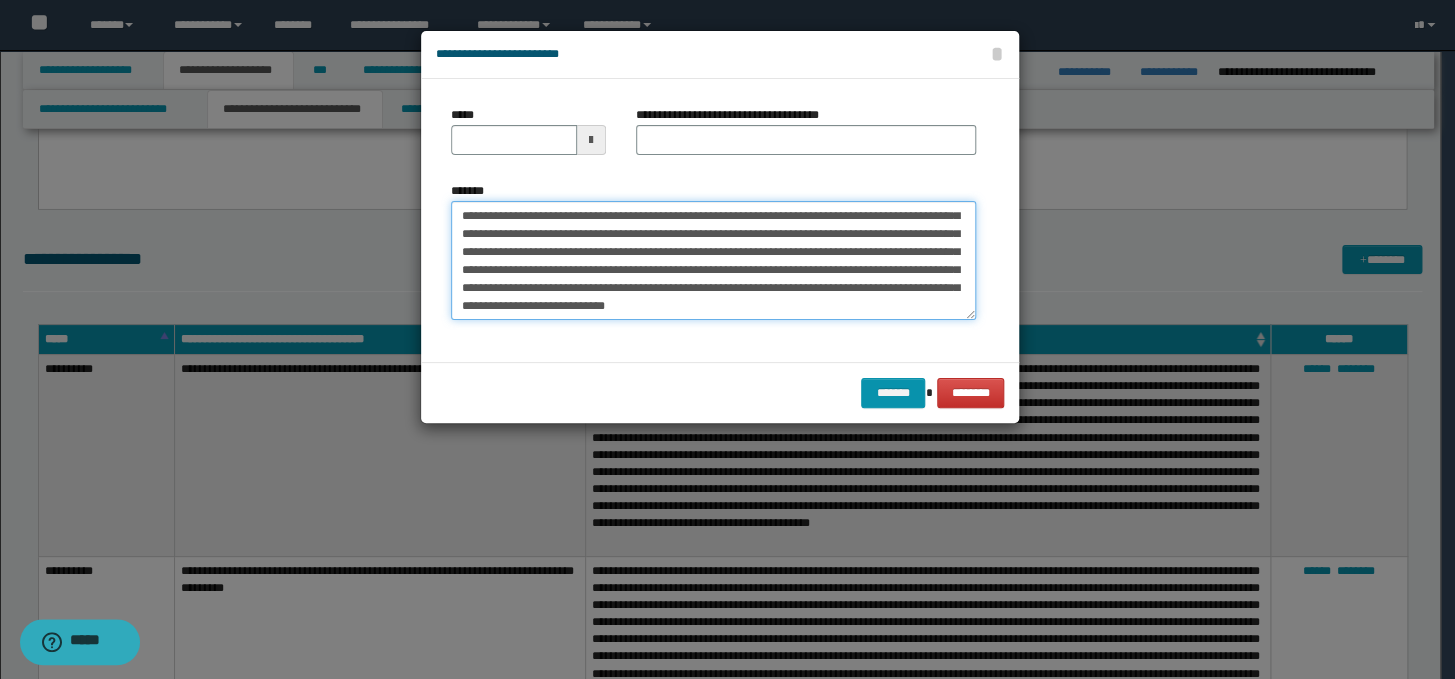 scroll, scrollTop: 0, scrollLeft: 0, axis: both 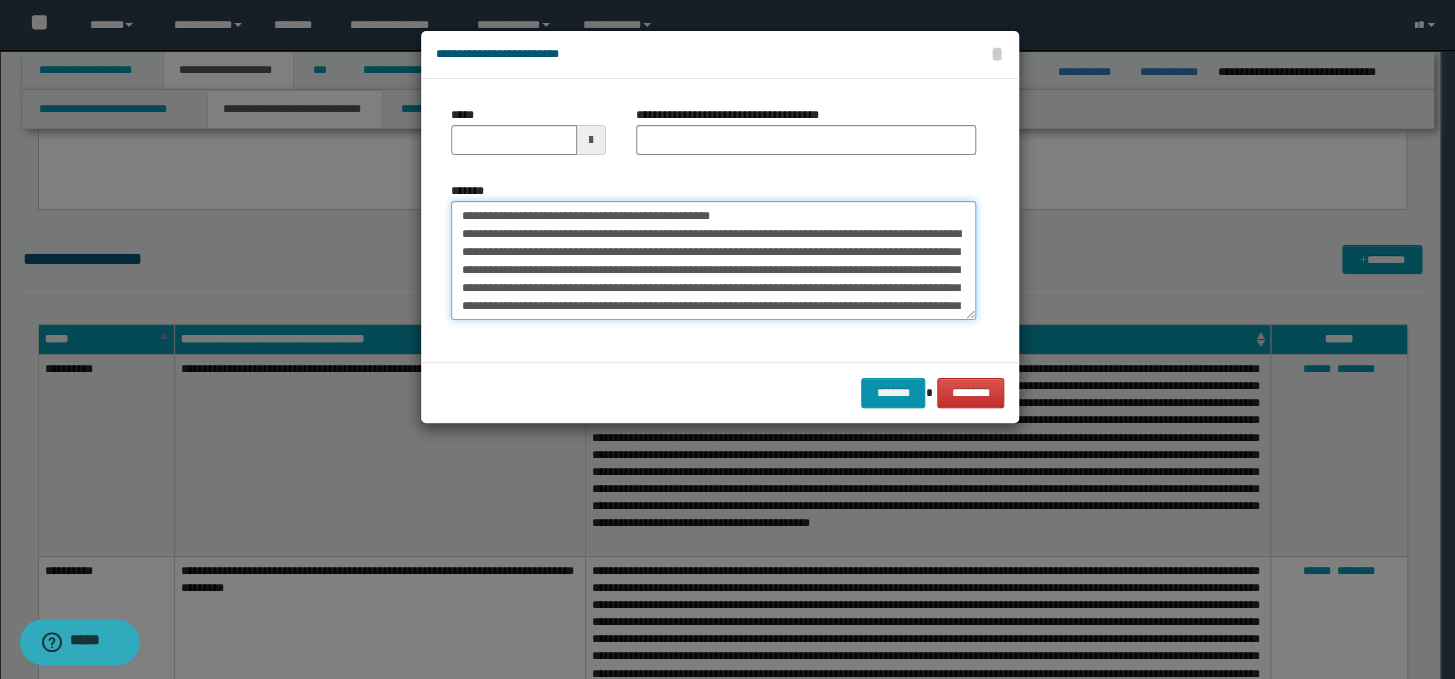 drag, startPoint x: 774, startPoint y: 211, endPoint x: 438, endPoint y: 211, distance: 336 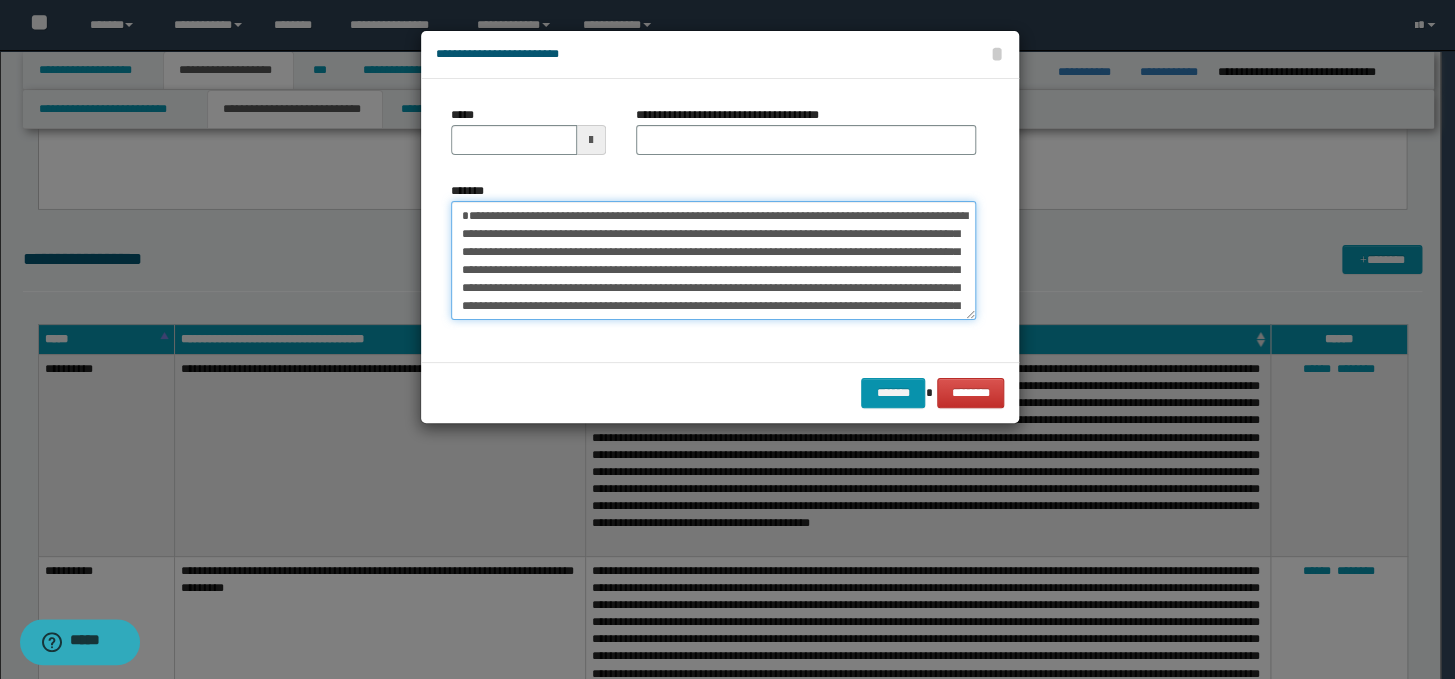 type on "**********" 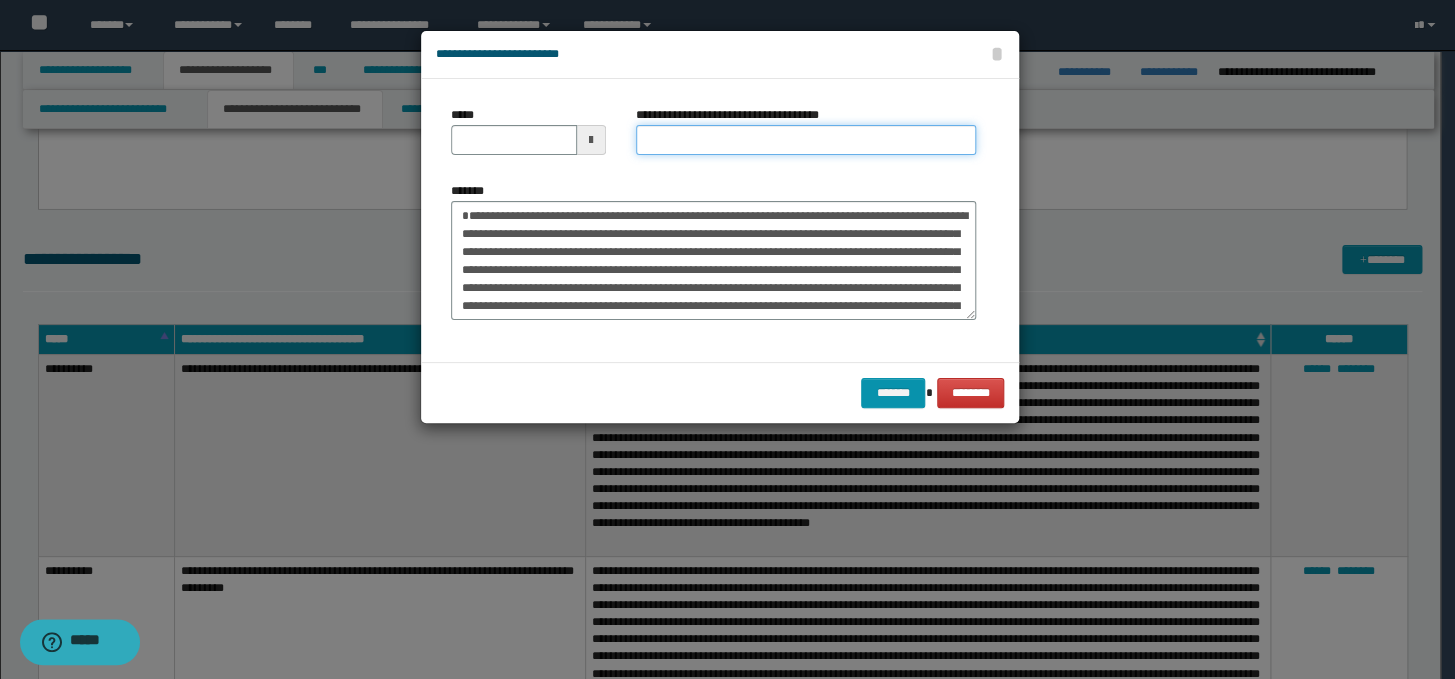 click on "**********" at bounding box center (806, 140) 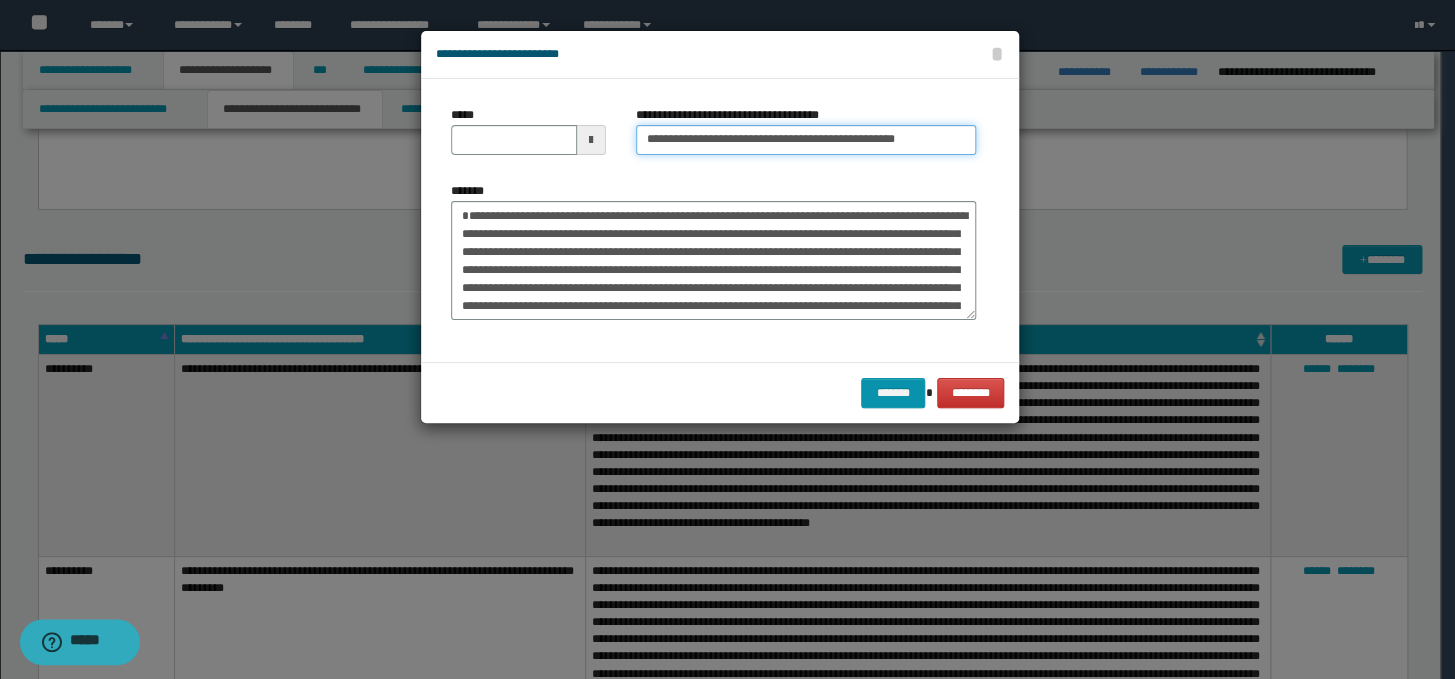 drag, startPoint x: 710, startPoint y: 138, endPoint x: 655, endPoint y: 138, distance: 55 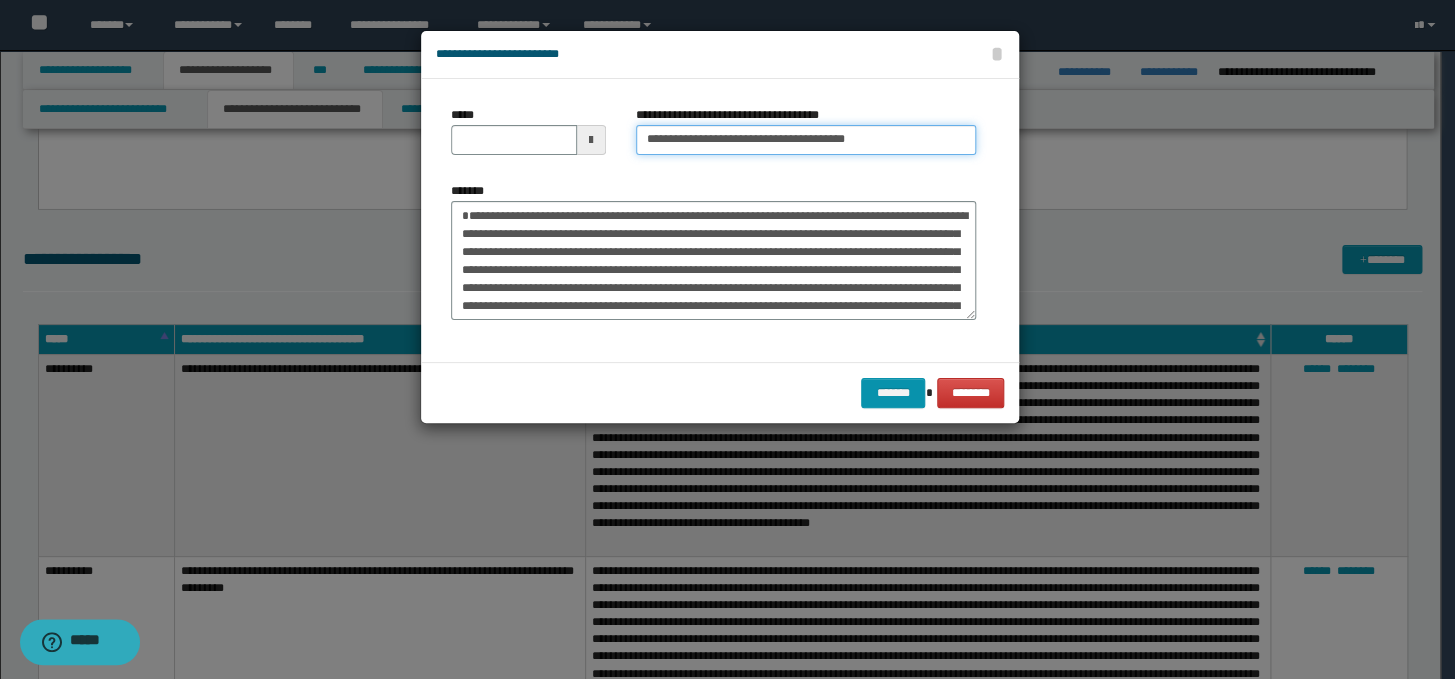 type 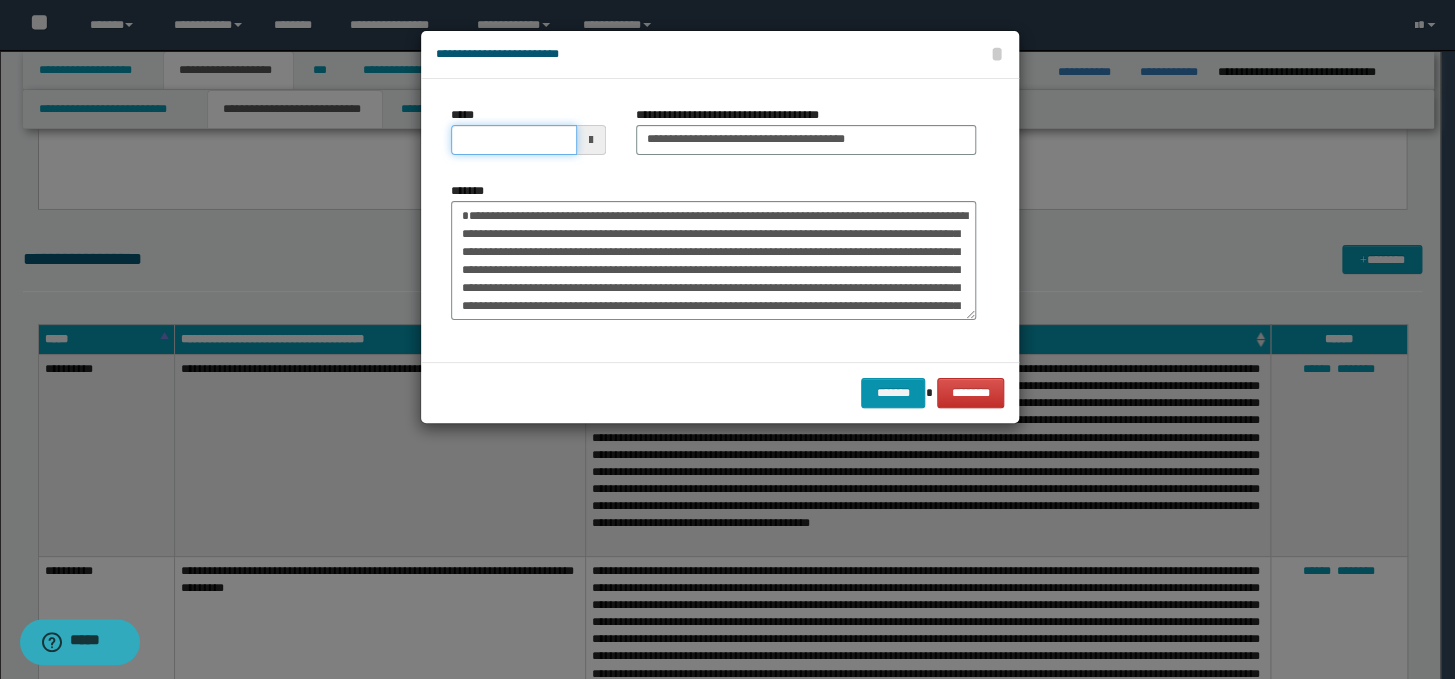 click on "*****" at bounding box center (514, 140) 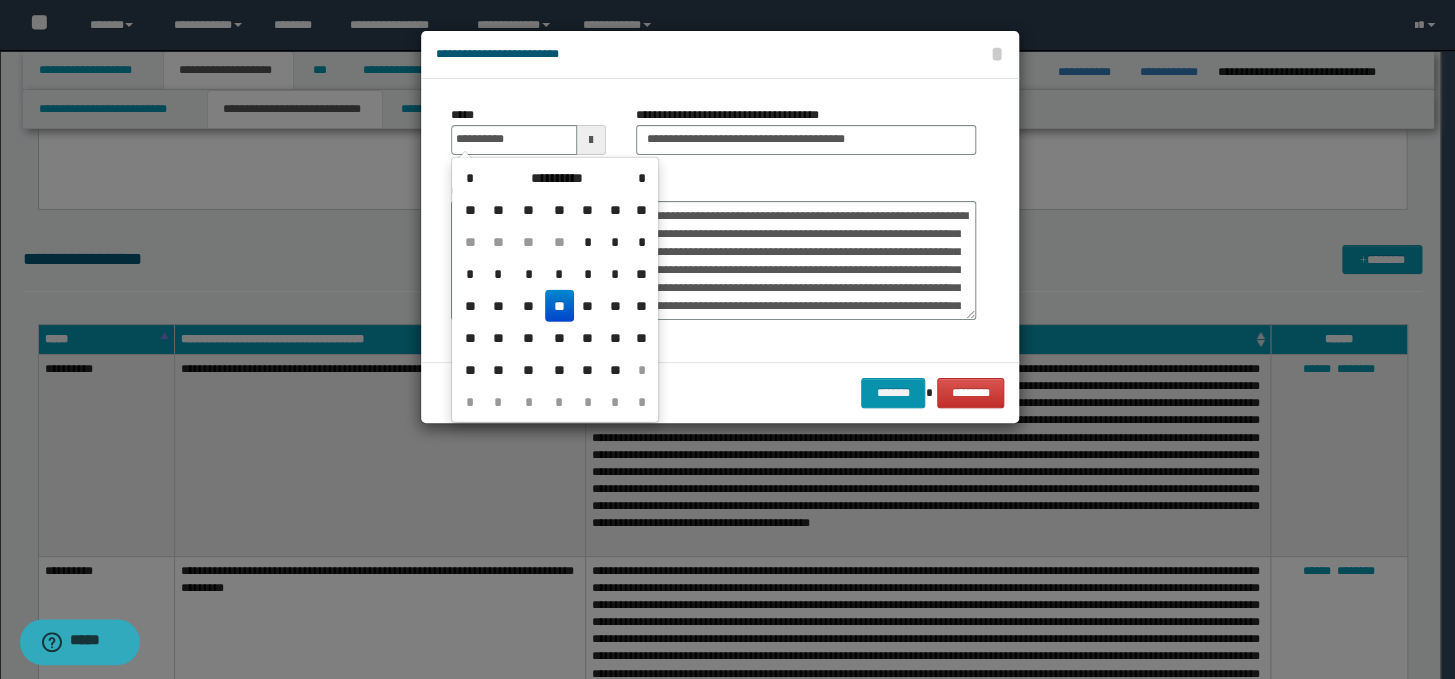 click on "**" at bounding box center [559, 306] 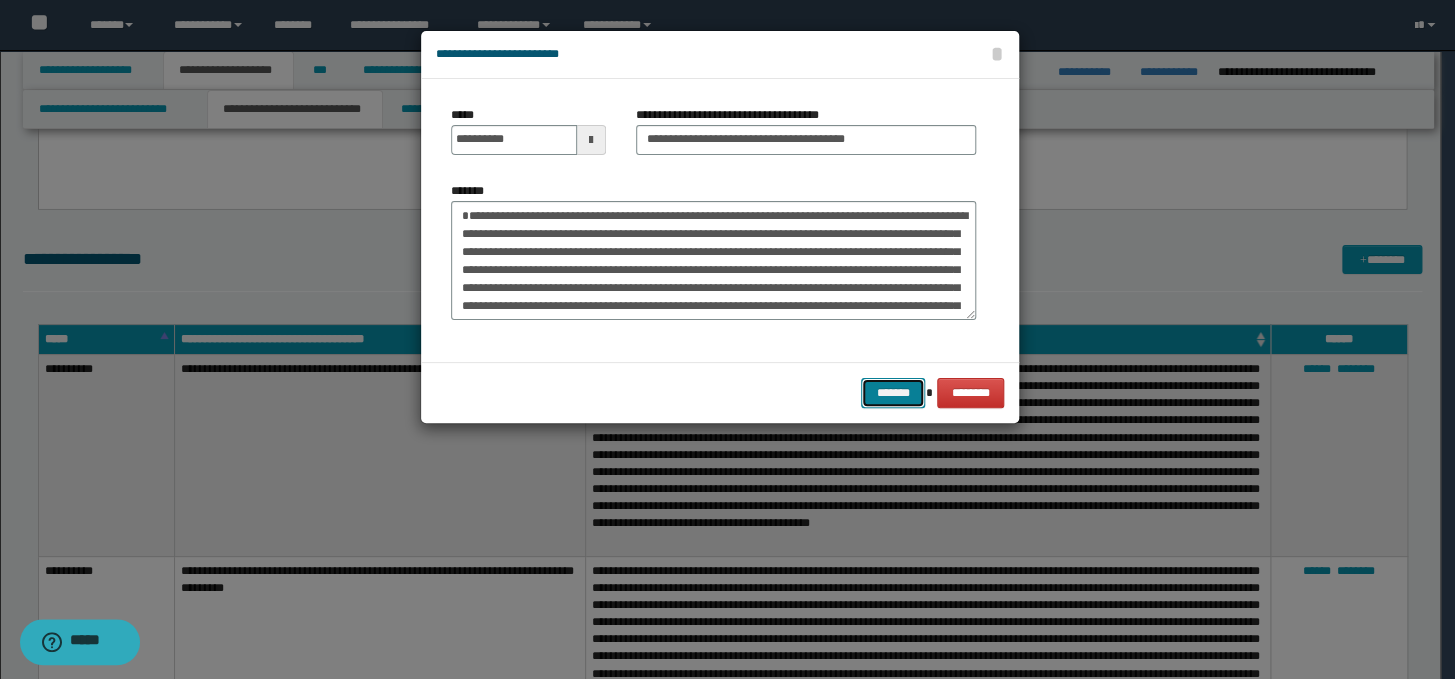 click on "*******" at bounding box center [893, 393] 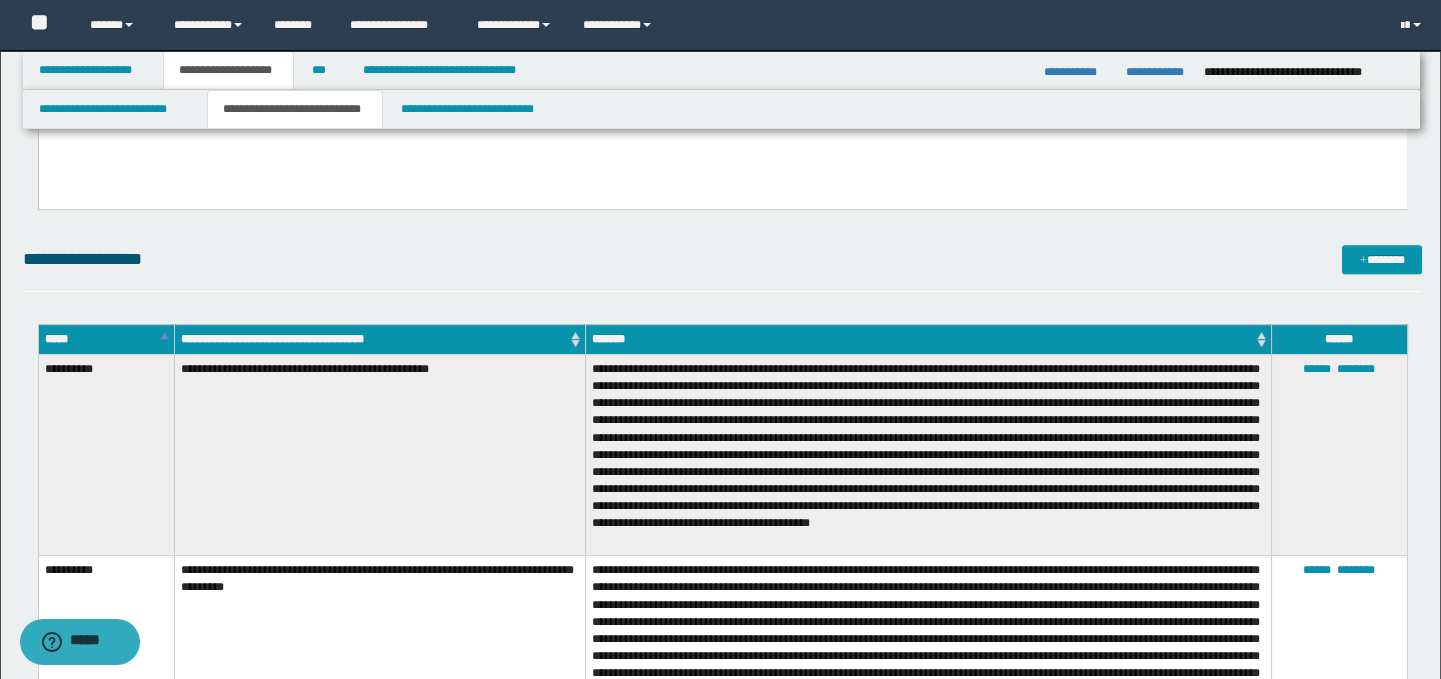 click on "**********" at bounding box center [723, 907] 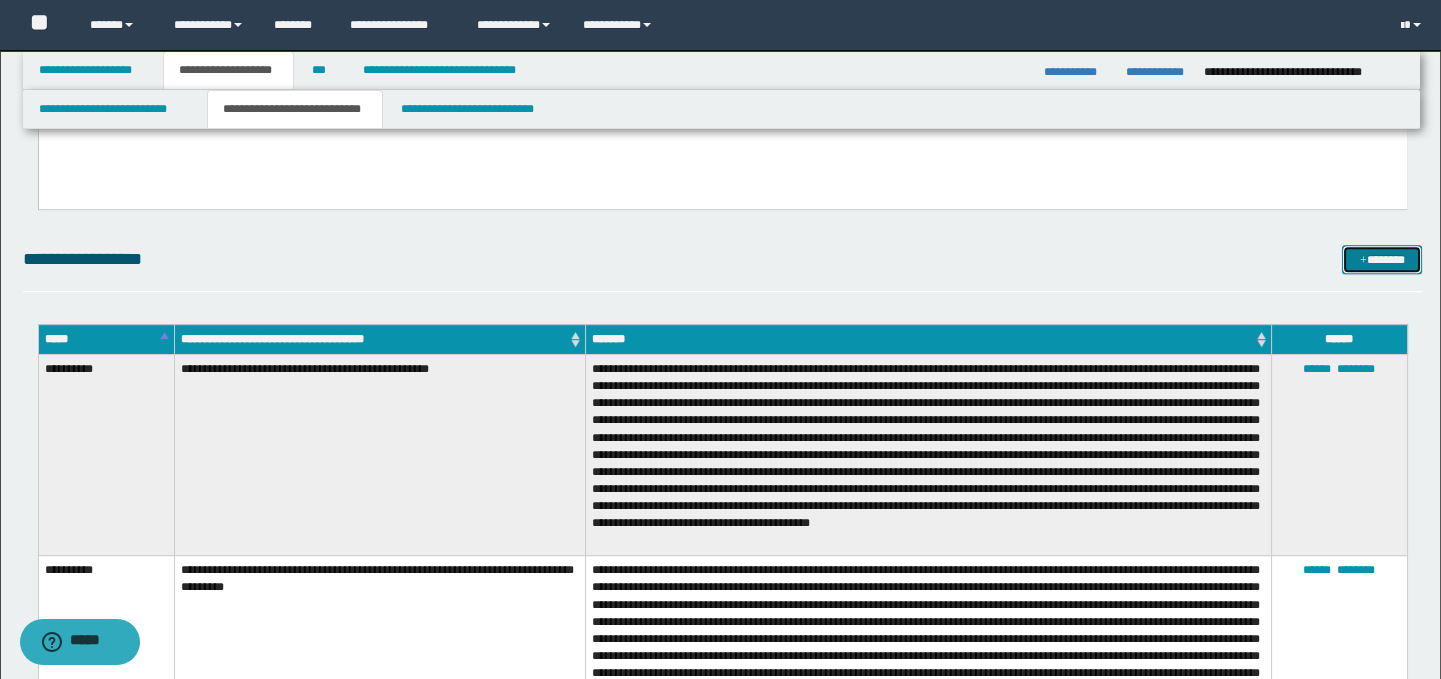 click on "*******" at bounding box center (1382, 260) 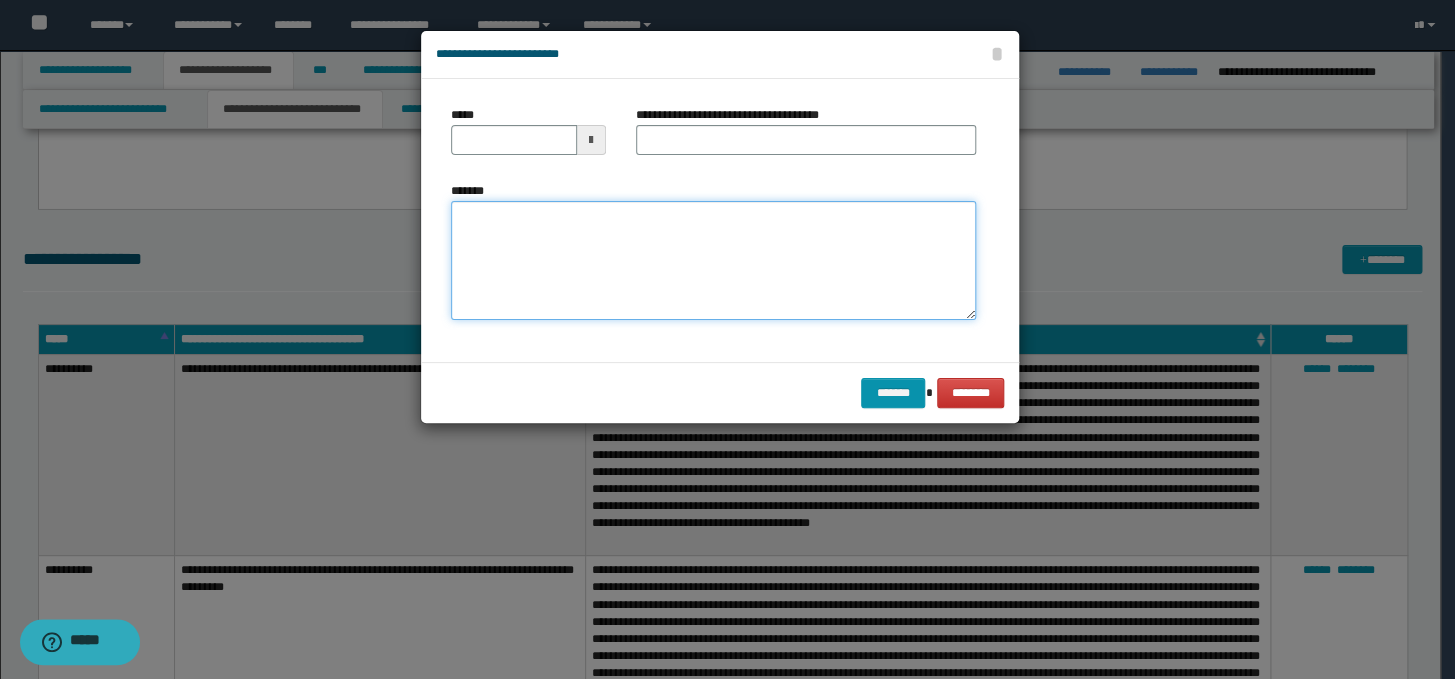click on "*******" at bounding box center [713, 261] 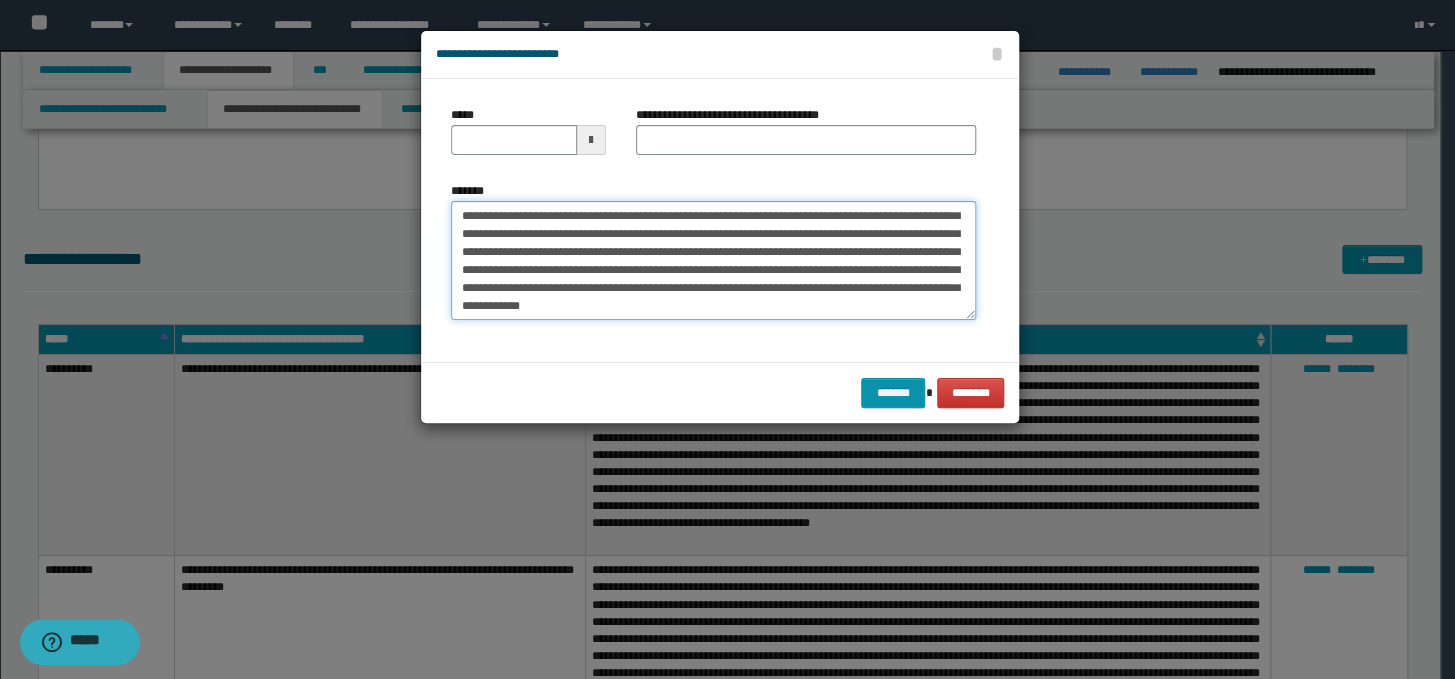 scroll, scrollTop: 0, scrollLeft: 0, axis: both 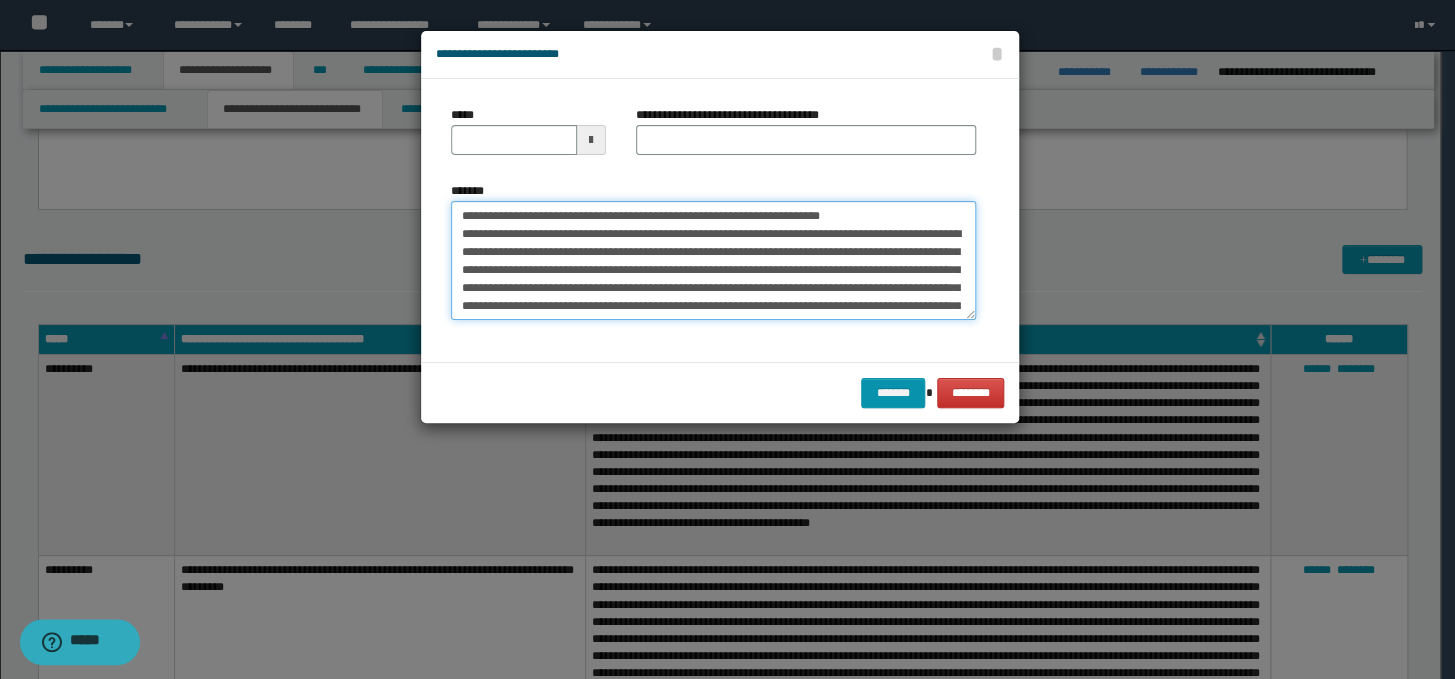 drag, startPoint x: 935, startPoint y: 217, endPoint x: 451, endPoint y: 219, distance: 484.00412 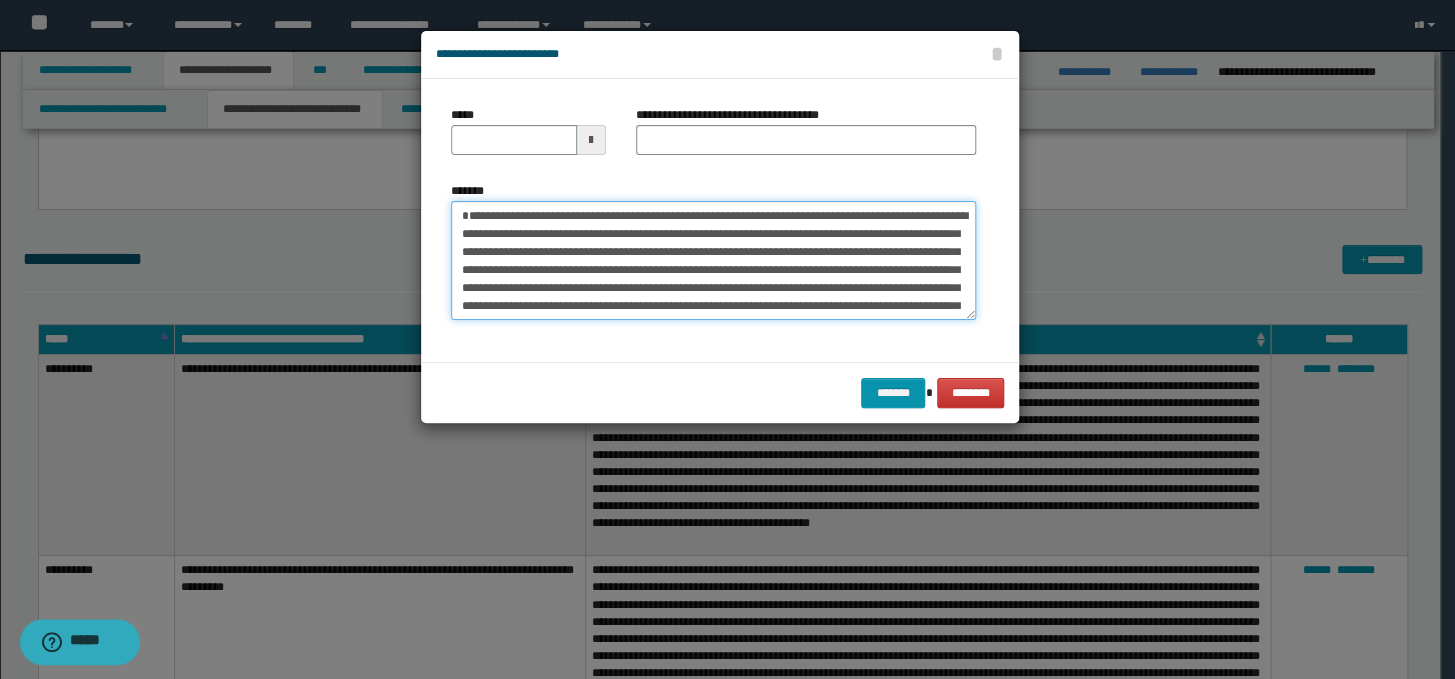 type on "**********" 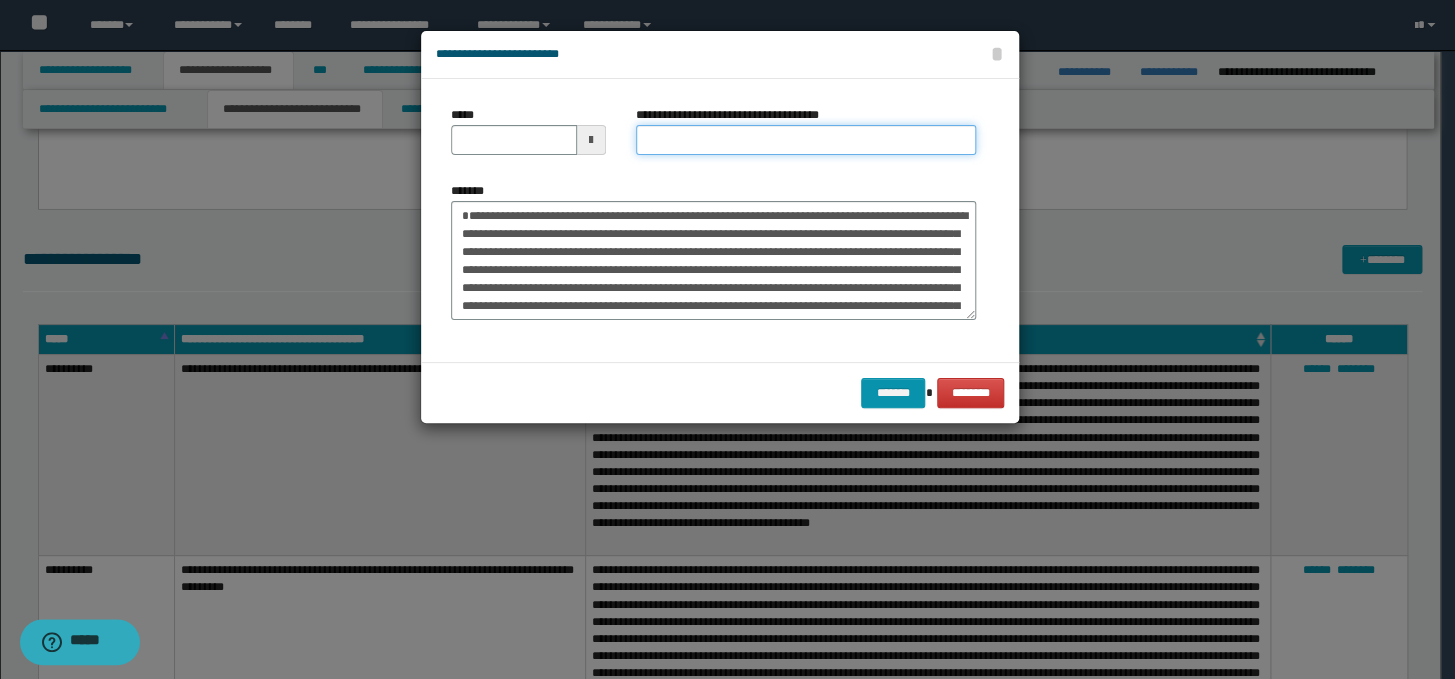 click on "**********" at bounding box center (806, 140) 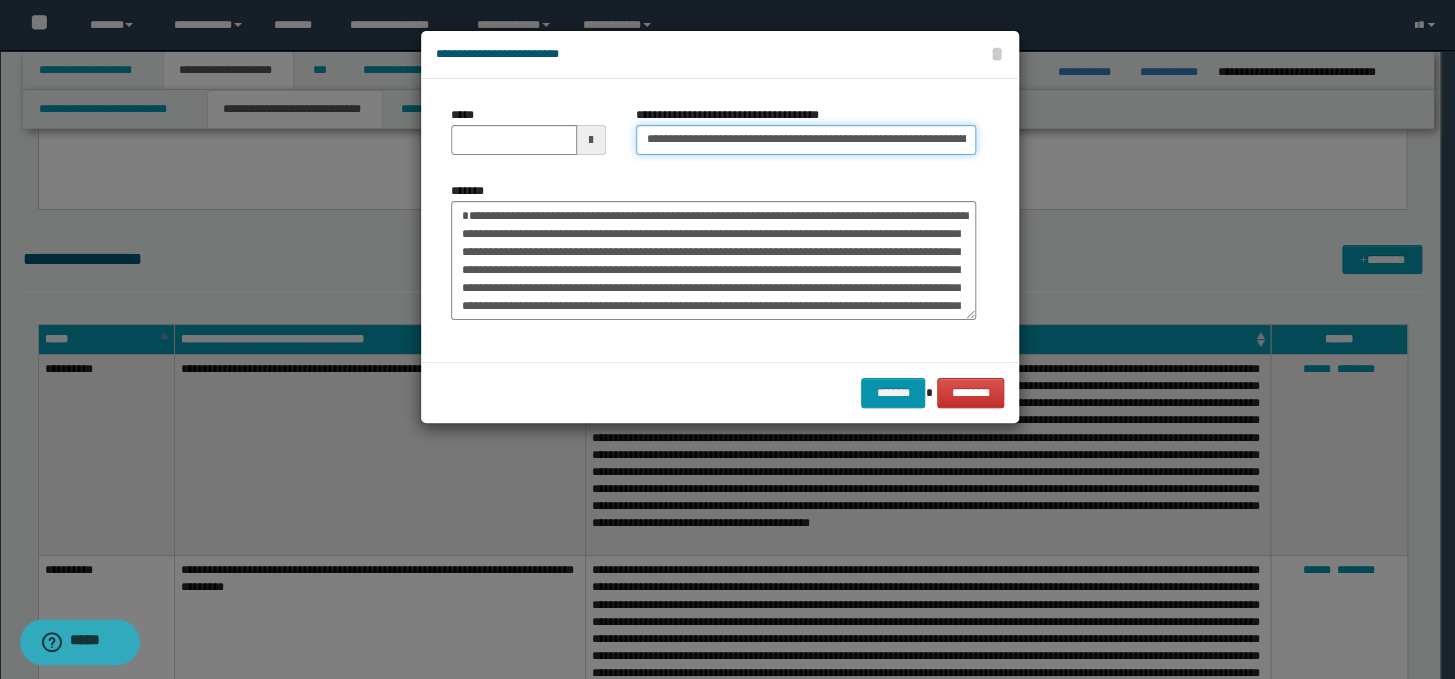 scroll, scrollTop: 0, scrollLeft: 148, axis: horizontal 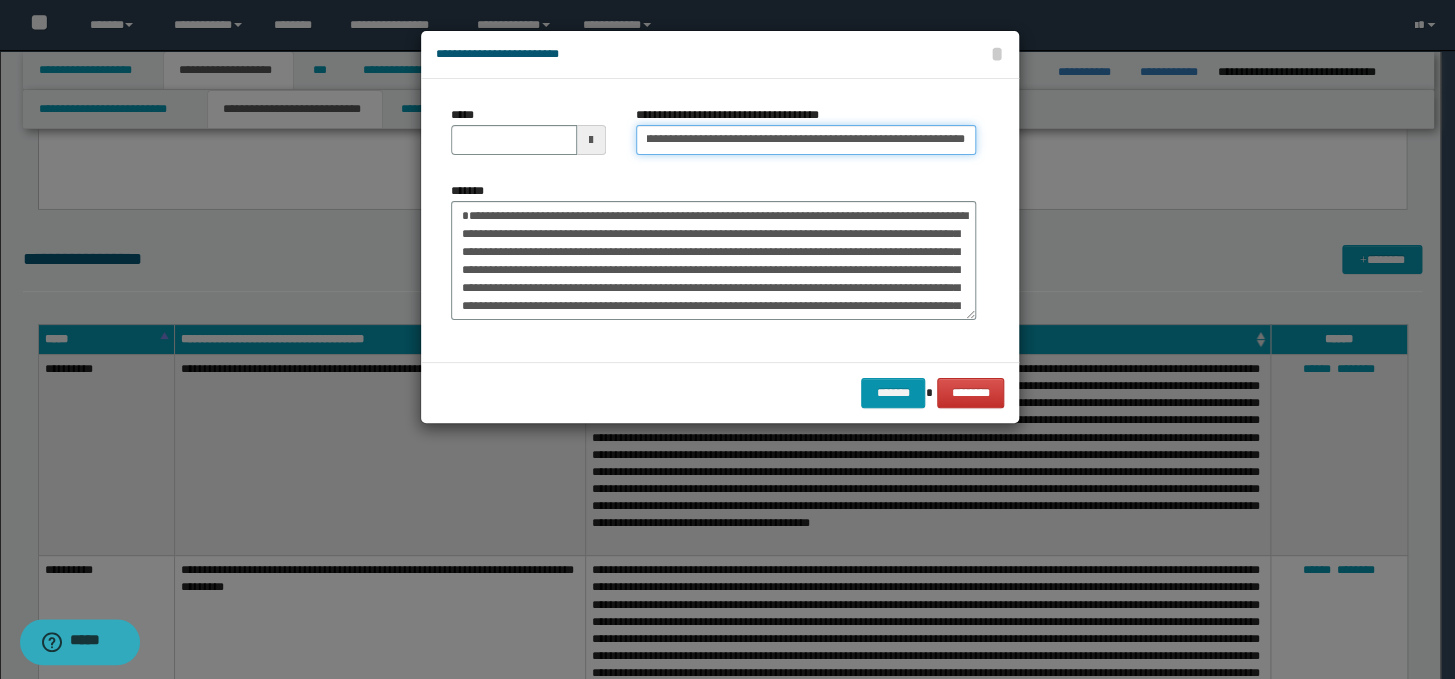 click on "**********" at bounding box center [806, 140] 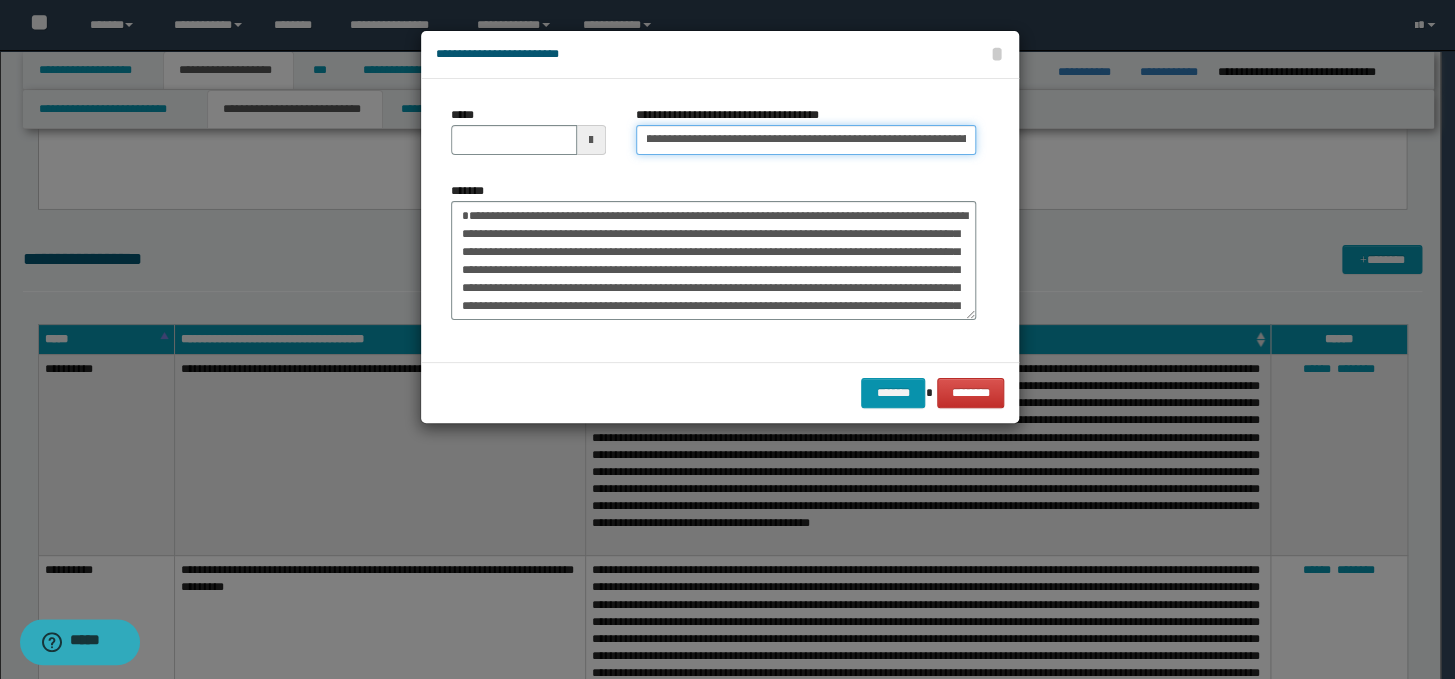 scroll, scrollTop: 0, scrollLeft: 0, axis: both 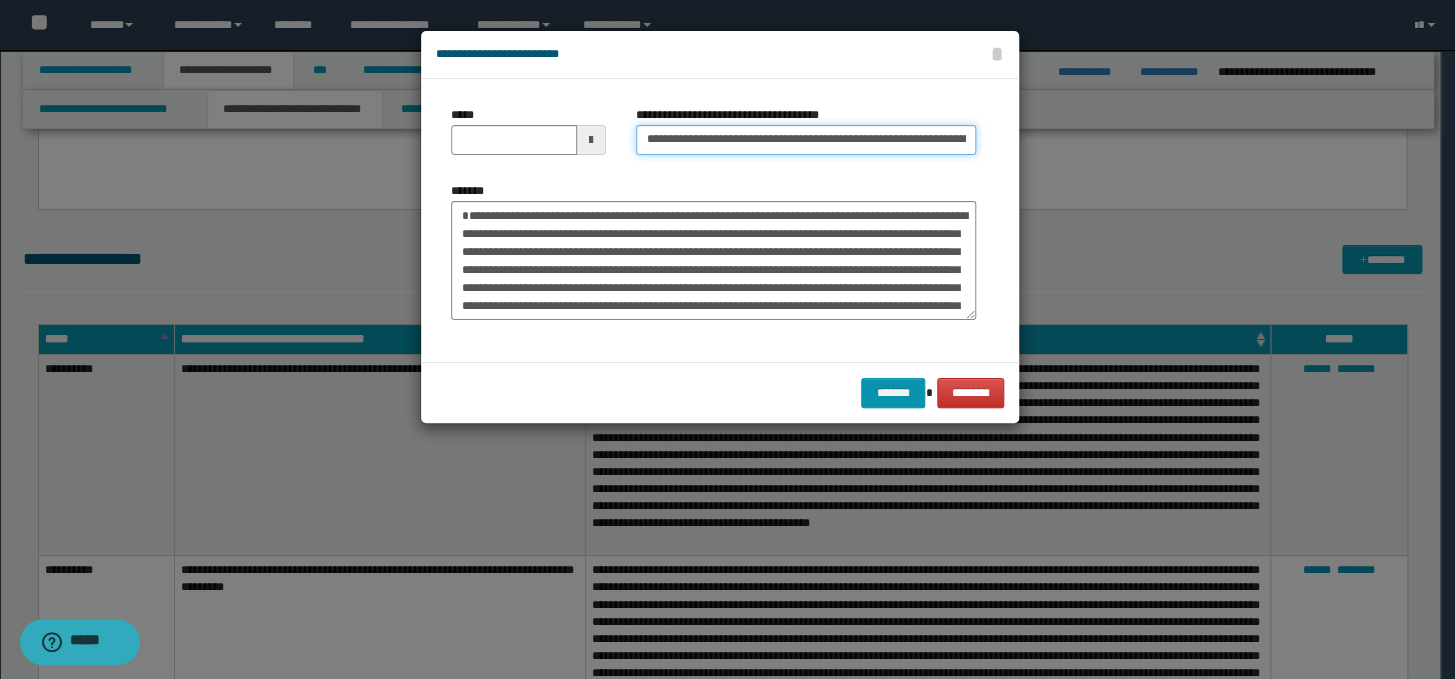 drag, startPoint x: 706, startPoint y: 138, endPoint x: 620, endPoint y: 137, distance: 86.00581 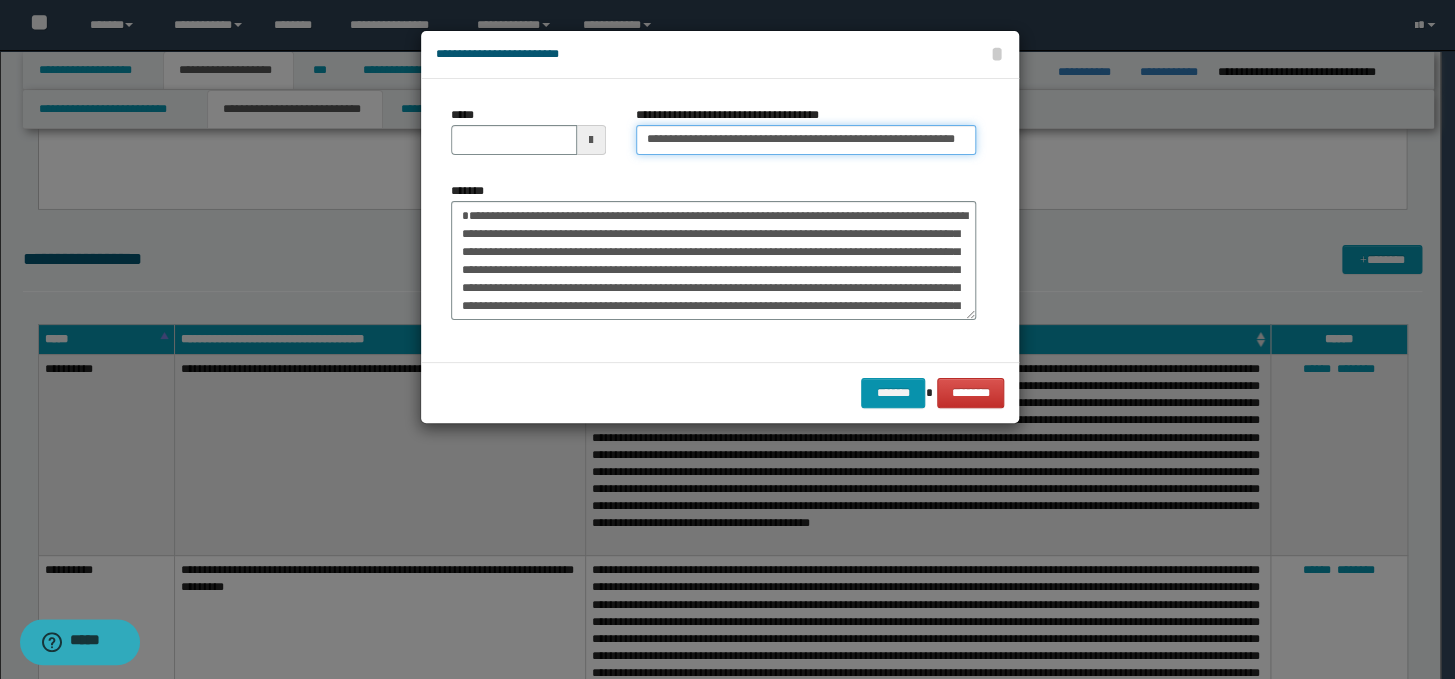 type 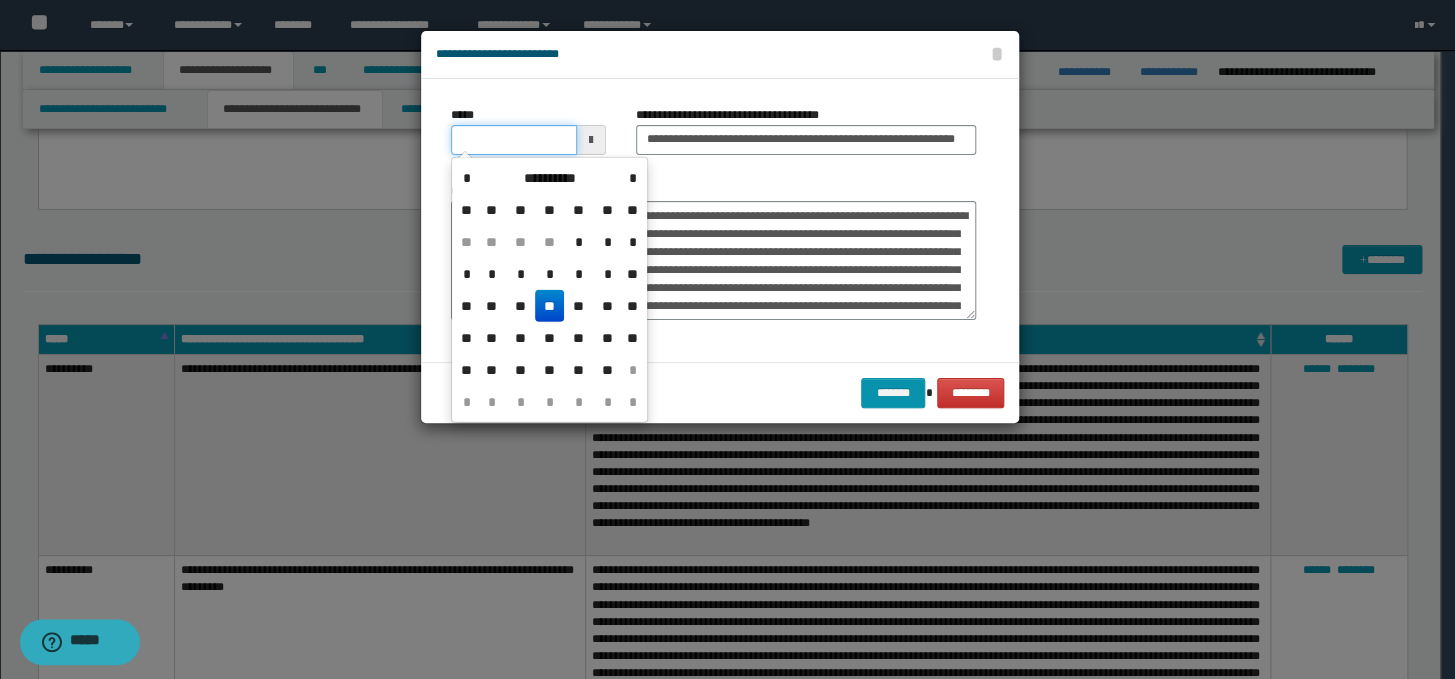 click on "*****" at bounding box center (514, 140) 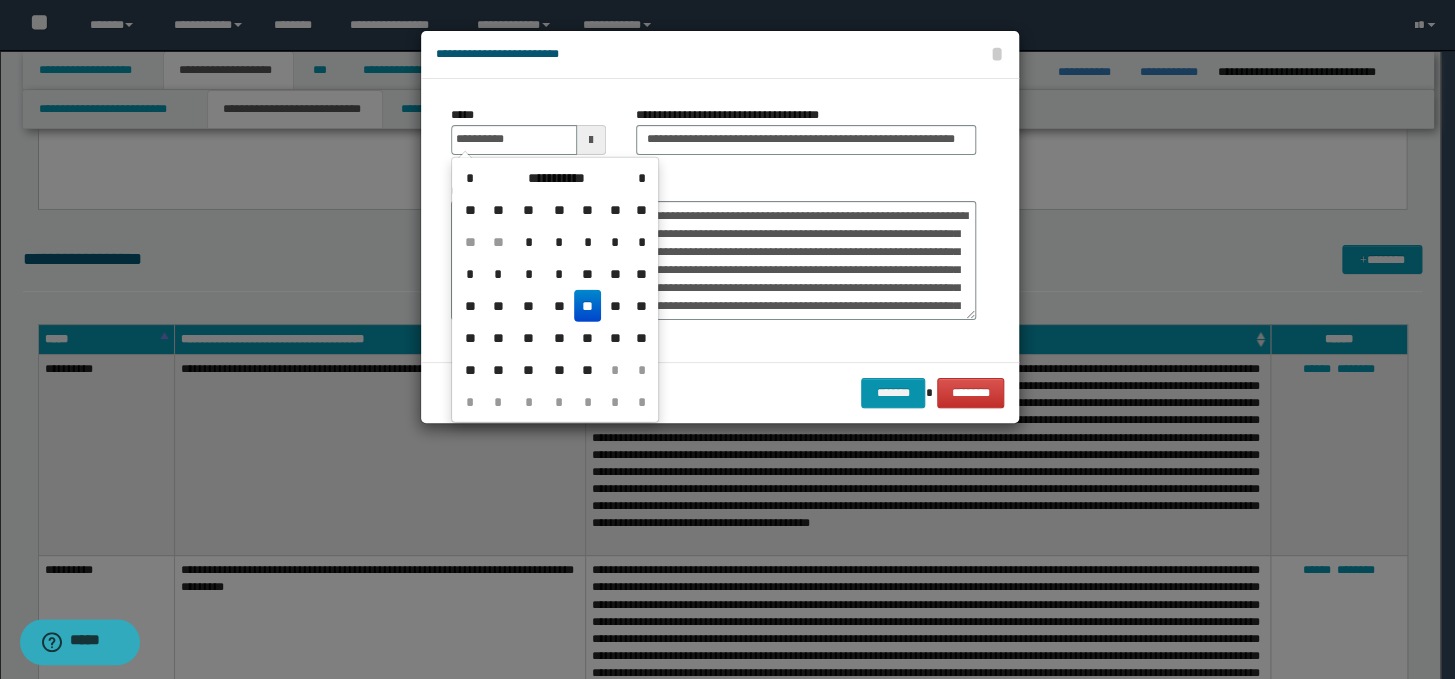 click on "**" at bounding box center [588, 306] 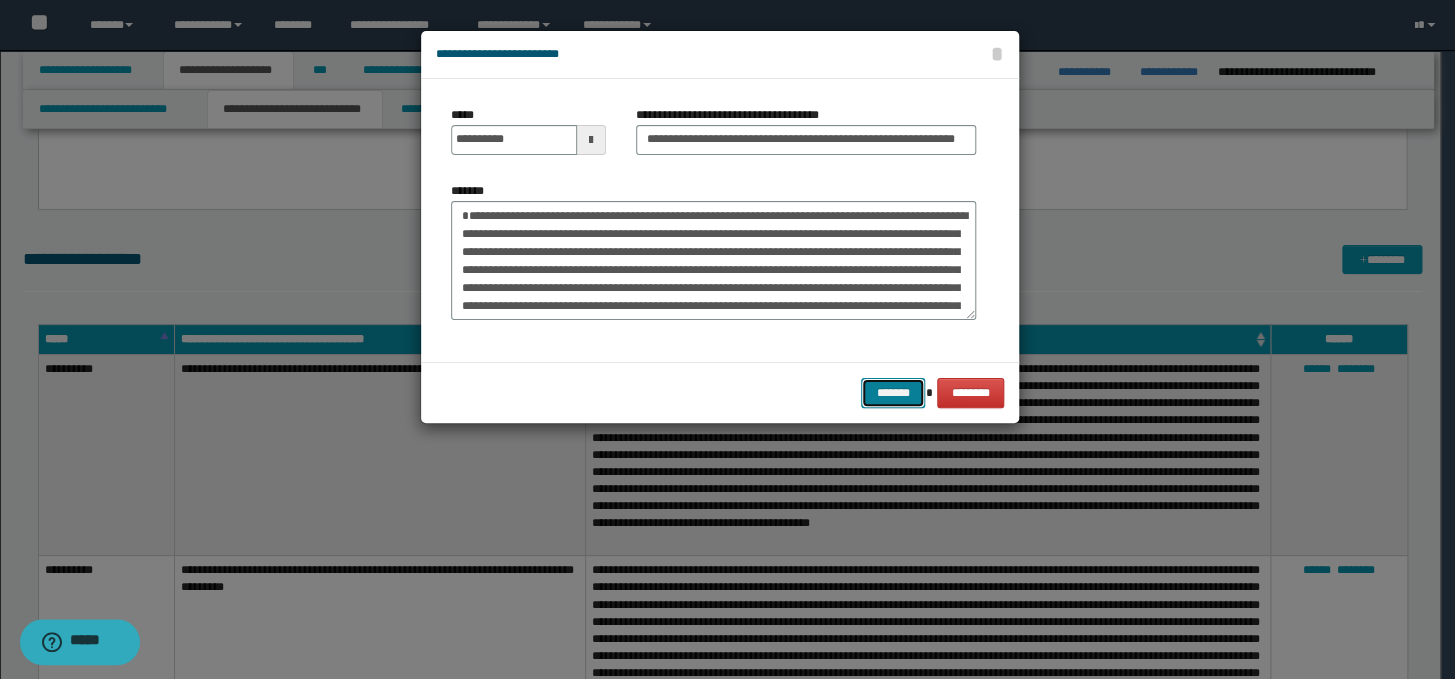 click on "*******" at bounding box center [893, 393] 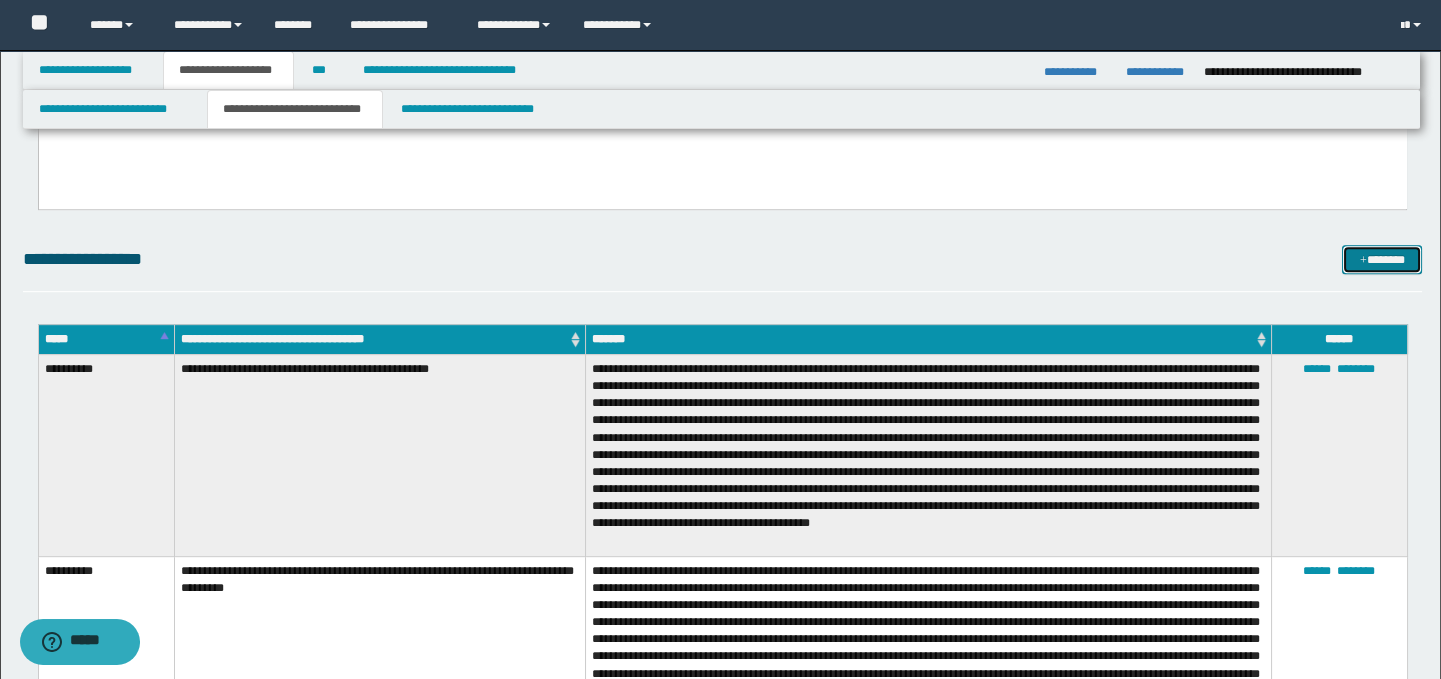 click on "*******" at bounding box center (1382, 260) 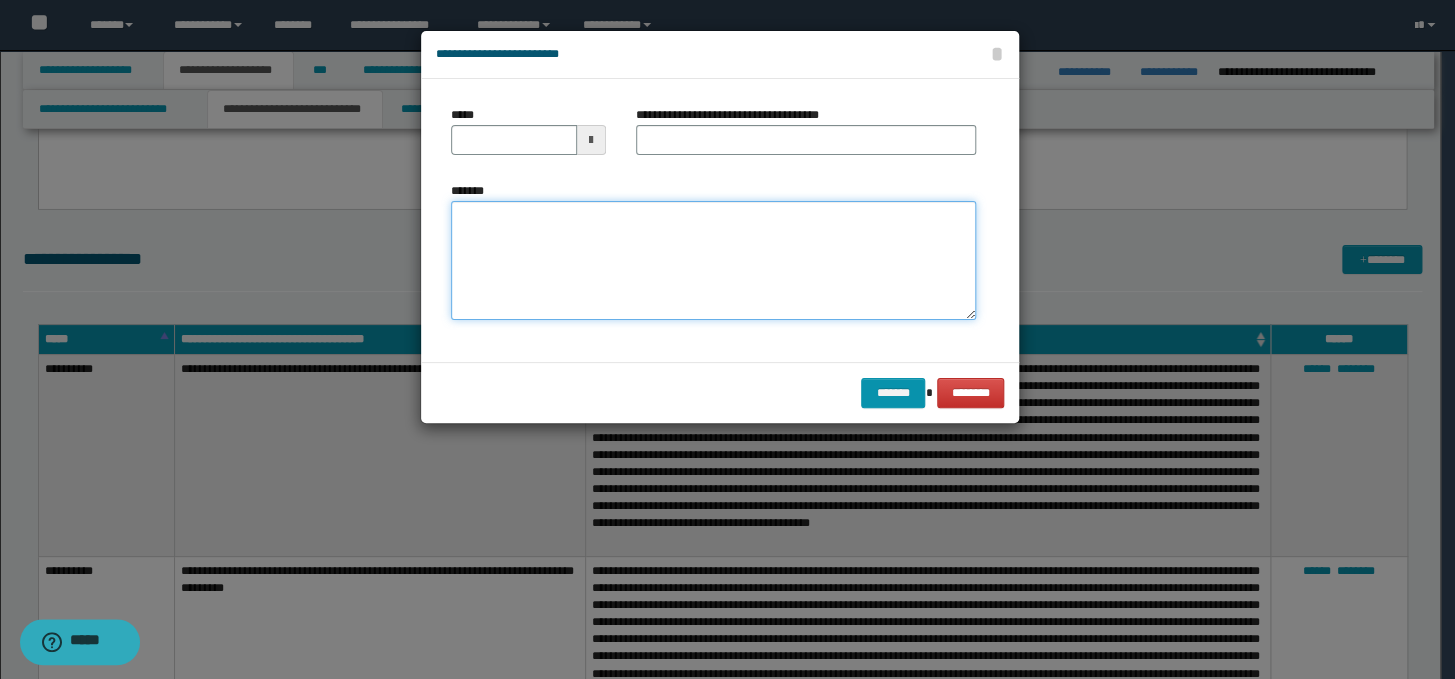 click on "*******" at bounding box center [713, 261] 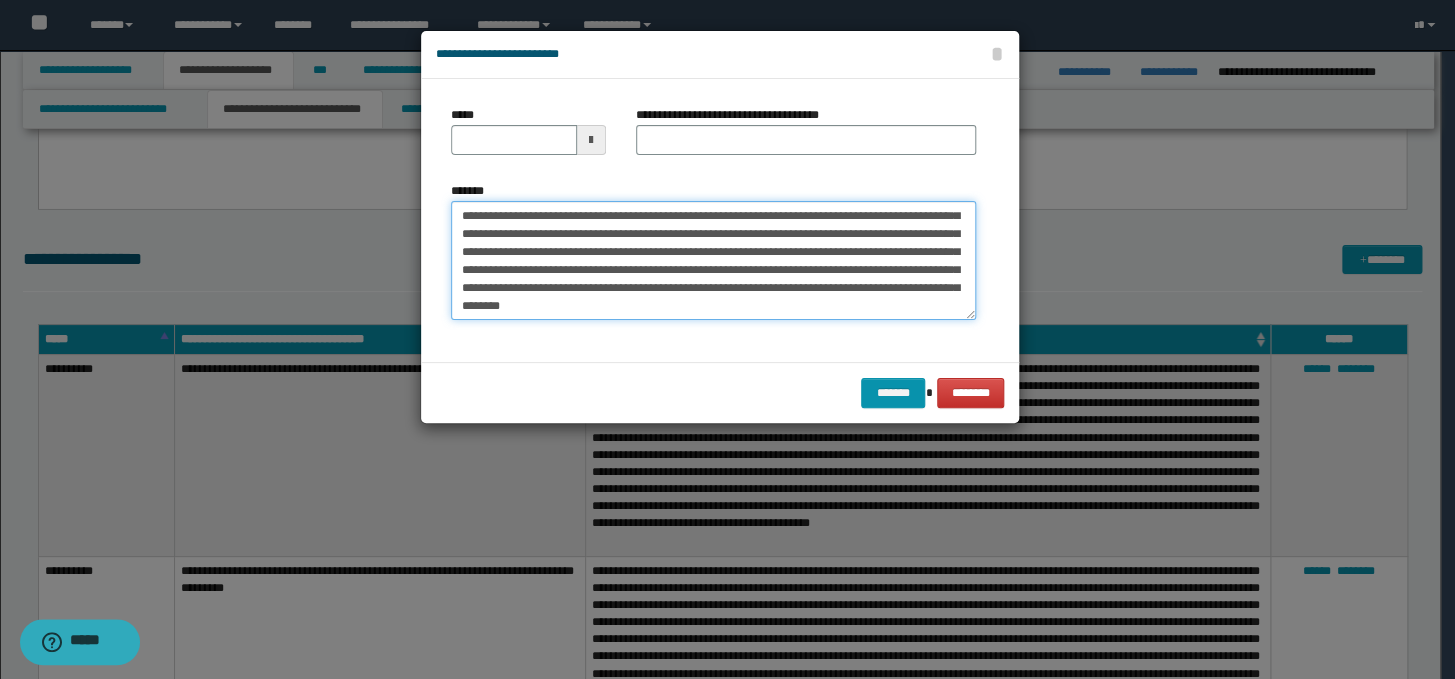 scroll, scrollTop: 0, scrollLeft: 0, axis: both 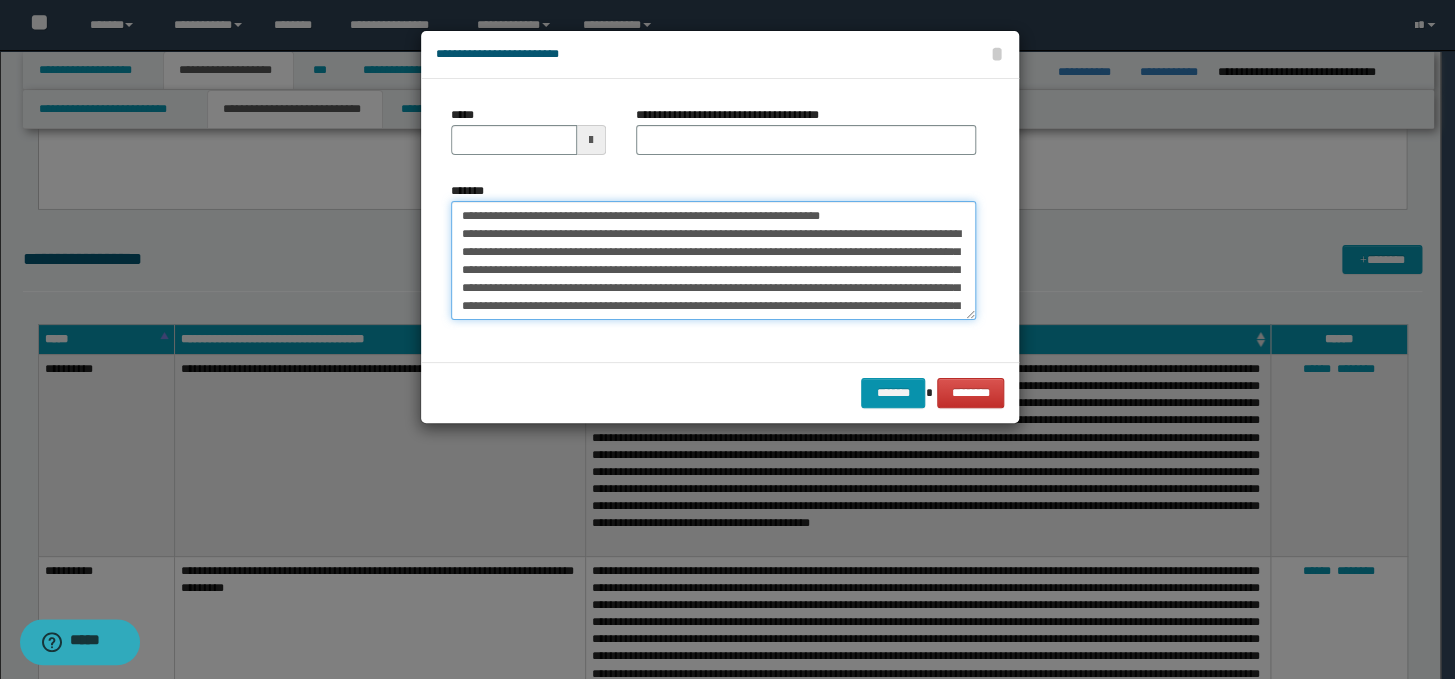 drag, startPoint x: 943, startPoint y: 207, endPoint x: 459, endPoint y: 213, distance: 484.0372 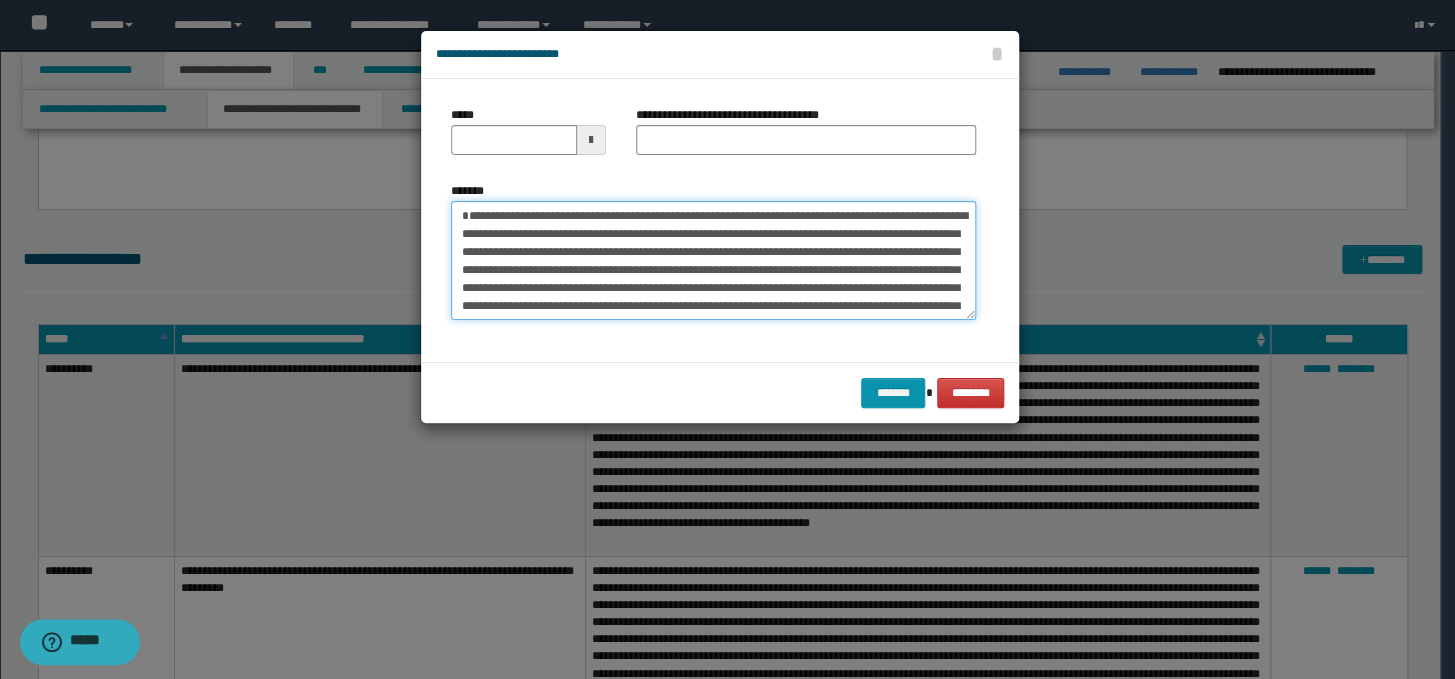 type on "**********" 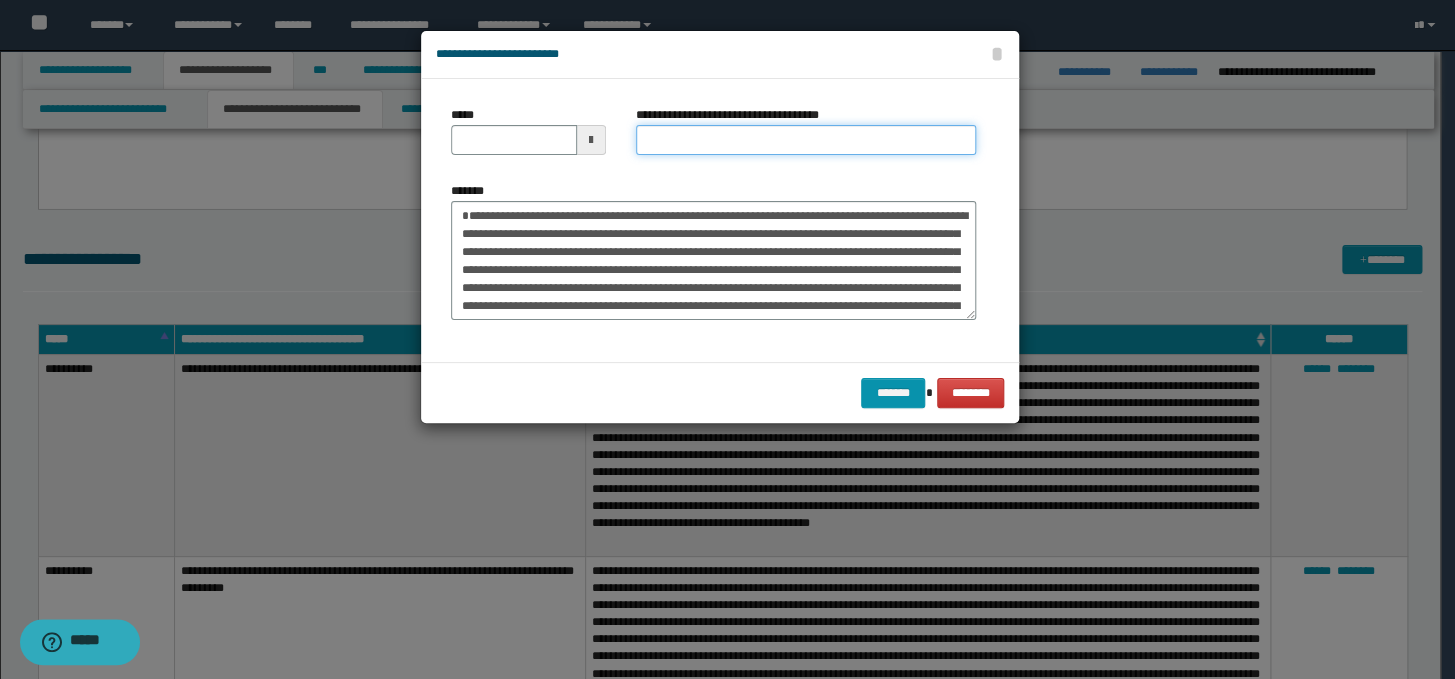 click on "**********" at bounding box center [806, 140] 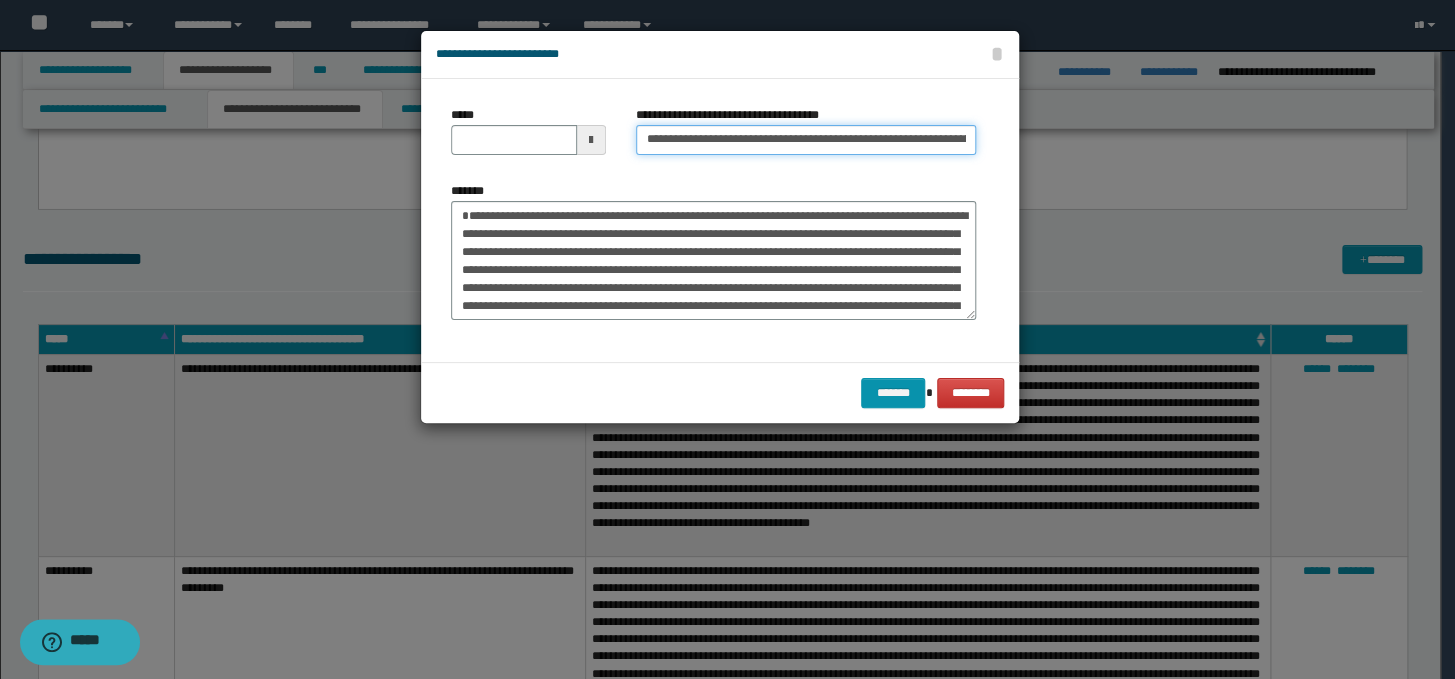 scroll, scrollTop: 0, scrollLeft: 148, axis: horizontal 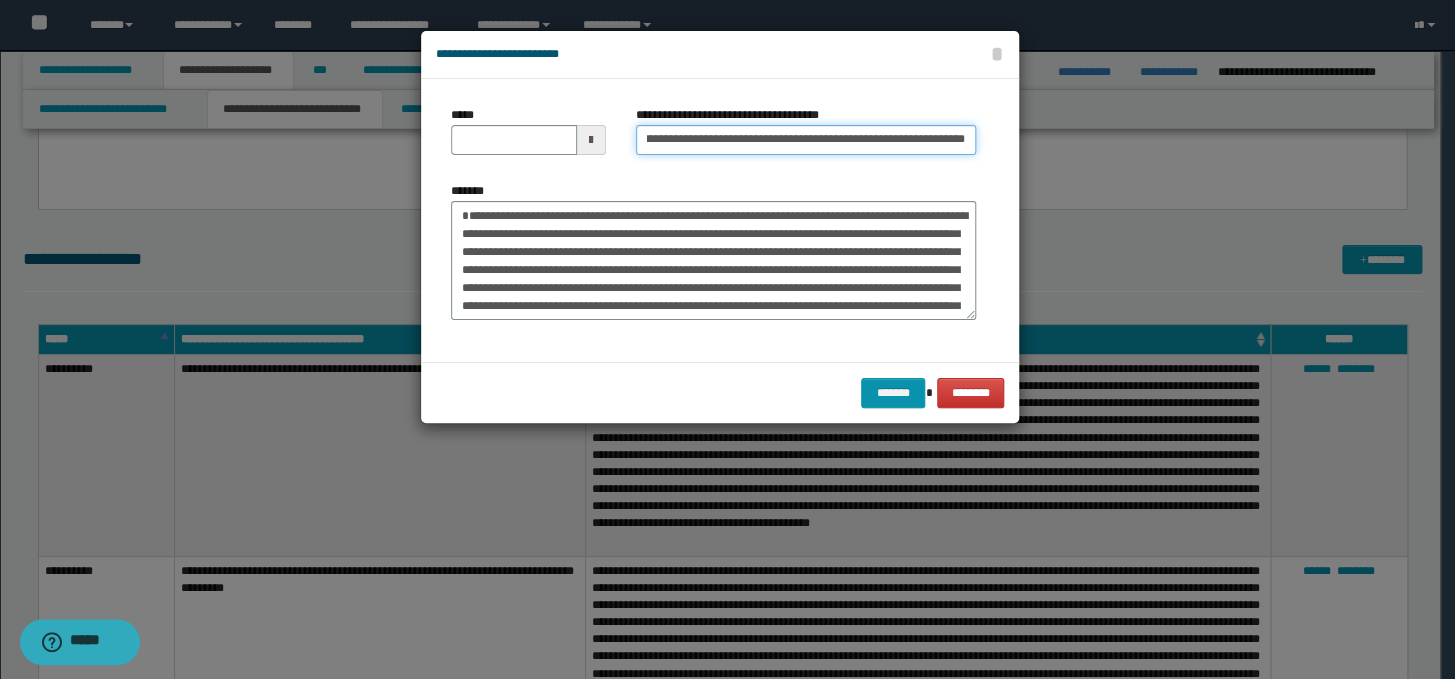 click on "**********" at bounding box center [806, 140] 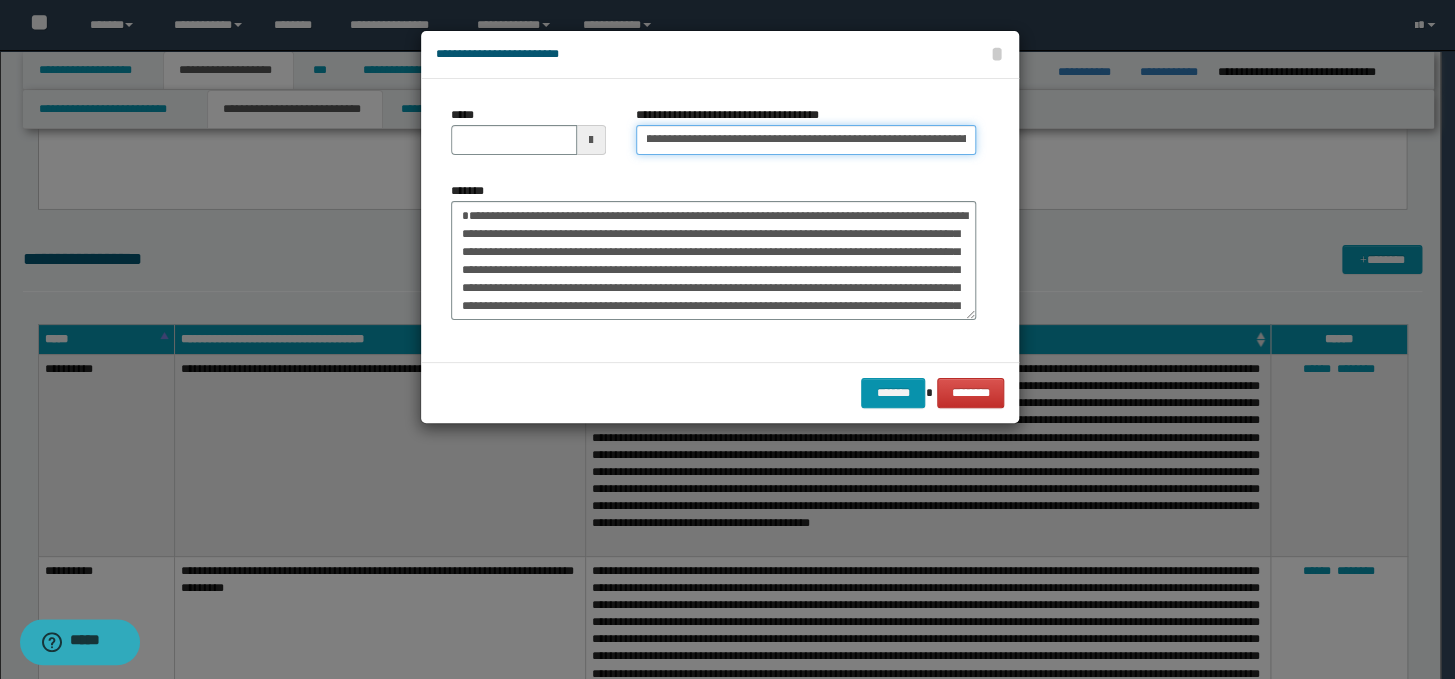scroll, scrollTop: 0, scrollLeft: 0, axis: both 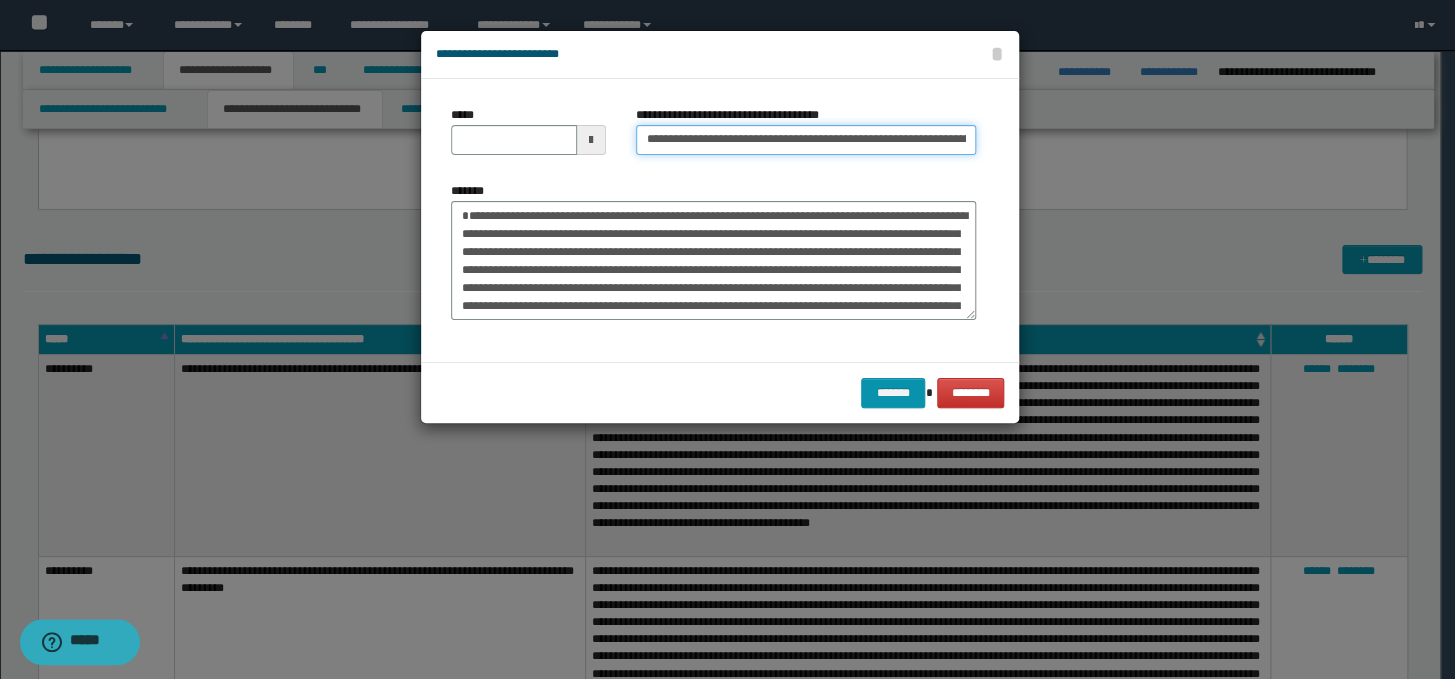 drag, startPoint x: 710, startPoint y: 144, endPoint x: 634, endPoint y: 131, distance: 77.10383 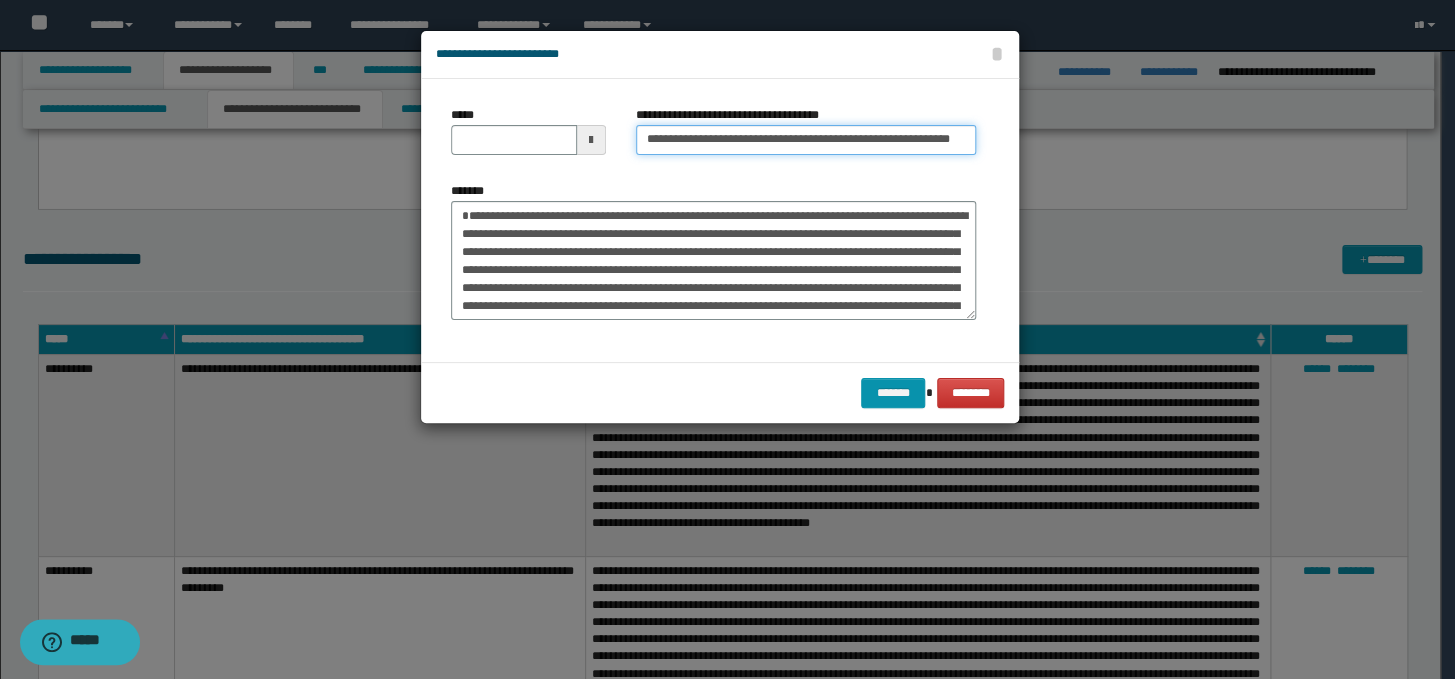 type 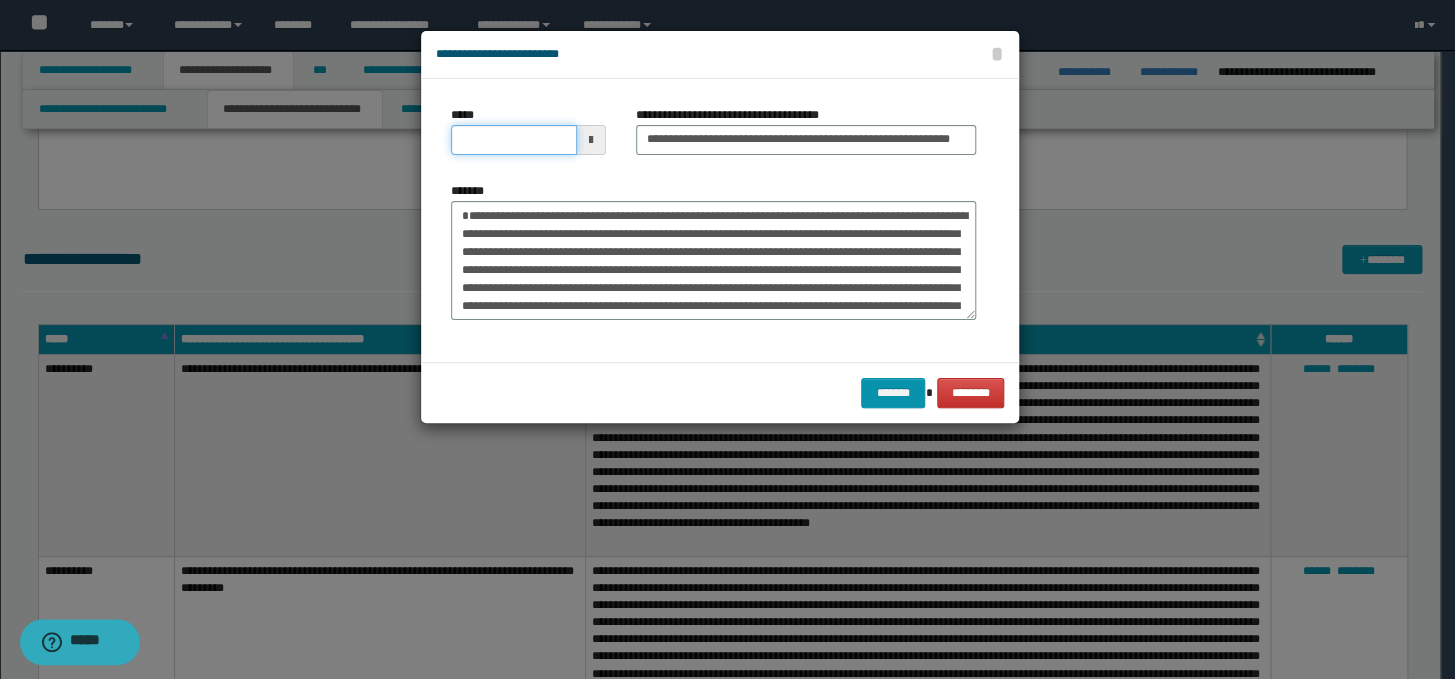 click on "*****" at bounding box center [514, 140] 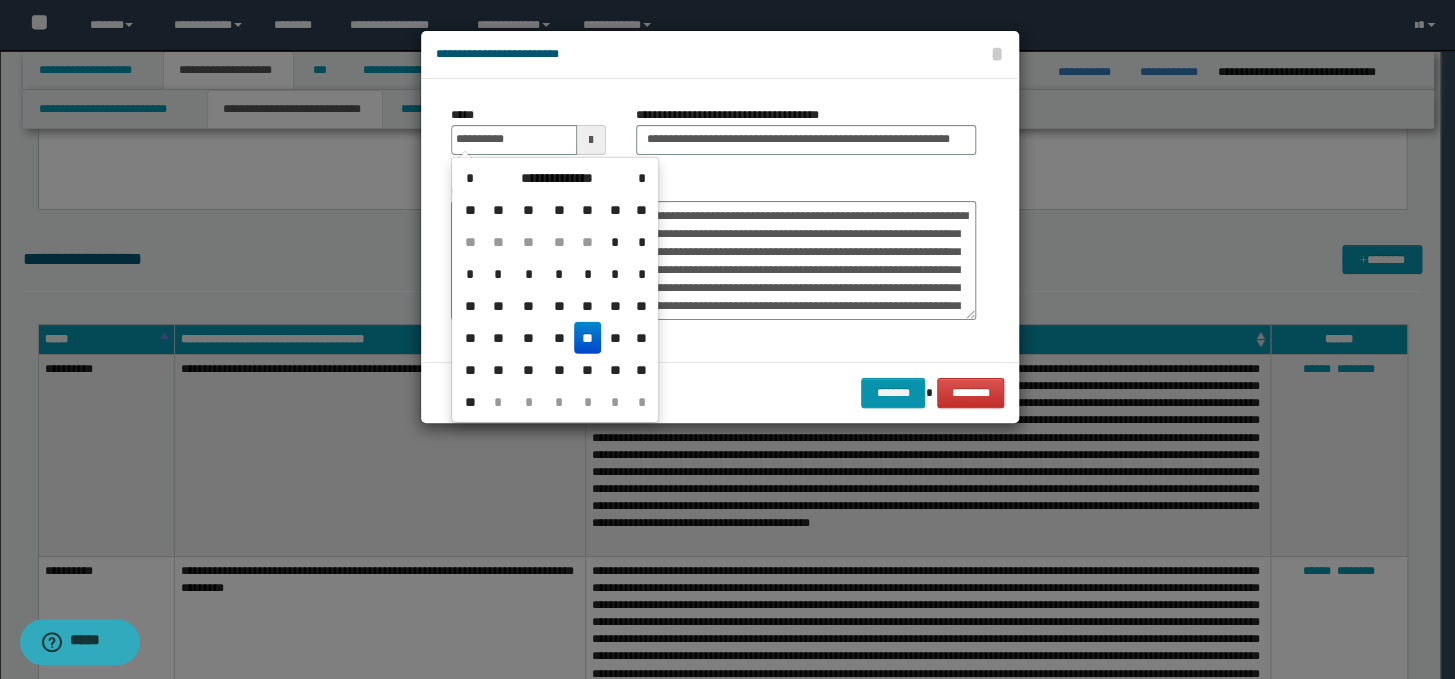 click on "**" at bounding box center [588, 338] 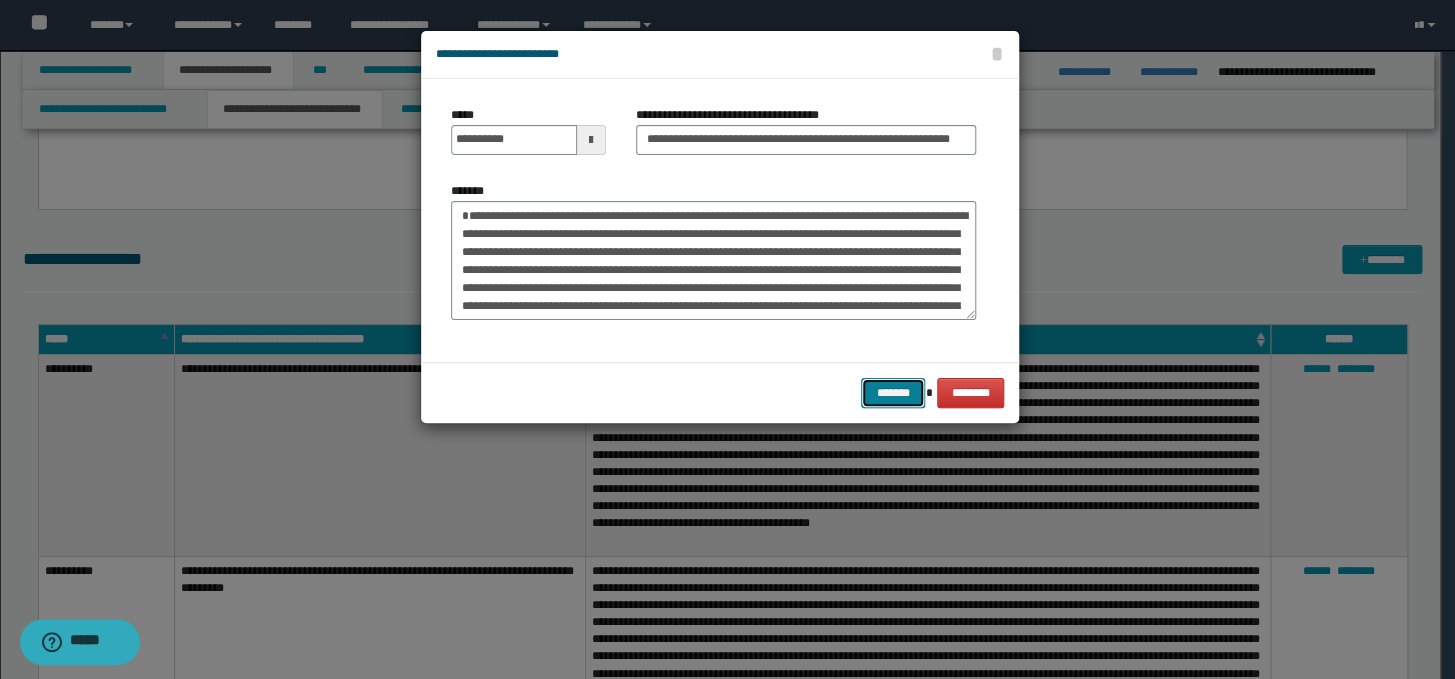 click on "*******" at bounding box center [893, 393] 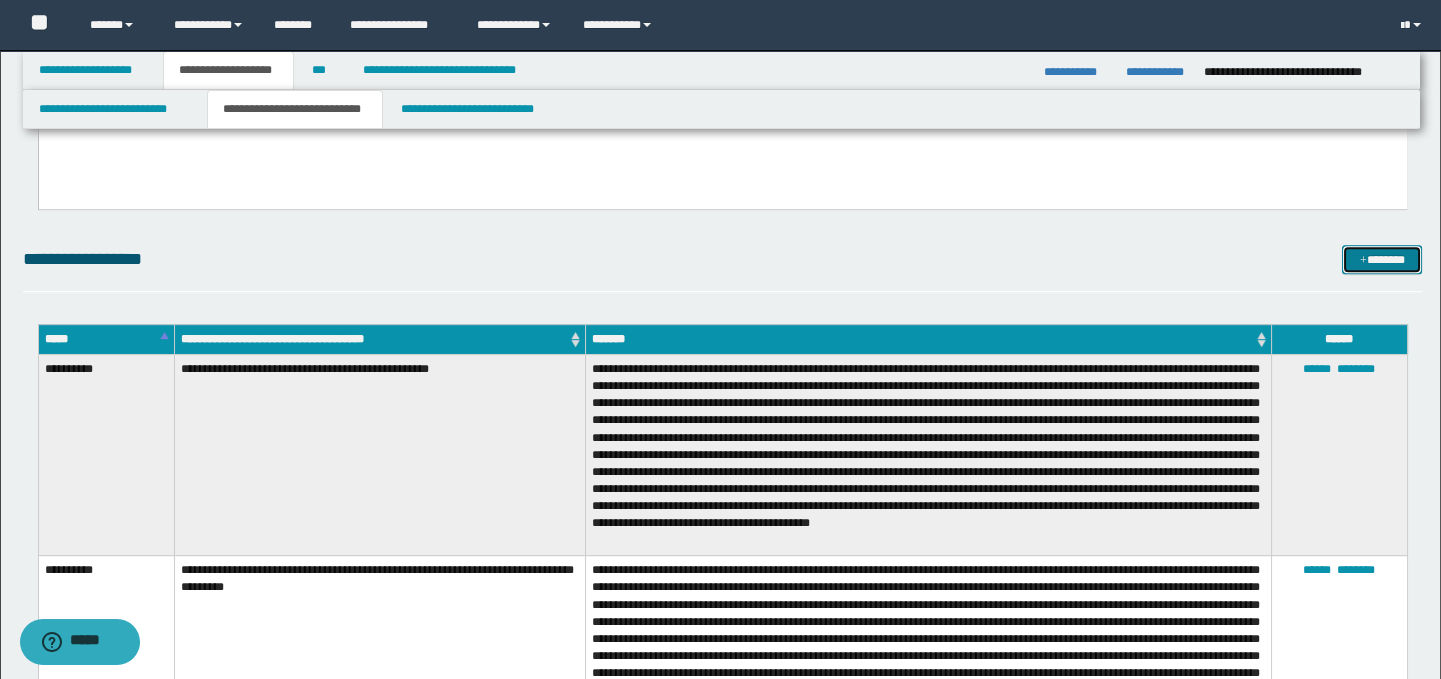 click on "*******" at bounding box center (1382, 260) 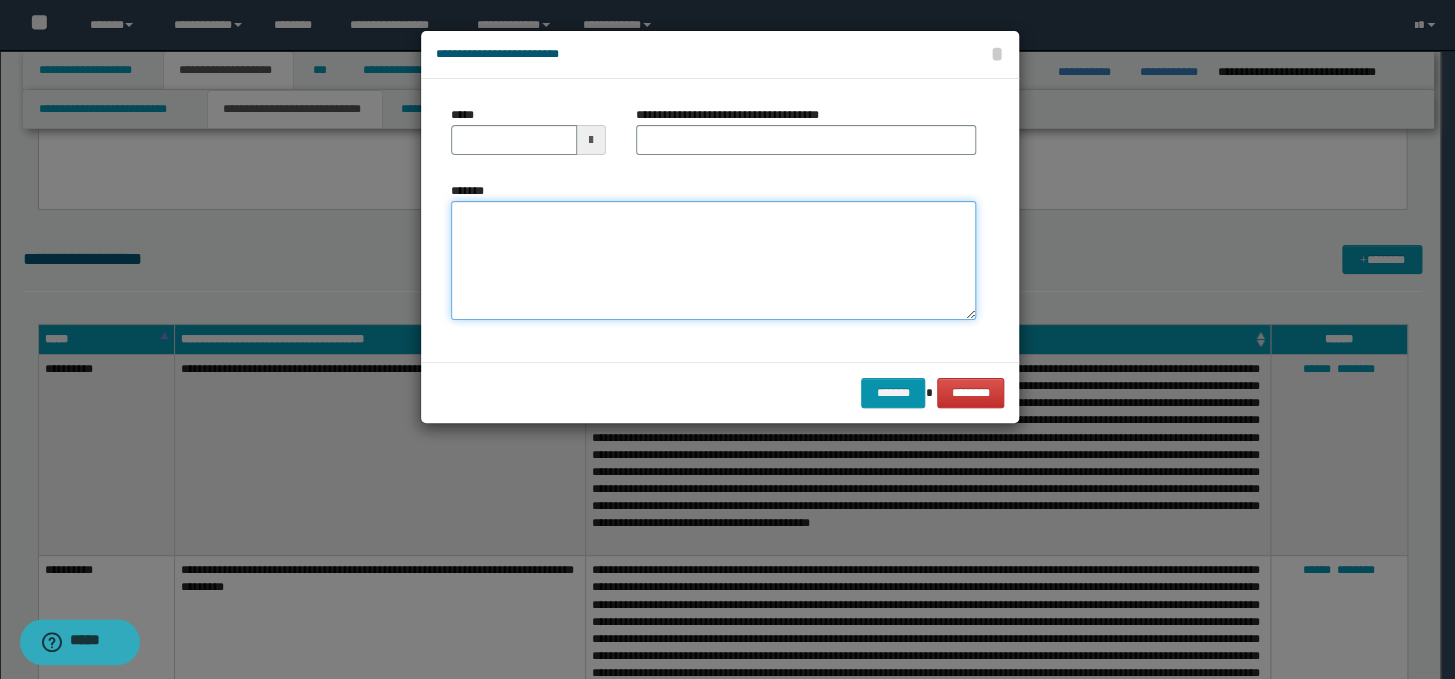 paste on "**********" 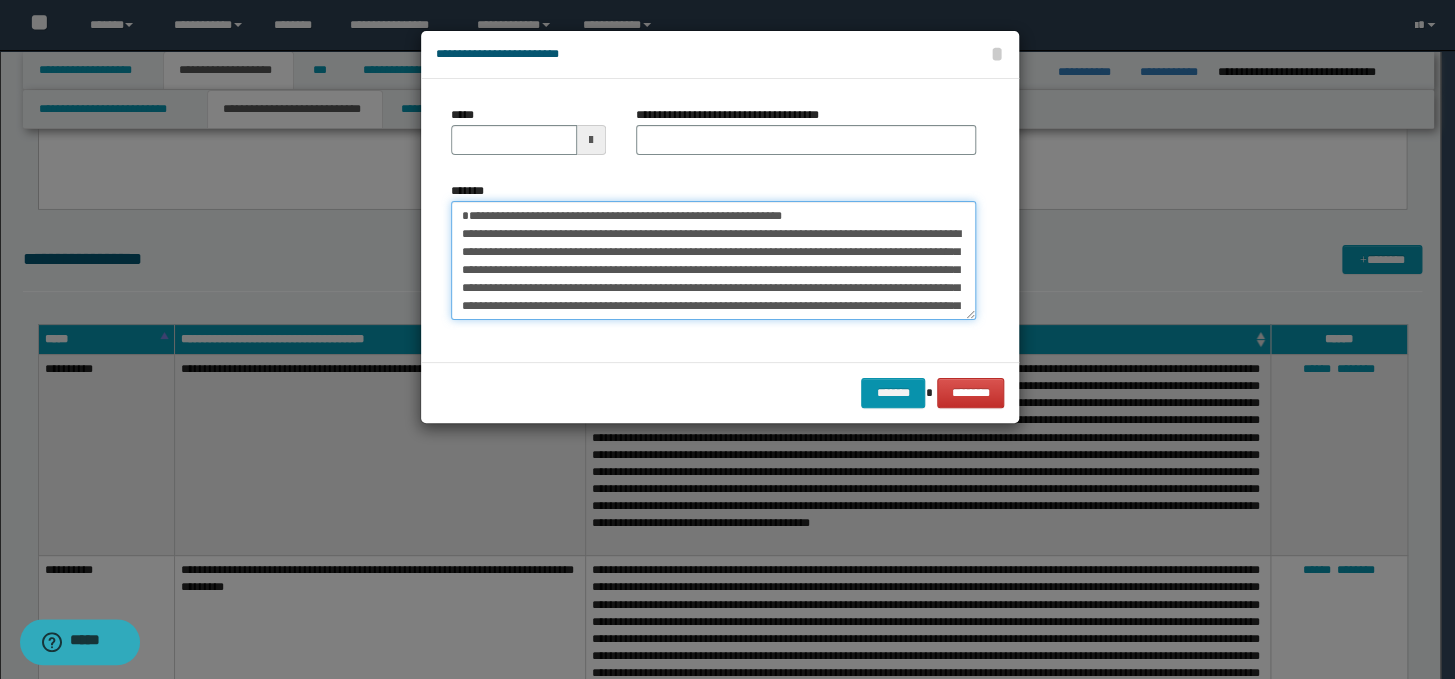 click on "*******" at bounding box center (713, 261) 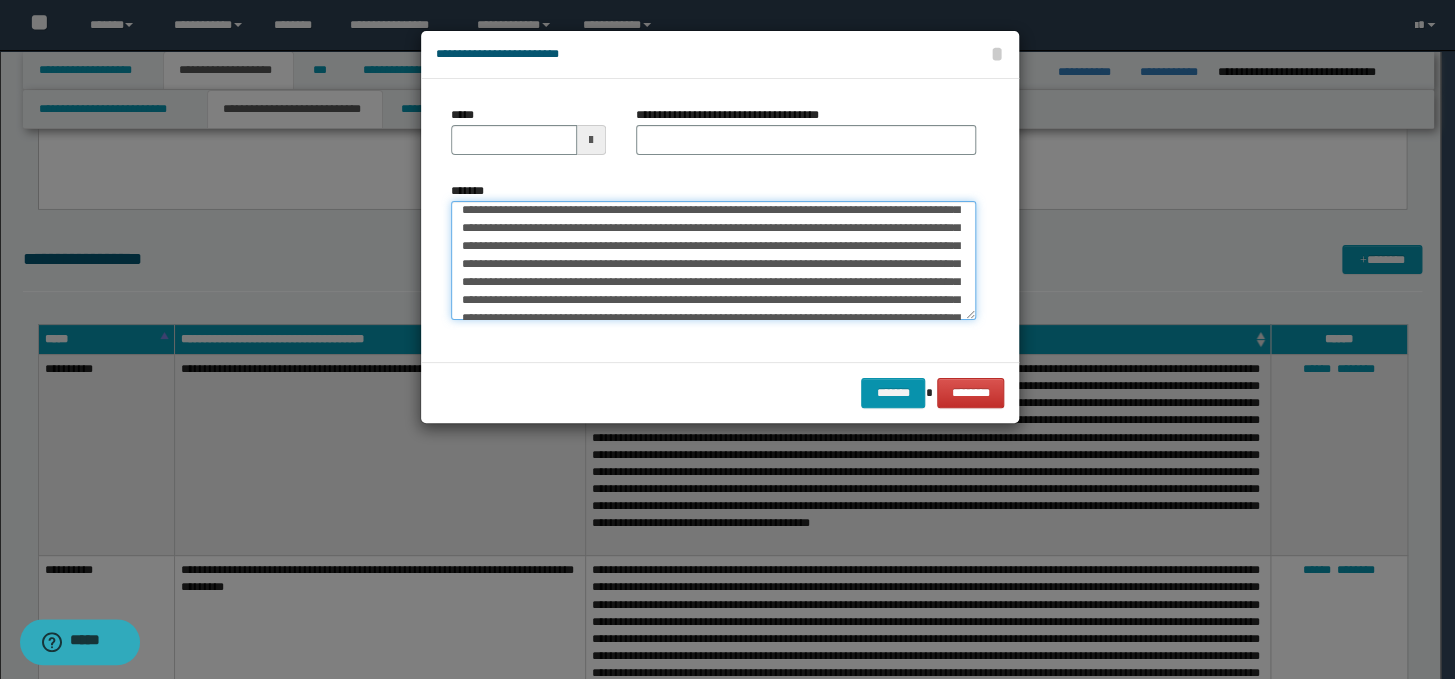 scroll, scrollTop: 0, scrollLeft: 0, axis: both 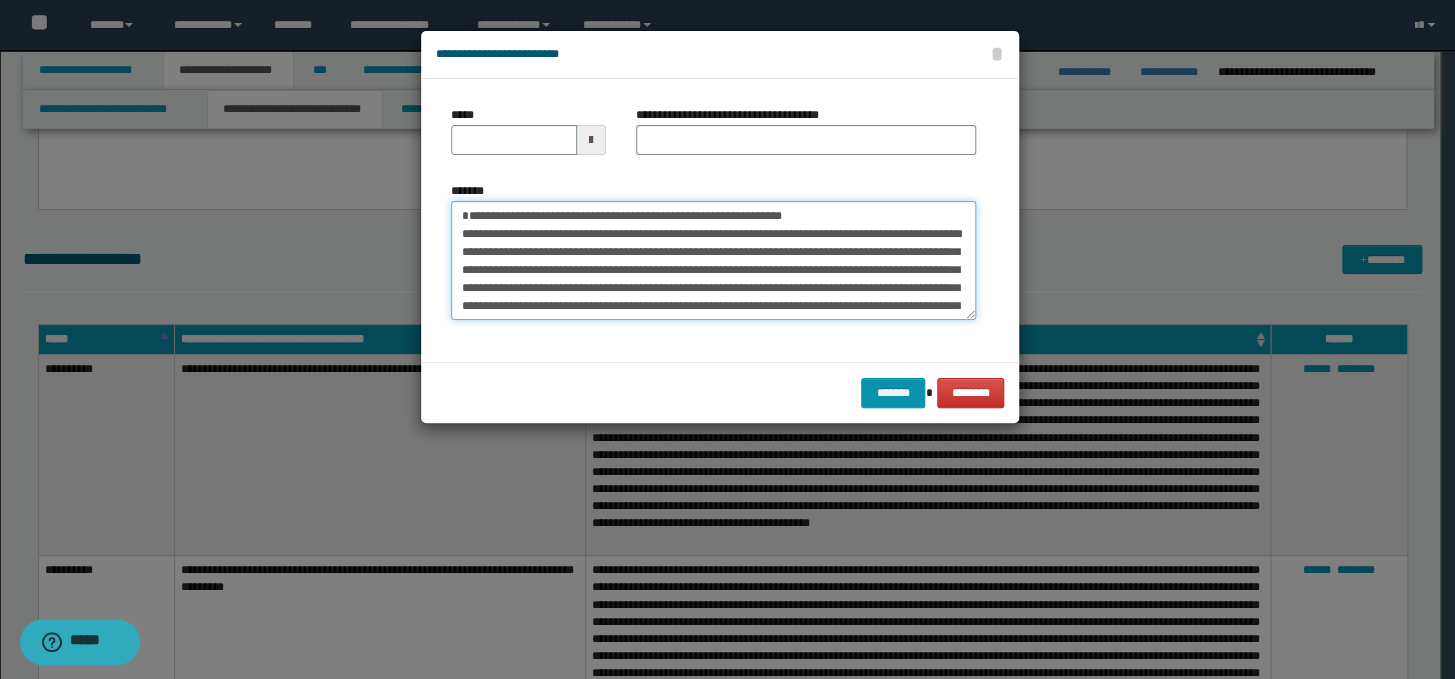 drag, startPoint x: 869, startPoint y: 227, endPoint x: 449, endPoint y: 238, distance: 420.144 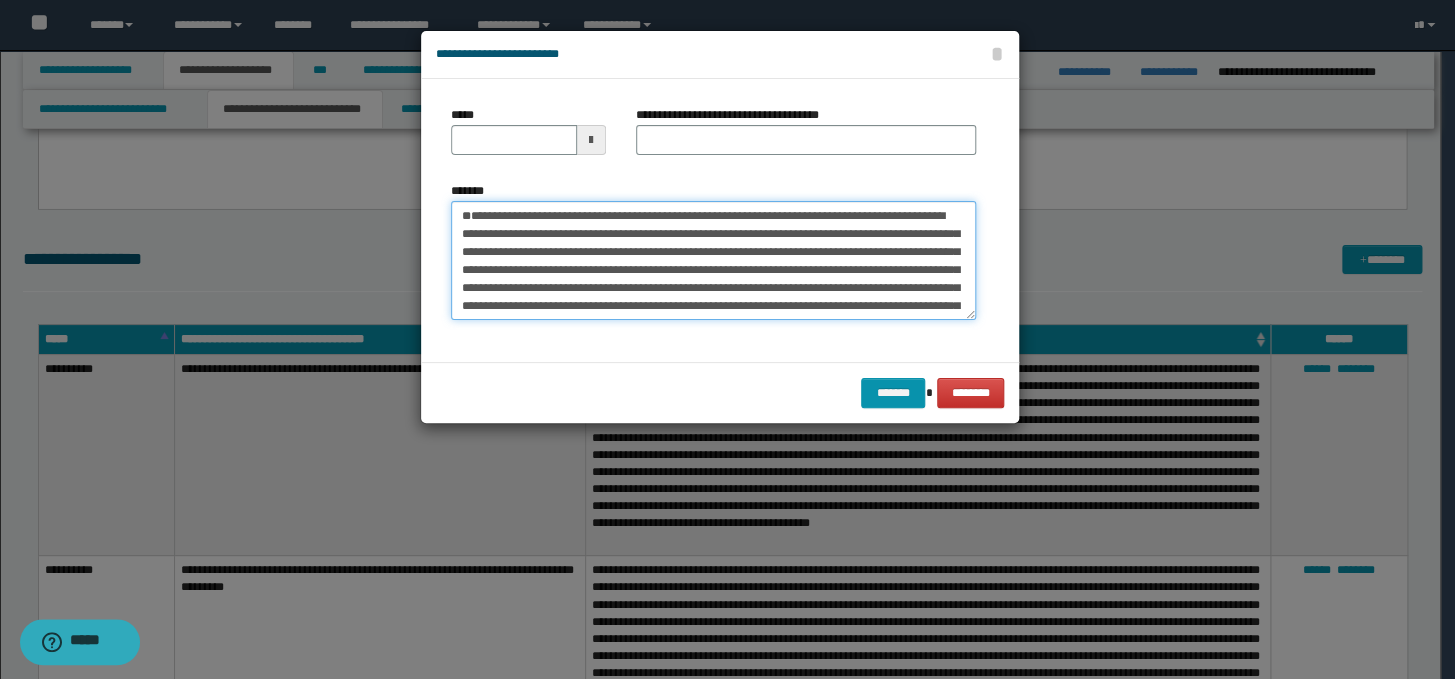 type on "**********" 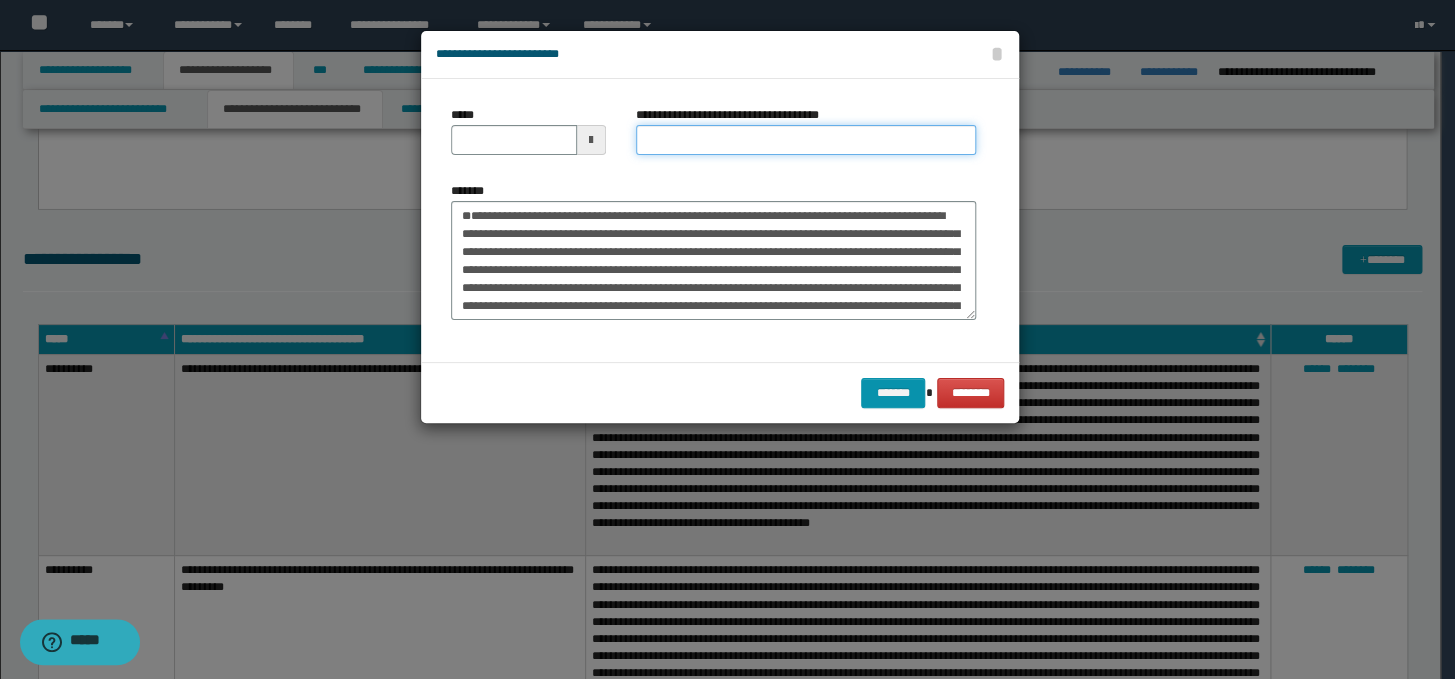 click on "**********" at bounding box center [806, 140] 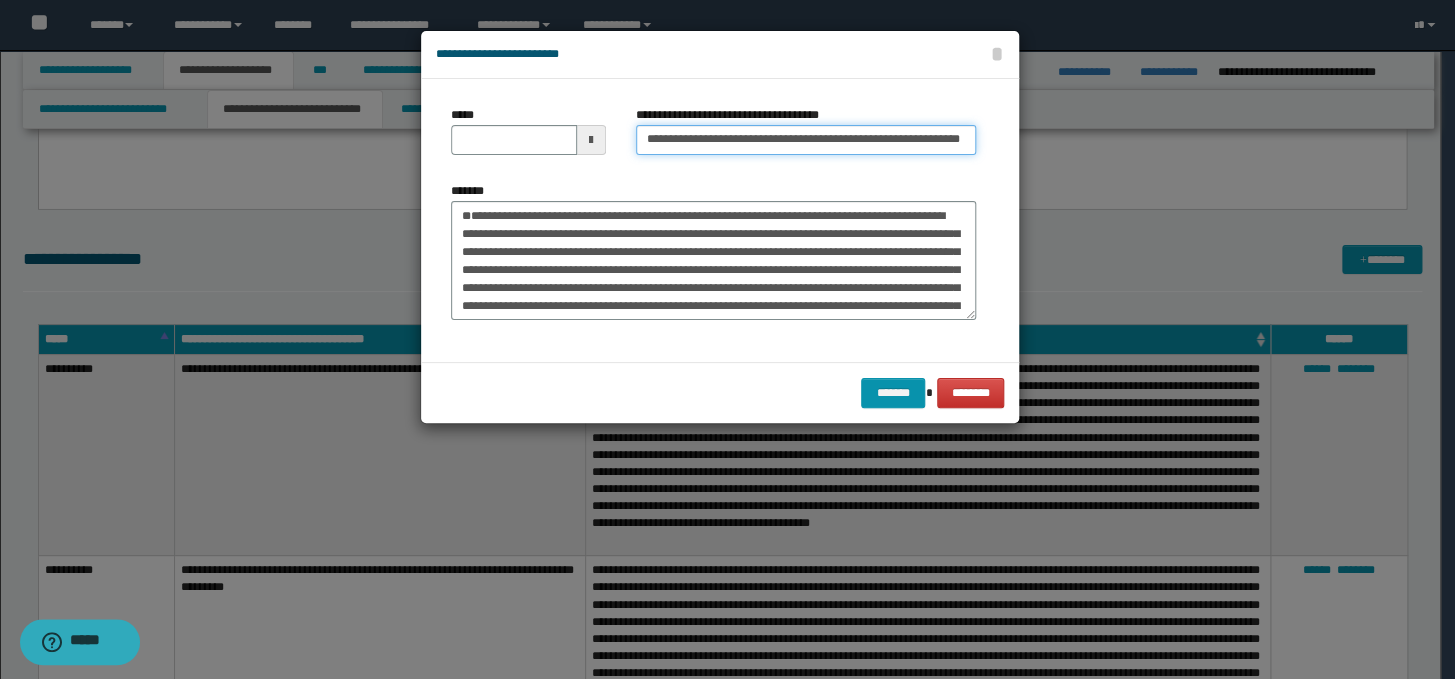 scroll, scrollTop: 0, scrollLeft: 84, axis: horizontal 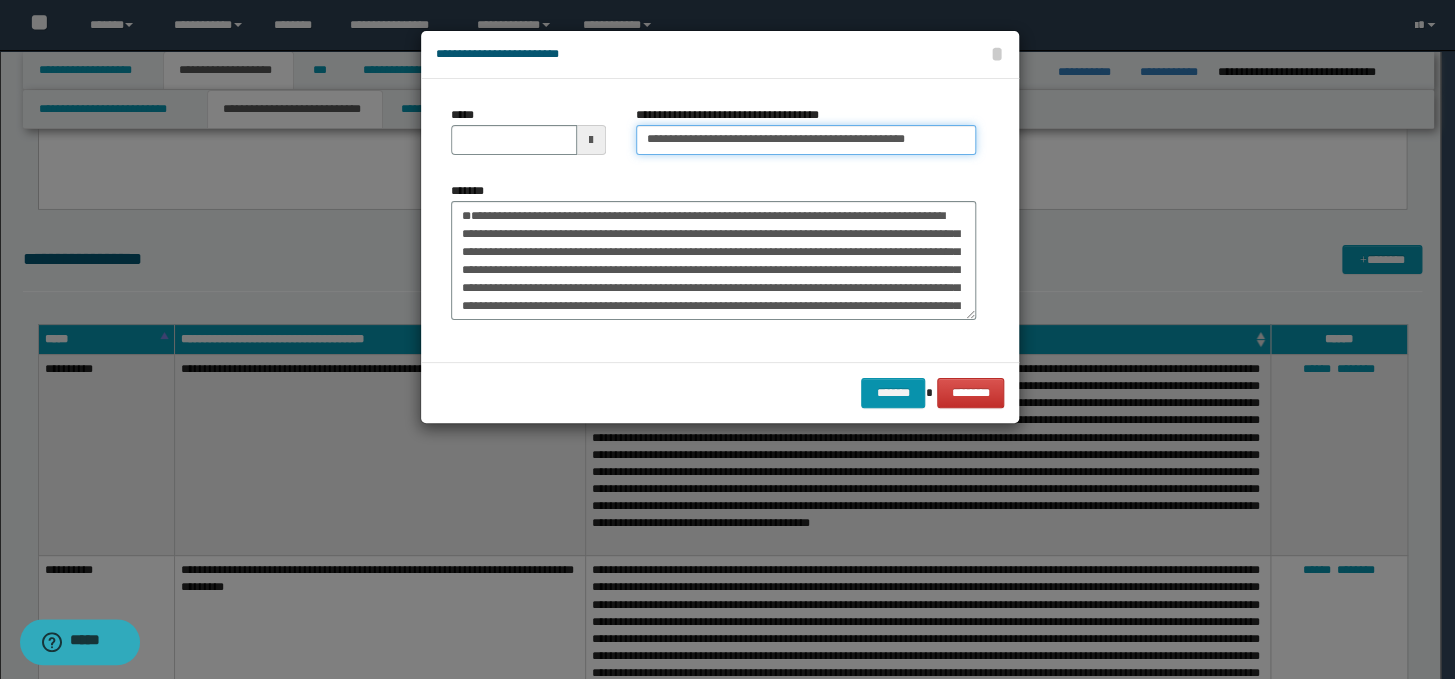 type 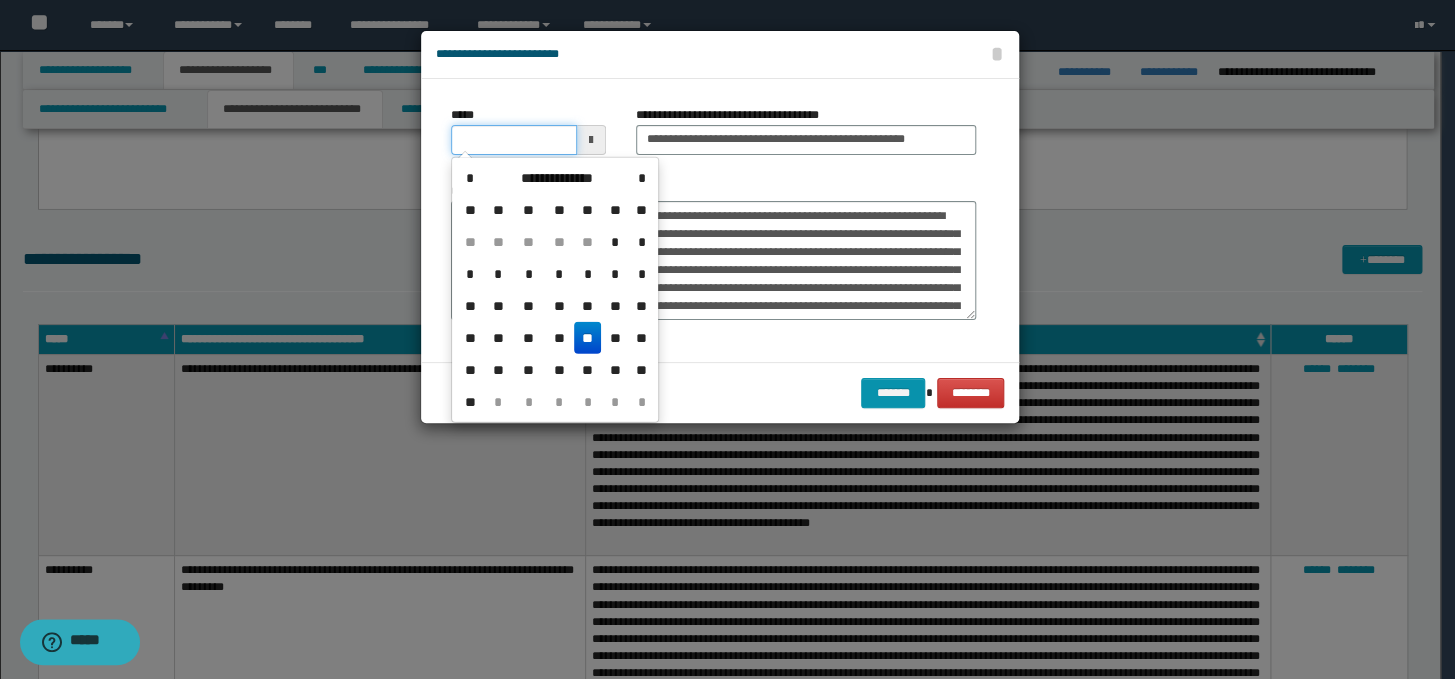 click on "*****" at bounding box center [514, 140] 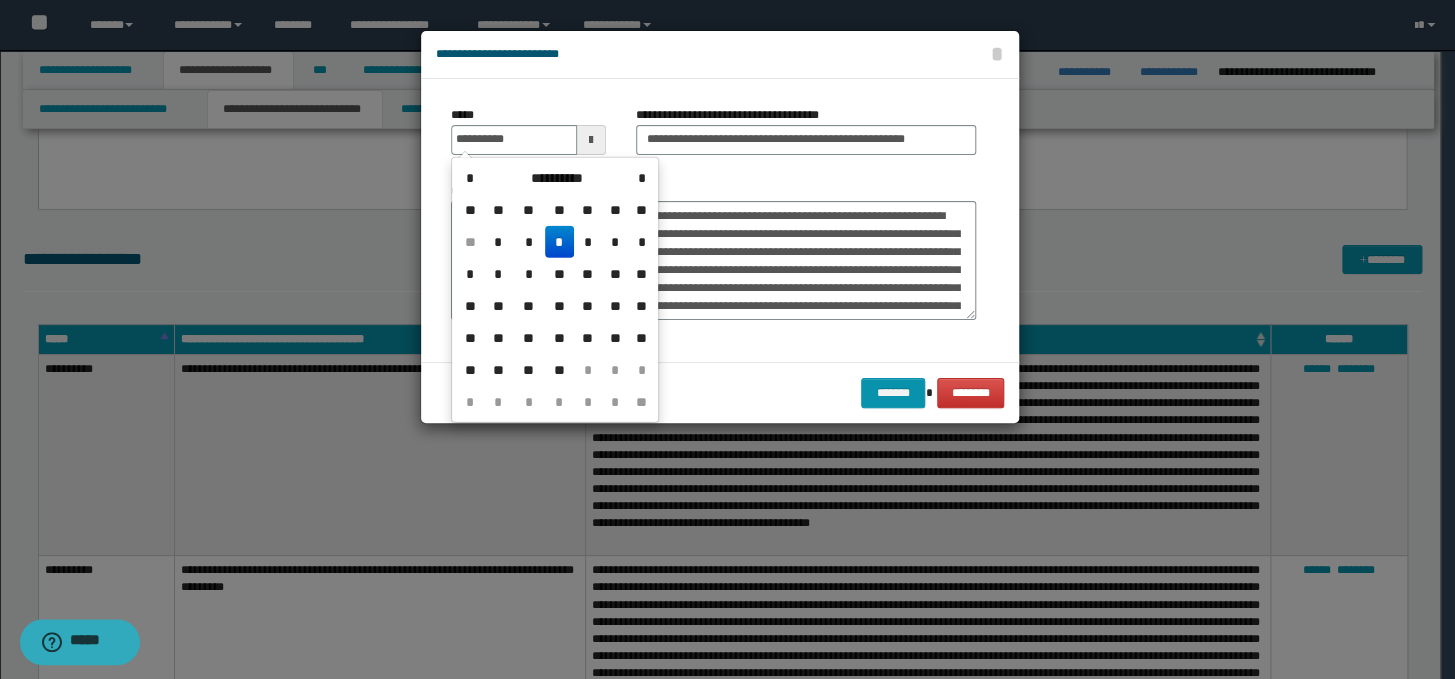 click on "*" at bounding box center (559, 242) 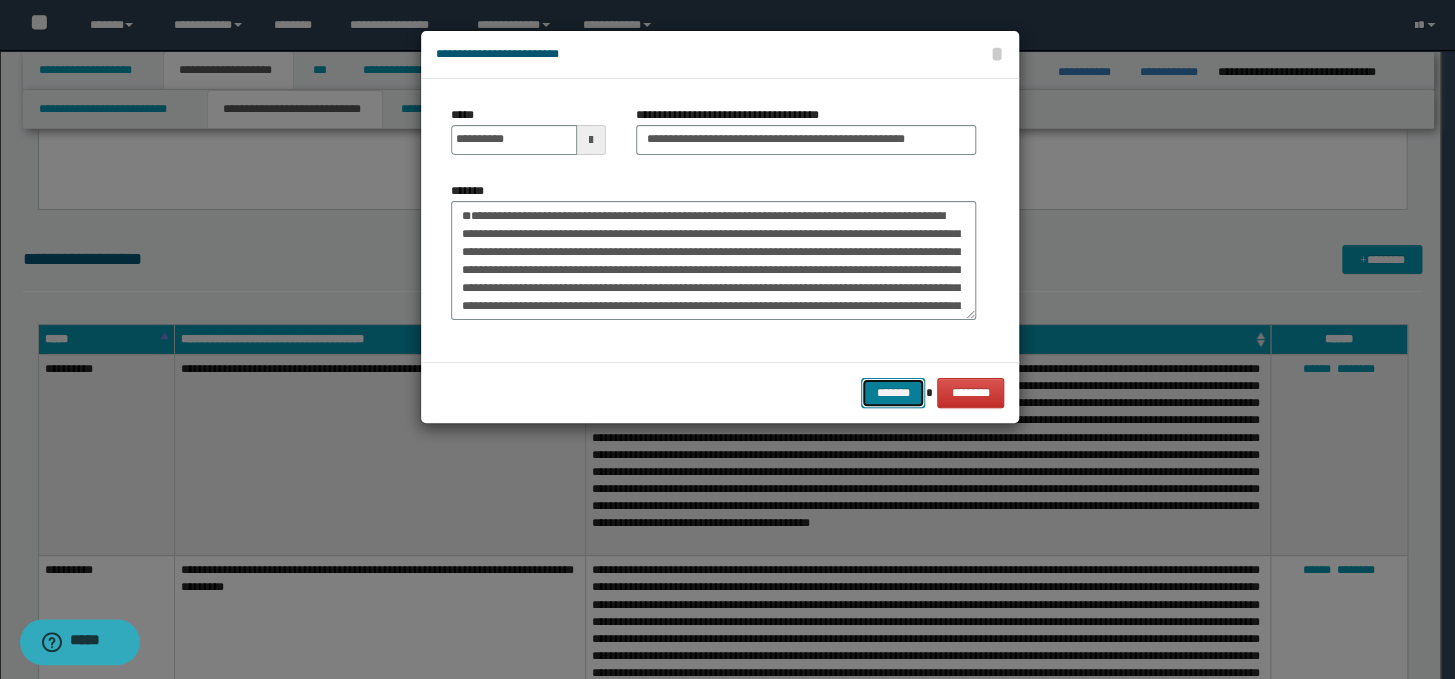 click on "*******" at bounding box center [893, 393] 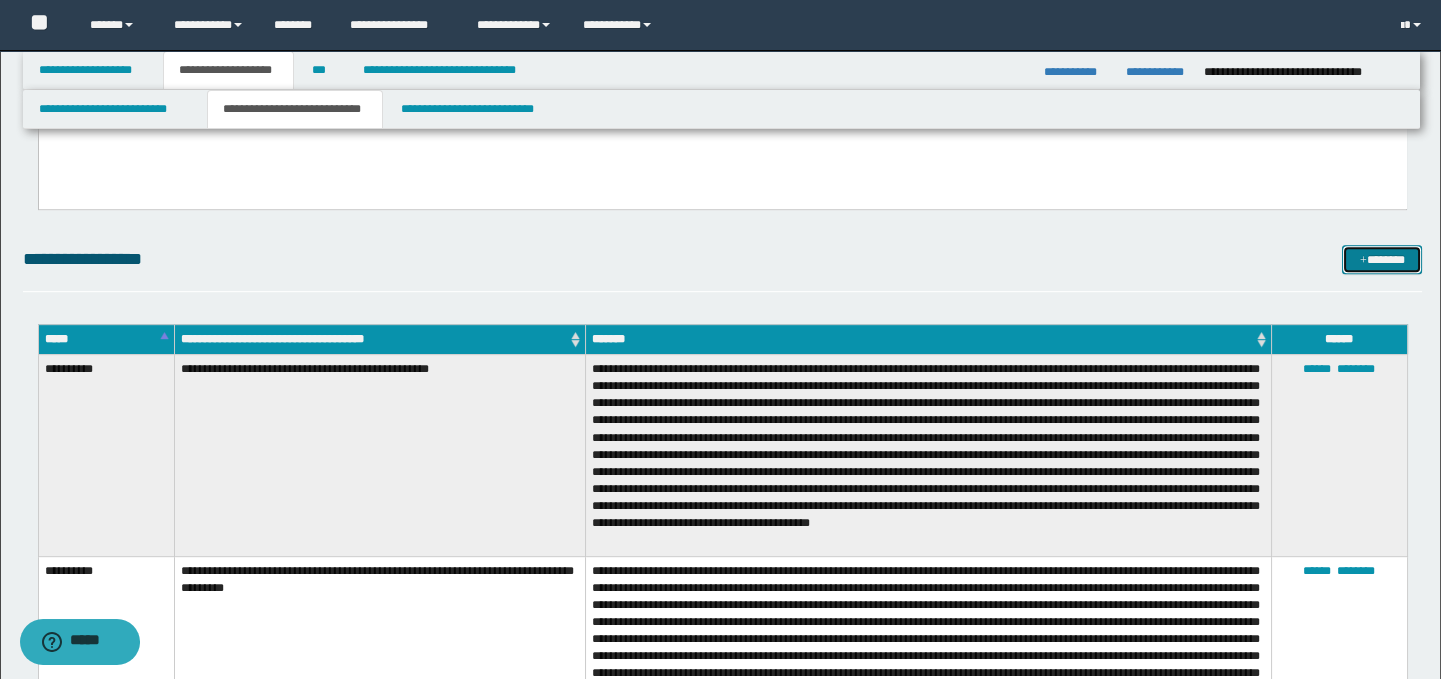 click on "*******" at bounding box center (1382, 260) 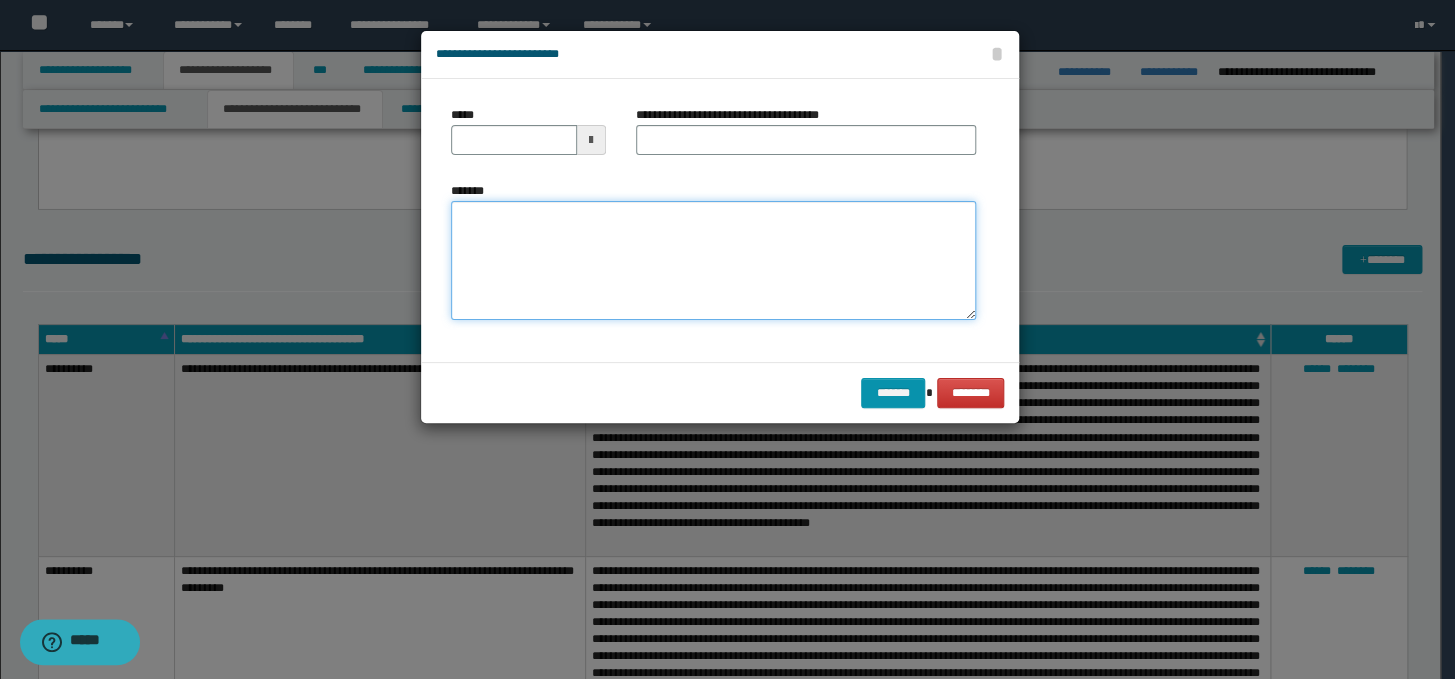 click on "*******" at bounding box center [713, 261] 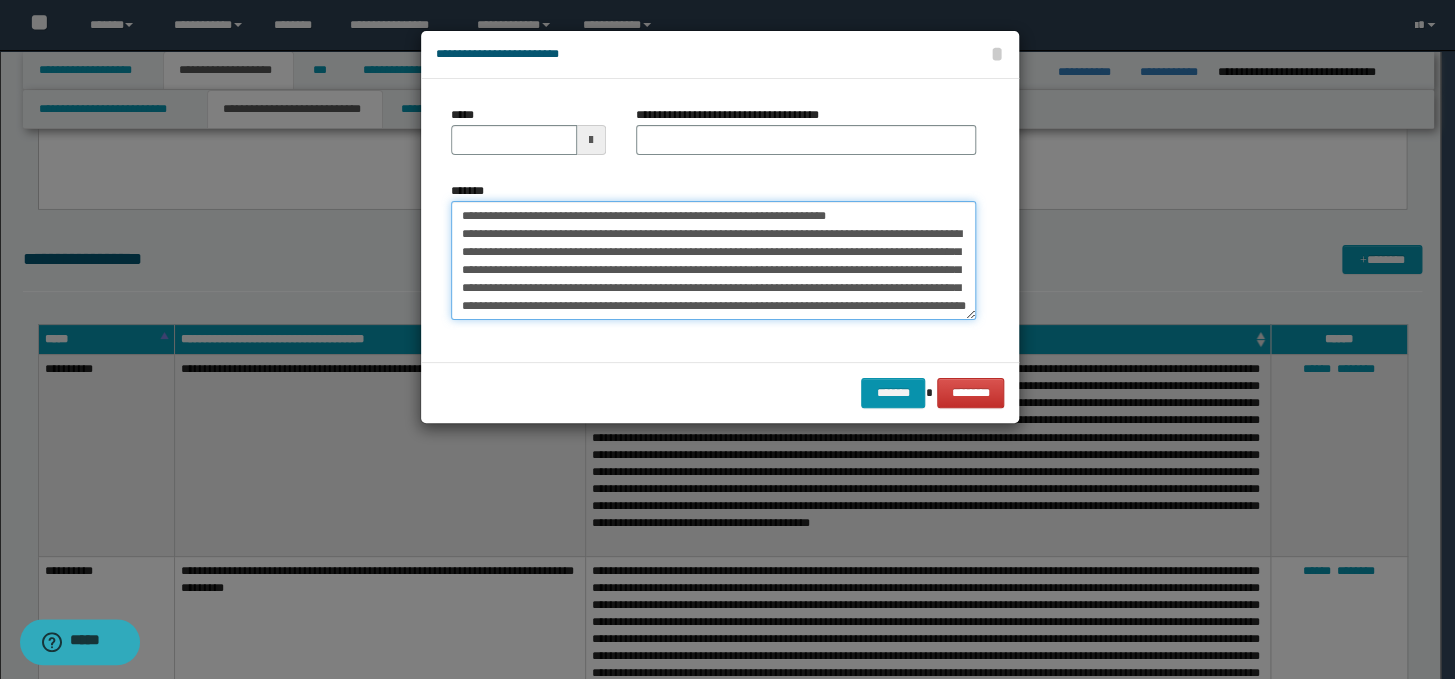 scroll, scrollTop: 0, scrollLeft: 0, axis: both 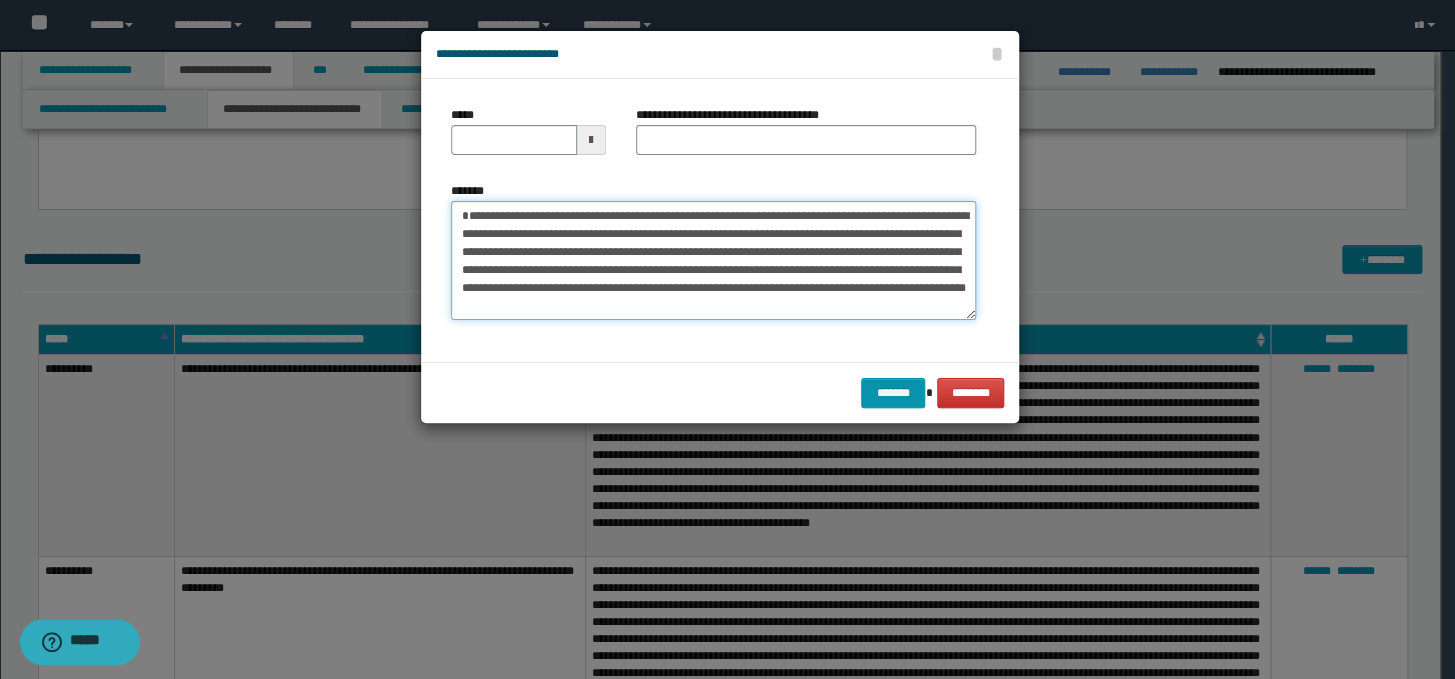 type on "**********" 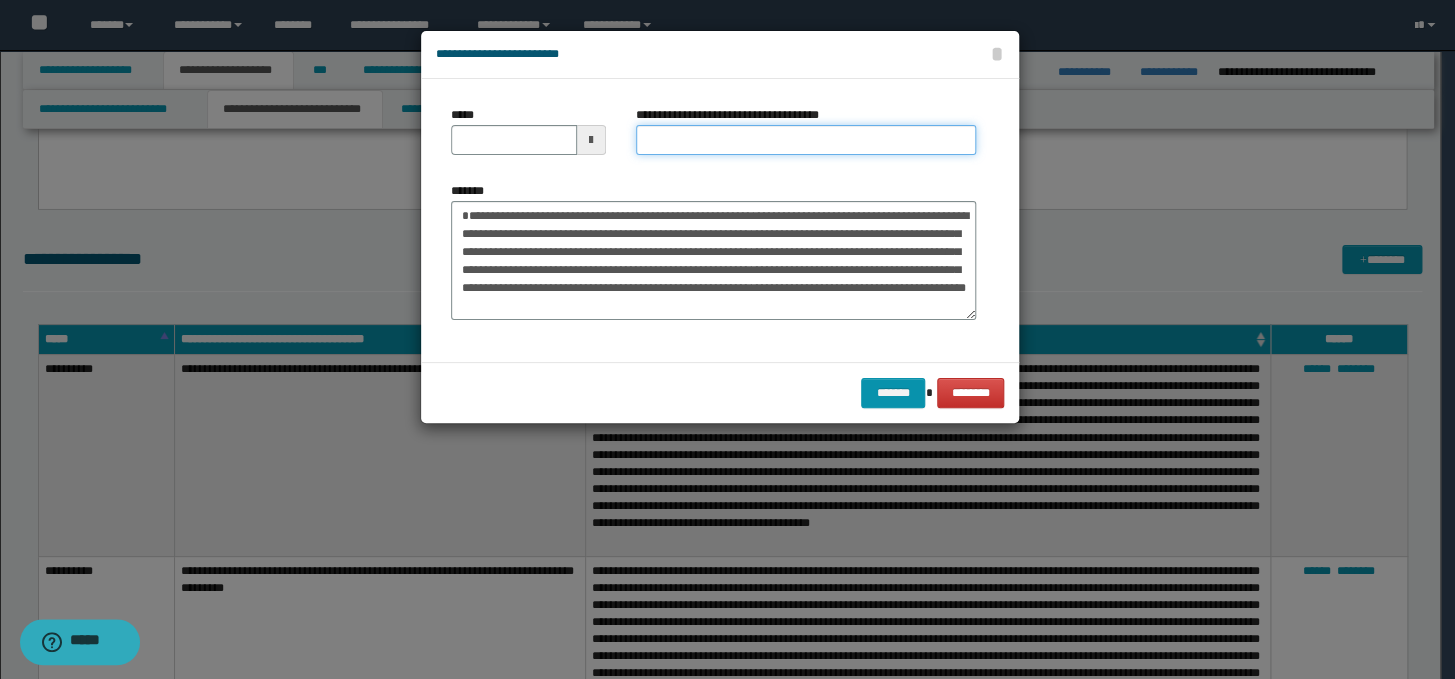 click on "**********" at bounding box center [806, 140] 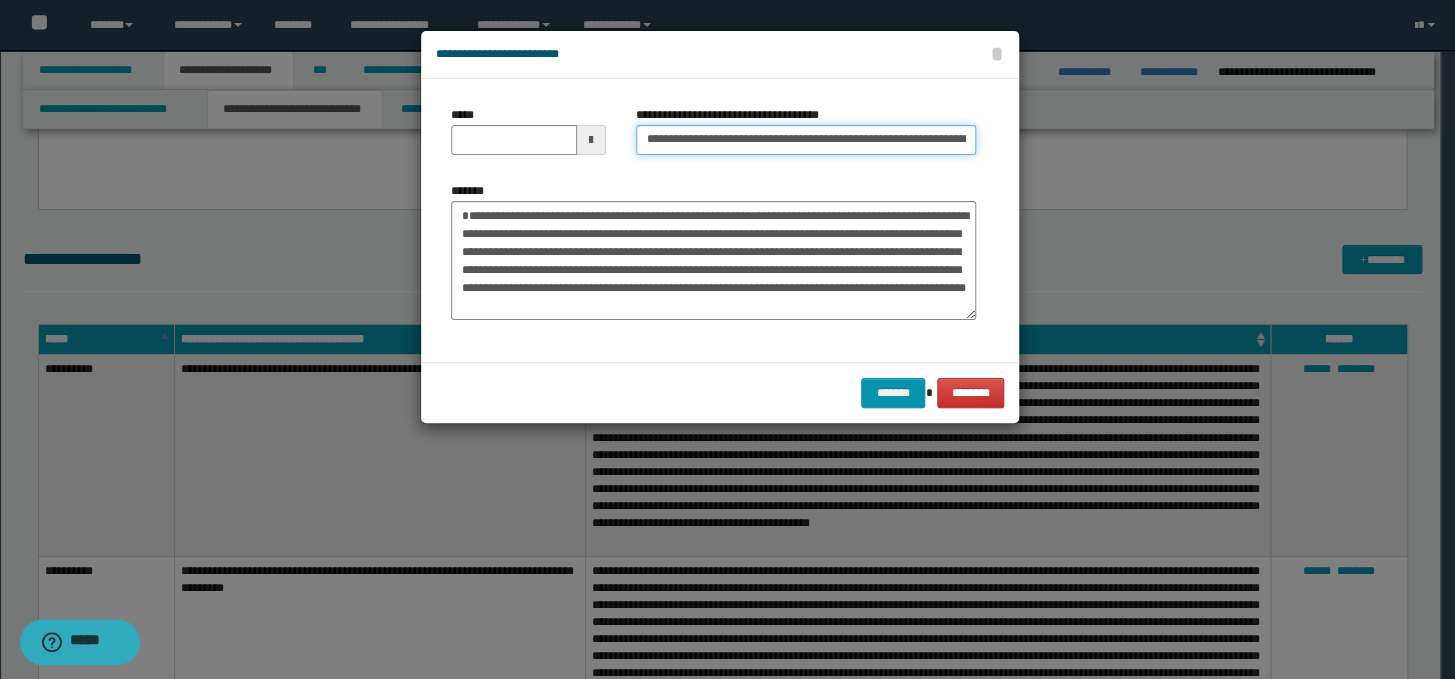 scroll, scrollTop: 0, scrollLeft: 128, axis: horizontal 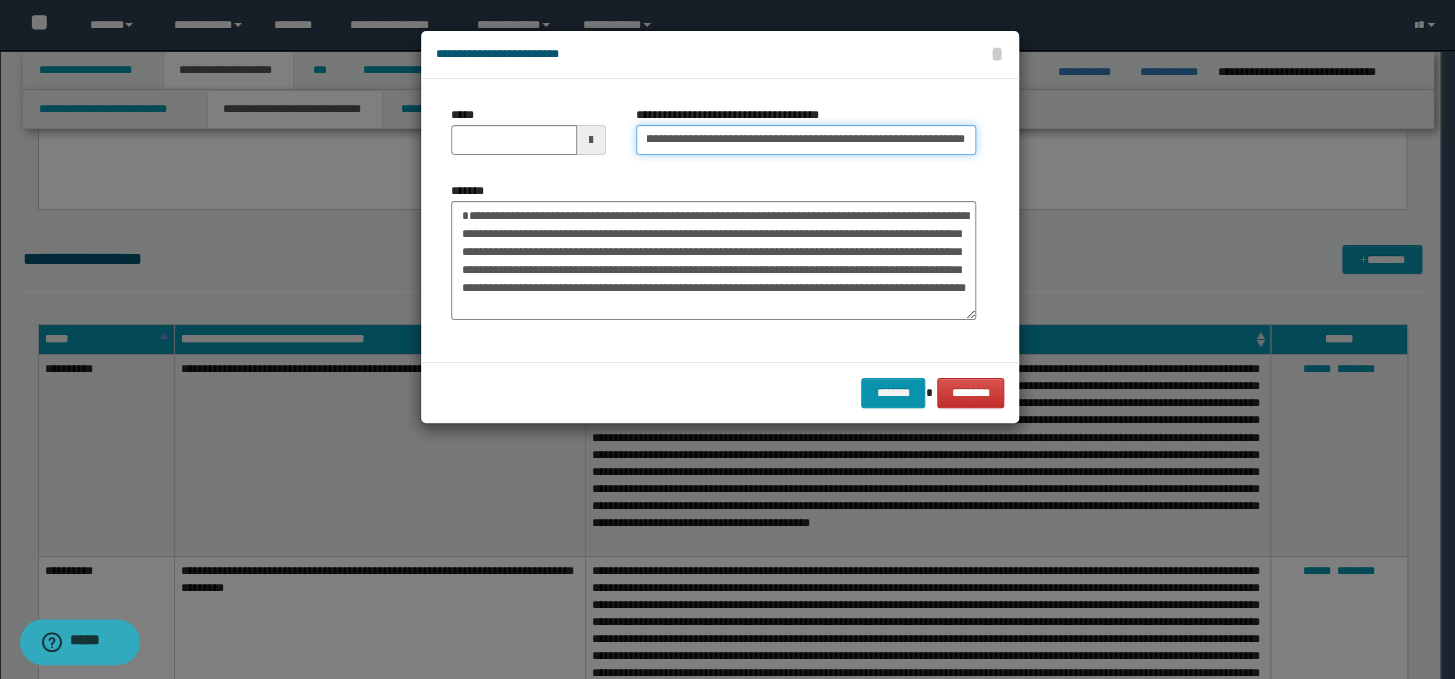 click on "**********" at bounding box center (806, 140) 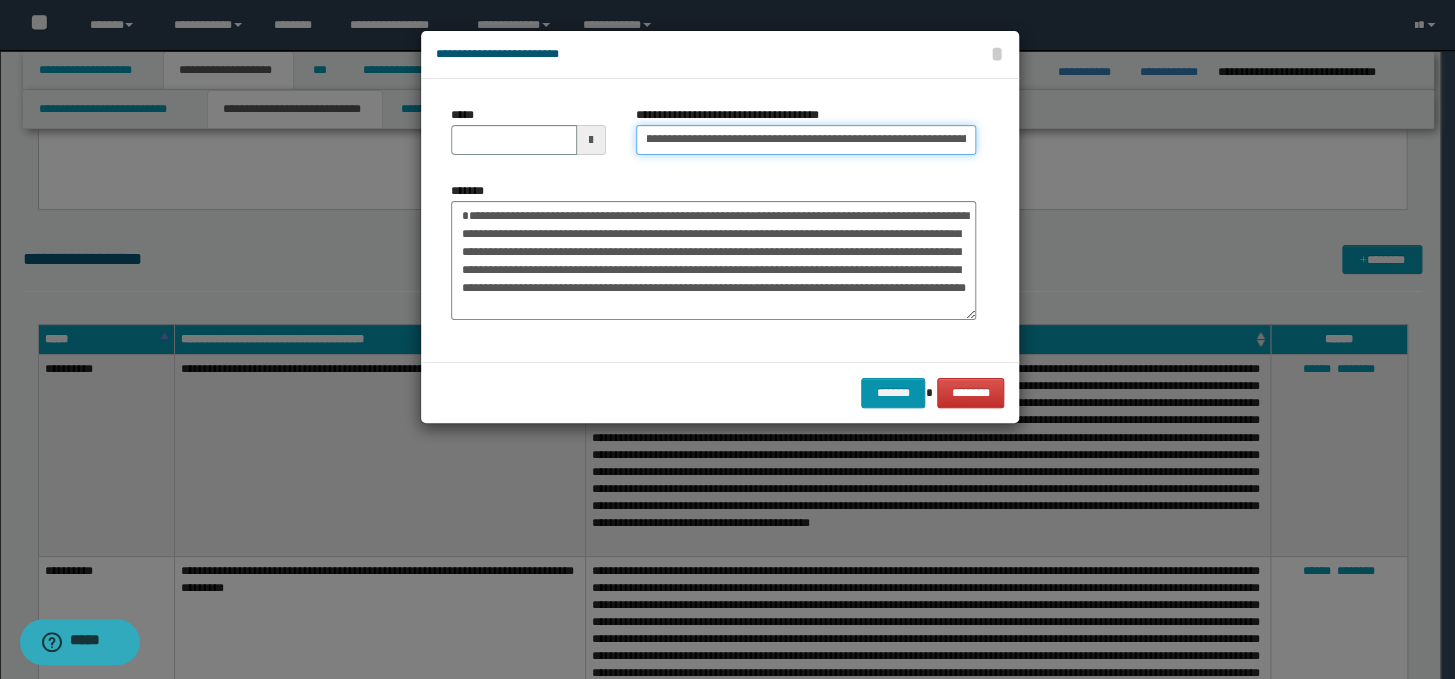 scroll, scrollTop: 0, scrollLeft: 0, axis: both 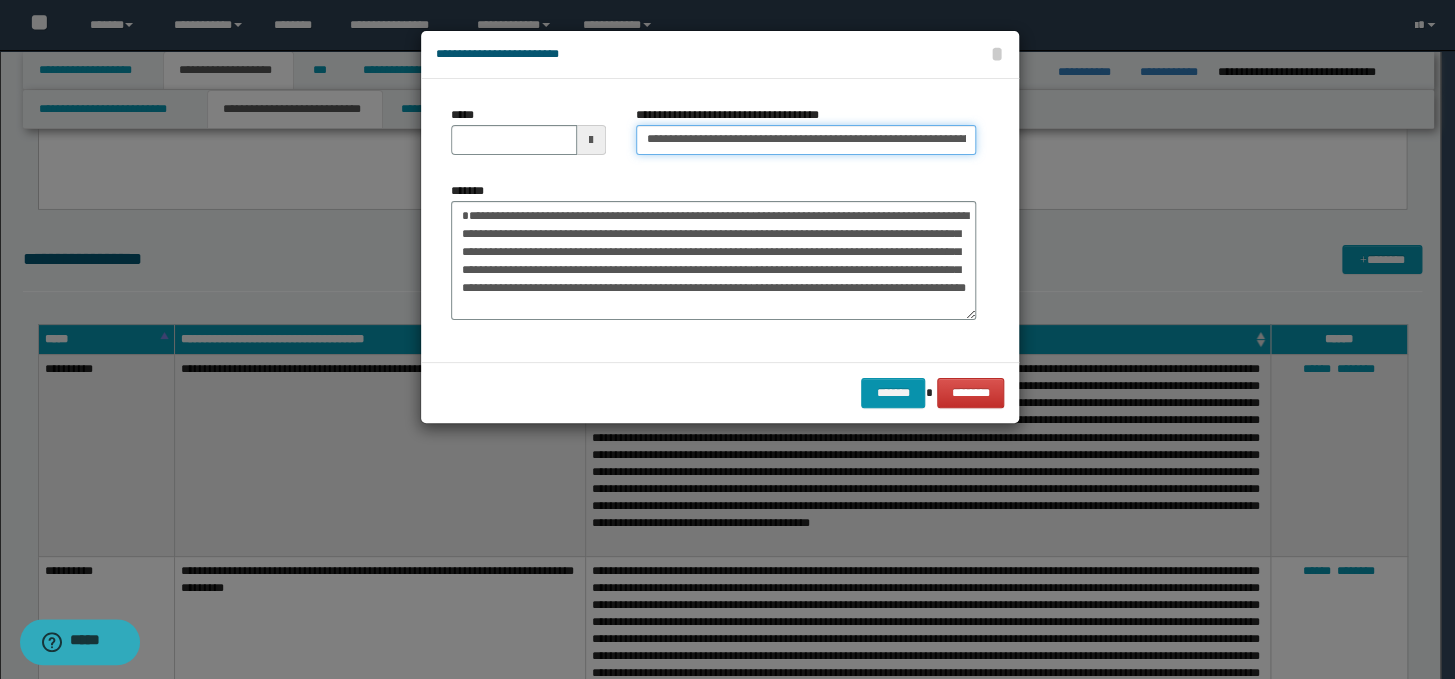 drag, startPoint x: 711, startPoint y: 138, endPoint x: 612, endPoint y: 139, distance: 99.00505 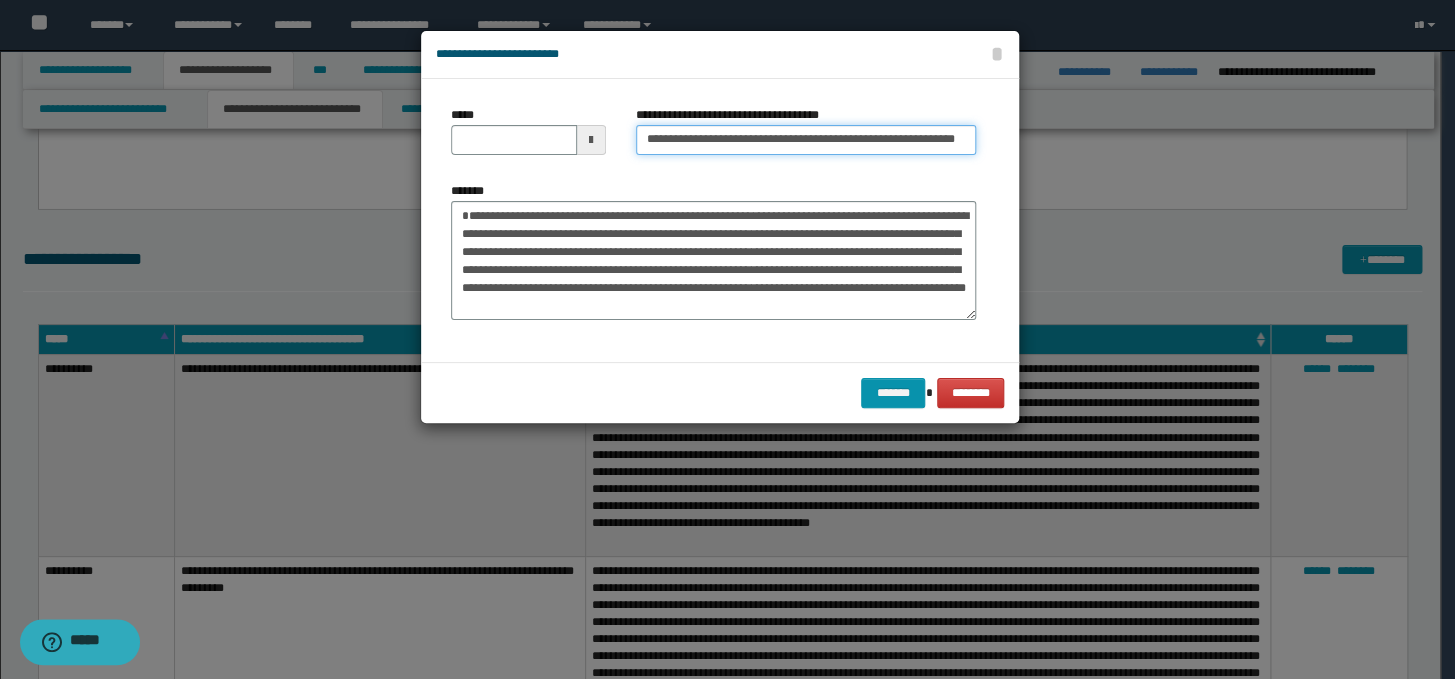 type 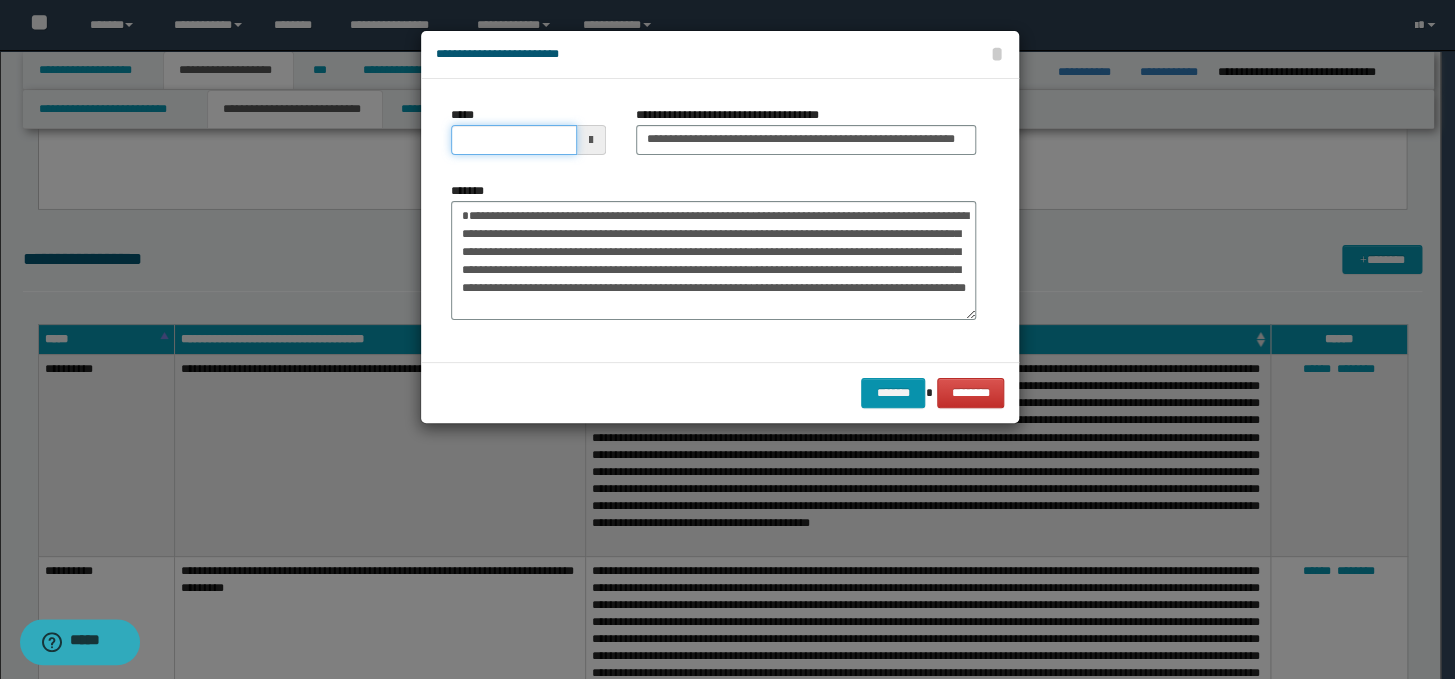 click on "*****" at bounding box center [514, 140] 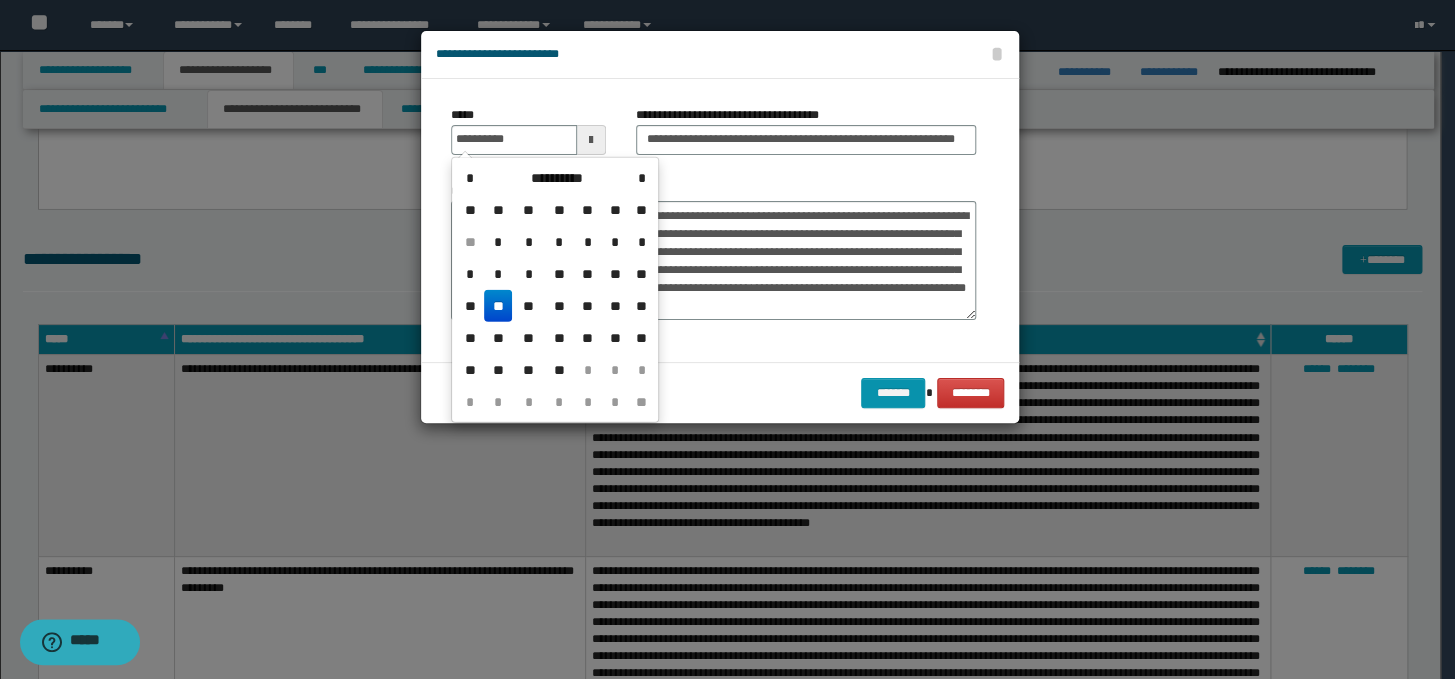 click on "**" at bounding box center [498, 306] 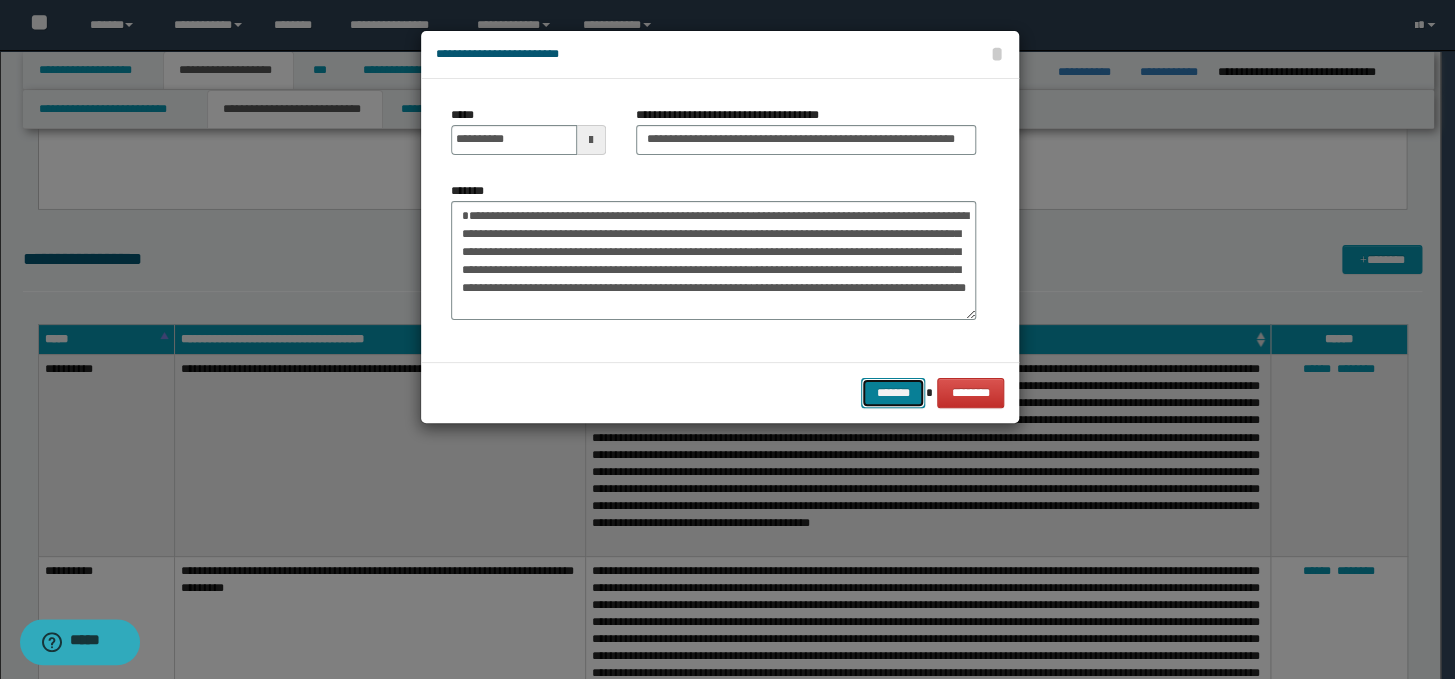 click on "*******" at bounding box center (893, 393) 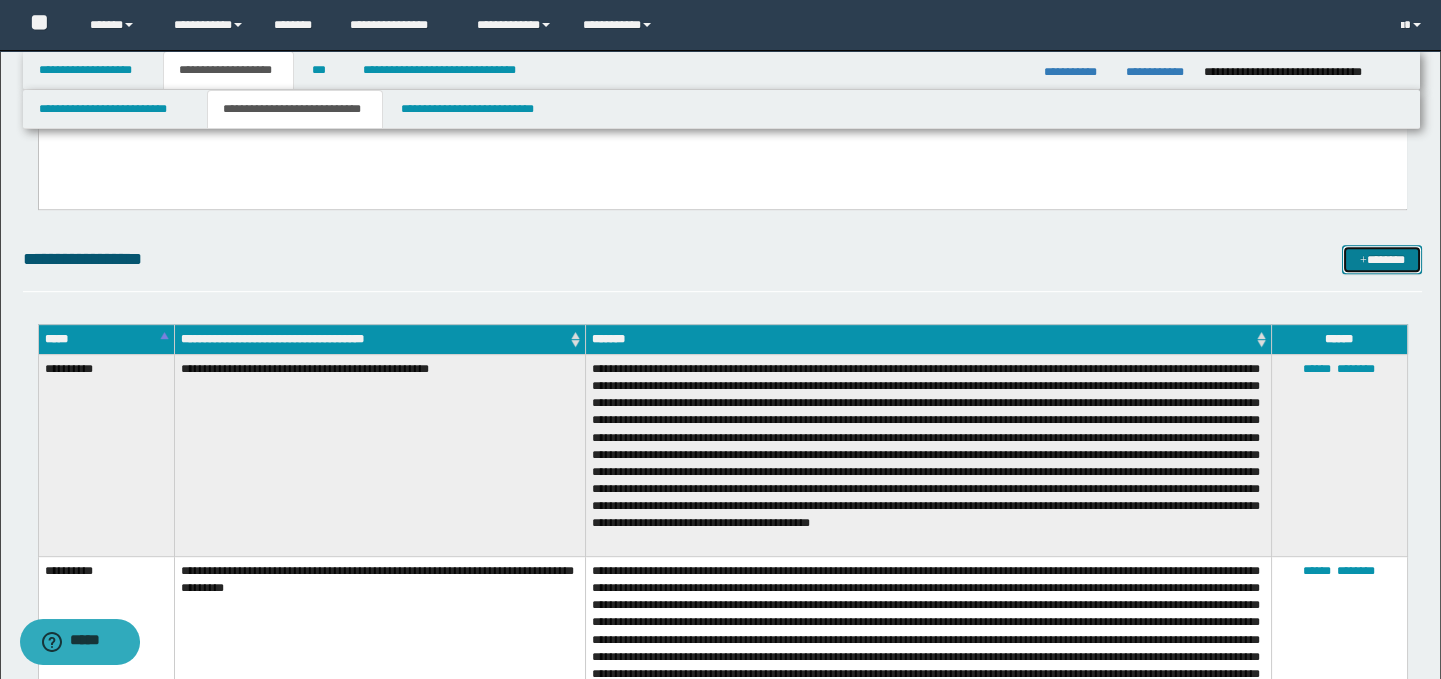 click on "*******" at bounding box center [1382, 260] 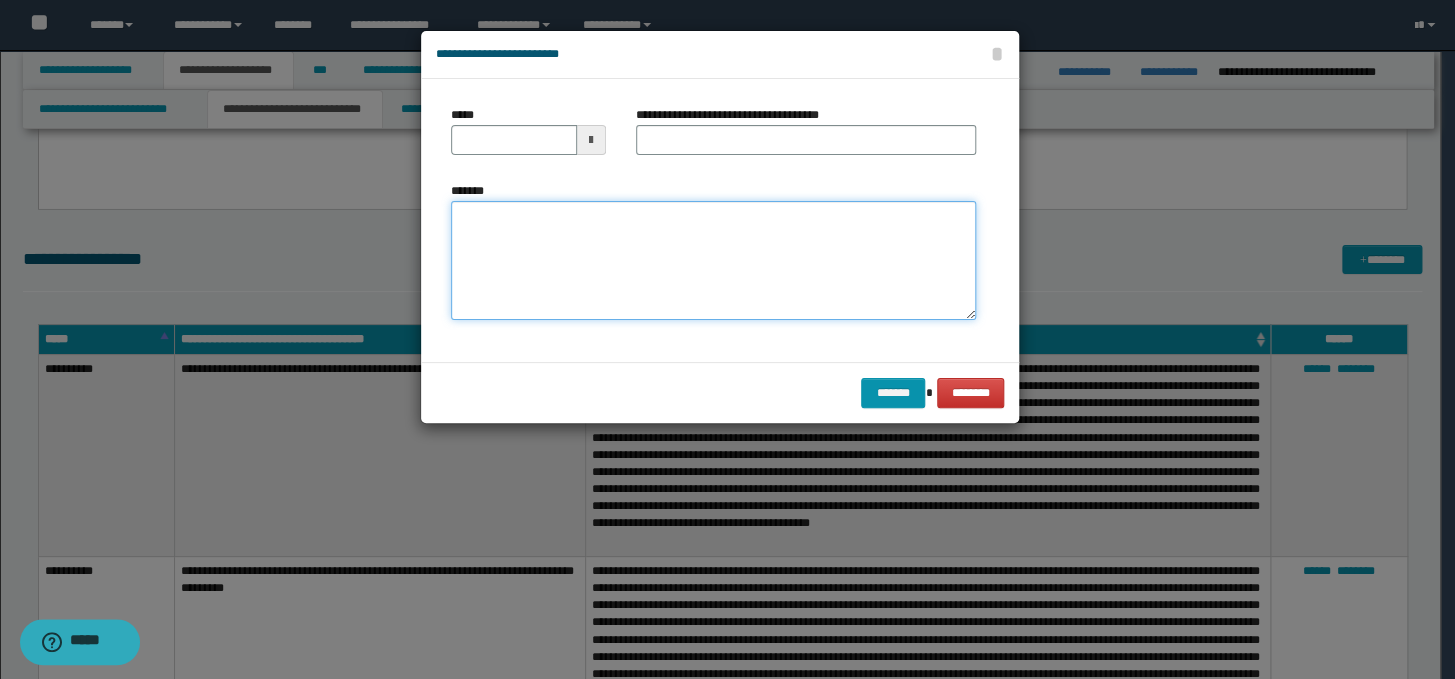 click on "*******" at bounding box center [713, 261] 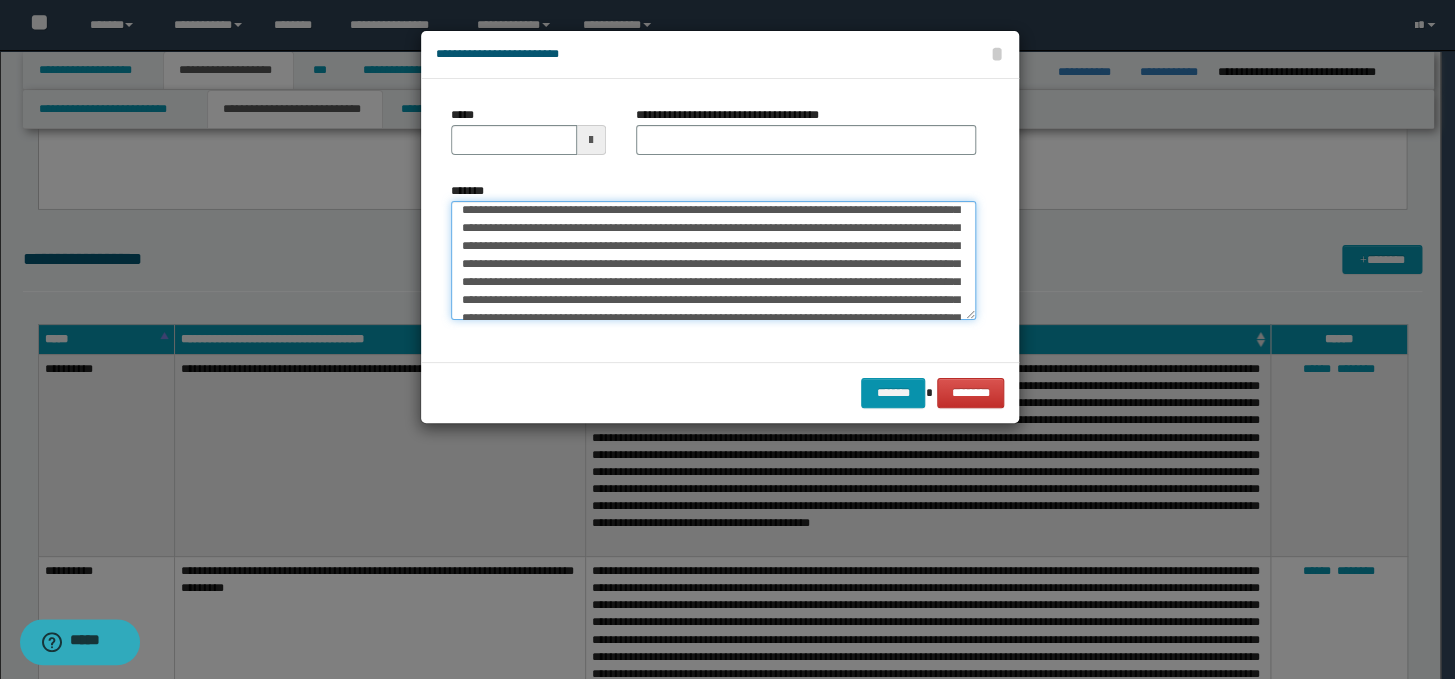 scroll, scrollTop: 0, scrollLeft: 0, axis: both 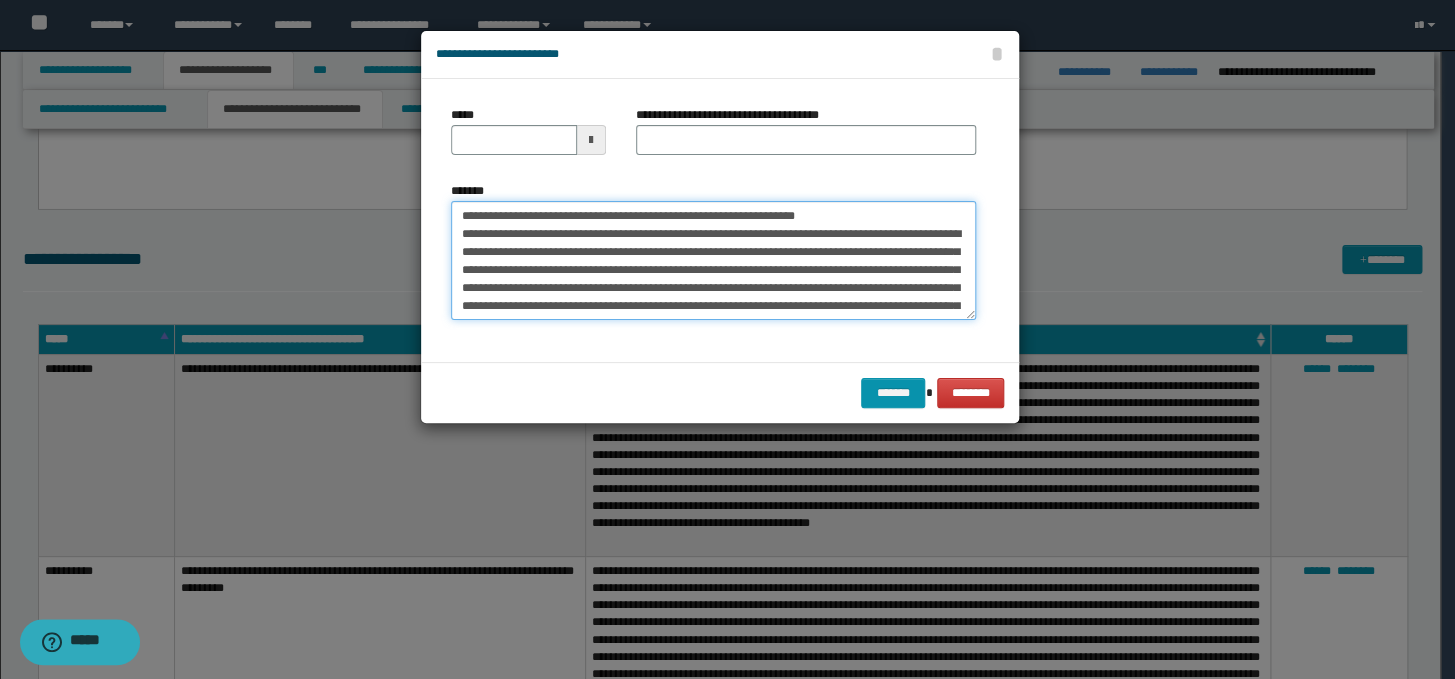 drag, startPoint x: 892, startPoint y: 224, endPoint x: 876, endPoint y: 217, distance: 17.464249 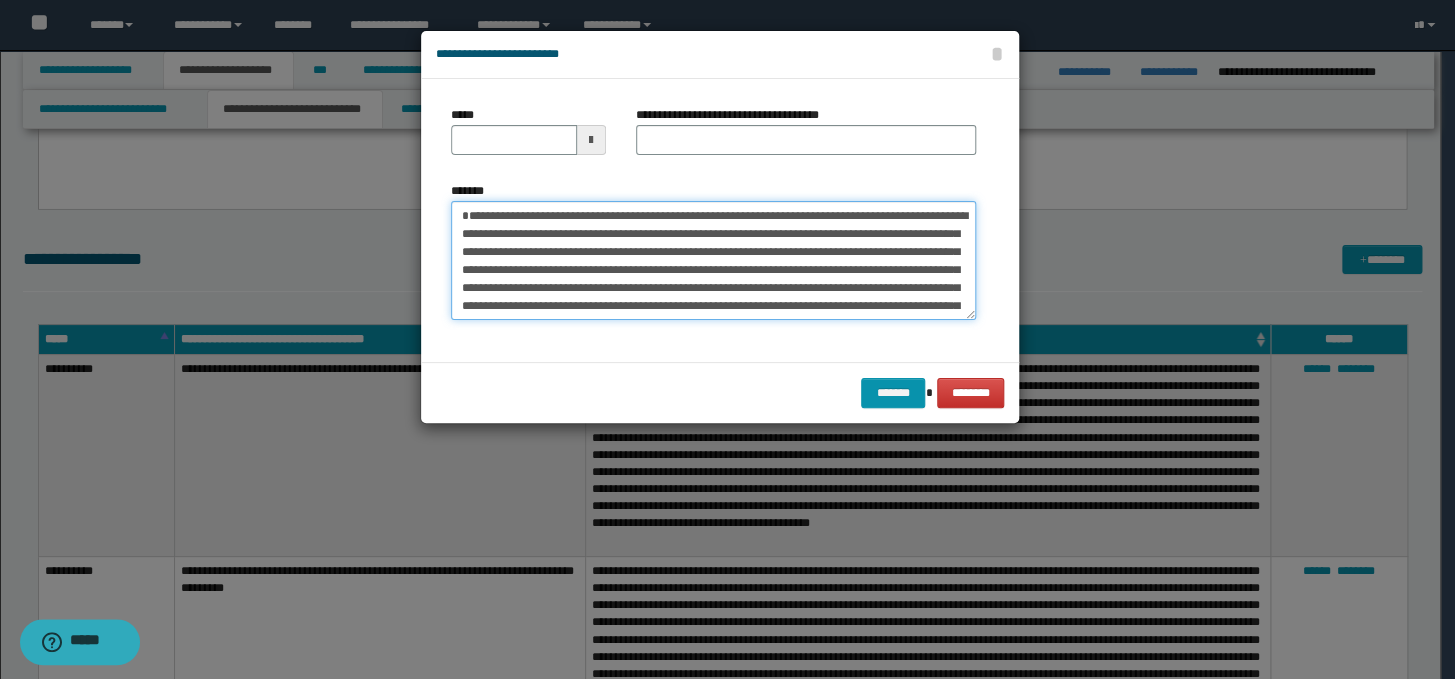 type on "**********" 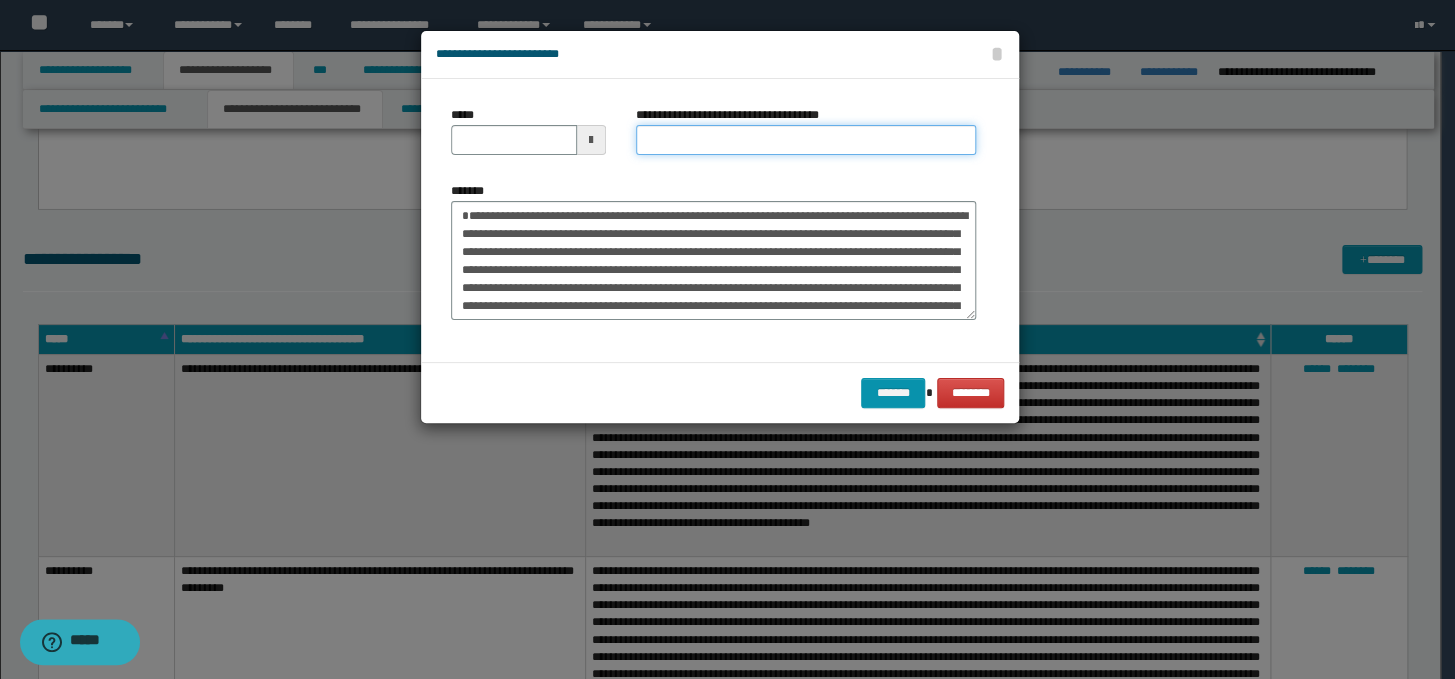 click on "**********" at bounding box center [806, 140] 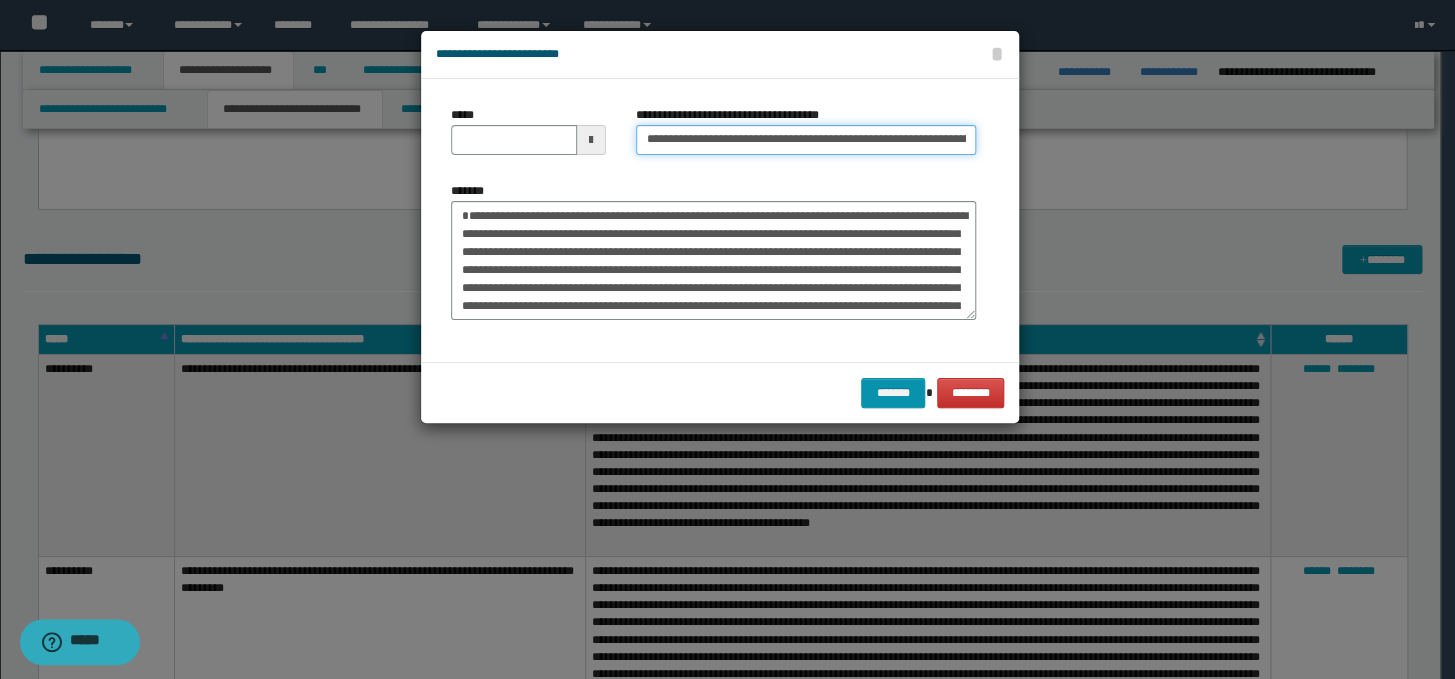 scroll, scrollTop: 0, scrollLeft: 107, axis: horizontal 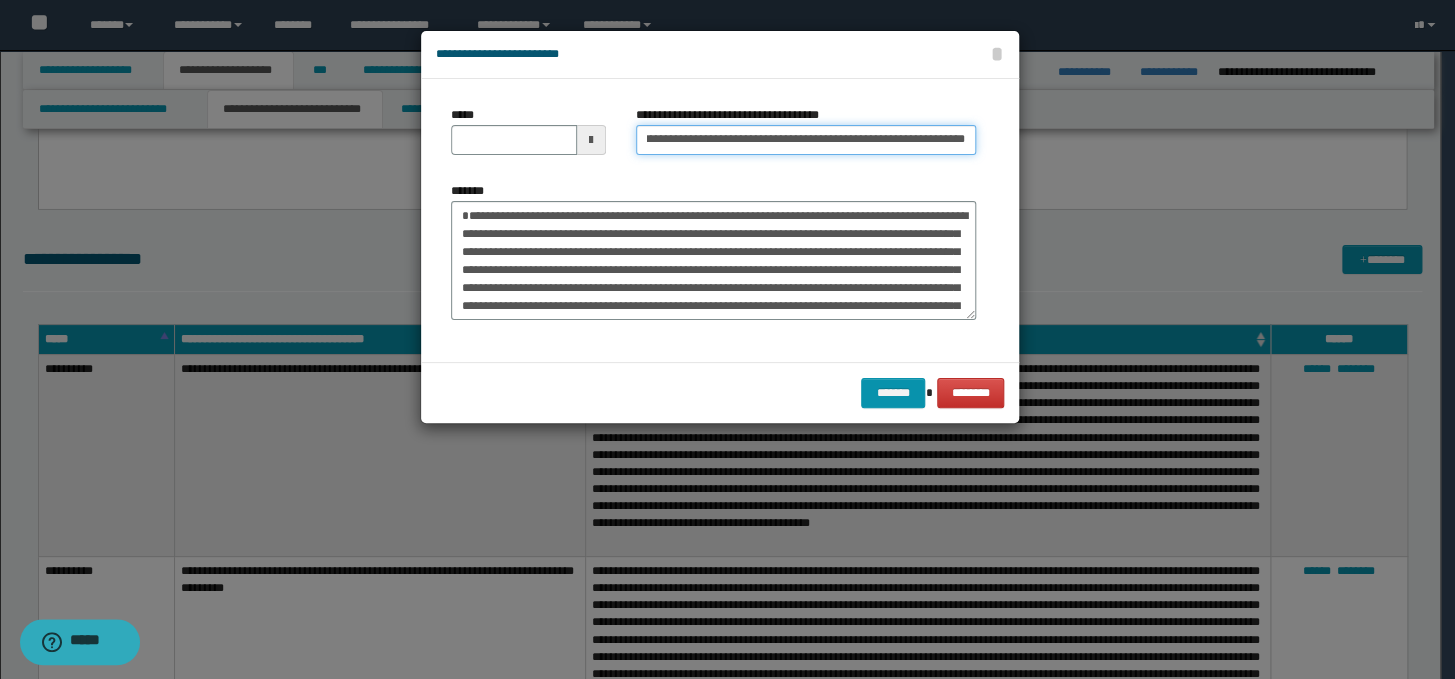 click on "**********" at bounding box center [806, 140] 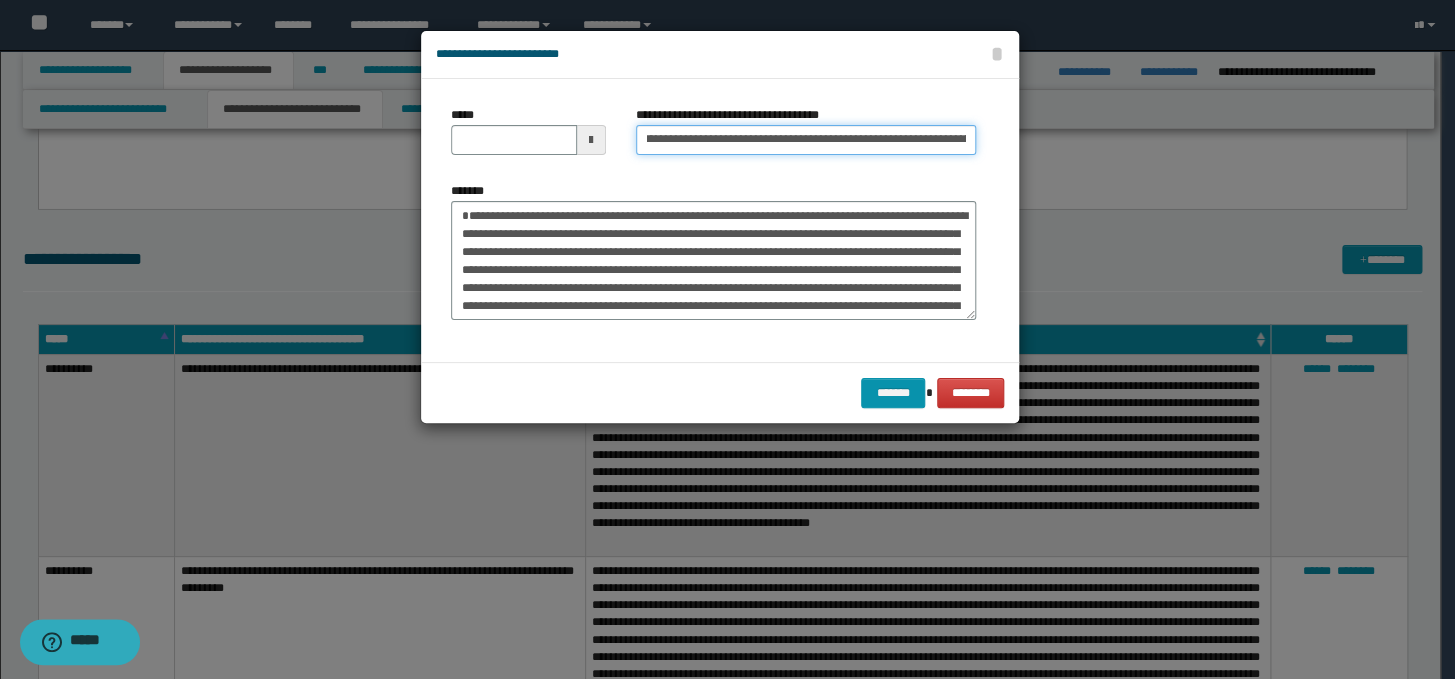 scroll, scrollTop: 0, scrollLeft: 0, axis: both 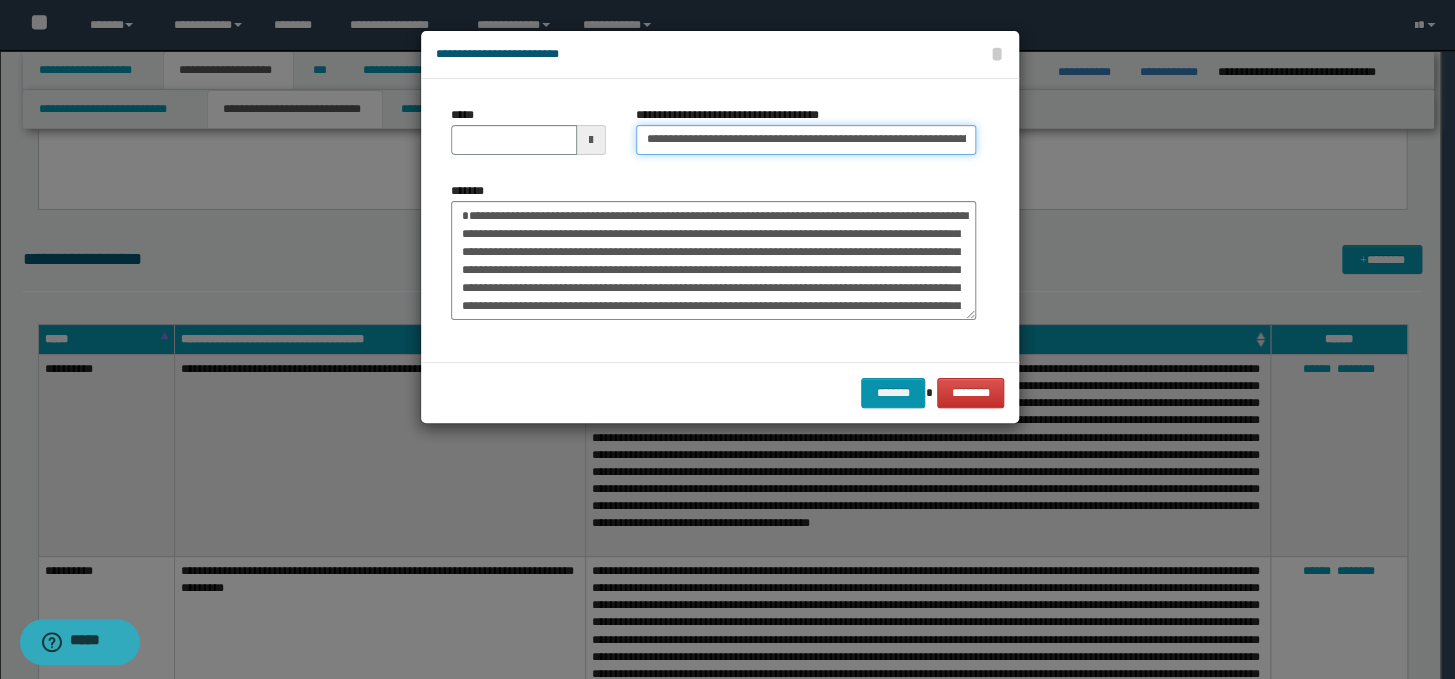 drag, startPoint x: 669, startPoint y: 142, endPoint x: 623, endPoint y: 146, distance: 46.173584 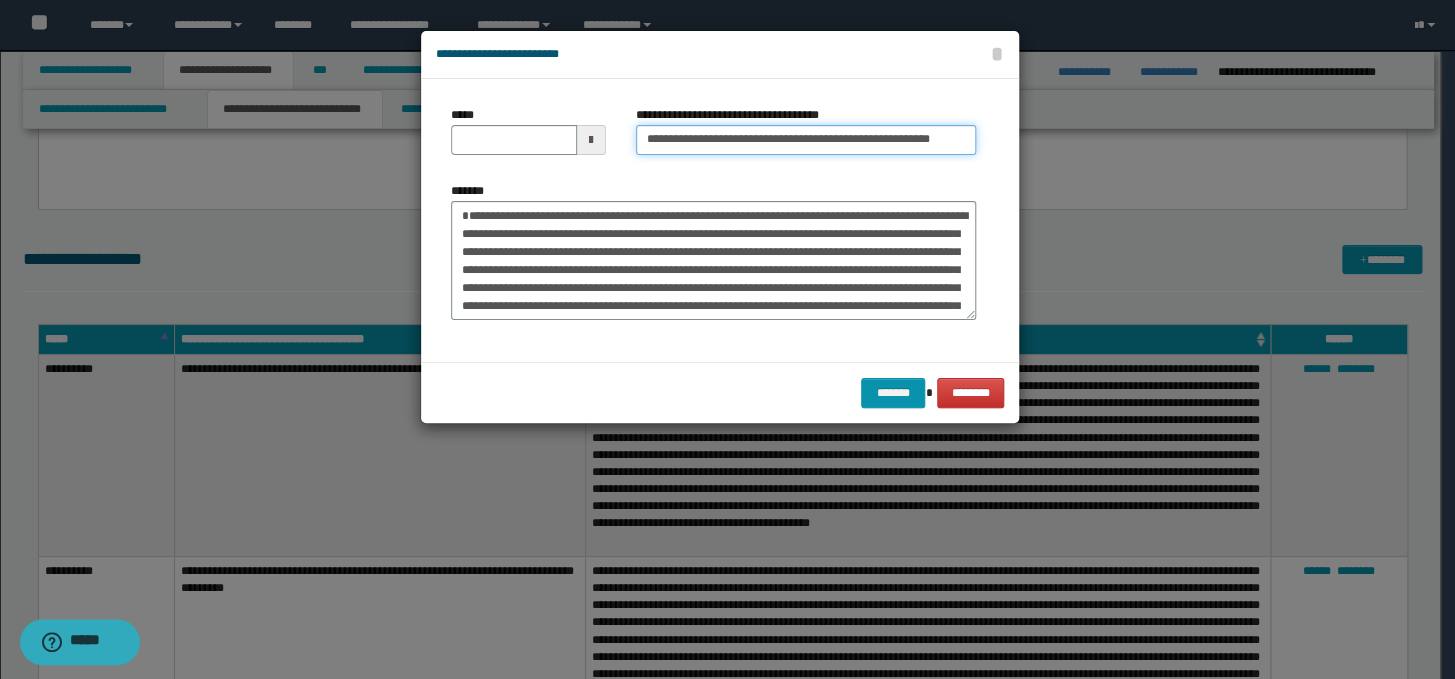 type 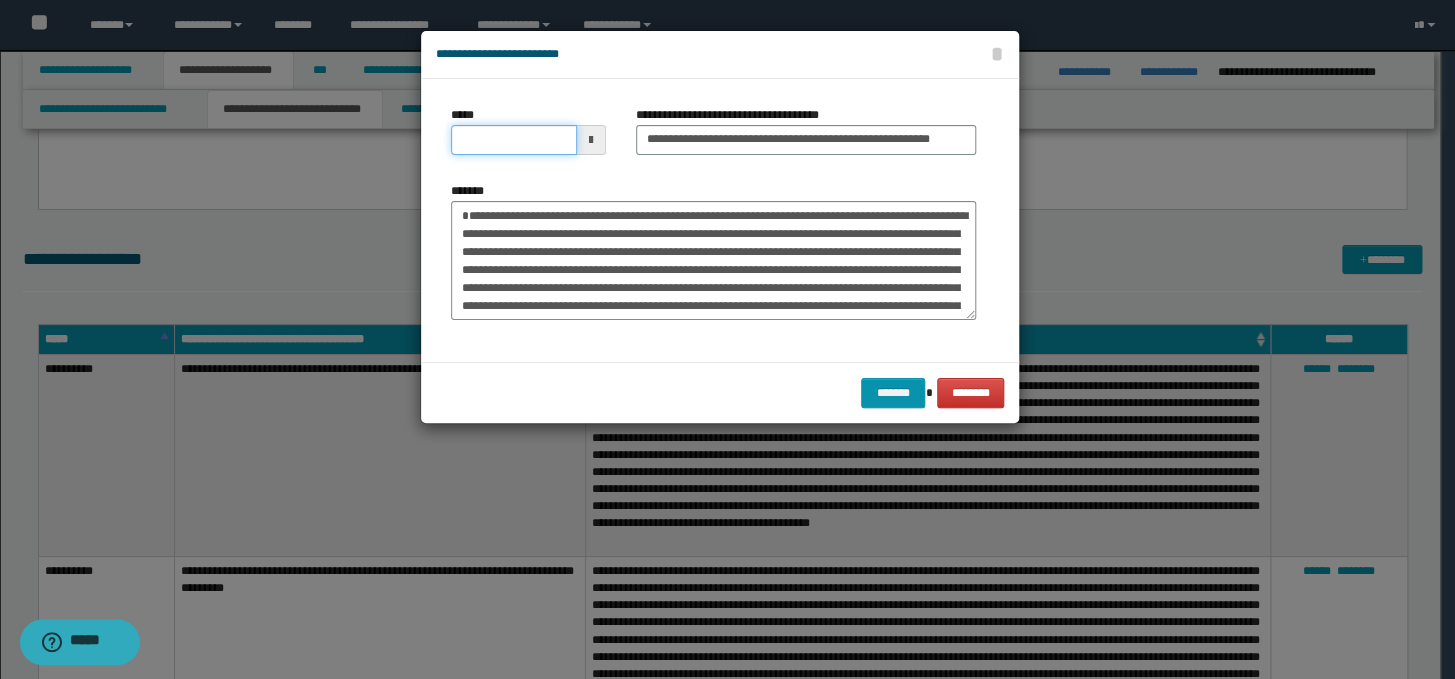 click on "*****" at bounding box center [514, 140] 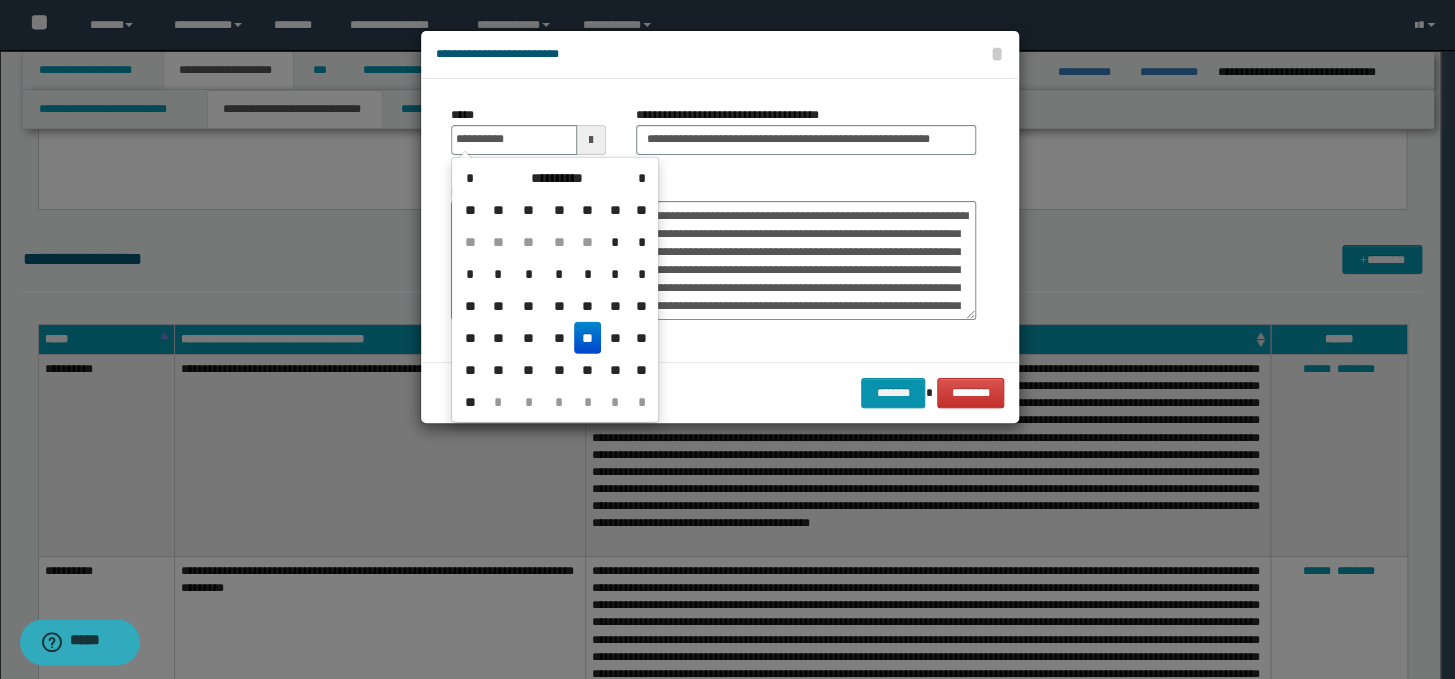 click on "**" at bounding box center [588, 338] 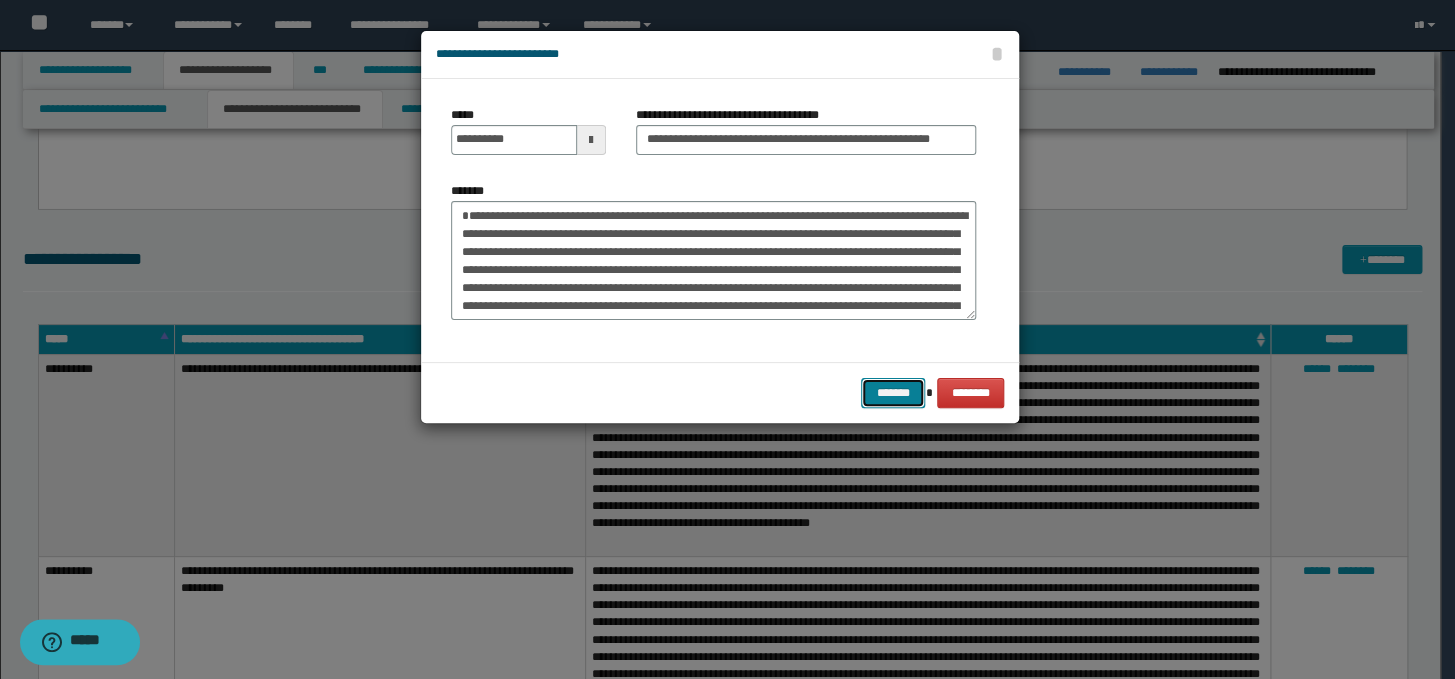 click on "*******" at bounding box center [893, 393] 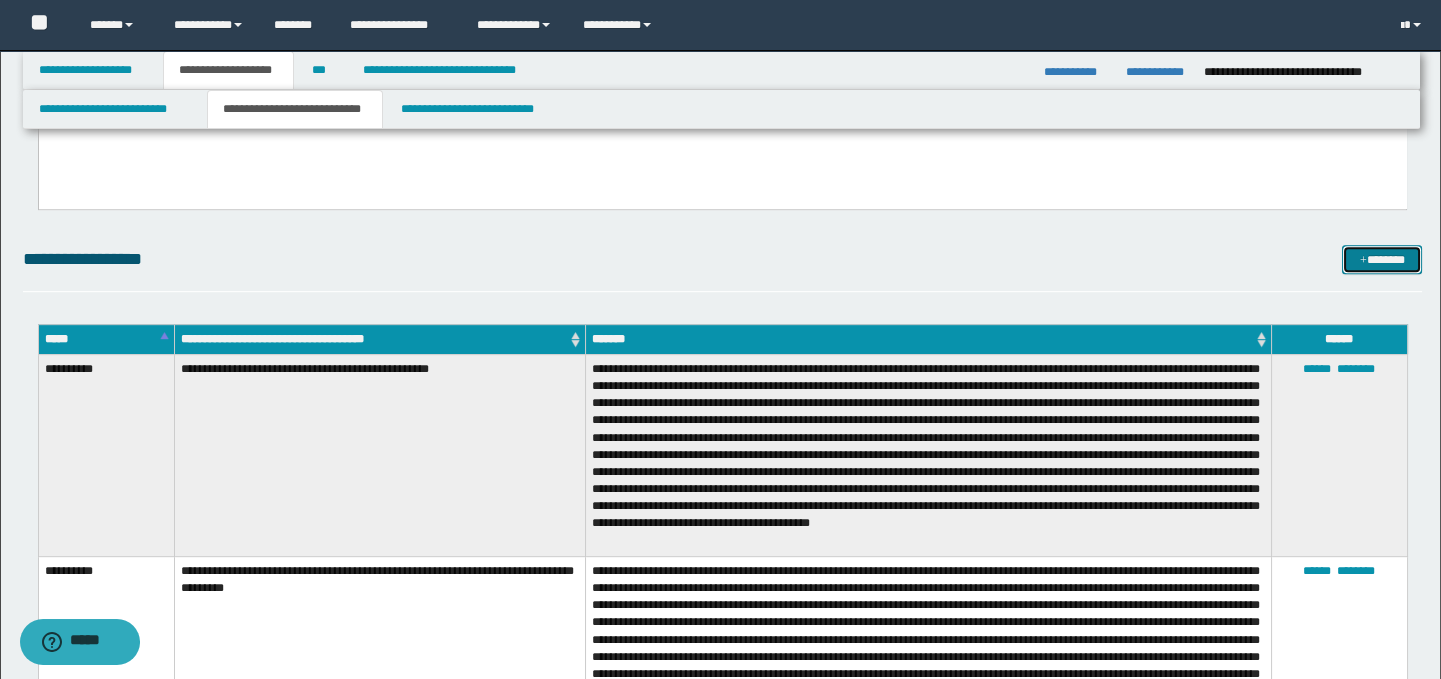 click on "*******" at bounding box center [1382, 260] 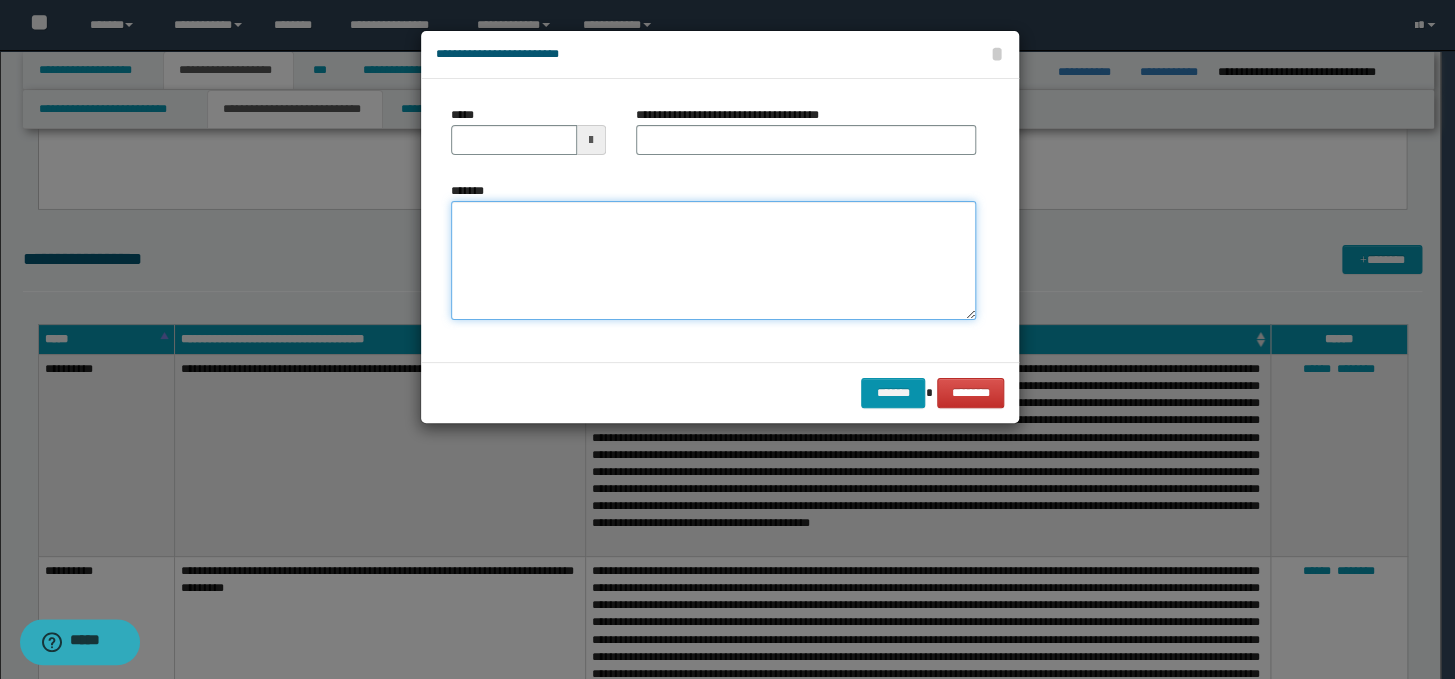 click on "*******" at bounding box center [713, 261] 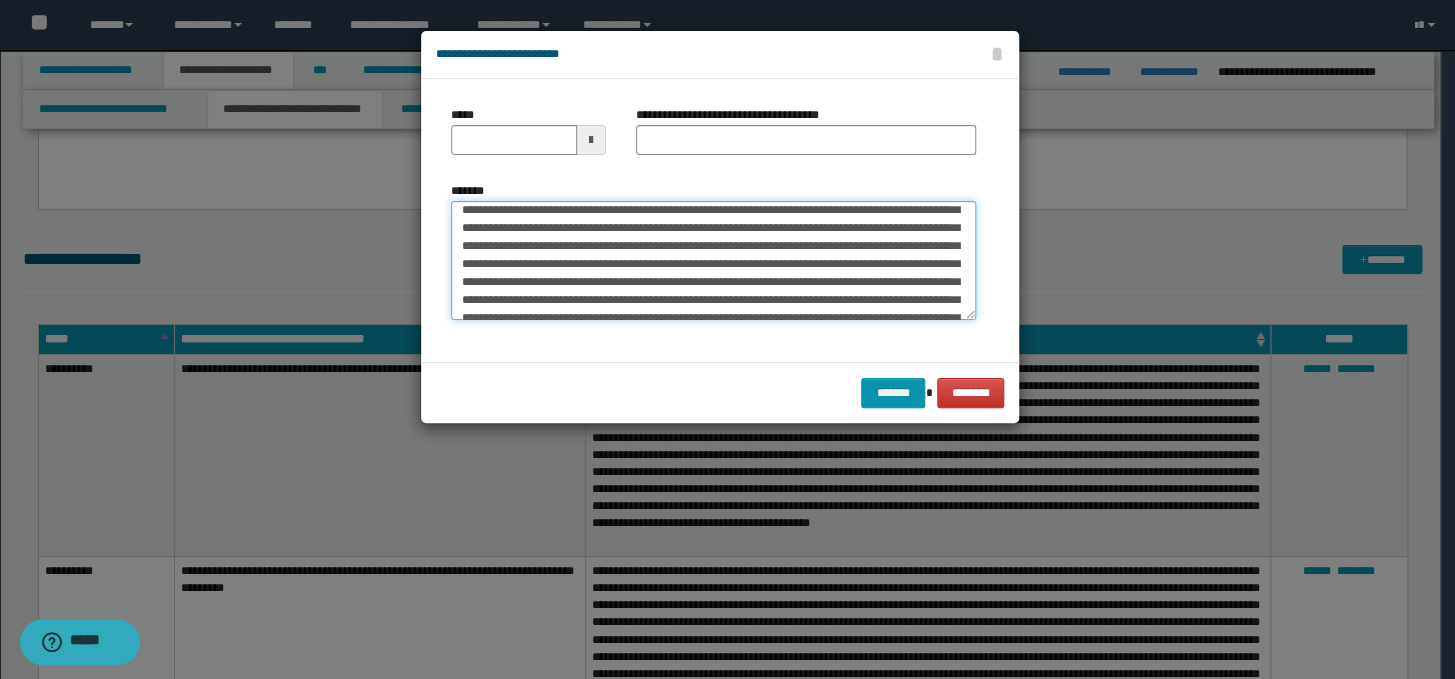 scroll, scrollTop: 0, scrollLeft: 0, axis: both 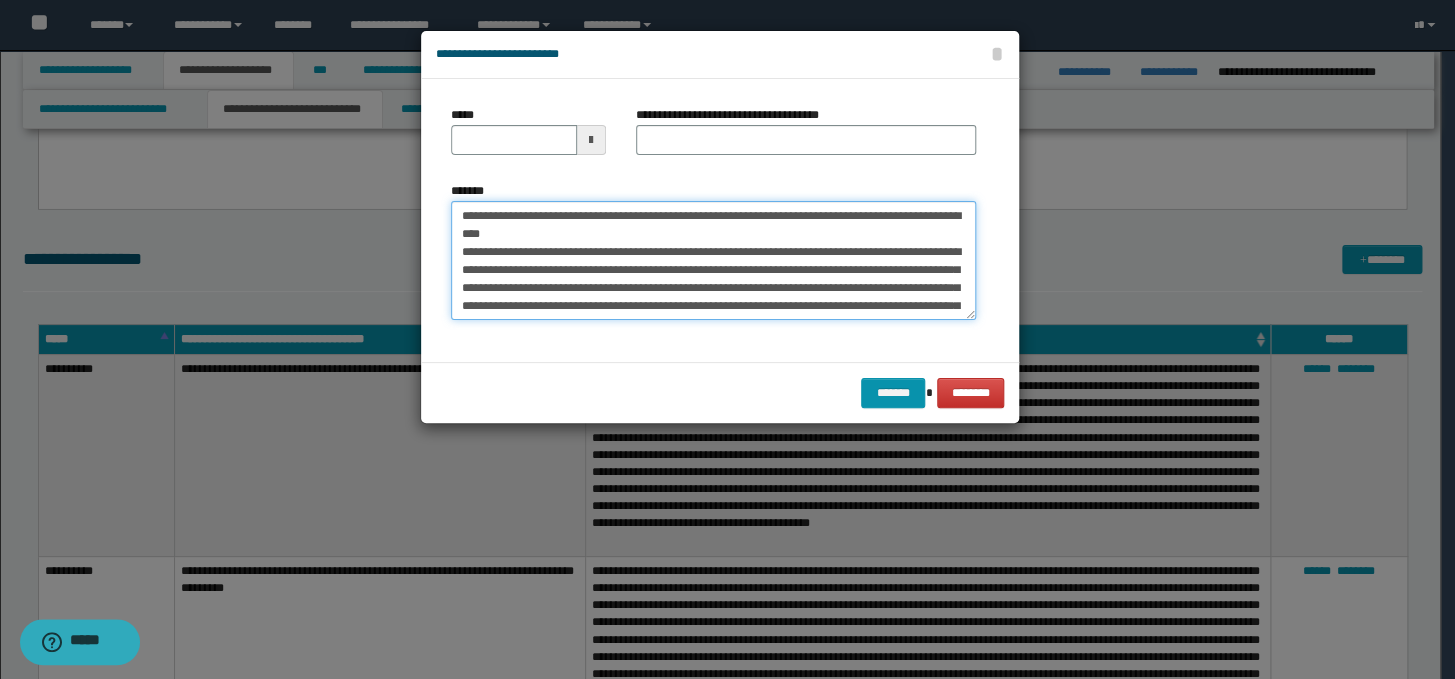 drag, startPoint x: 652, startPoint y: 231, endPoint x: 408, endPoint y: 209, distance: 244.98979 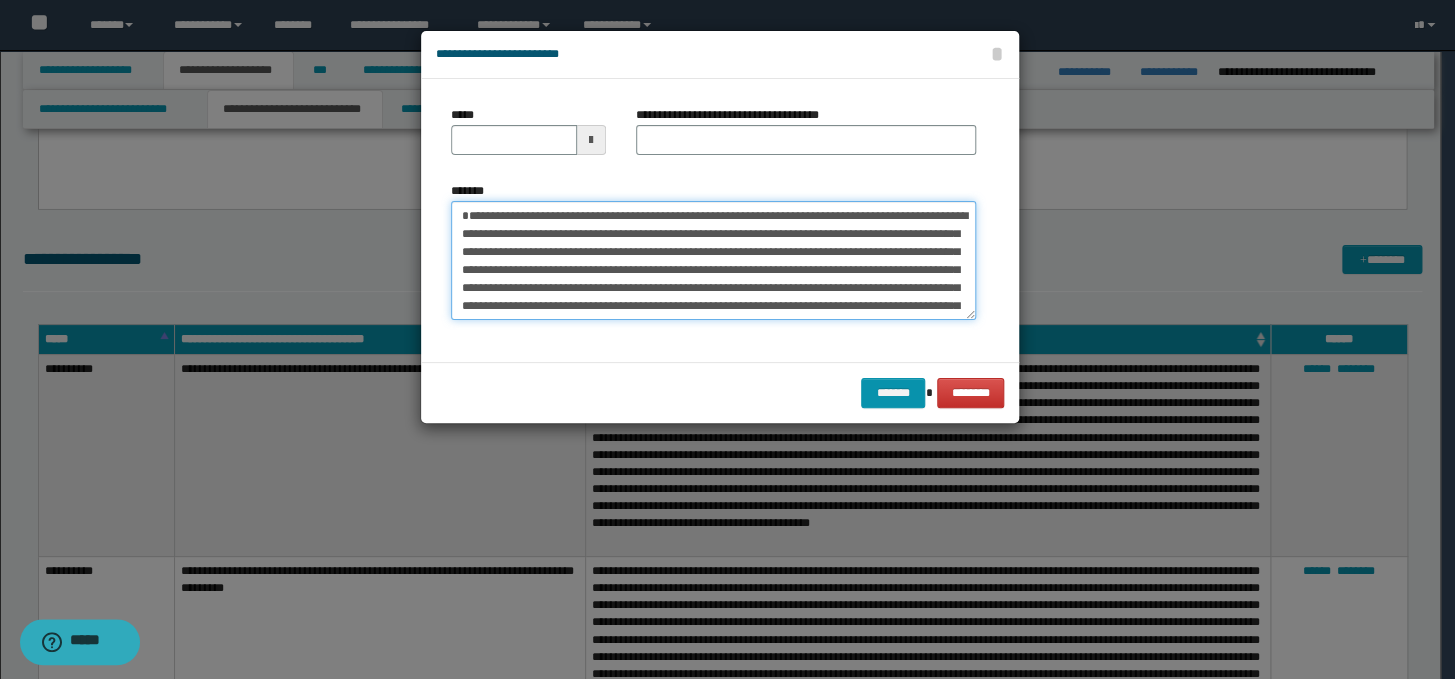 type on "**********" 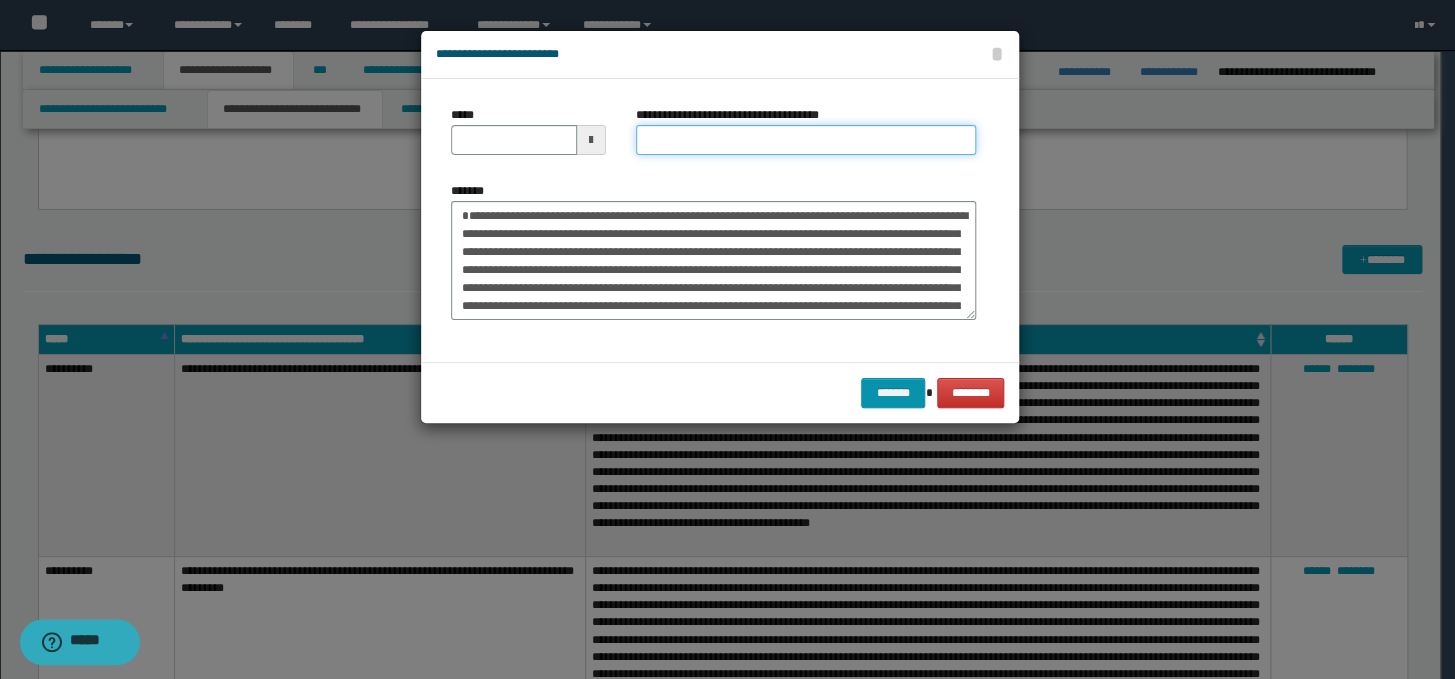 click on "**********" at bounding box center [806, 140] 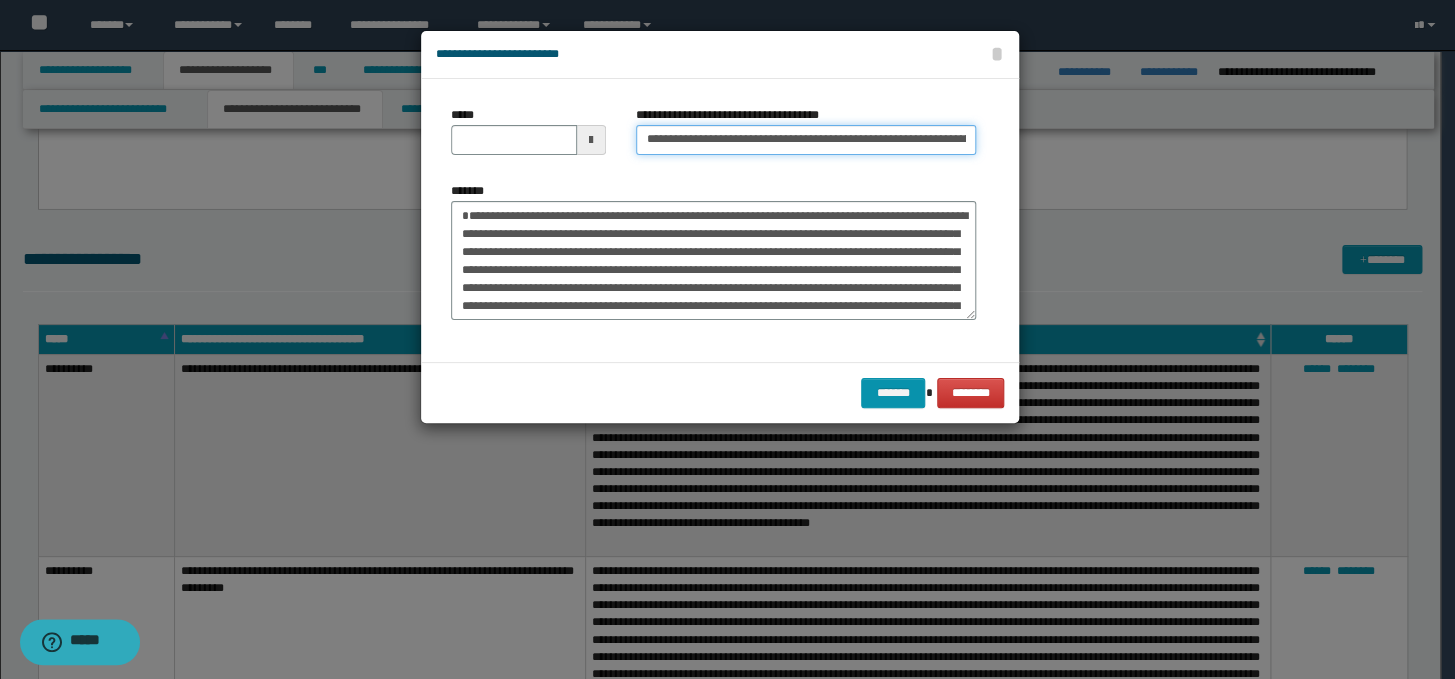 scroll, scrollTop: 0, scrollLeft: 356, axis: horizontal 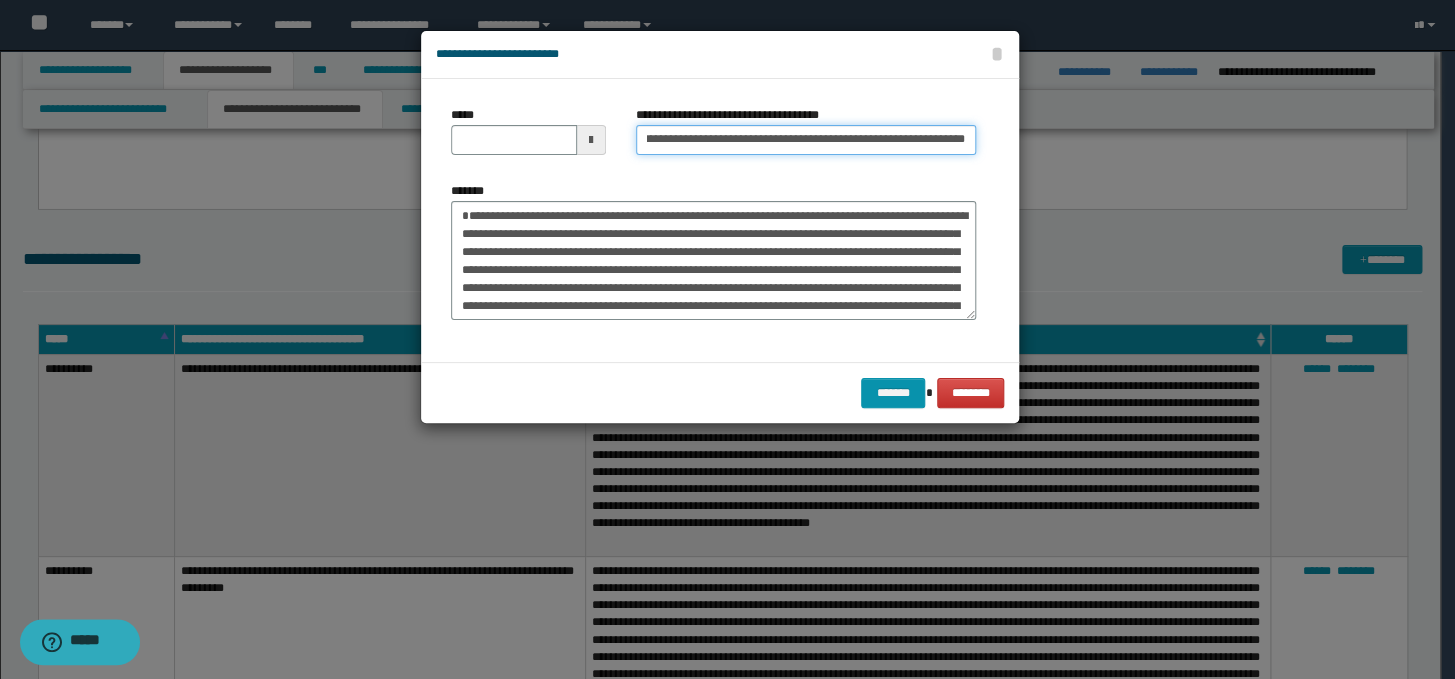 click on "**********" at bounding box center (806, 140) 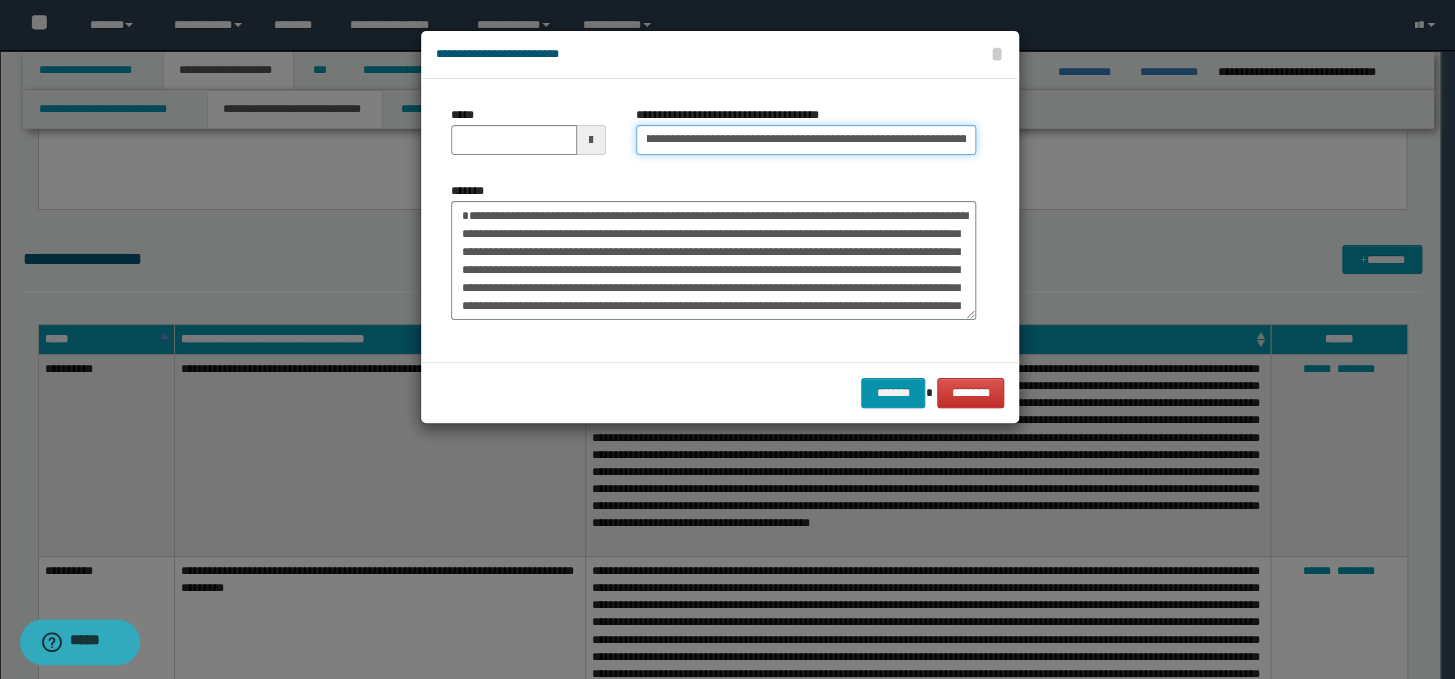 scroll, scrollTop: 0, scrollLeft: 0, axis: both 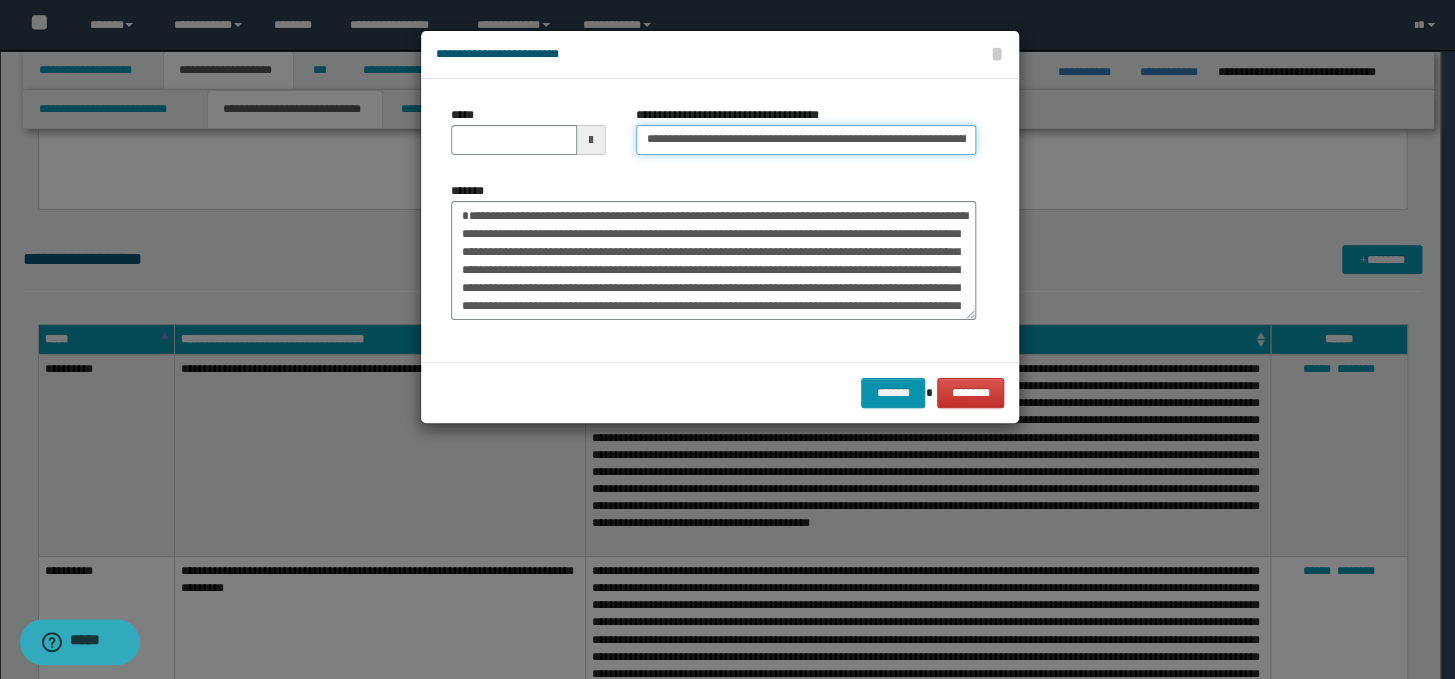 drag, startPoint x: 710, startPoint y: 137, endPoint x: 610, endPoint y: 128, distance: 100.40418 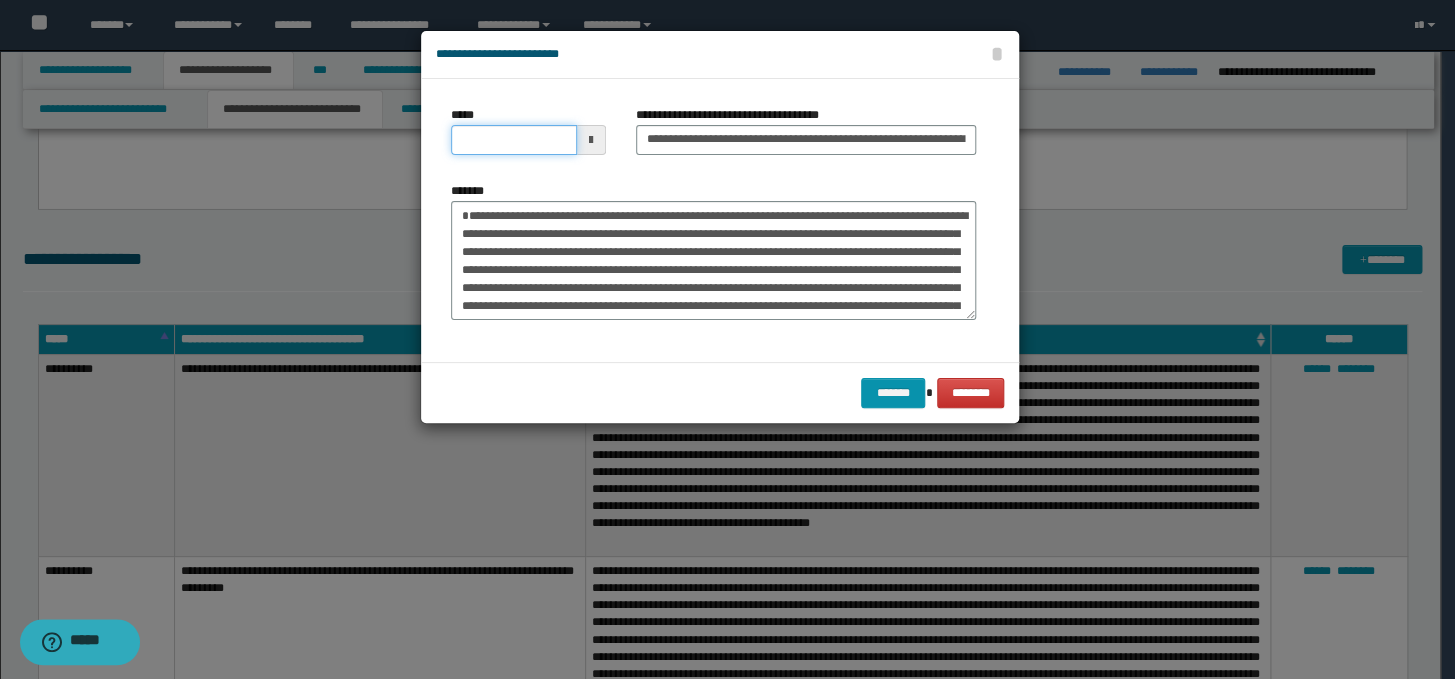 click on "*****" at bounding box center (514, 140) 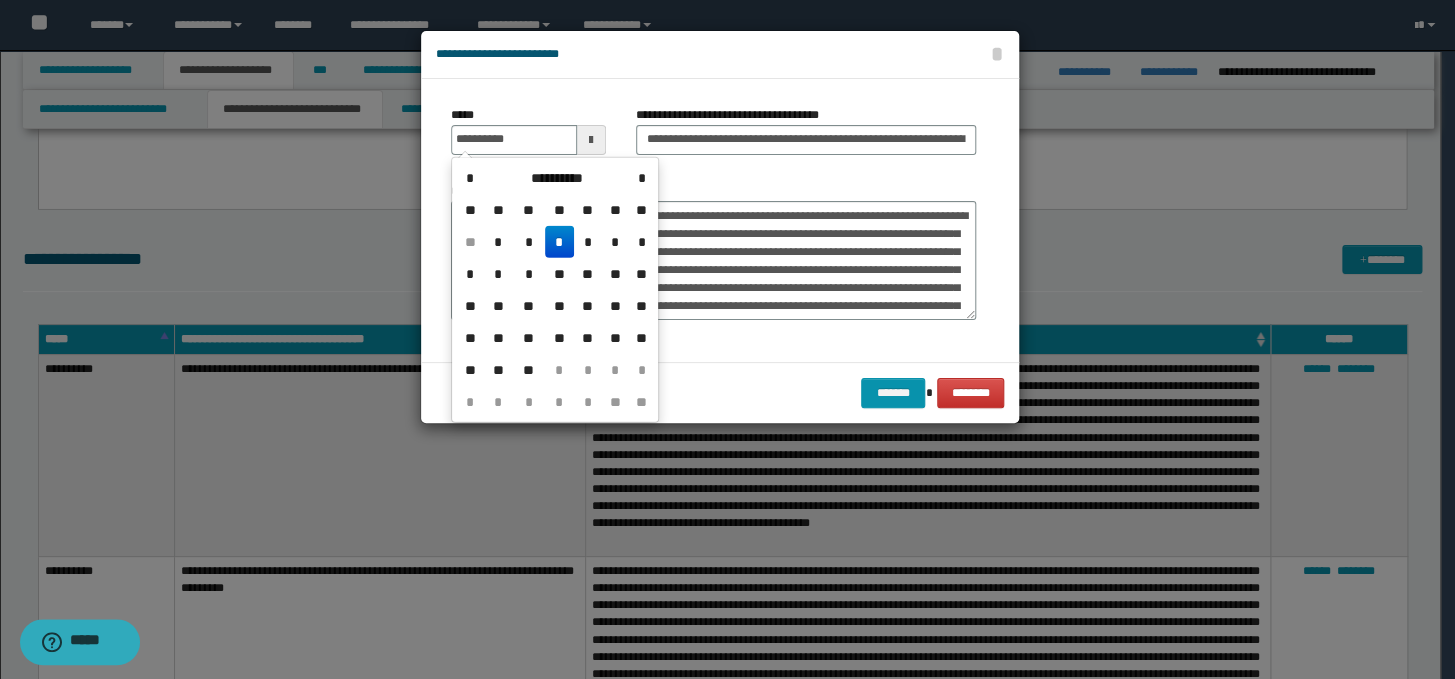click on "*" at bounding box center (559, 242) 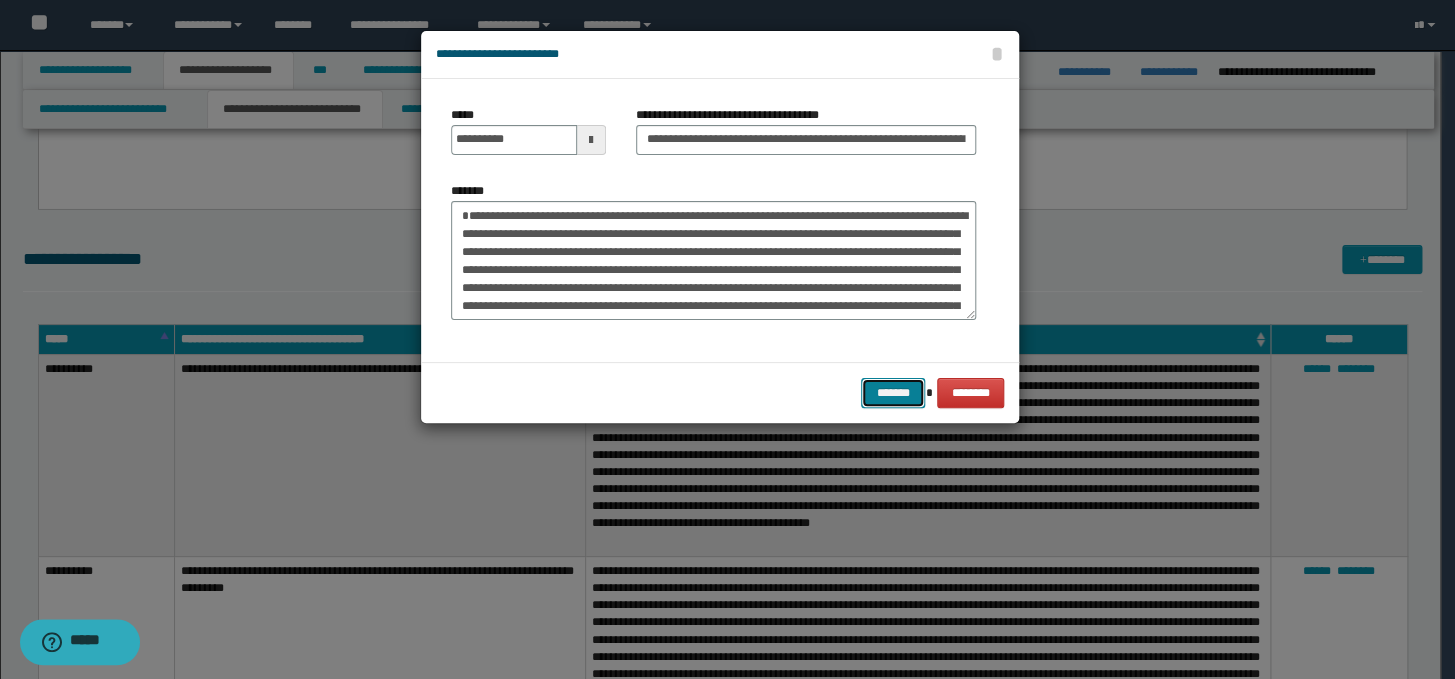 click on "*******" at bounding box center [893, 393] 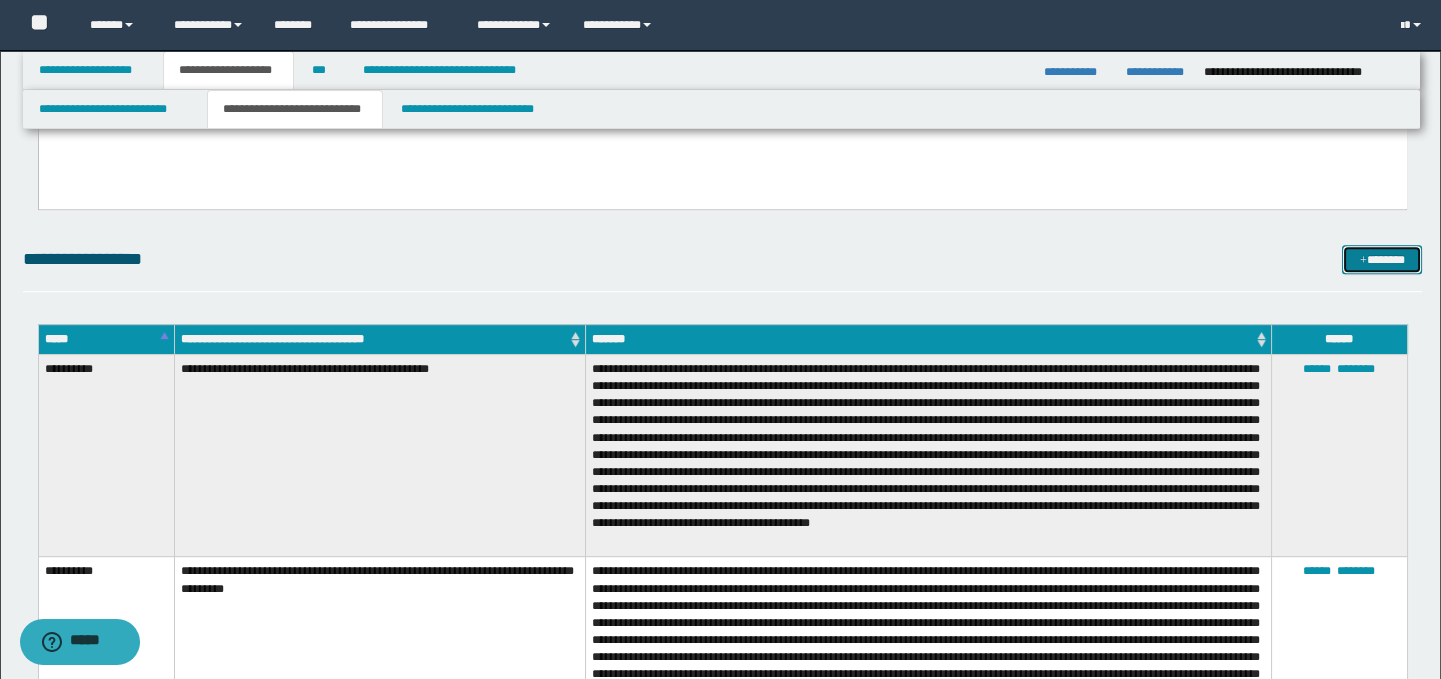 click on "*******" at bounding box center (1382, 260) 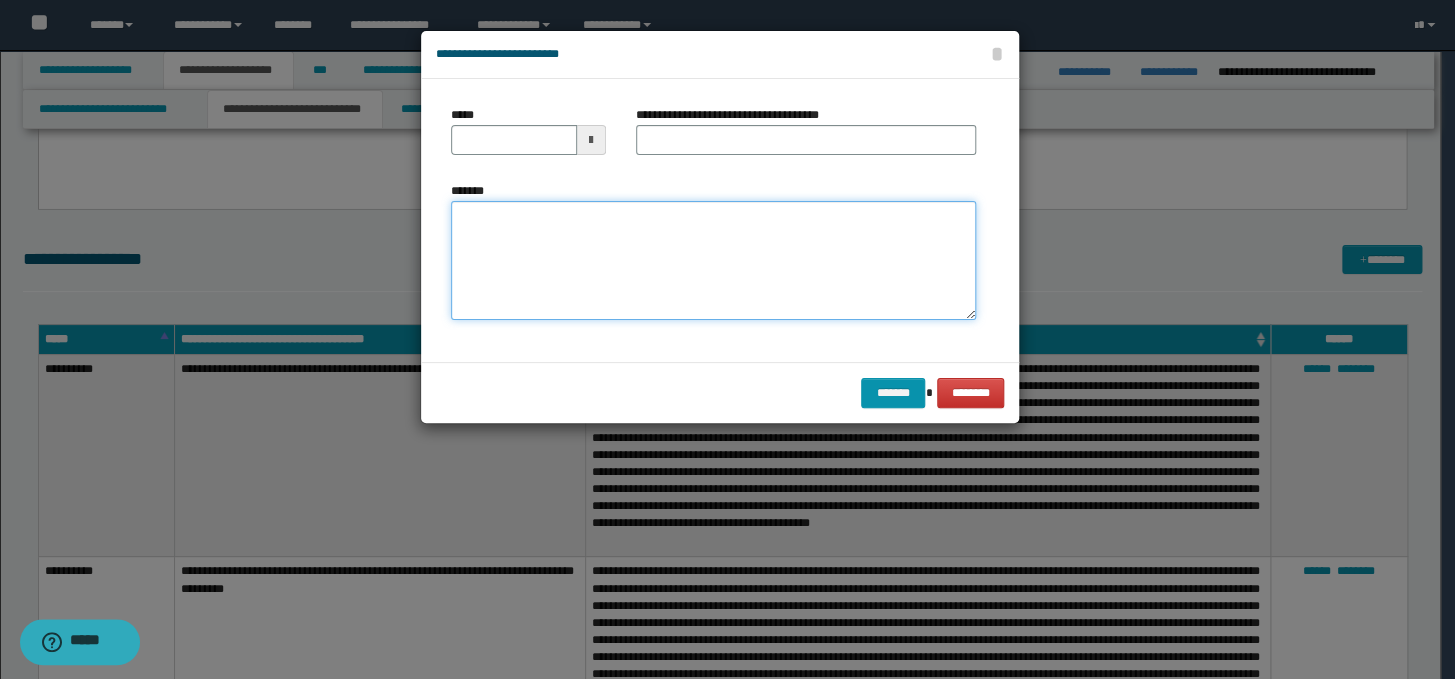 click on "*******" at bounding box center [713, 261] 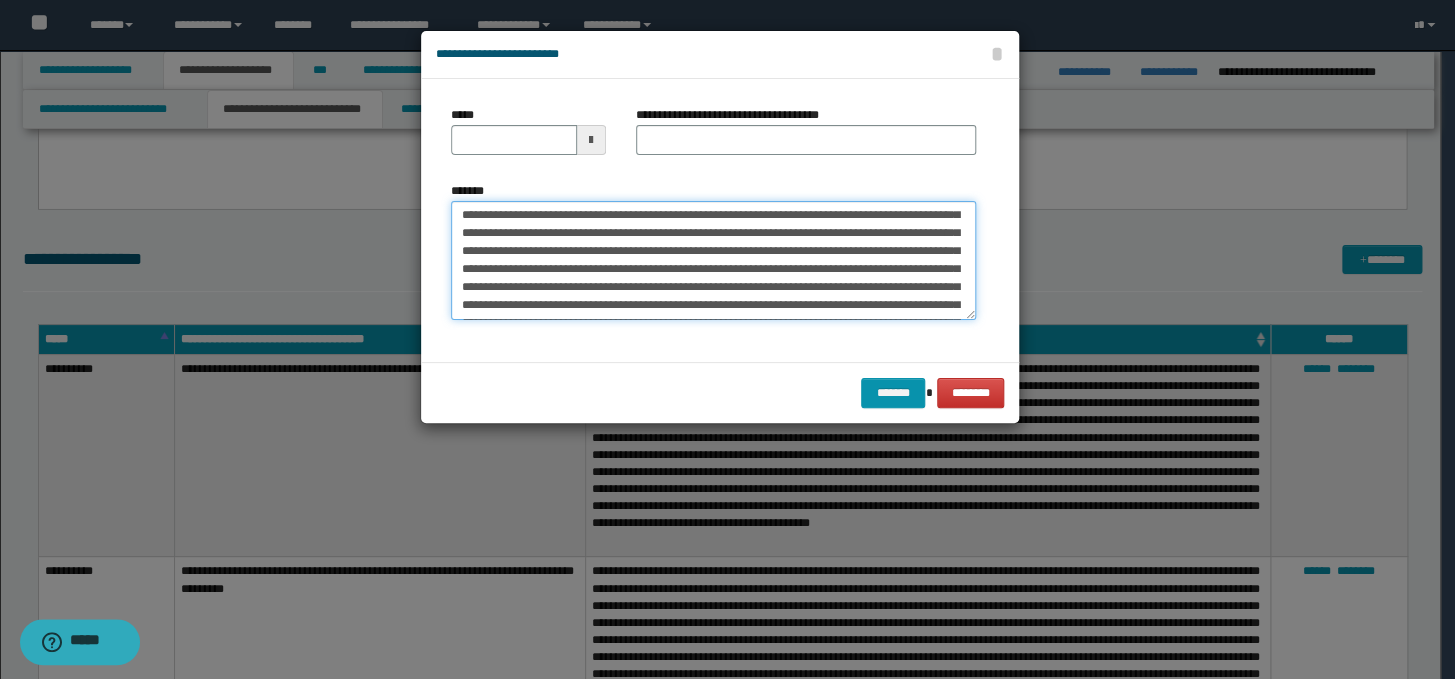 scroll, scrollTop: 0, scrollLeft: 0, axis: both 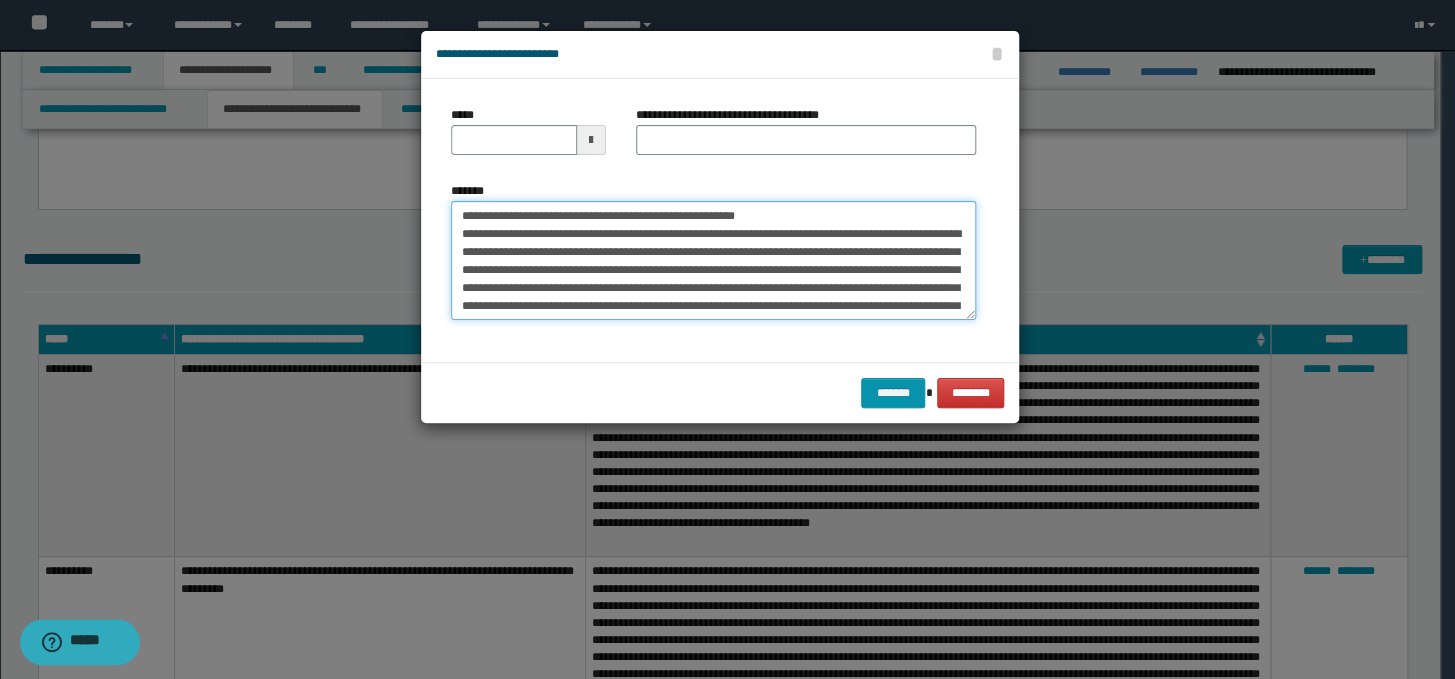 drag, startPoint x: 826, startPoint y: 213, endPoint x: 449, endPoint y: 201, distance: 377.19092 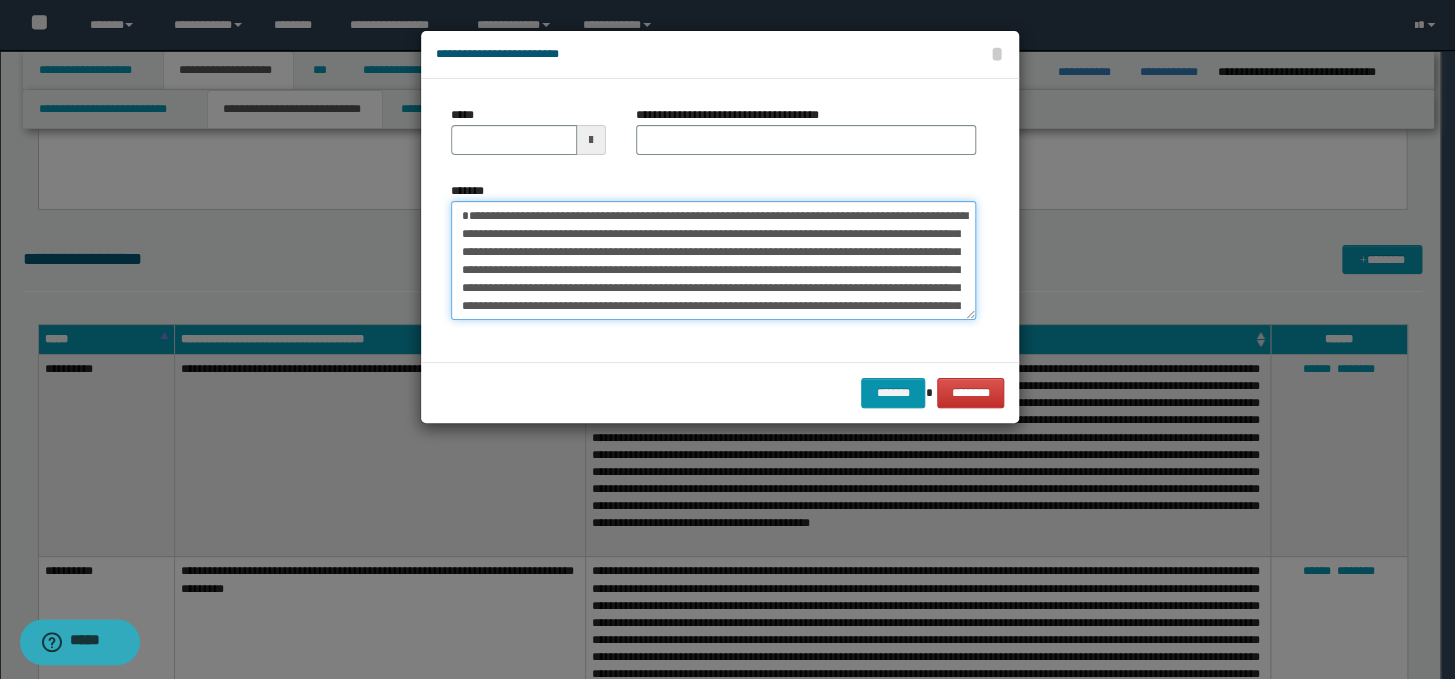 type on "**********" 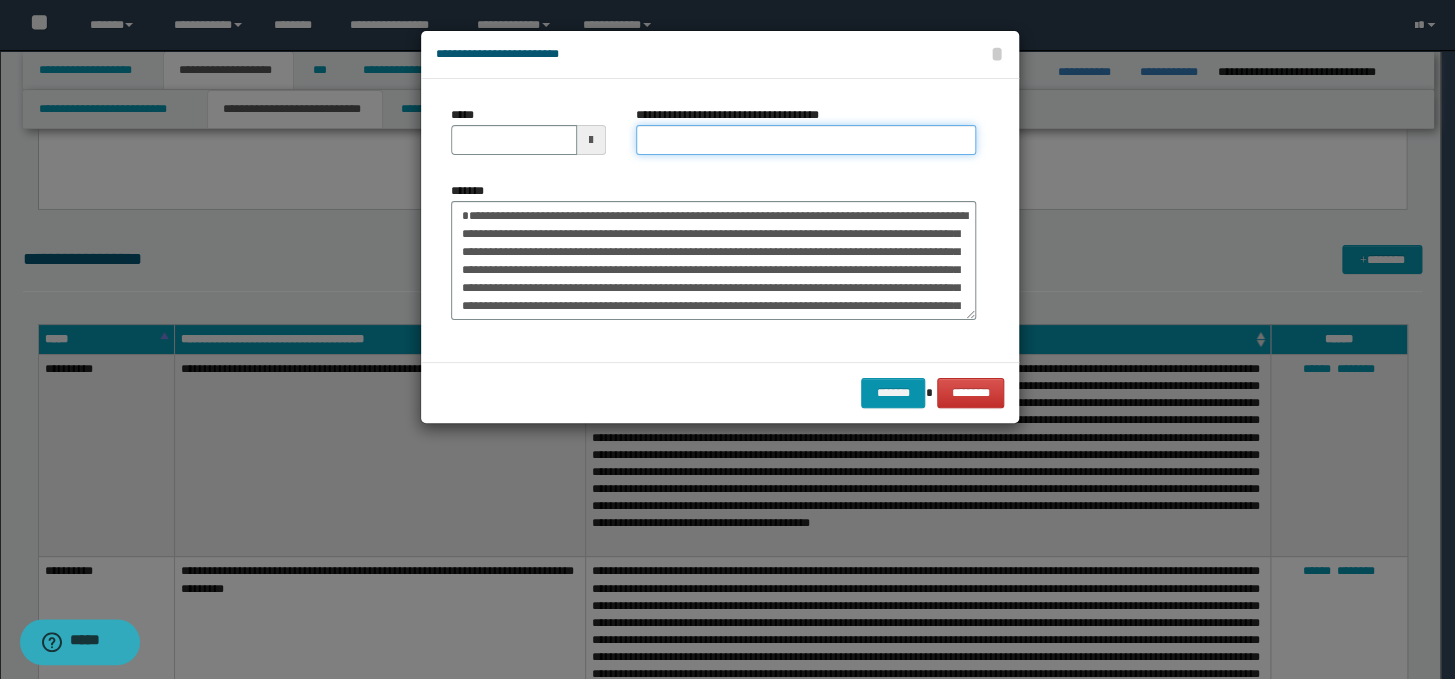 click on "**********" at bounding box center (806, 140) 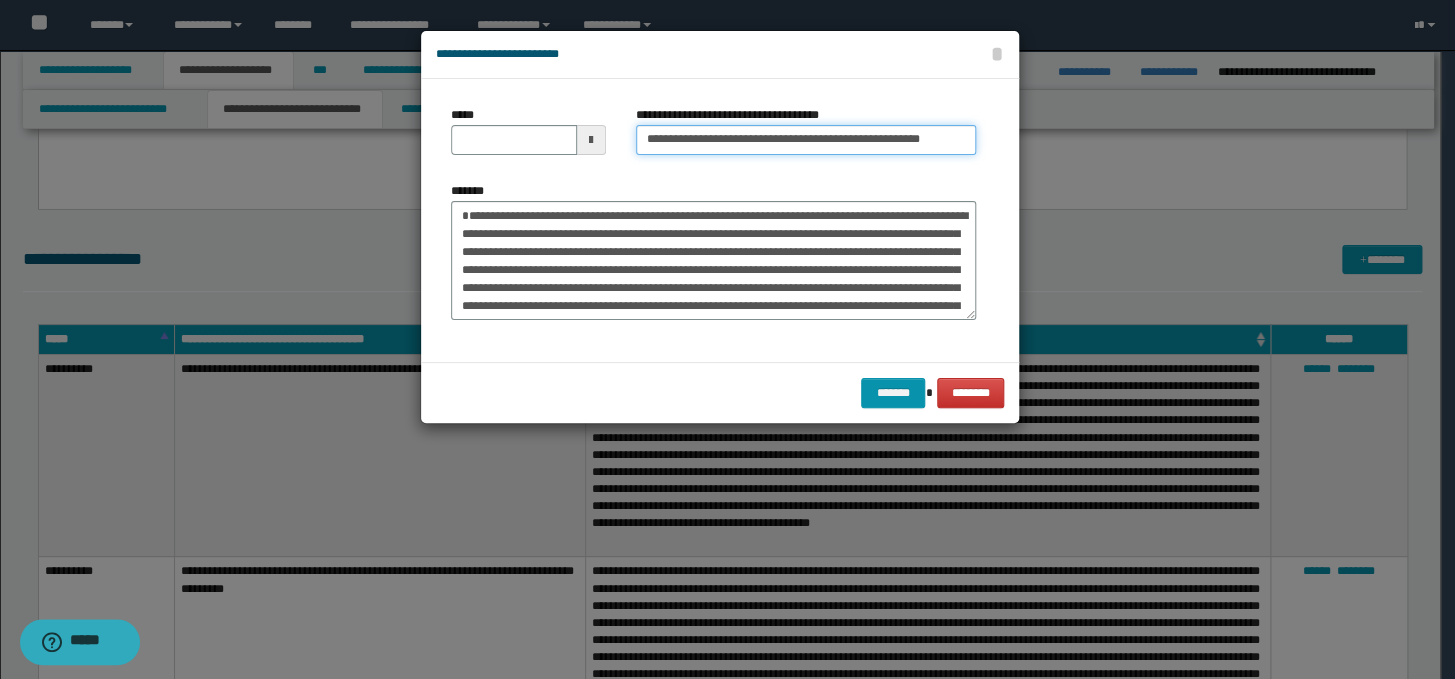 scroll, scrollTop: 0, scrollLeft: 0, axis: both 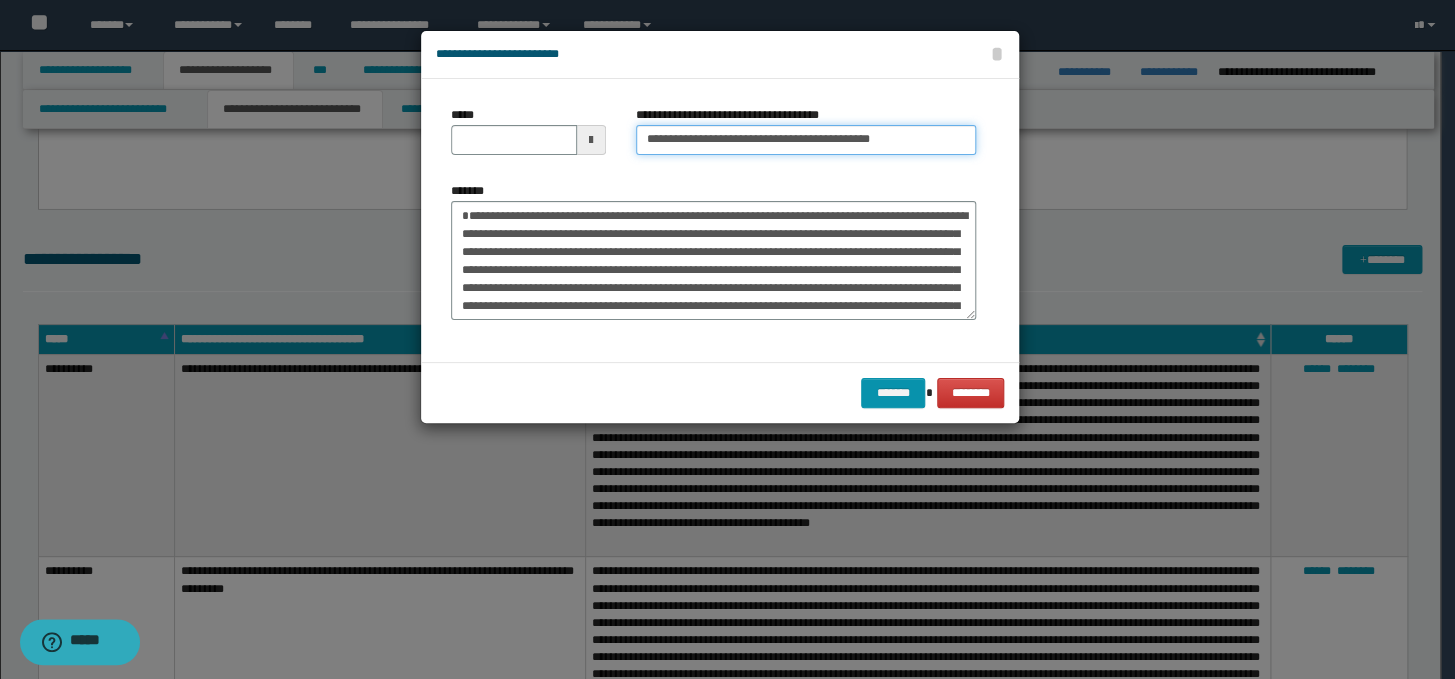 type 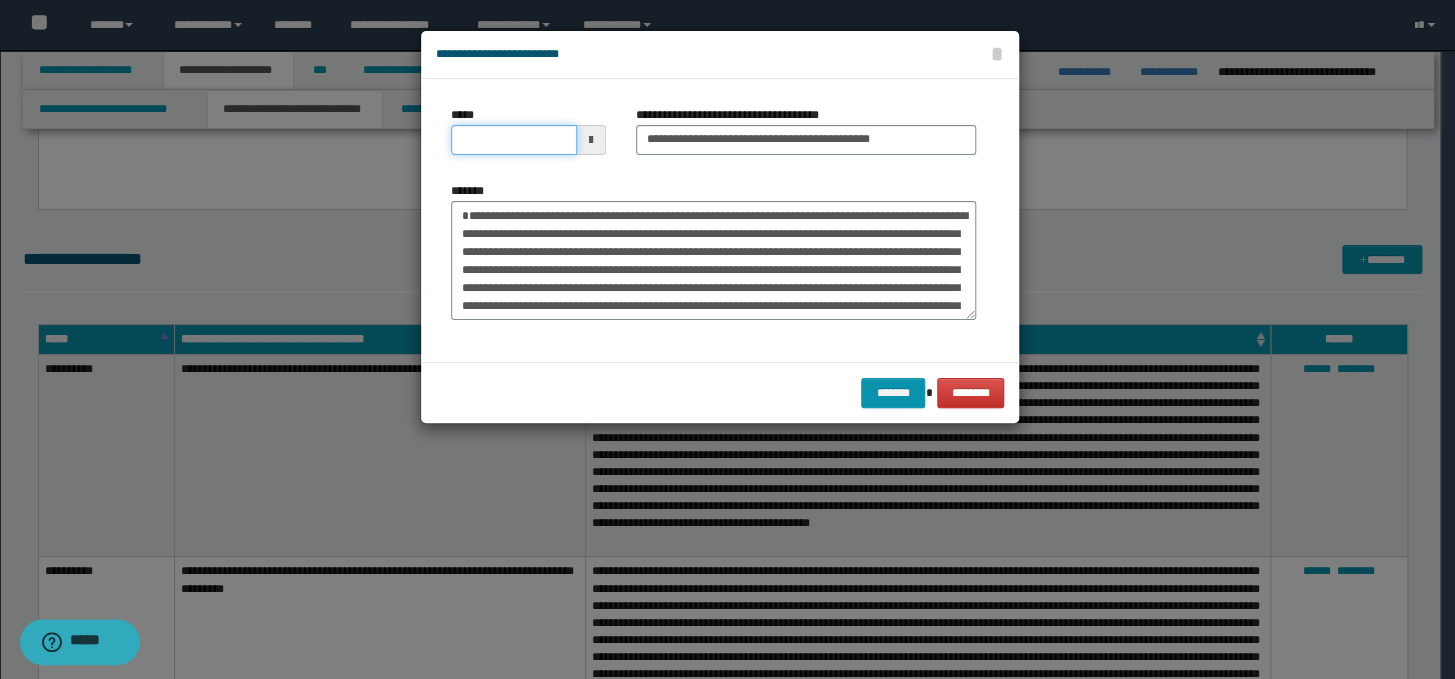 click on "*****" at bounding box center [514, 140] 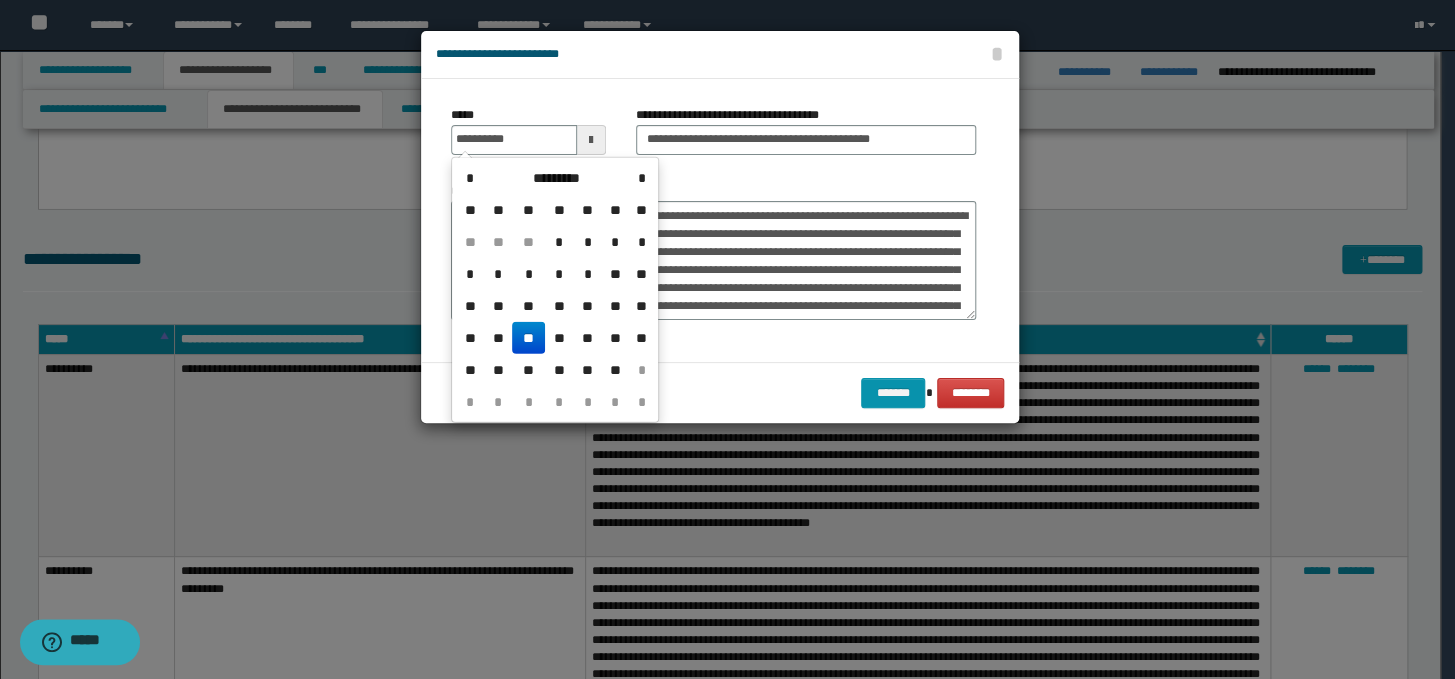 click on "**" at bounding box center (528, 338) 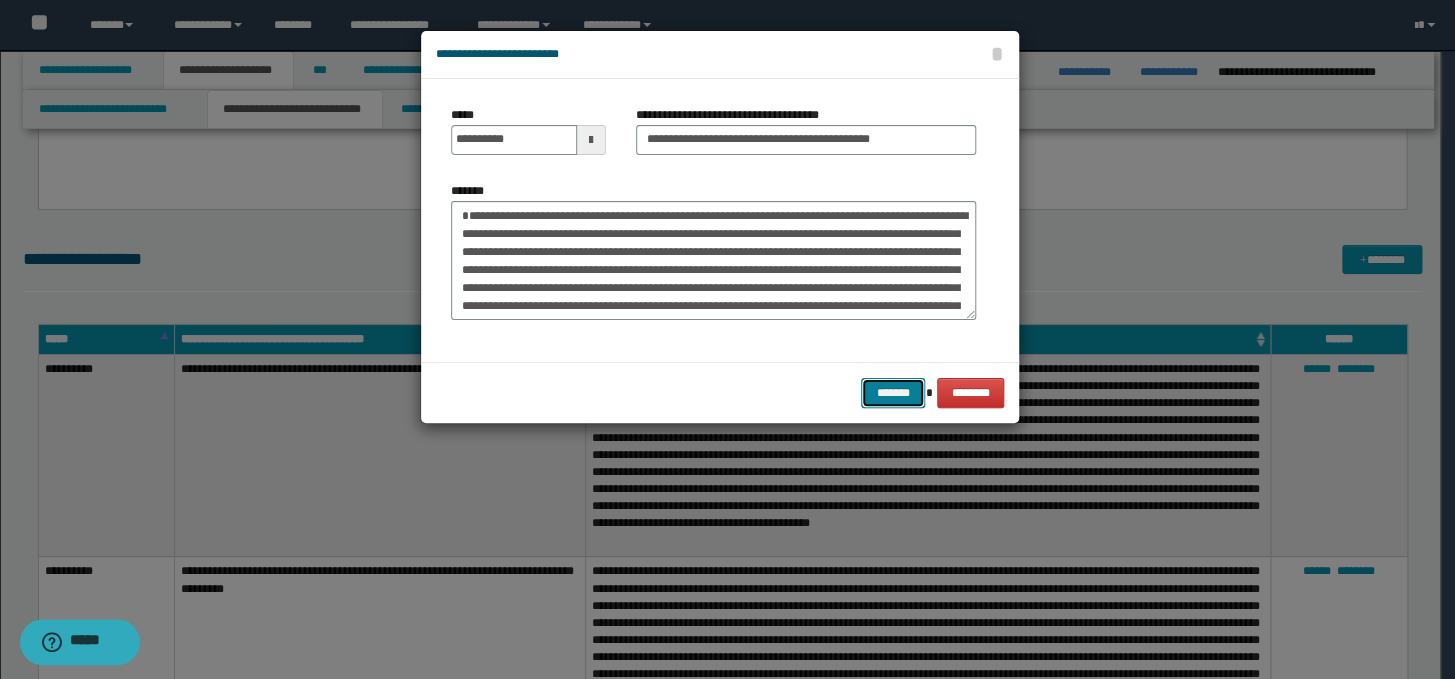 click on "*******" at bounding box center [893, 393] 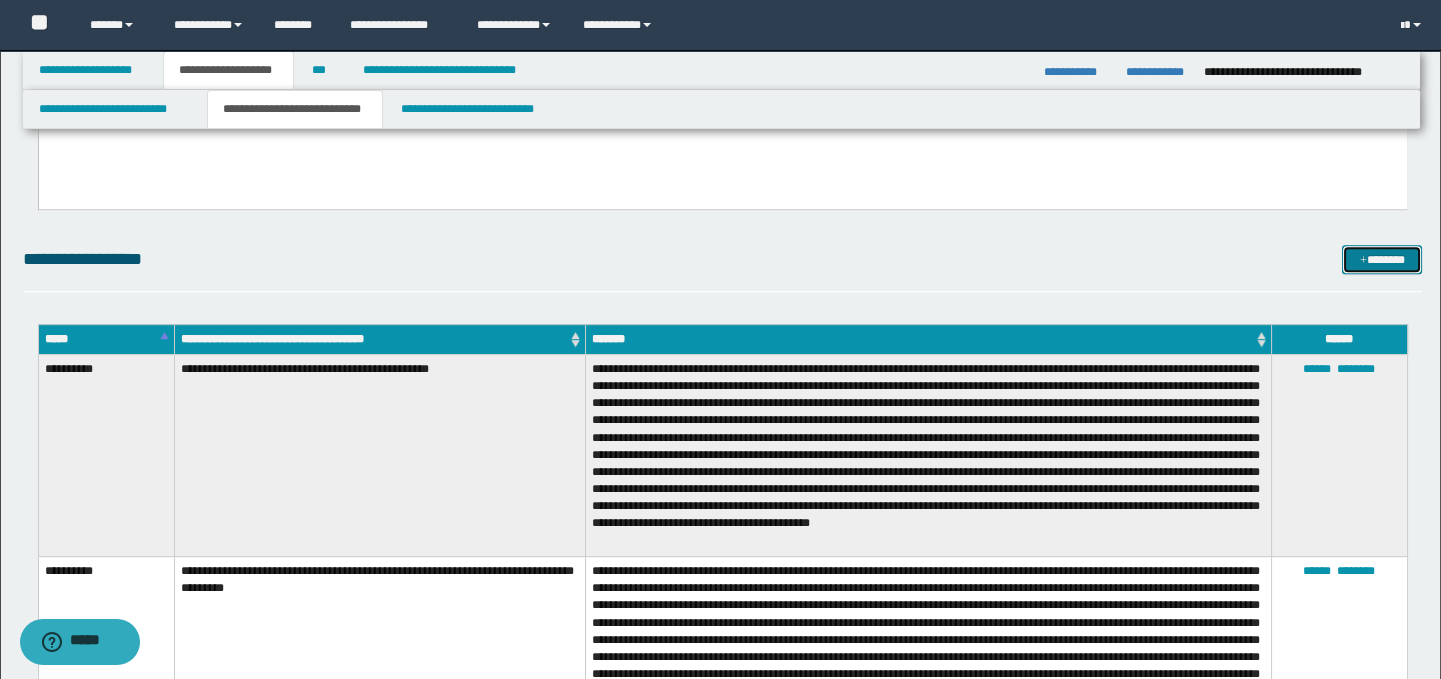 click on "*******" at bounding box center (1382, 260) 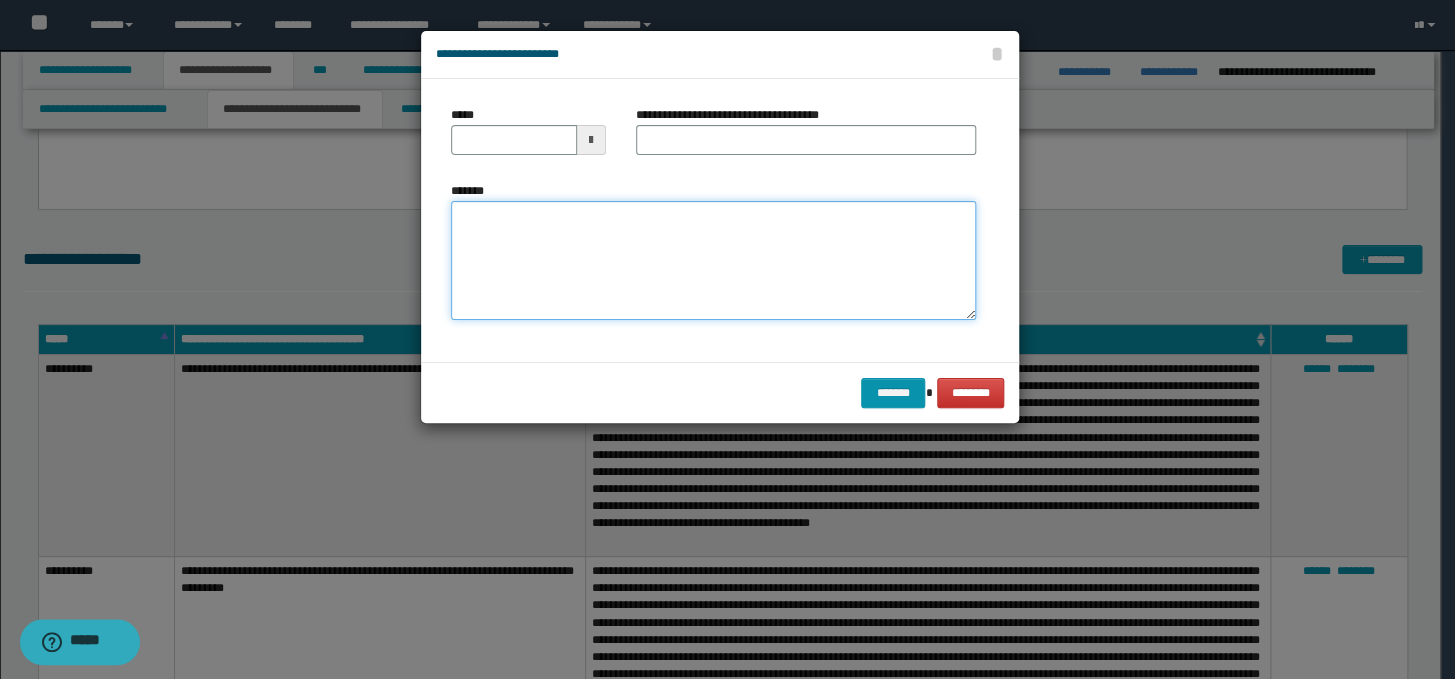 click on "*******" at bounding box center [713, 261] 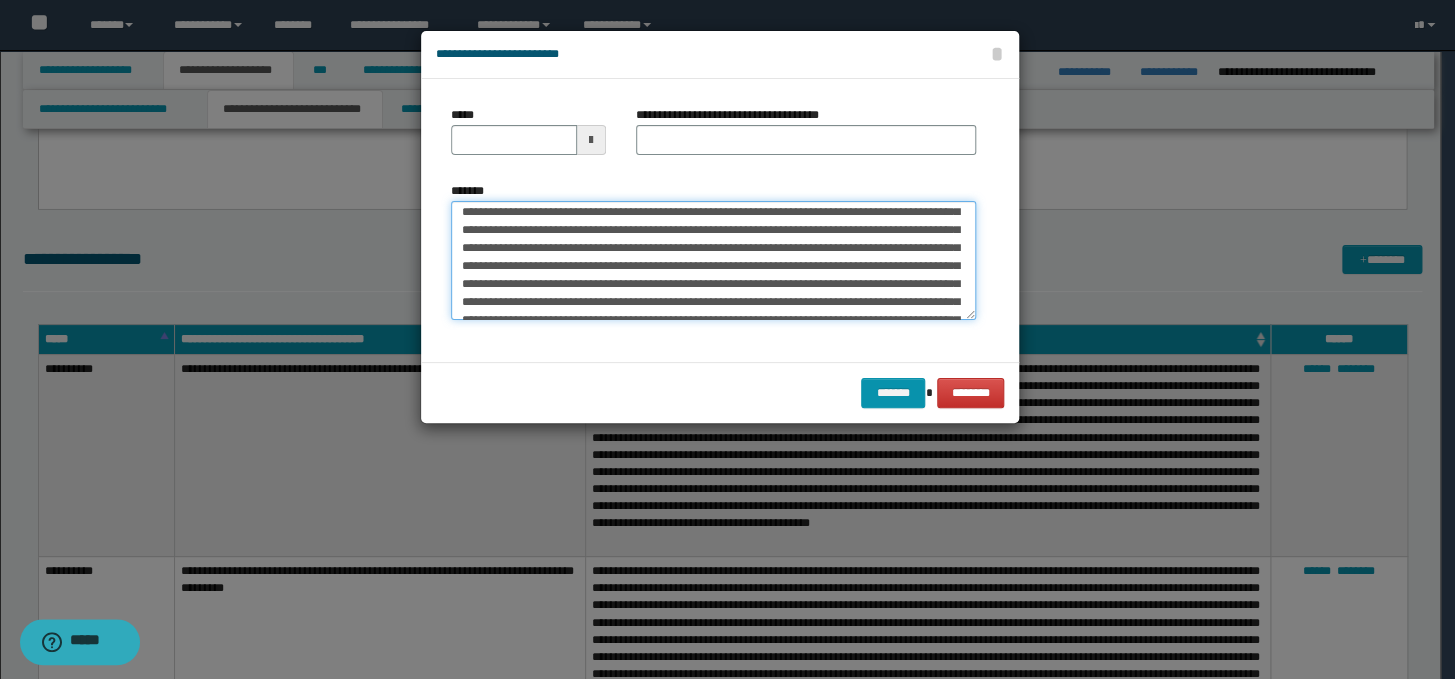 scroll, scrollTop: 0, scrollLeft: 0, axis: both 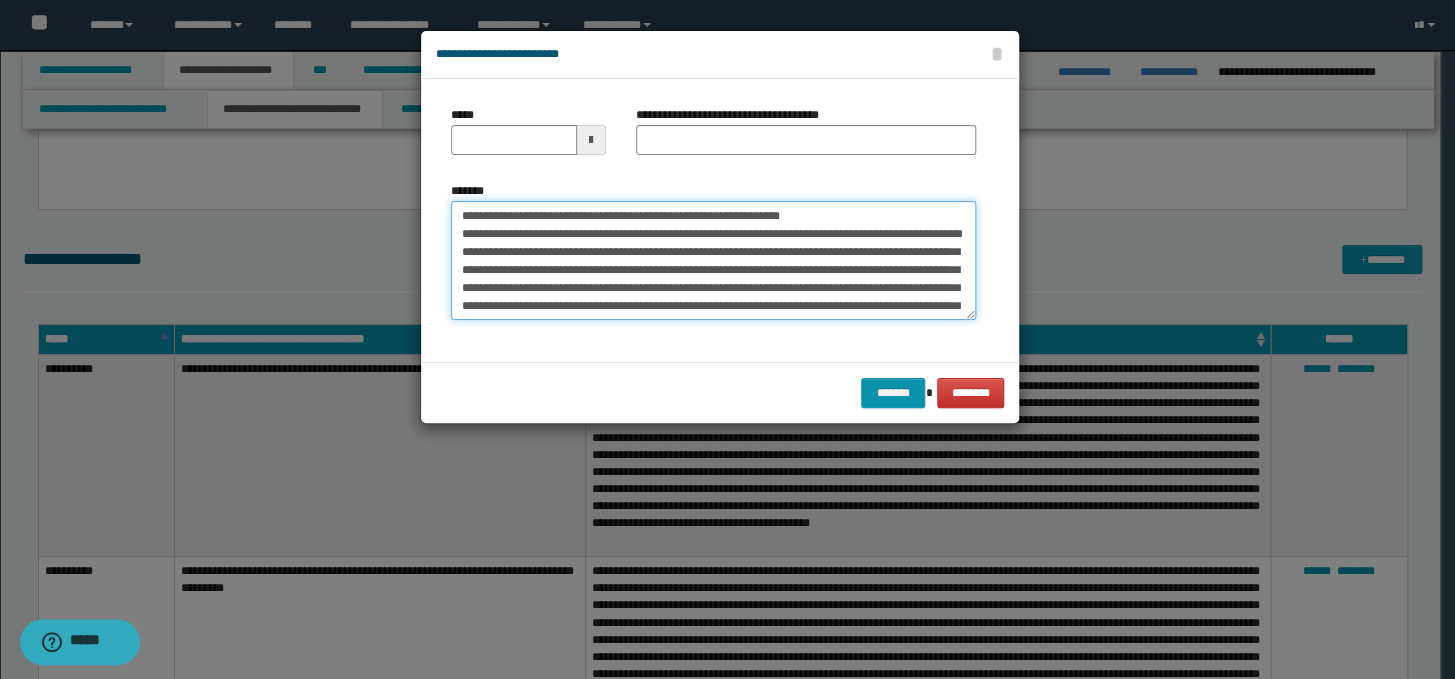 drag, startPoint x: 872, startPoint y: 216, endPoint x: 446, endPoint y: 213, distance: 426.01056 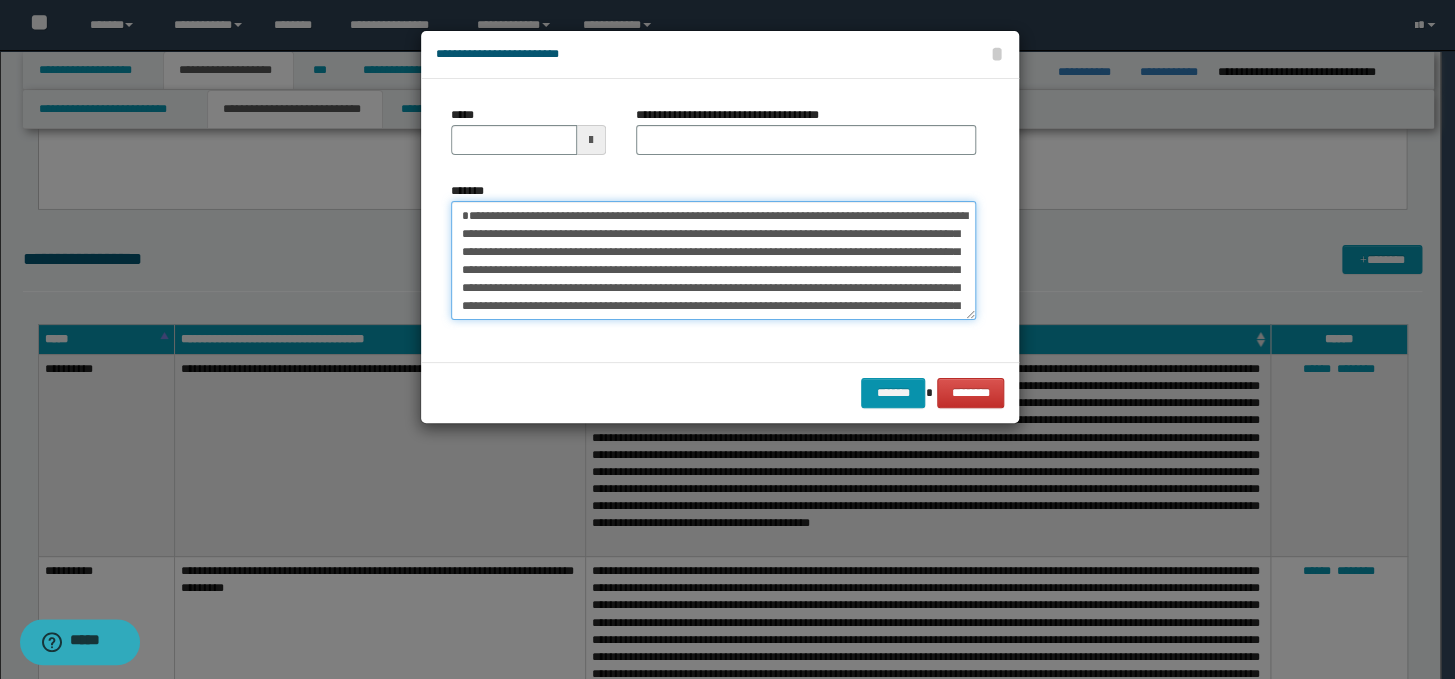 type on "**********" 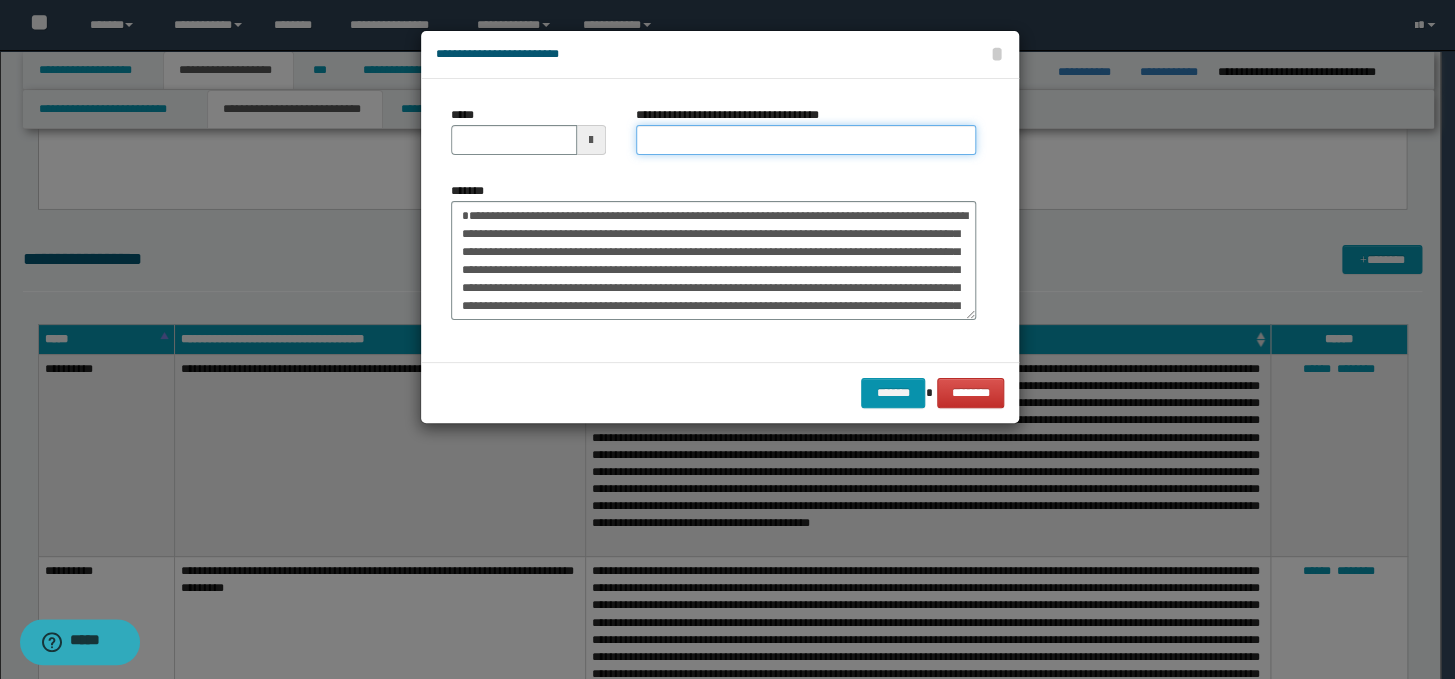 click on "**********" at bounding box center (806, 140) 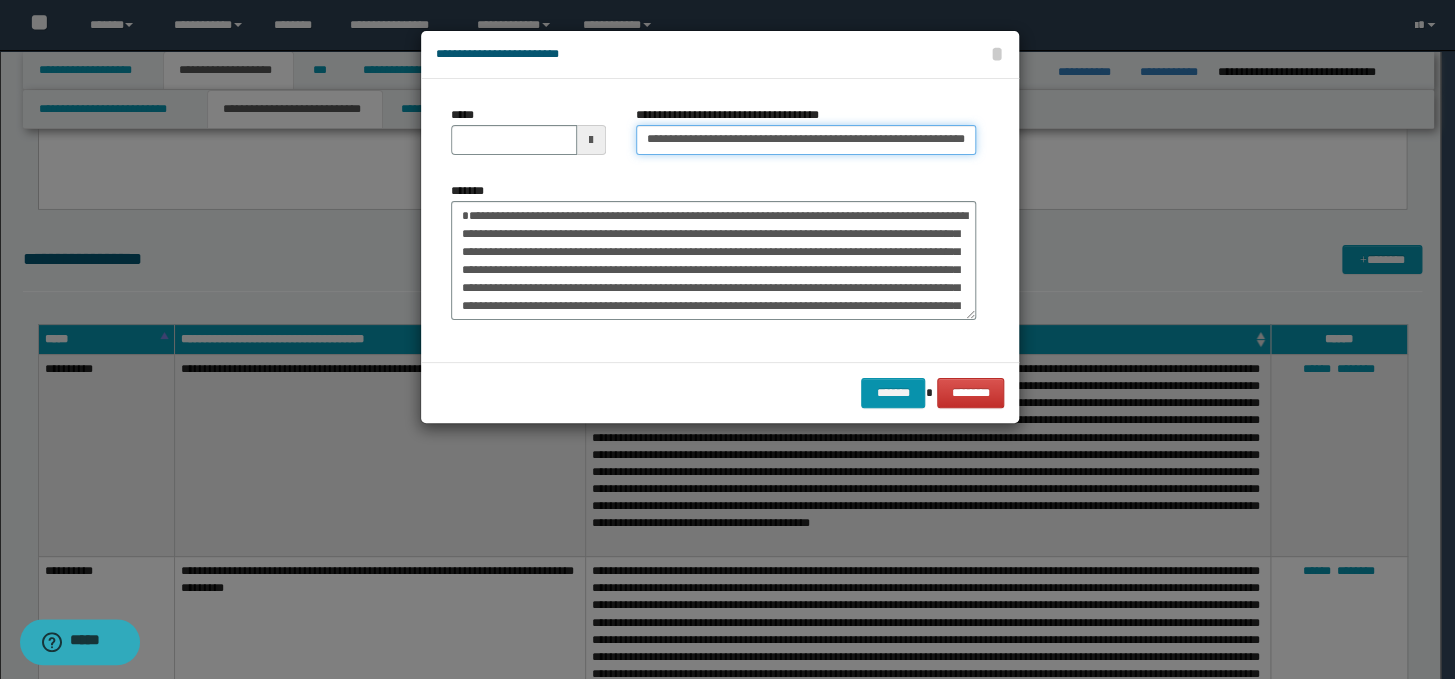 scroll, scrollTop: 0, scrollLeft: 81, axis: horizontal 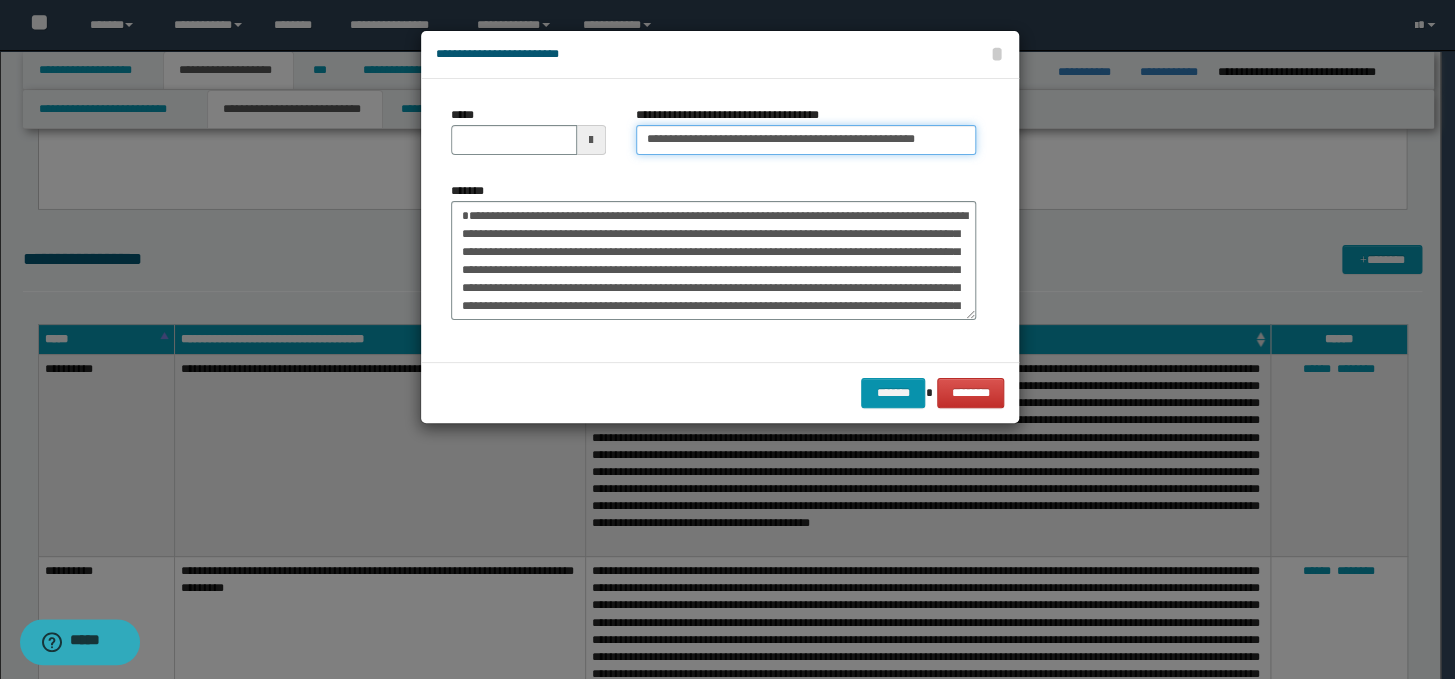 type 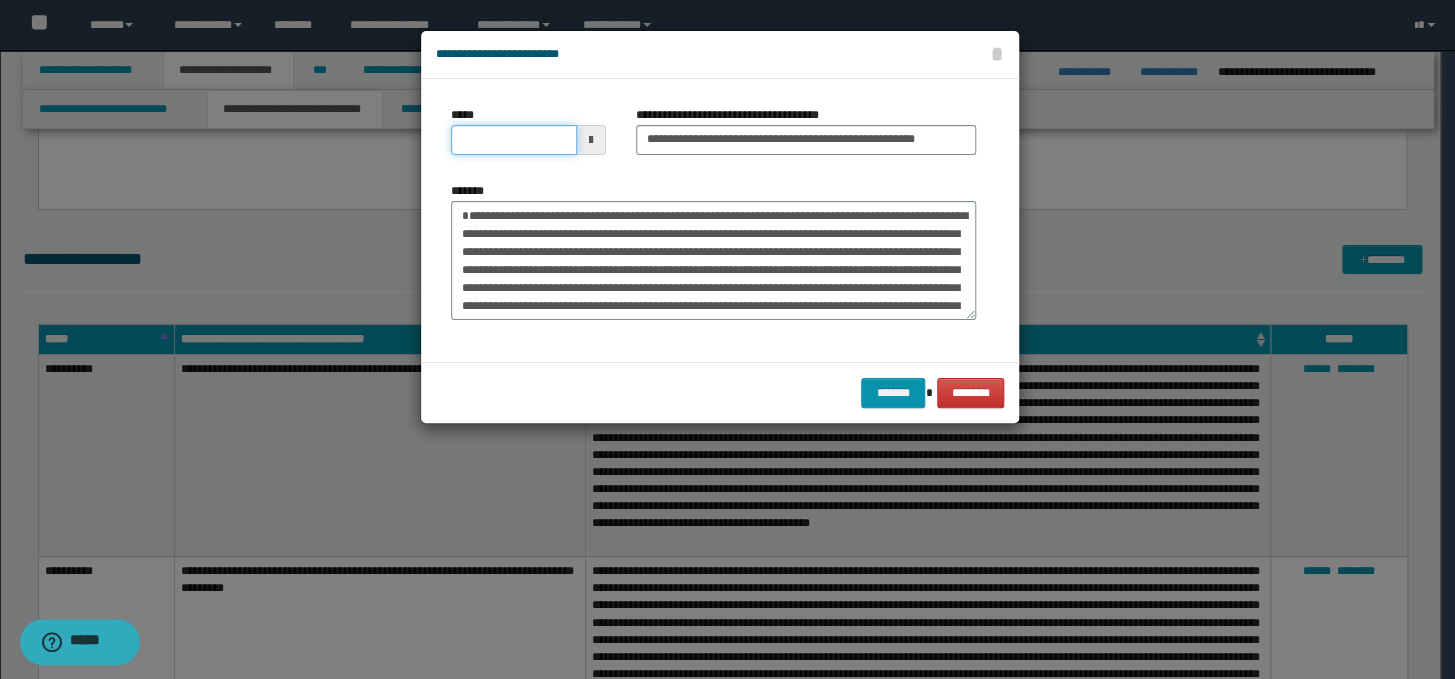click on "*****" at bounding box center [514, 140] 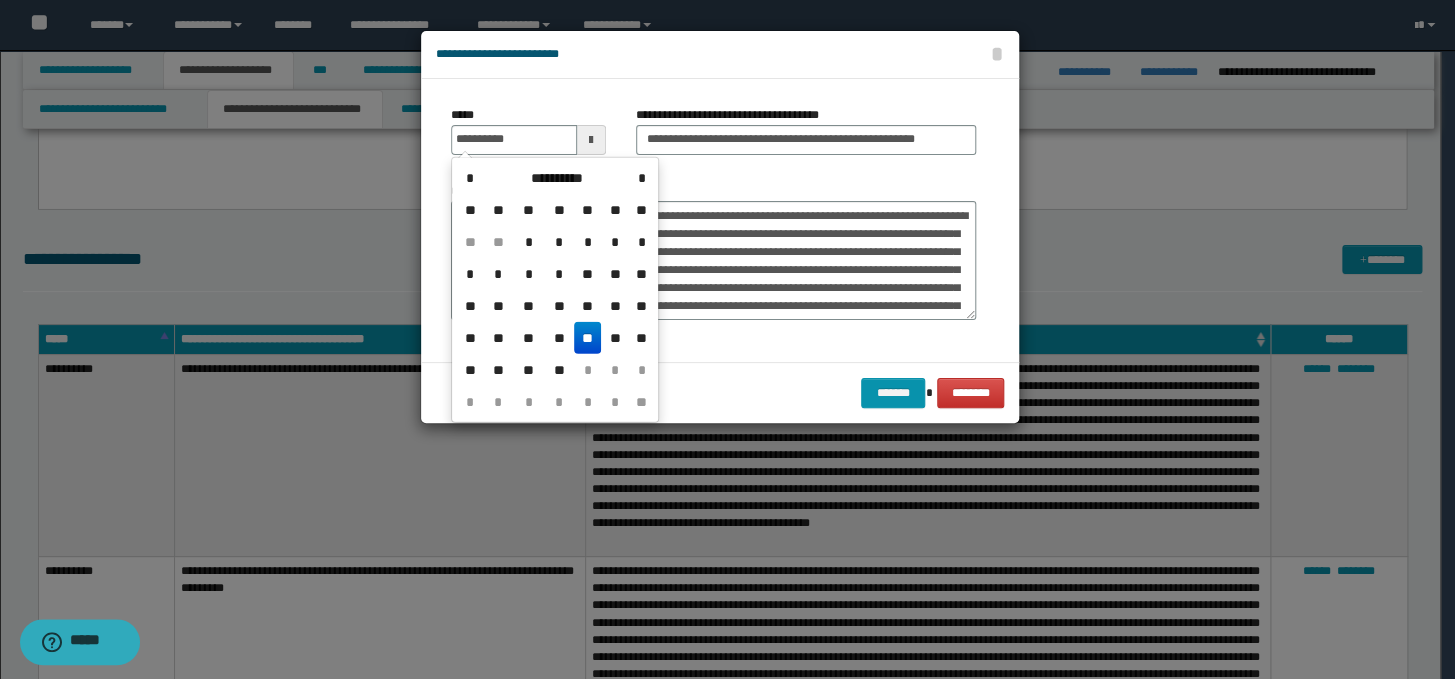 click on "**" at bounding box center [588, 338] 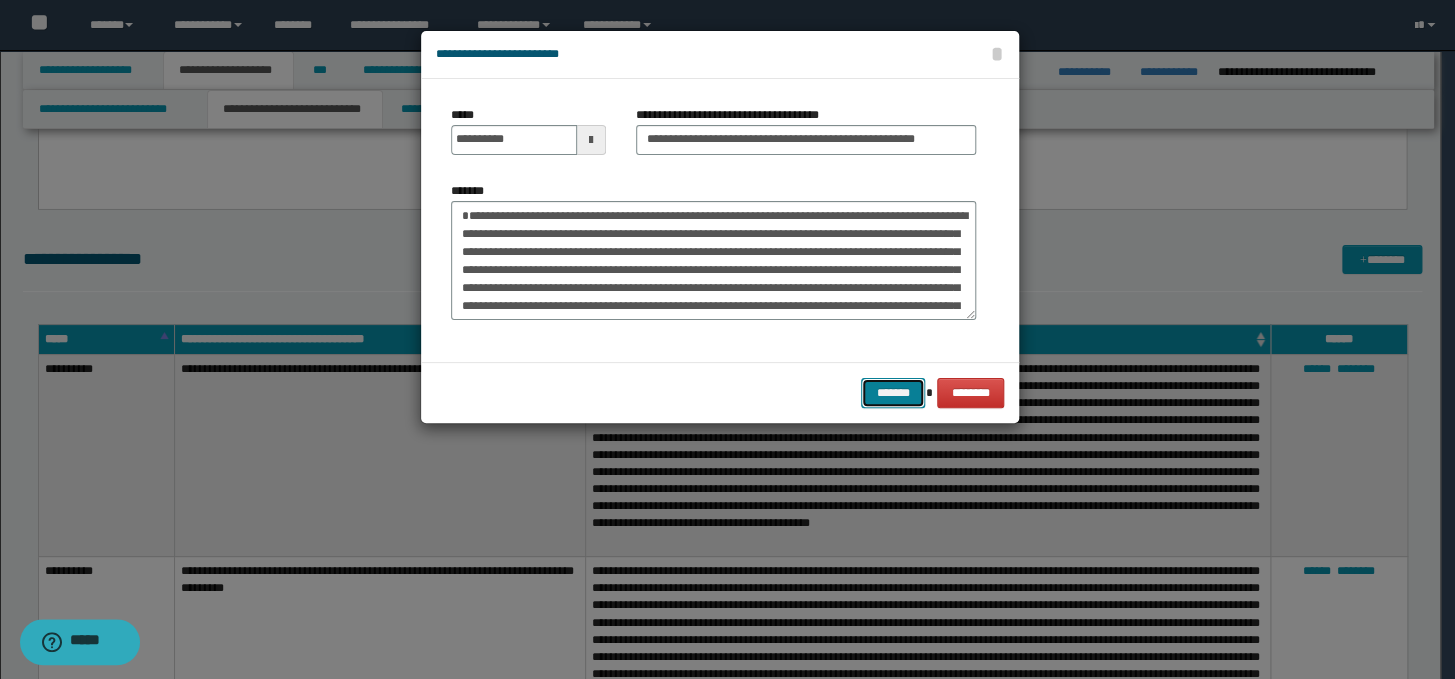 click on "*******" at bounding box center (893, 393) 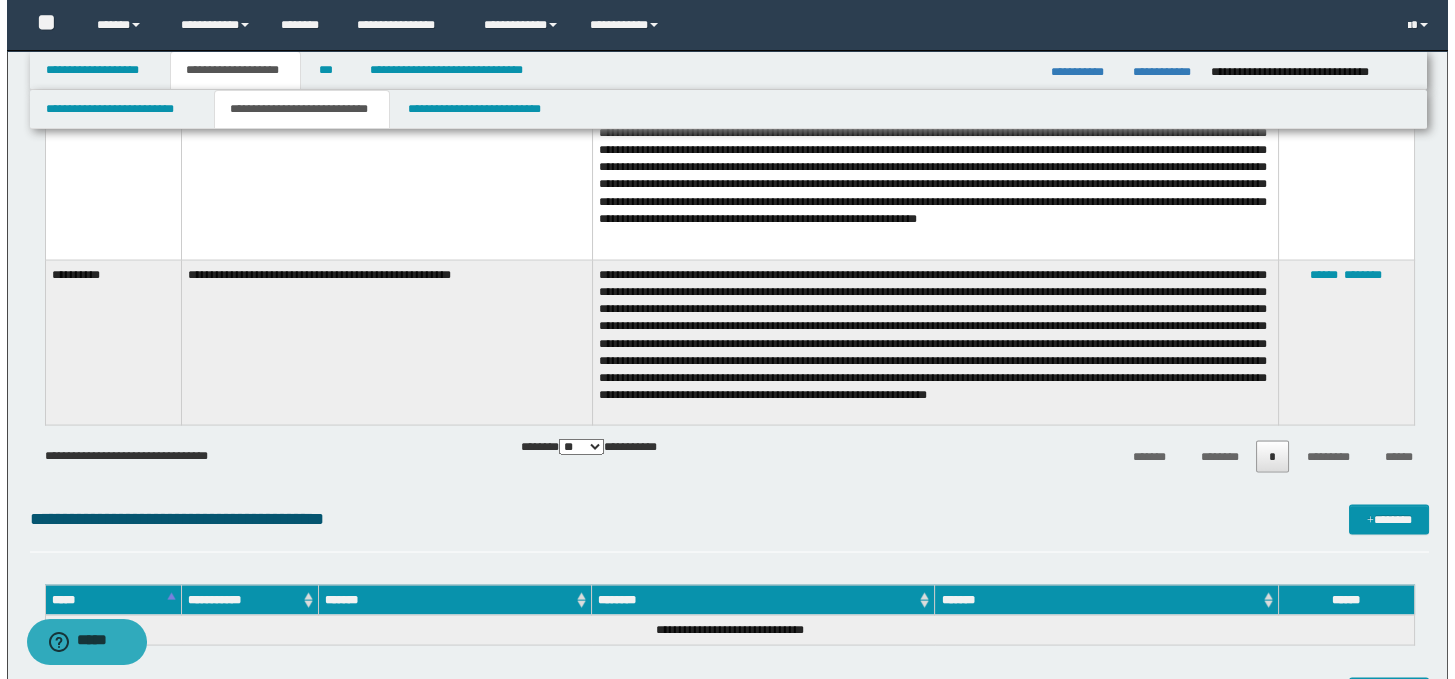 scroll, scrollTop: 8615, scrollLeft: 0, axis: vertical 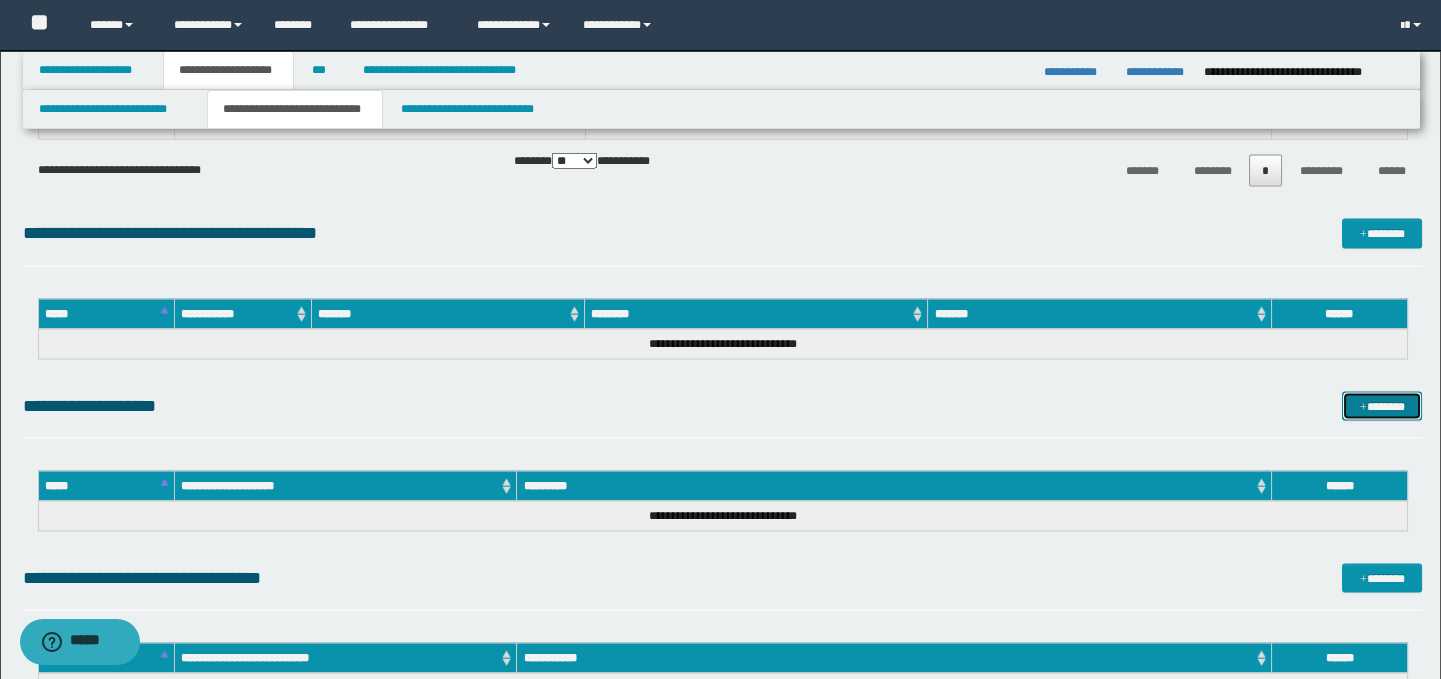 click on "*******" at bounding box center (1382, 407) 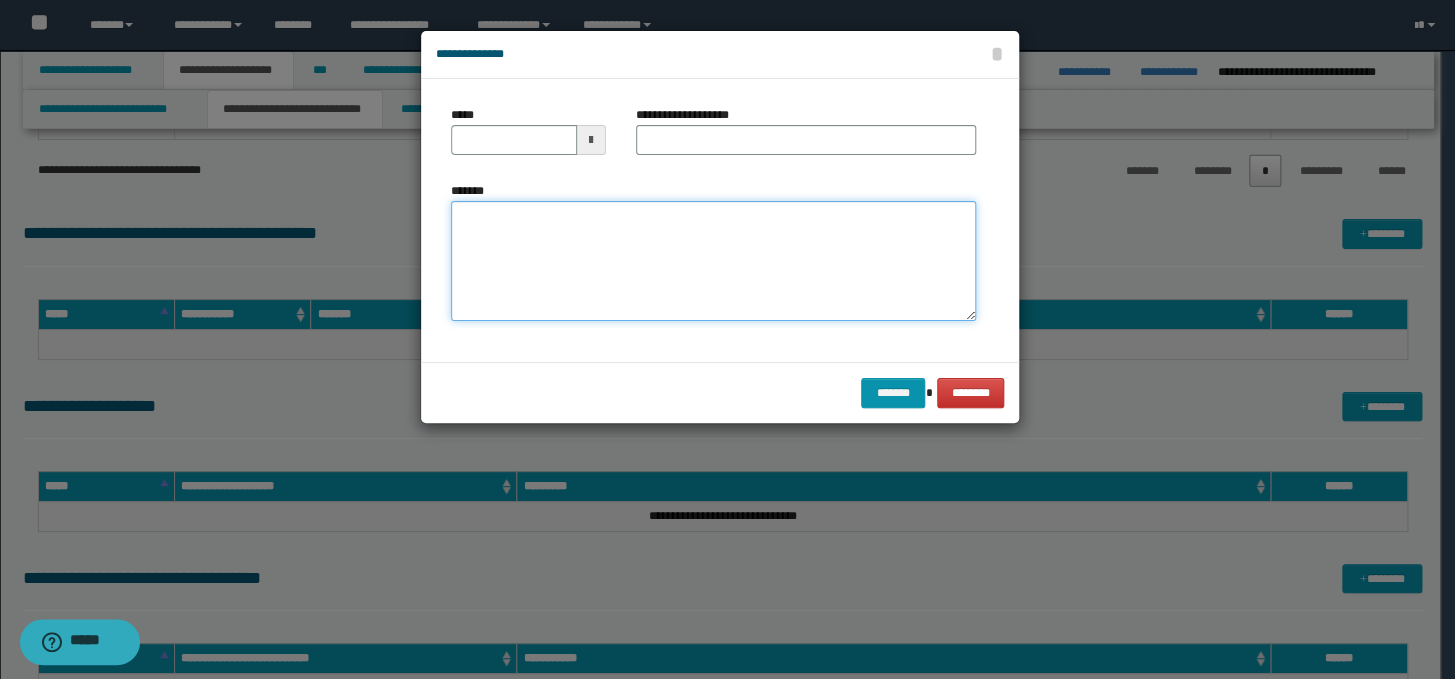 click on "*******" at bounding box center (713, 261) 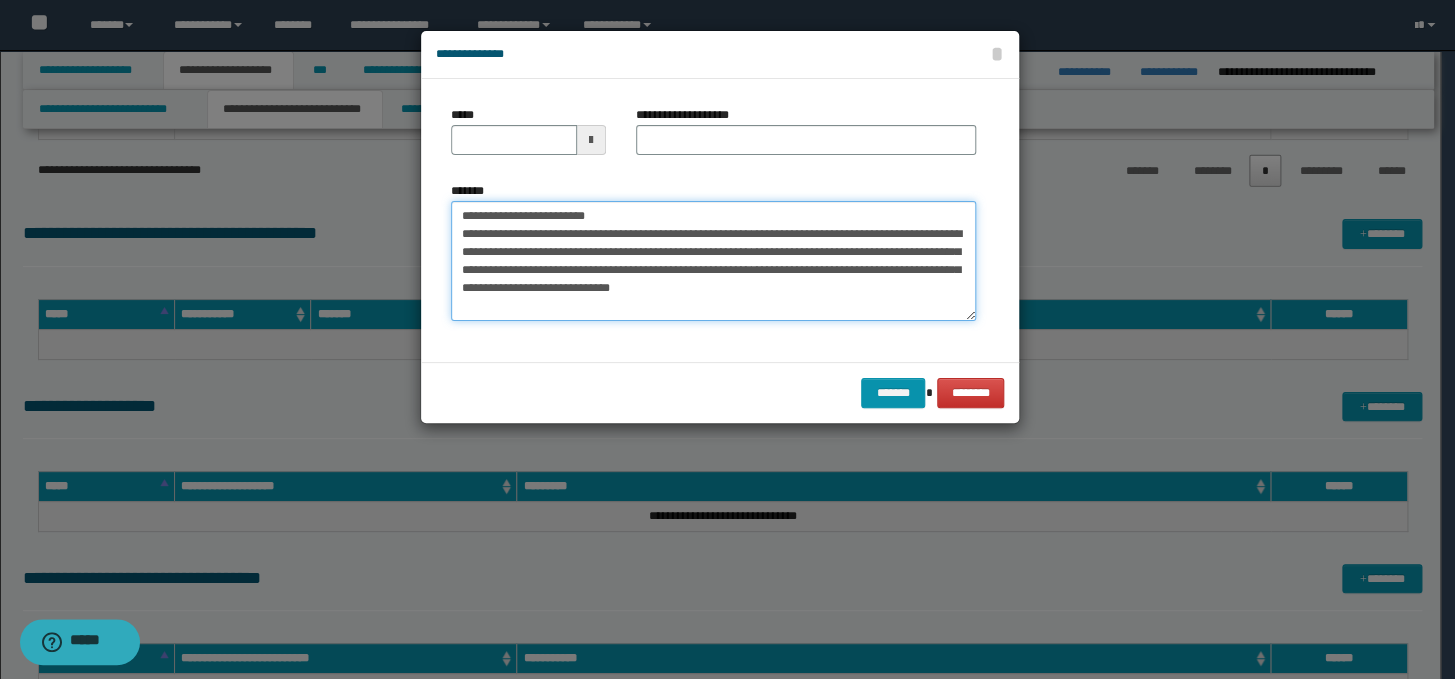 drag, startPoint x: 626, startPoint y: 212, endPoint x: 439, endPoint y: 210, distance: 187.0107 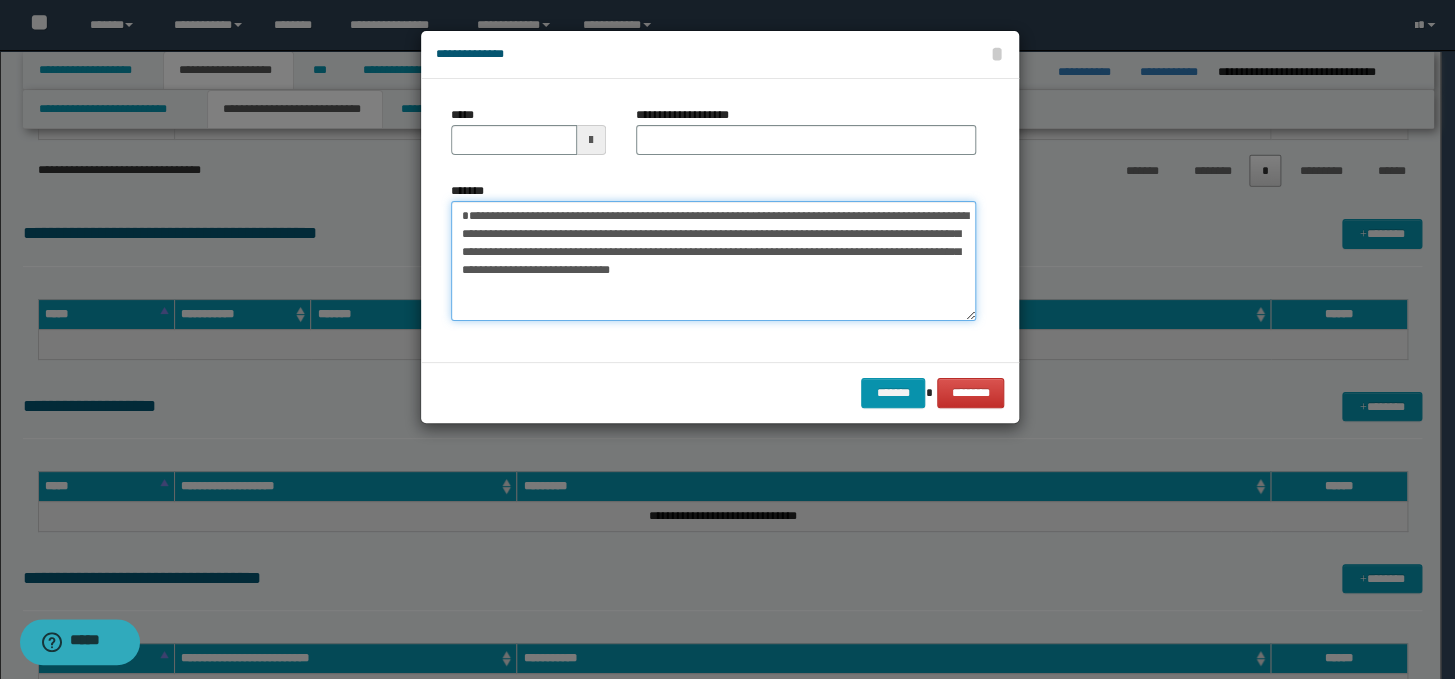 type on "**********" 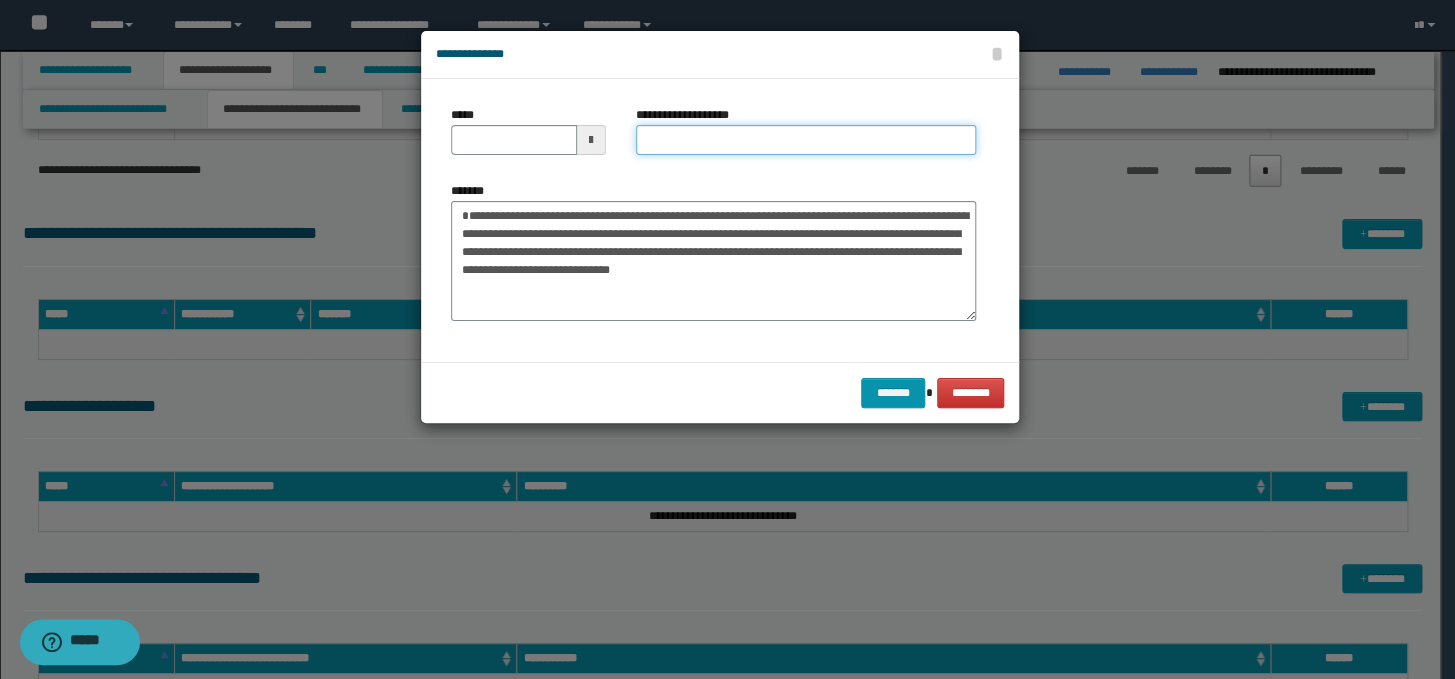 click on "**********" at bounding box center [806, 140] 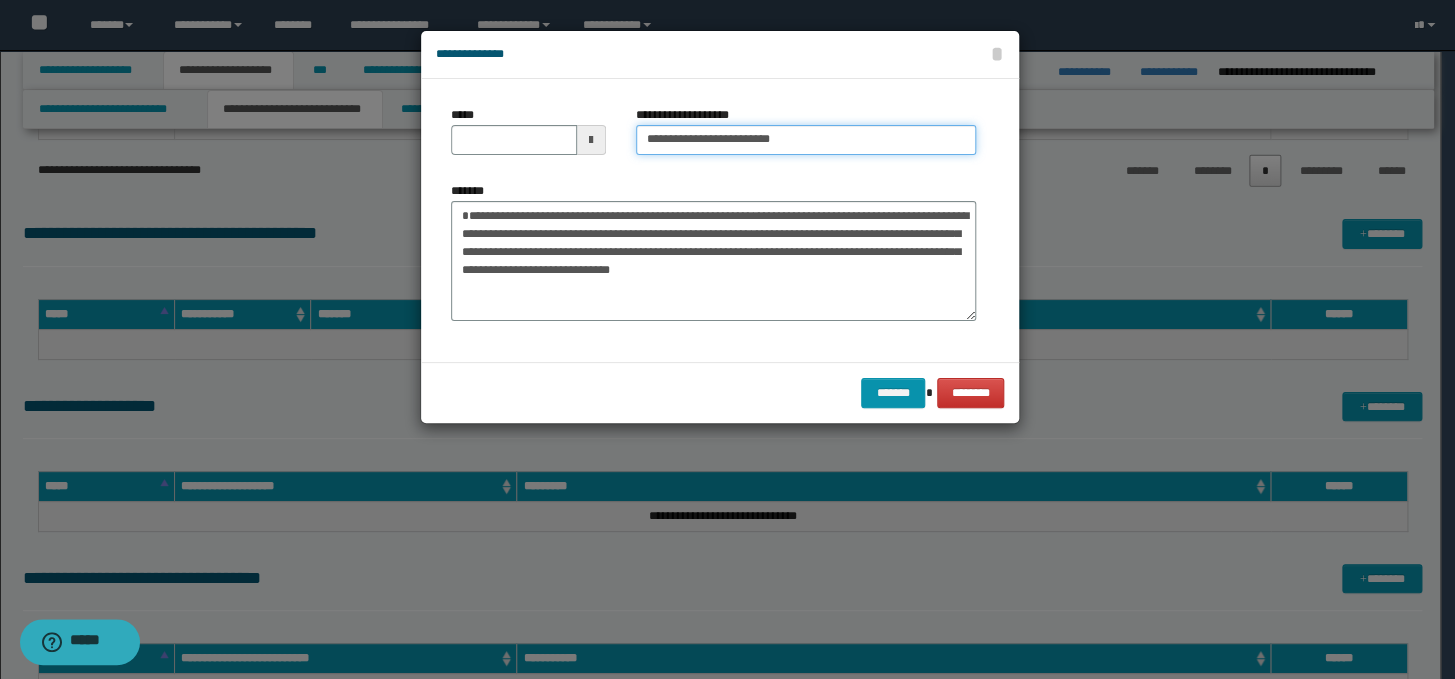 drag, startPoint x: 704, startPoint y: 143, endPoint x: 685, endPoint y: 142, distance: 19.026299 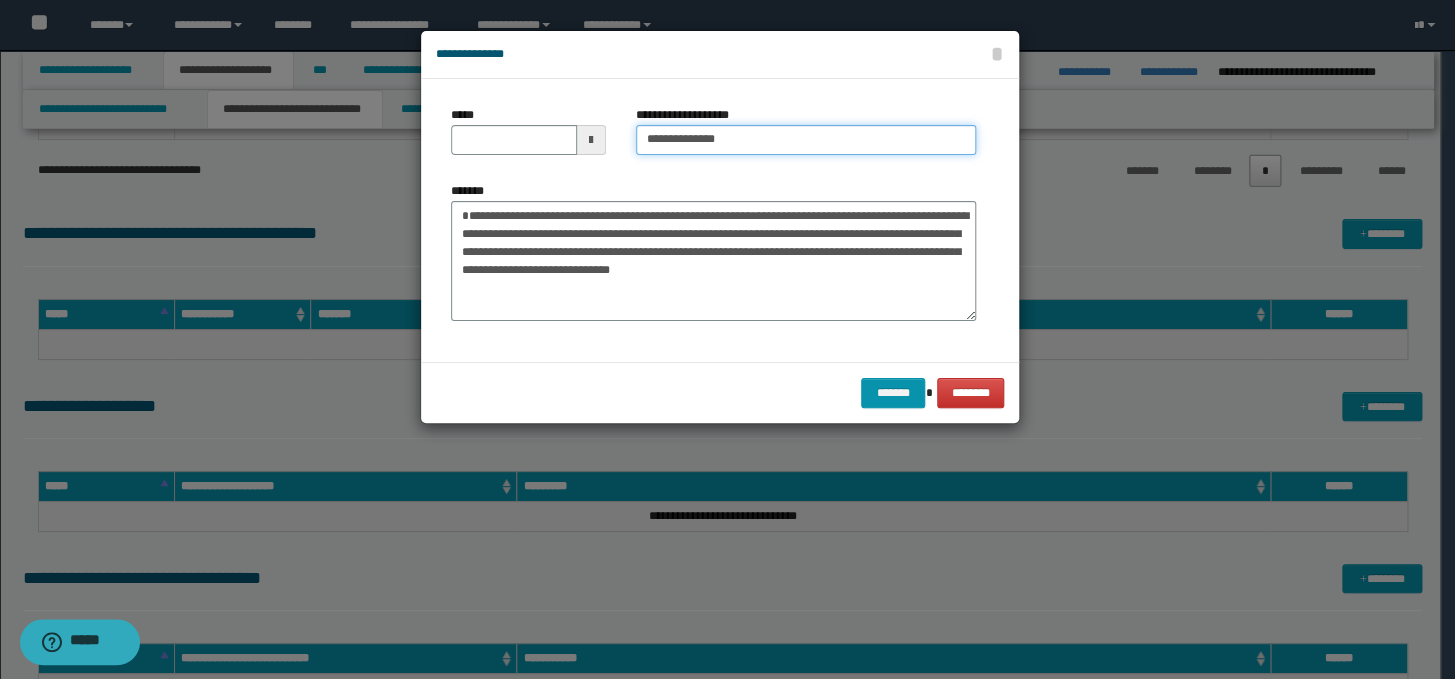 type 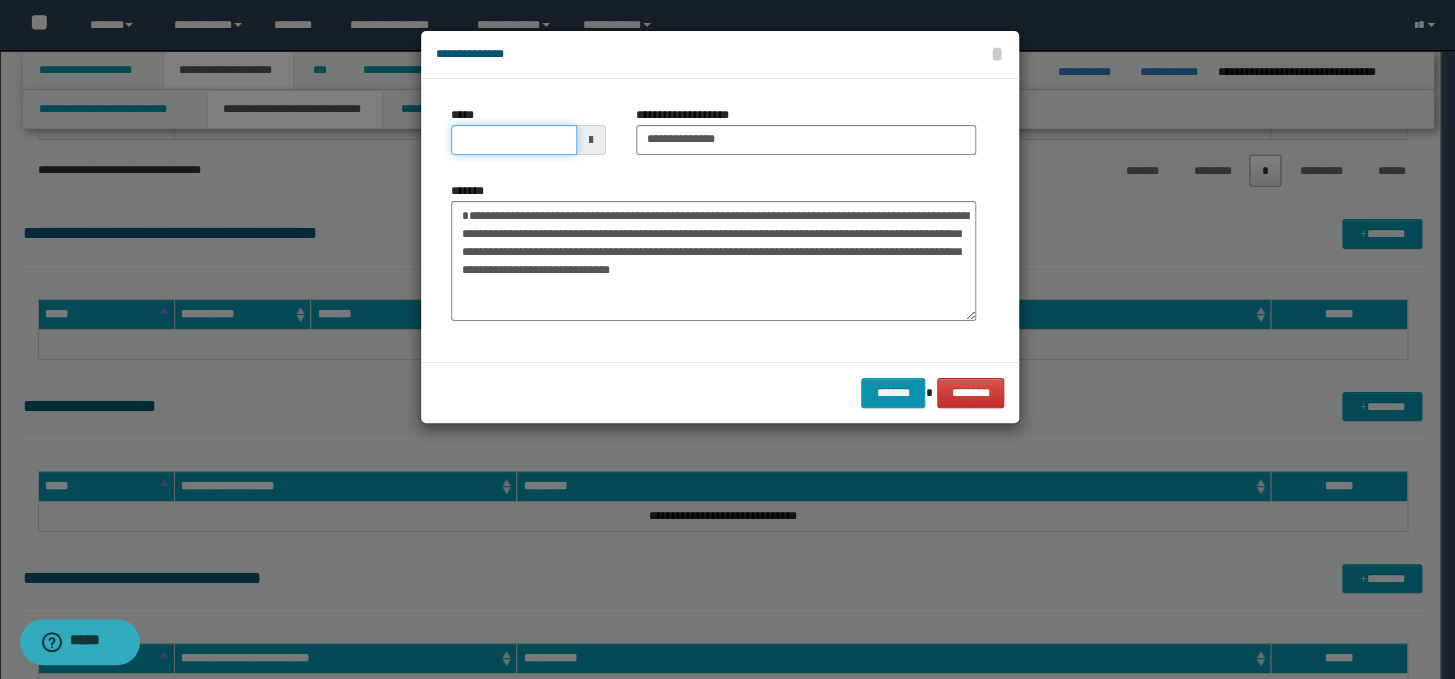 click on "*****" at bounding box center (514, 140) 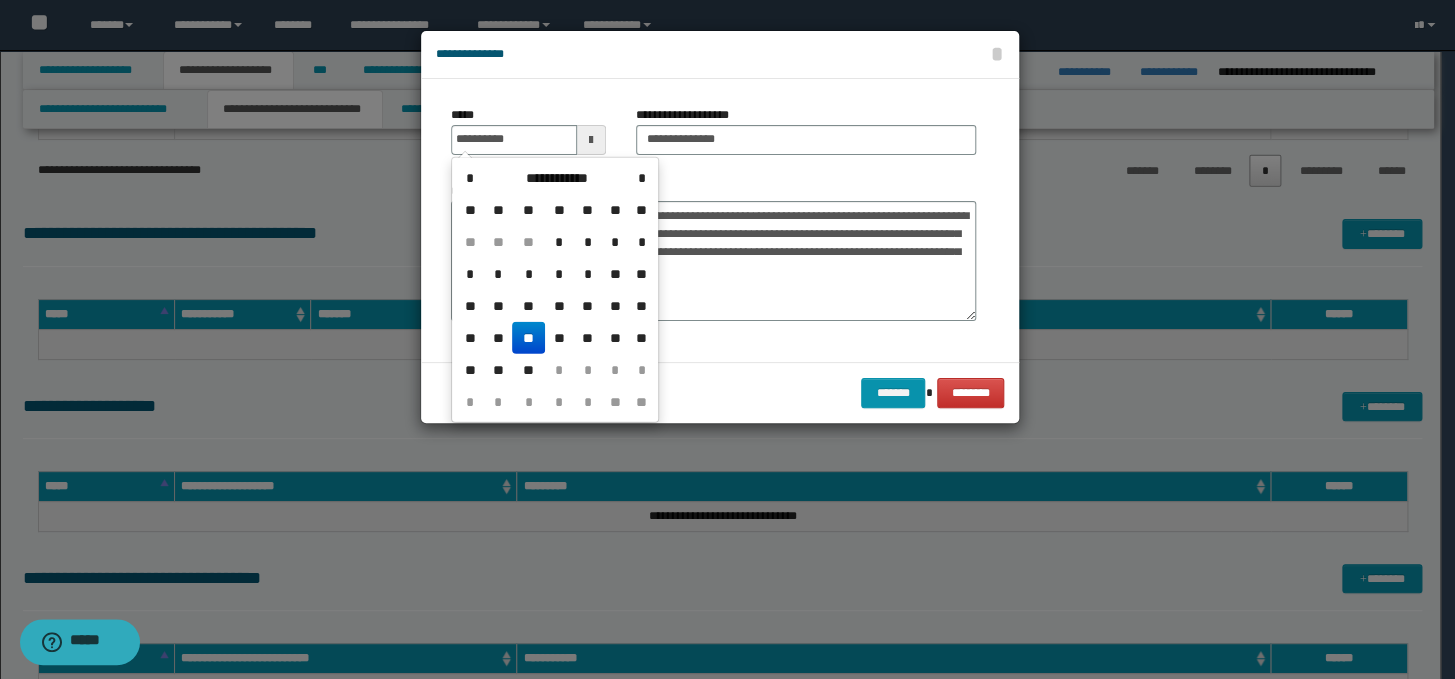 click on "**" at bounding box center (528, 338) 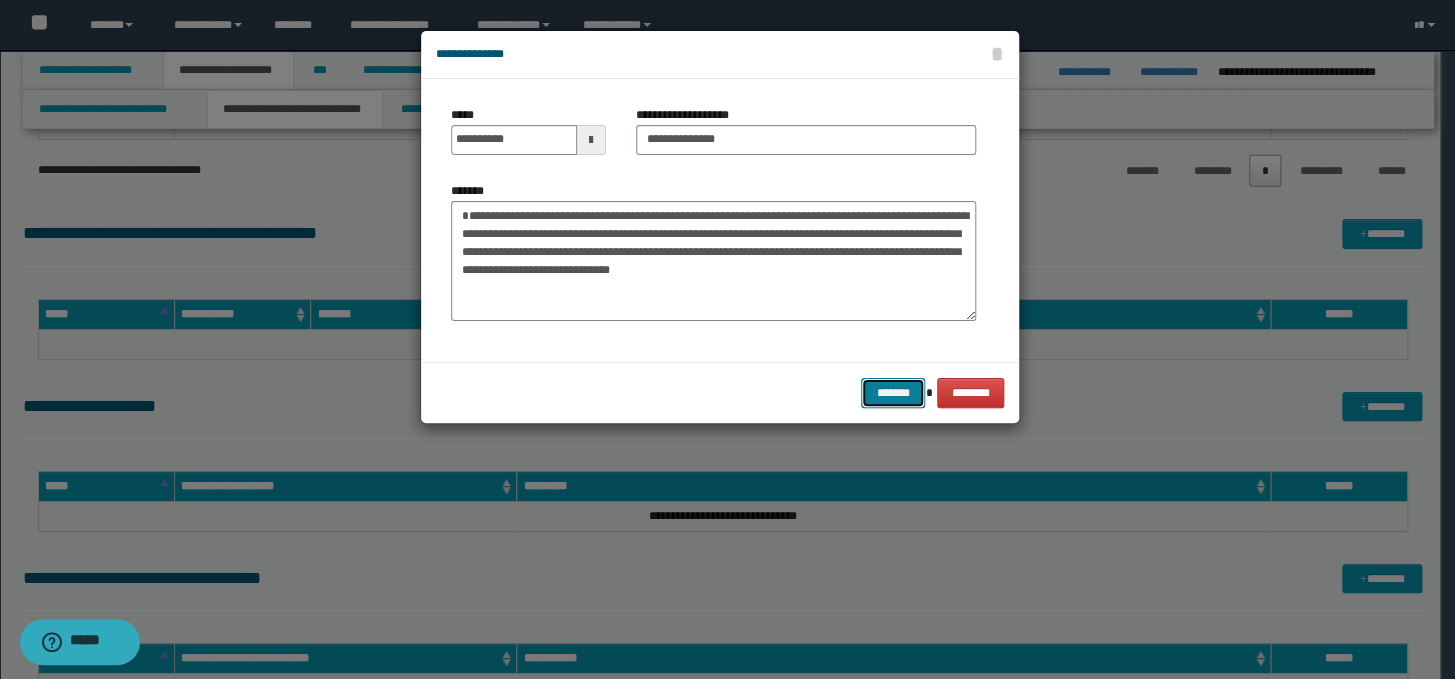 click on "*******" at bounding box center (893, 393) 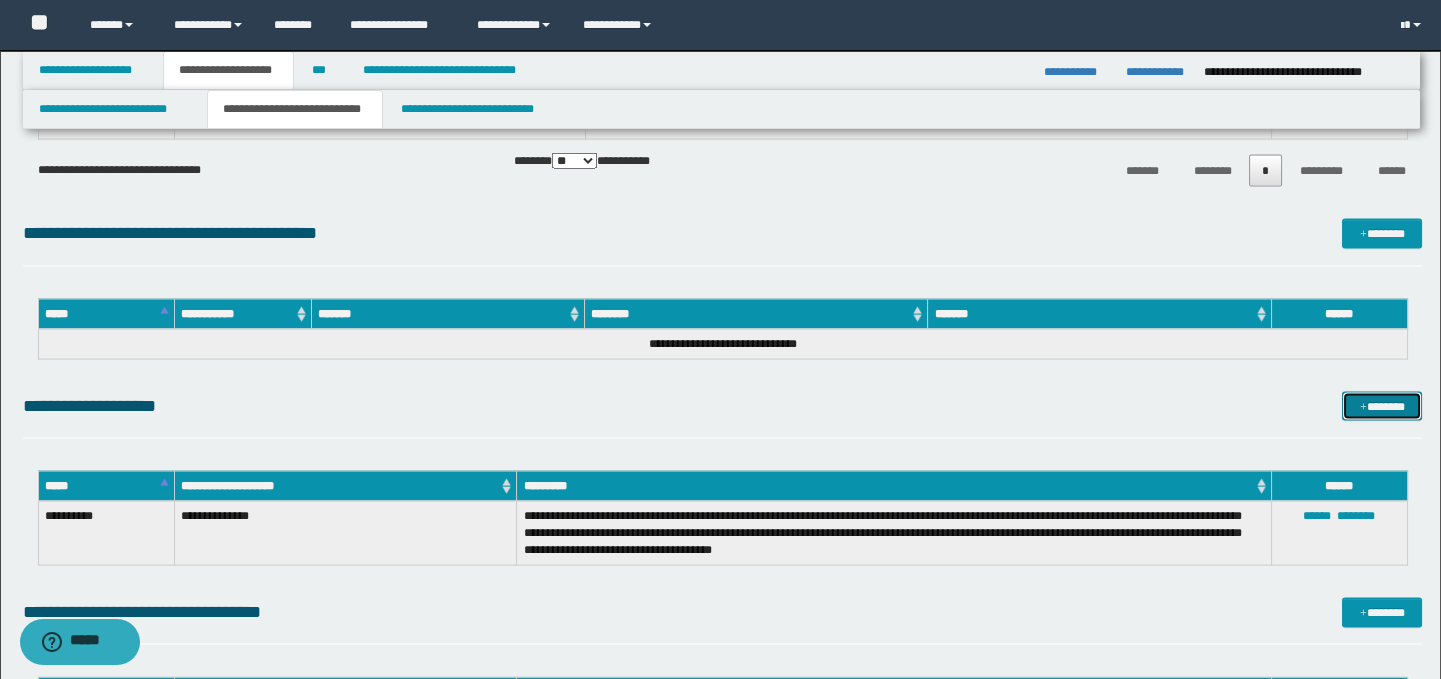 click on "*******" at bounding box center (1382, 407) 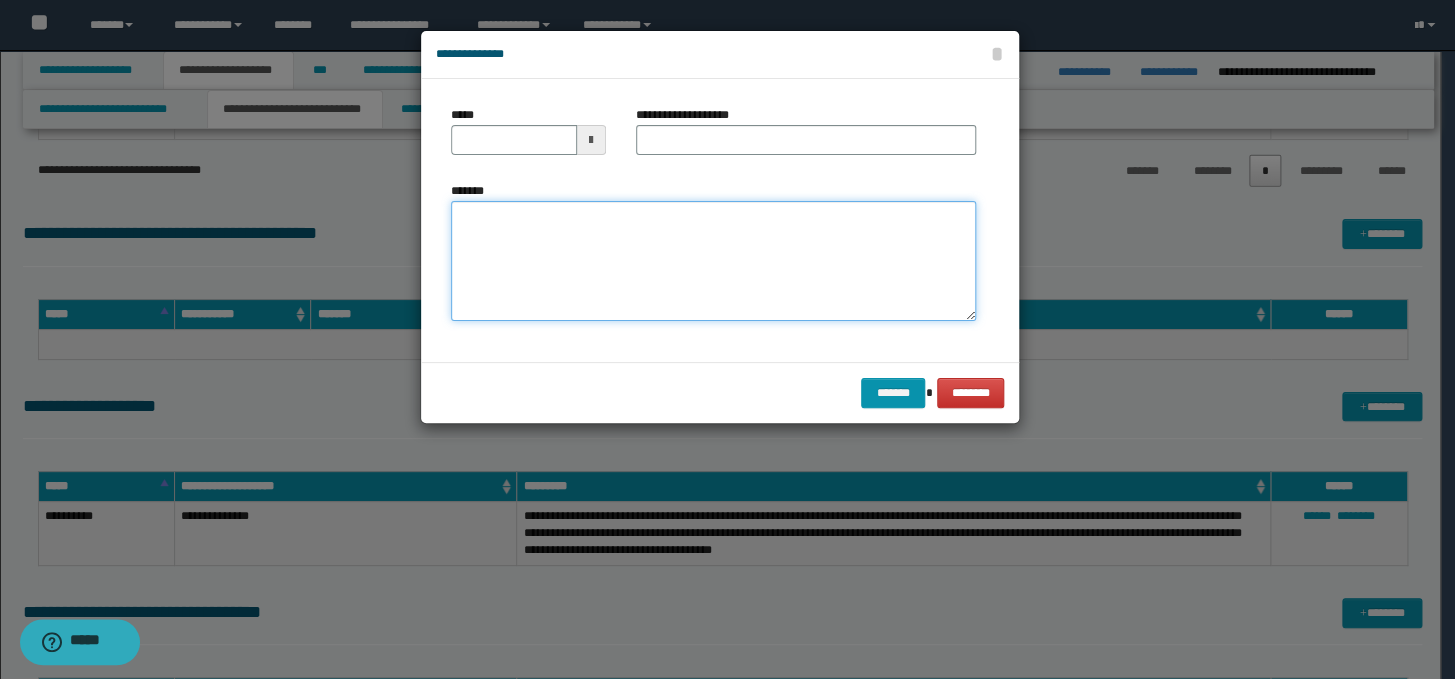 click on "*******" at bounding box center [713, 261] 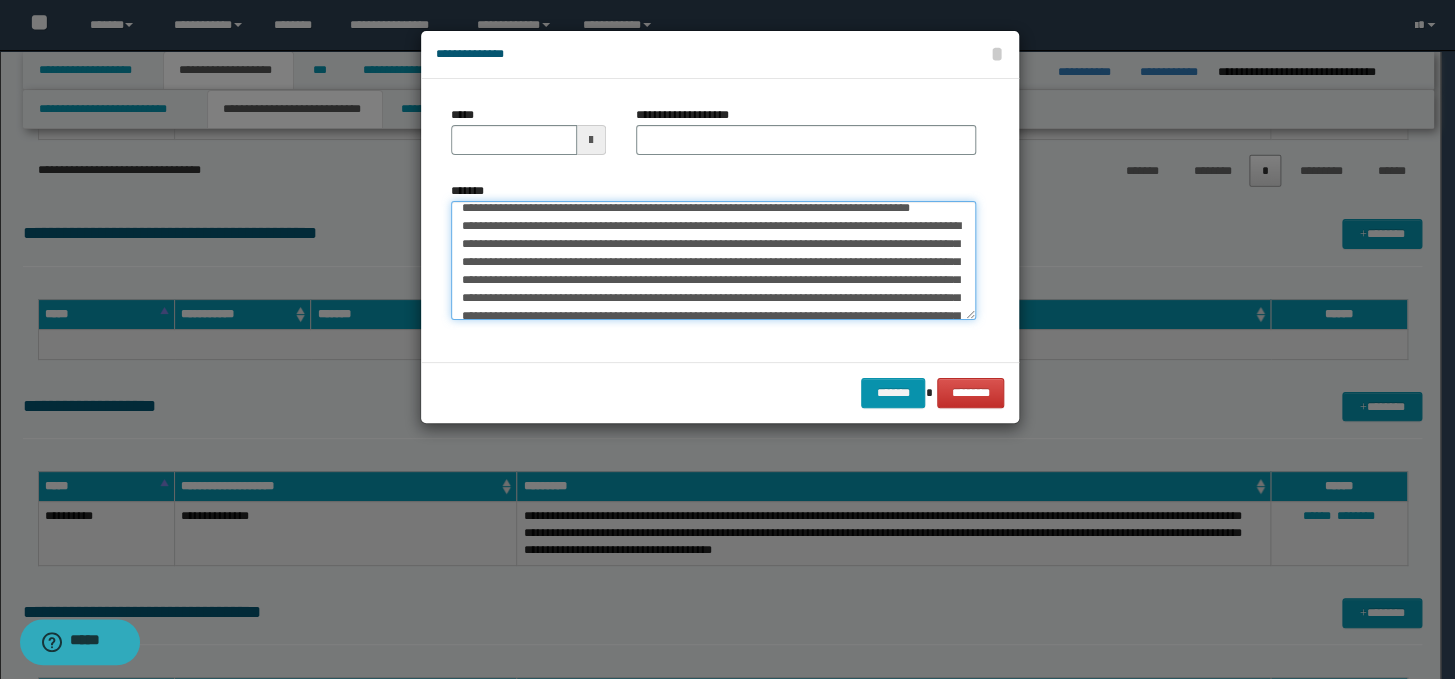 scroll, scrollTop: 0, scrollLeft: 0, axis: both 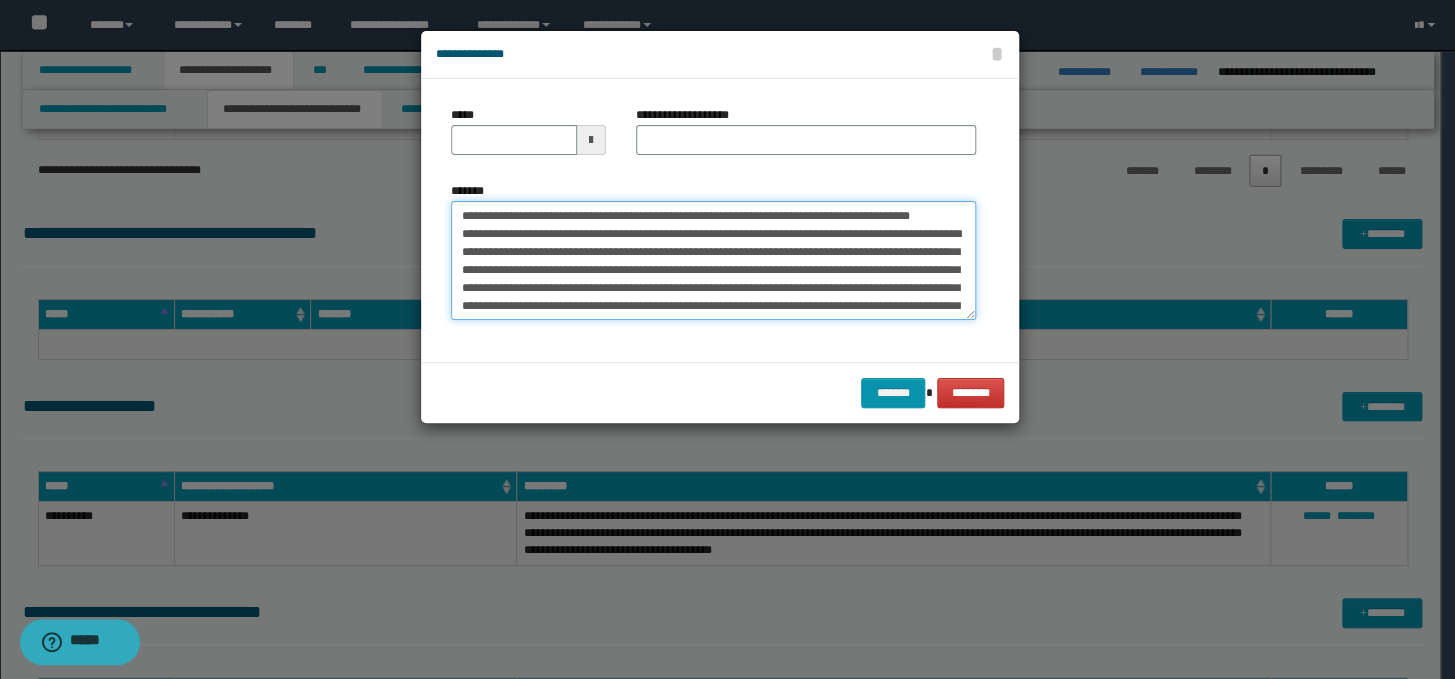 drag, startPoint x: 641, startPoint y: 229, endPoint x: 450, endPoint y: 211, distance: 191.8463 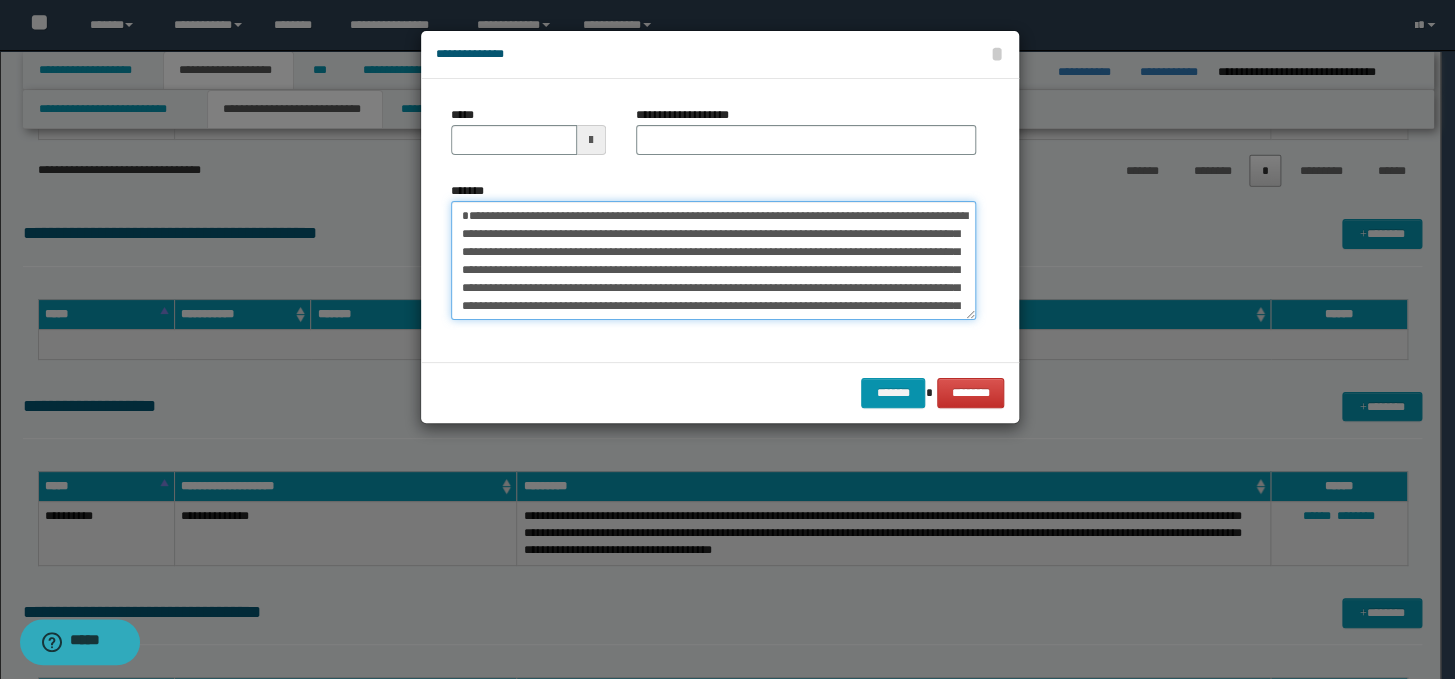type on "**********" 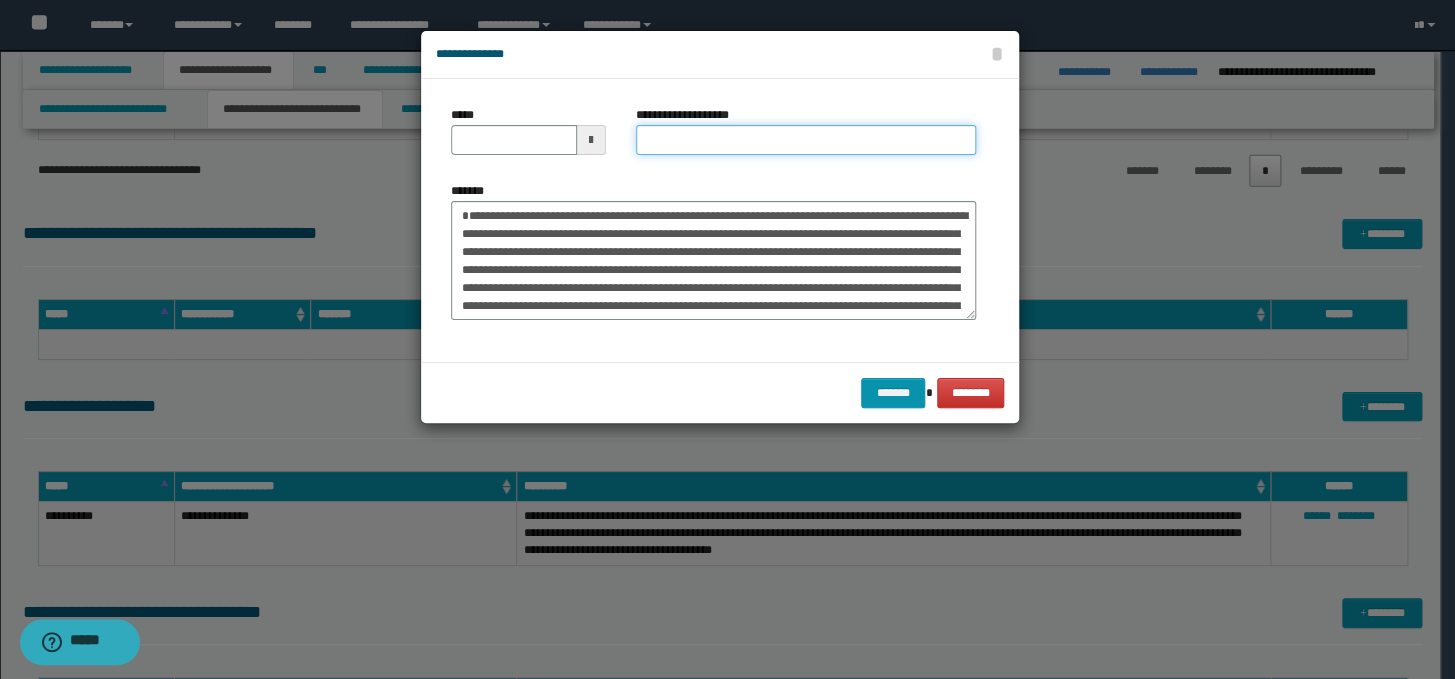 click on "**********" at bounding box center (806, 140) 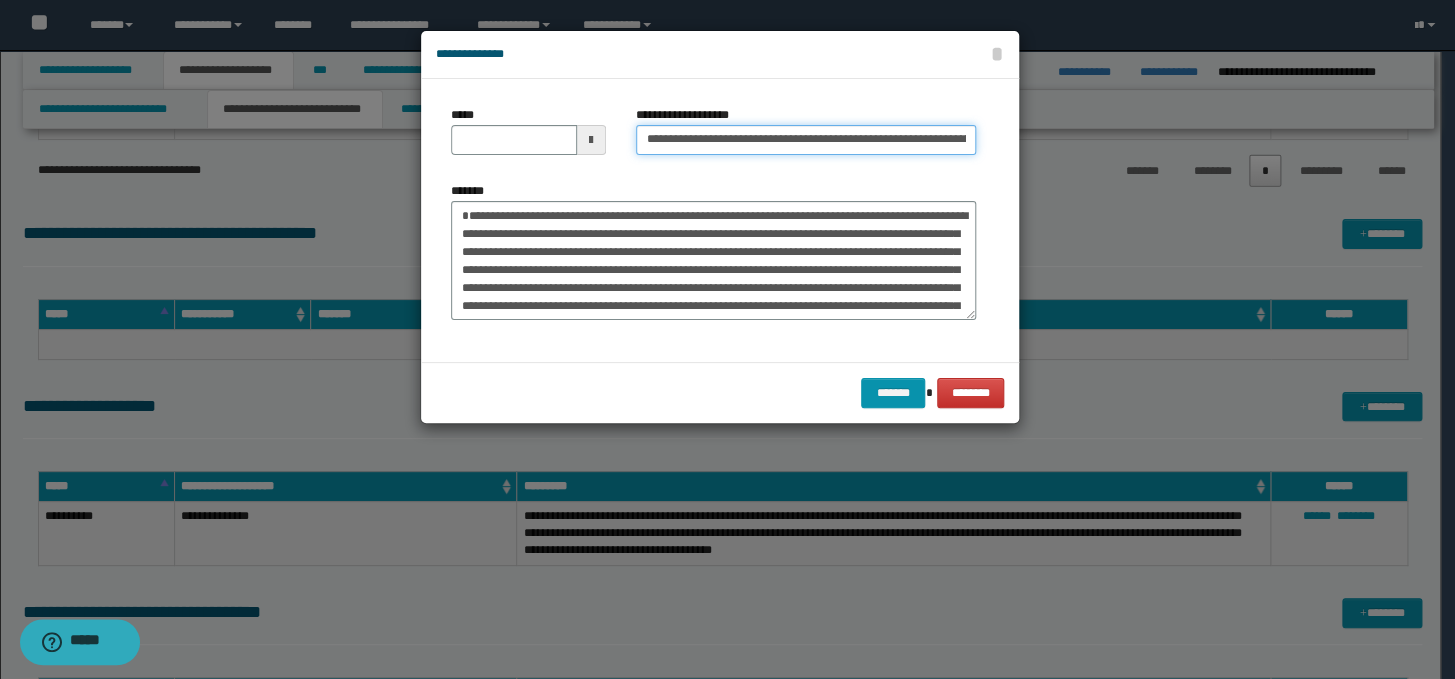 scroll, scrollTop: 0, scrollLeft: 266, axis: horizontal 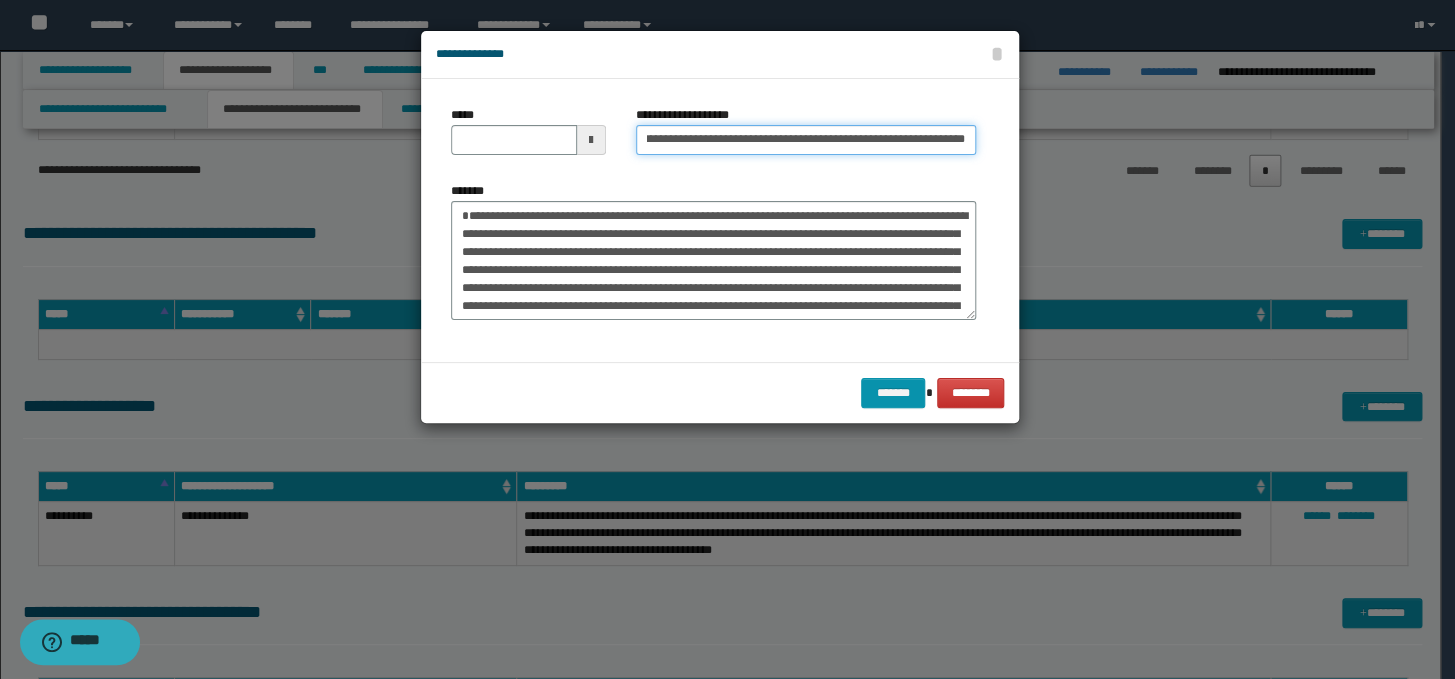 click on "**********" at bounding box center [806, 140] 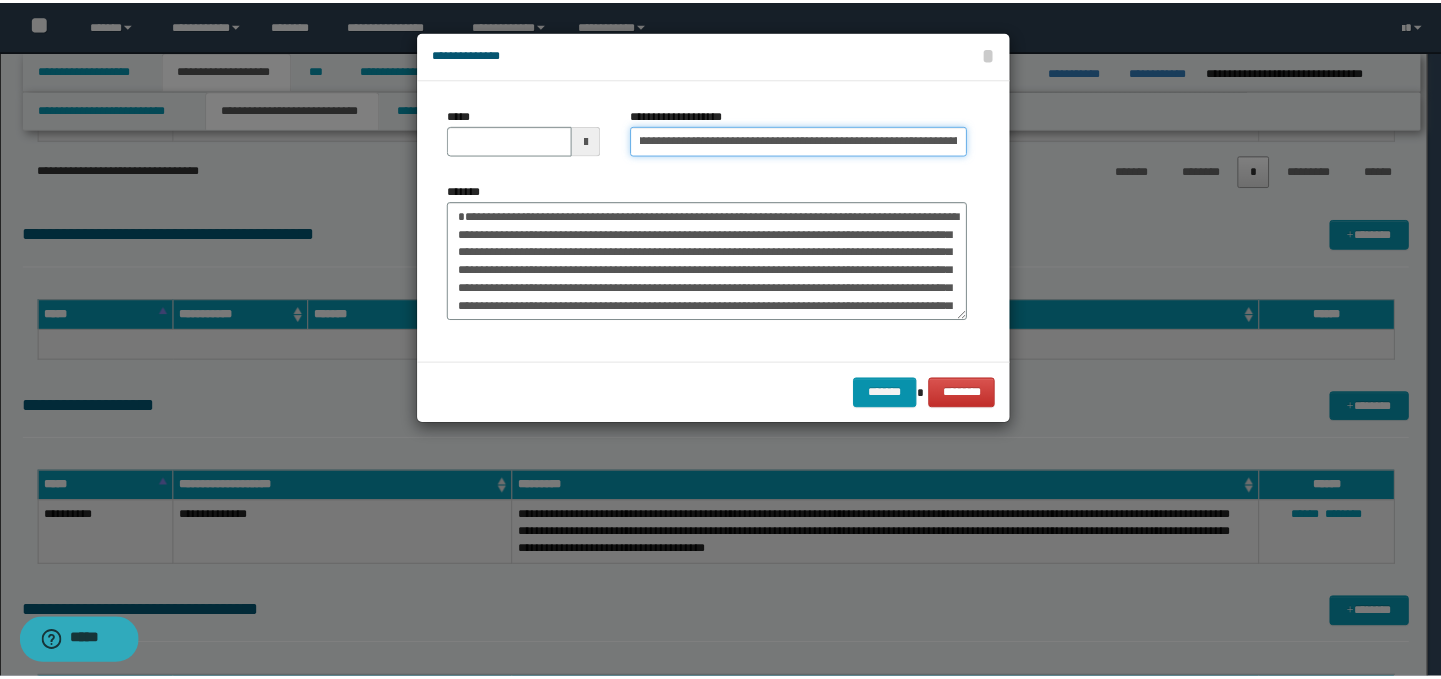 scroll, scrollTop: 0, scrollLeft: 0, axis: both 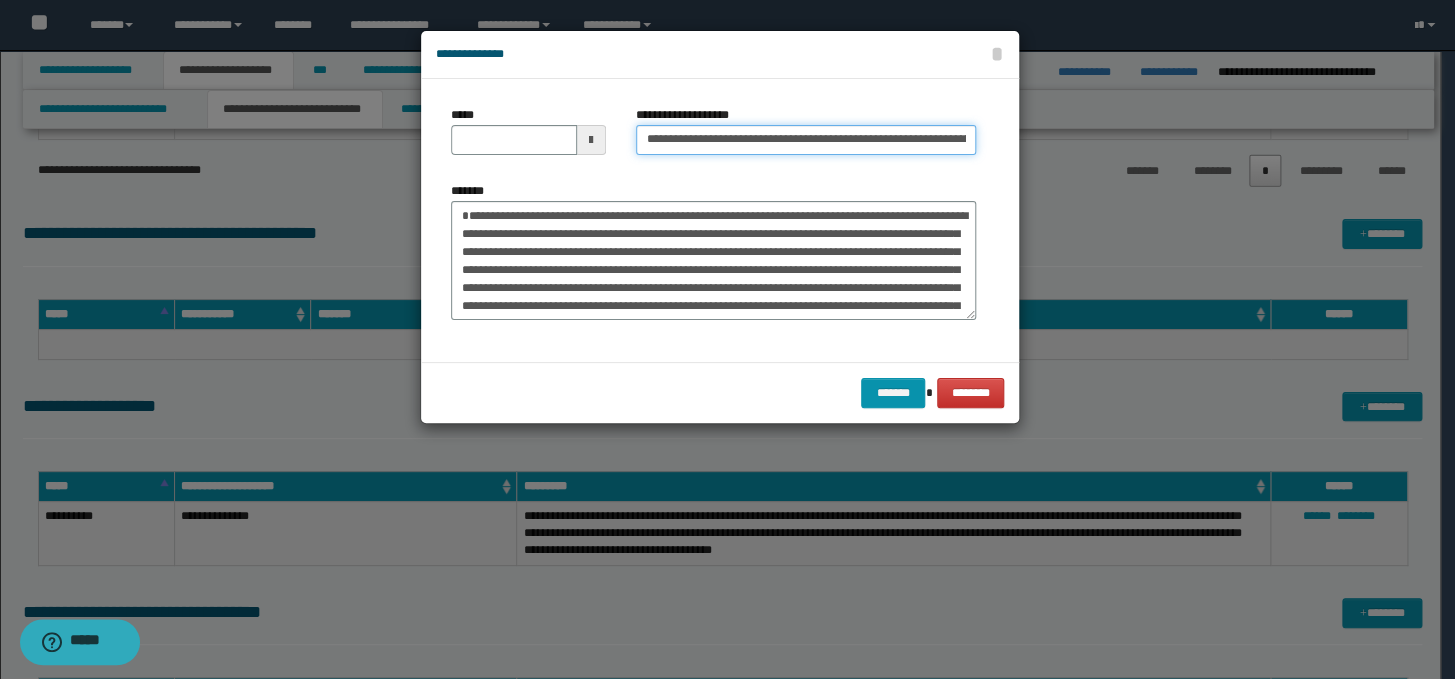 drag, startPoint x: 707, startPoint y: 141, endPoint x: 627, endPoint y: 136, distance: 80.1561 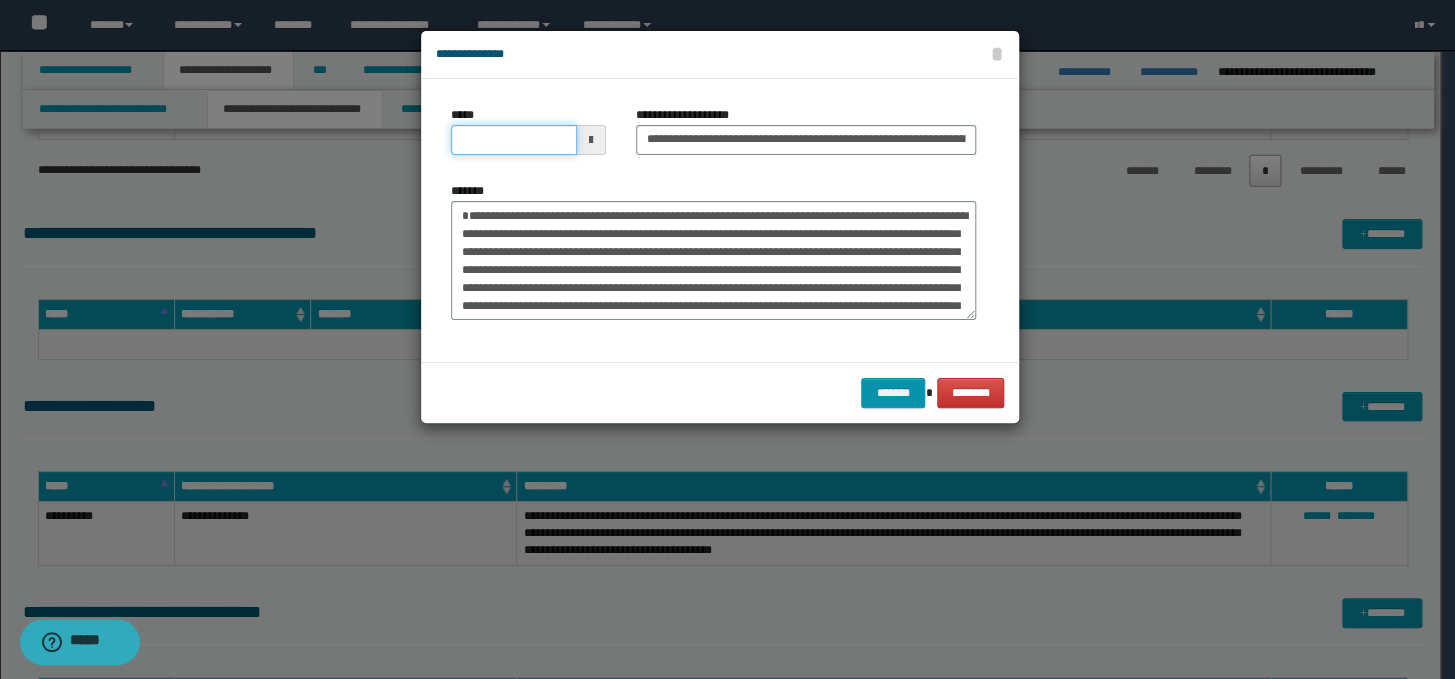 click on "*****" at bounding box center [514, 140] 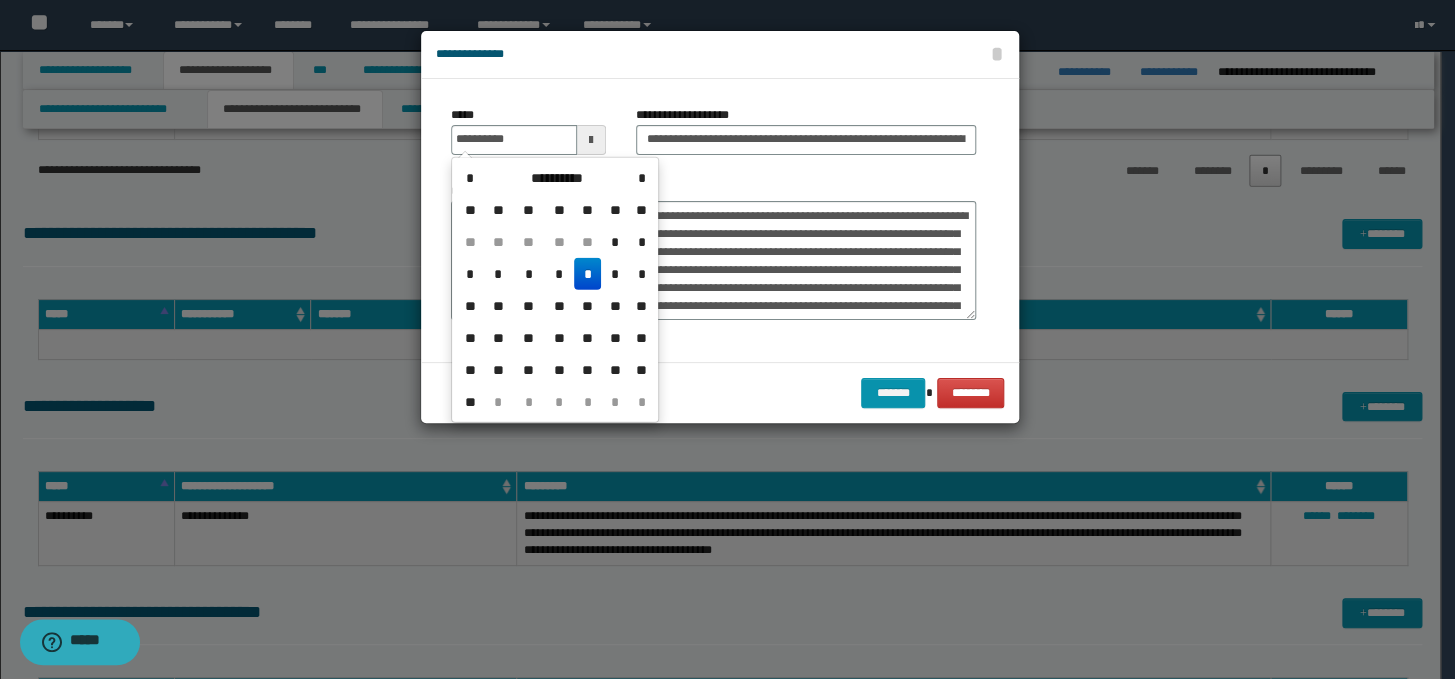 click on "*" at bounding box center [588, 274] 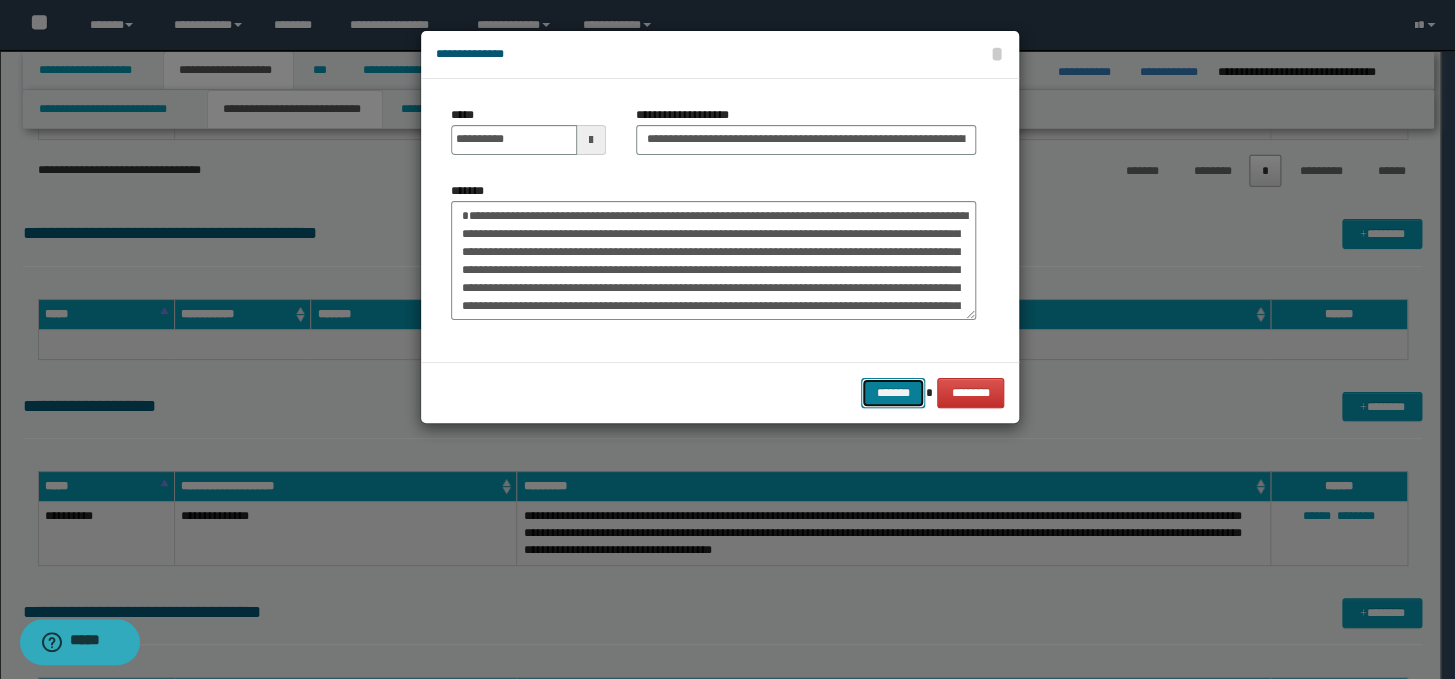 click on "*******" at bounding box center (893, 393) 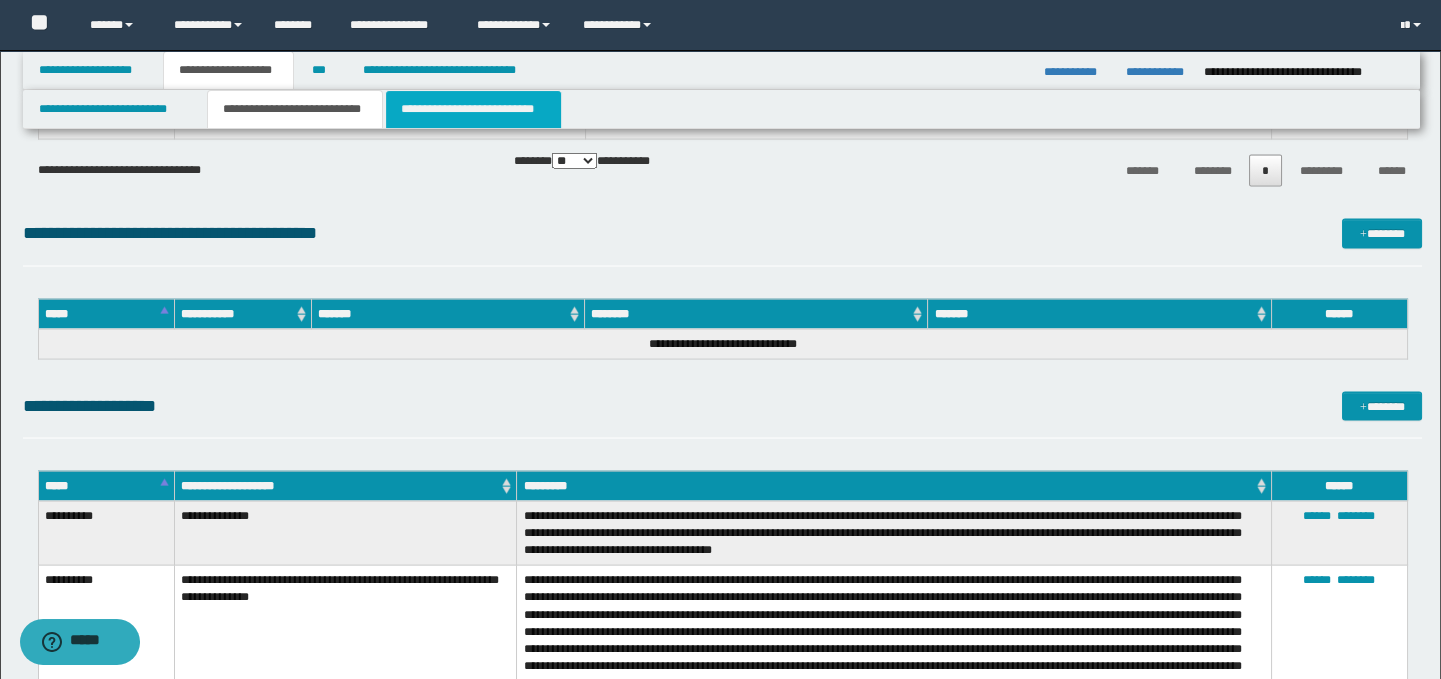 click on "**********" at bounding box center [473, 109] 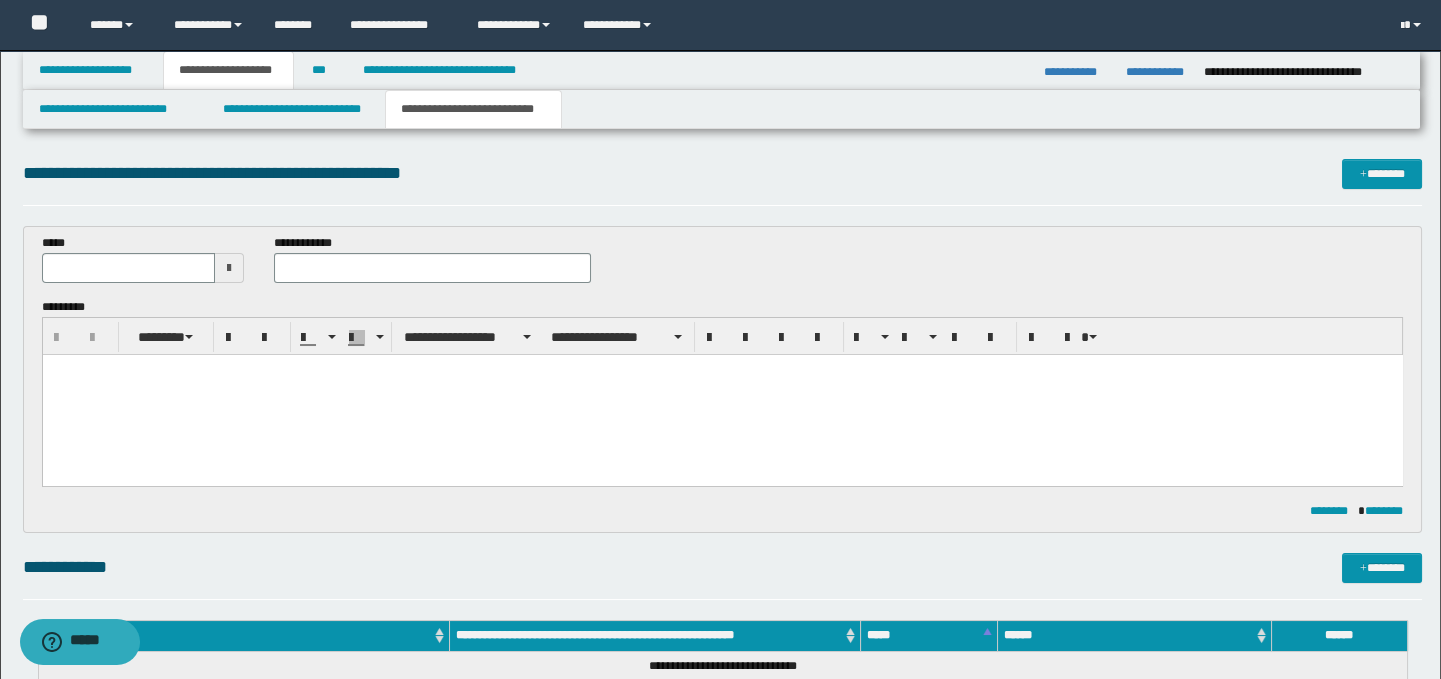 scroll, scrollTop: 0, scrollLeft: 0, axis: both 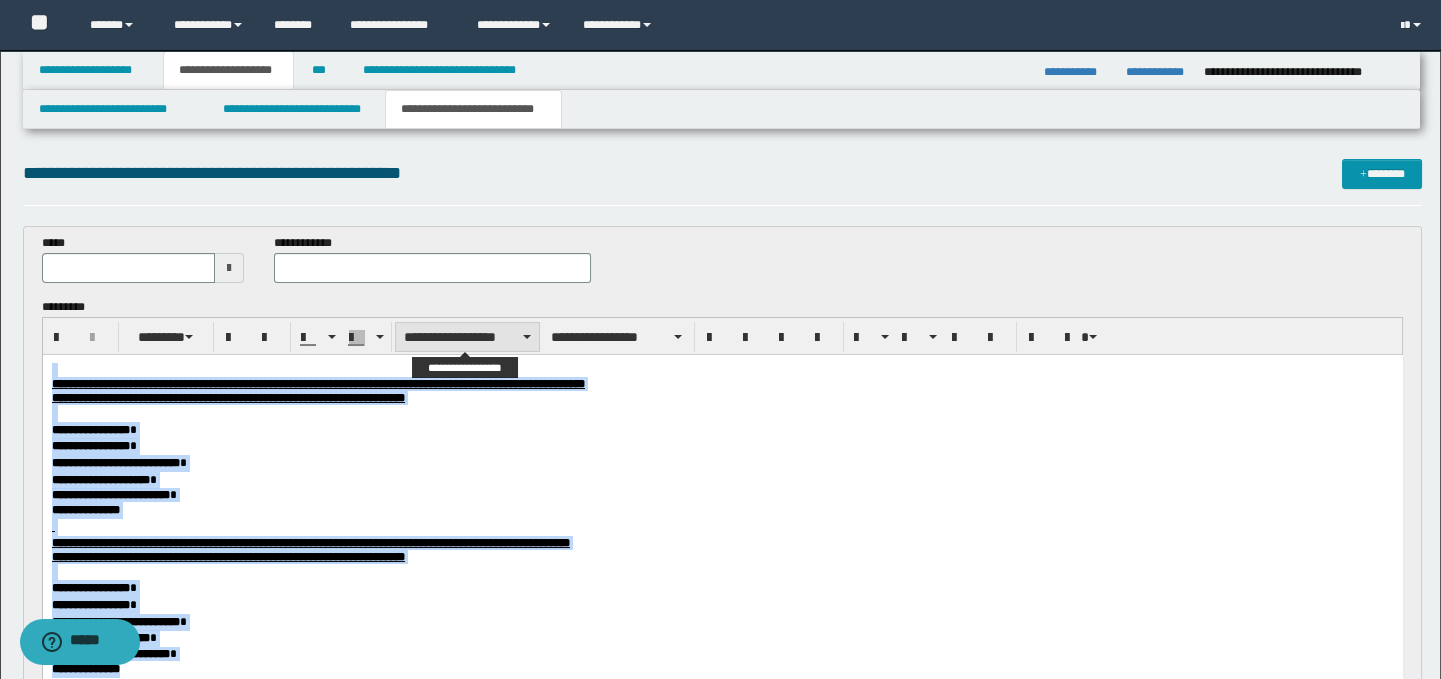 click on "**********" at bounding box center [467, 337] 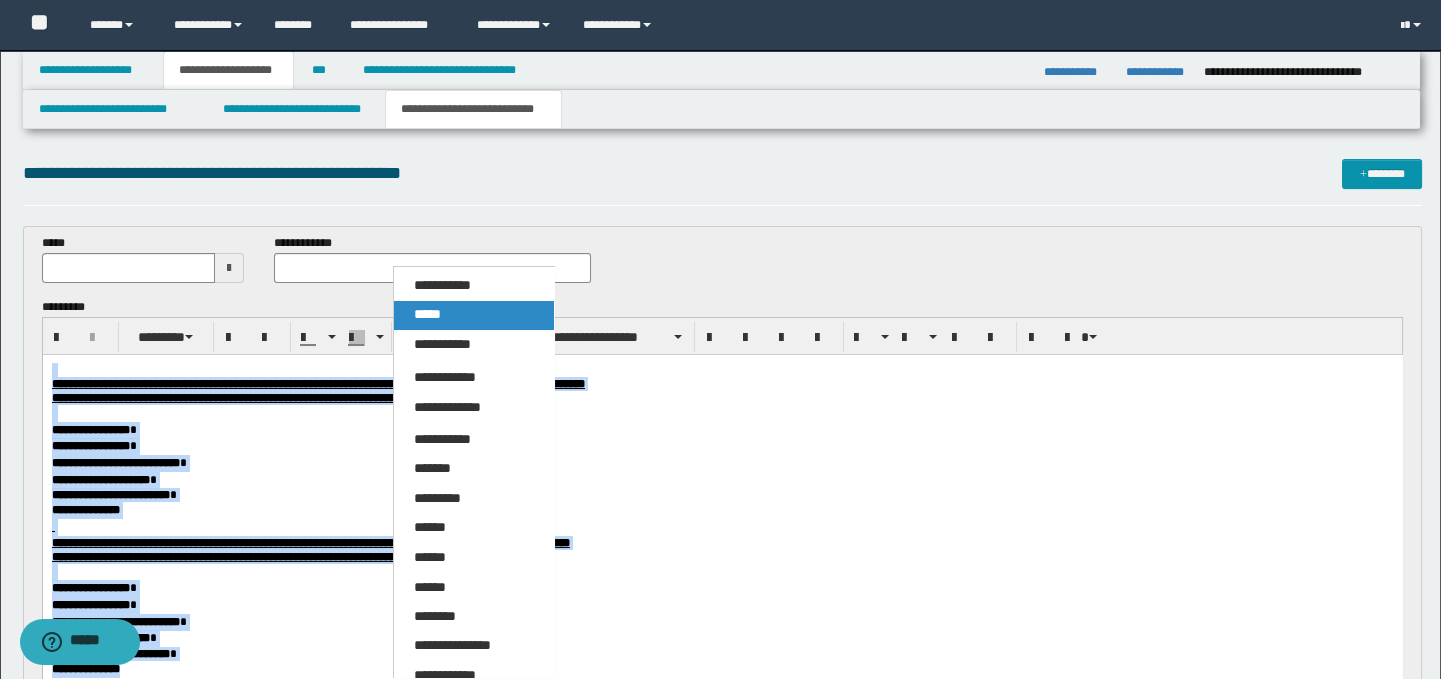 click on "*****" at bounding box center (474, 315) 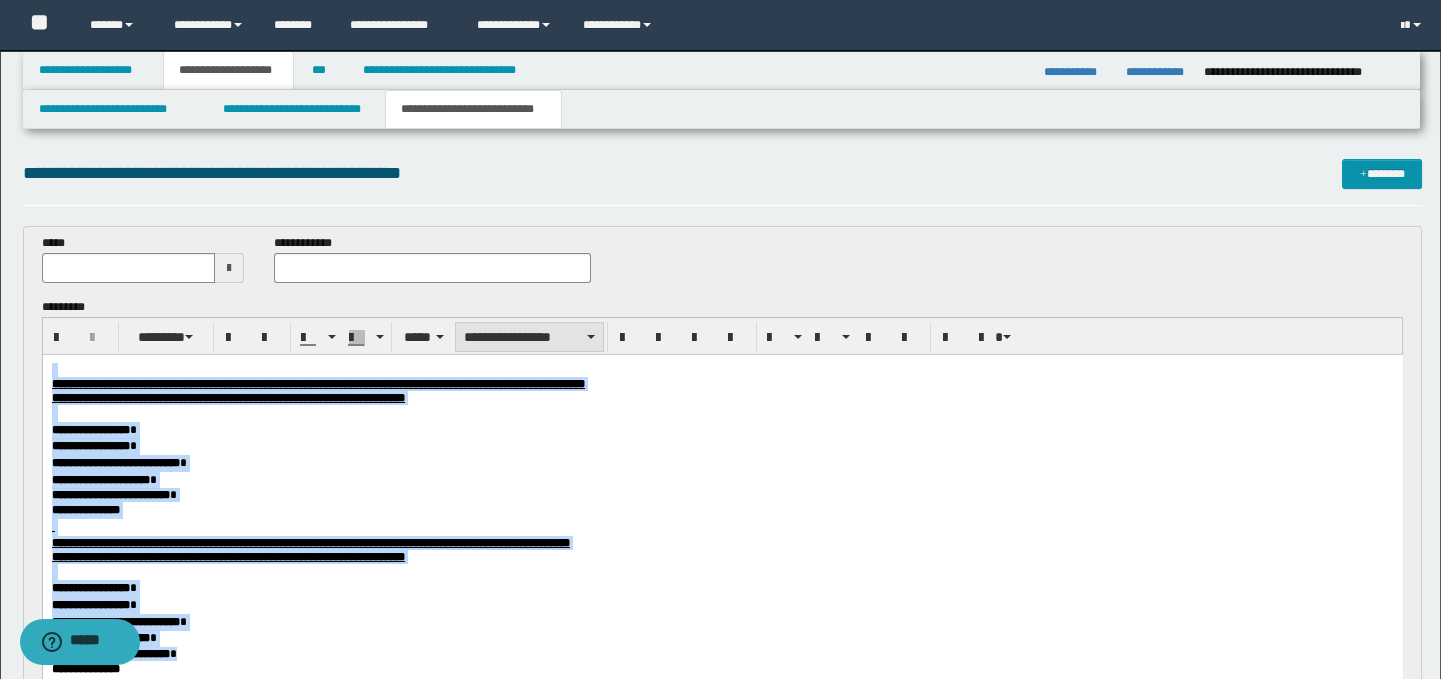 click on "**********" at bounding box center [529, 337] 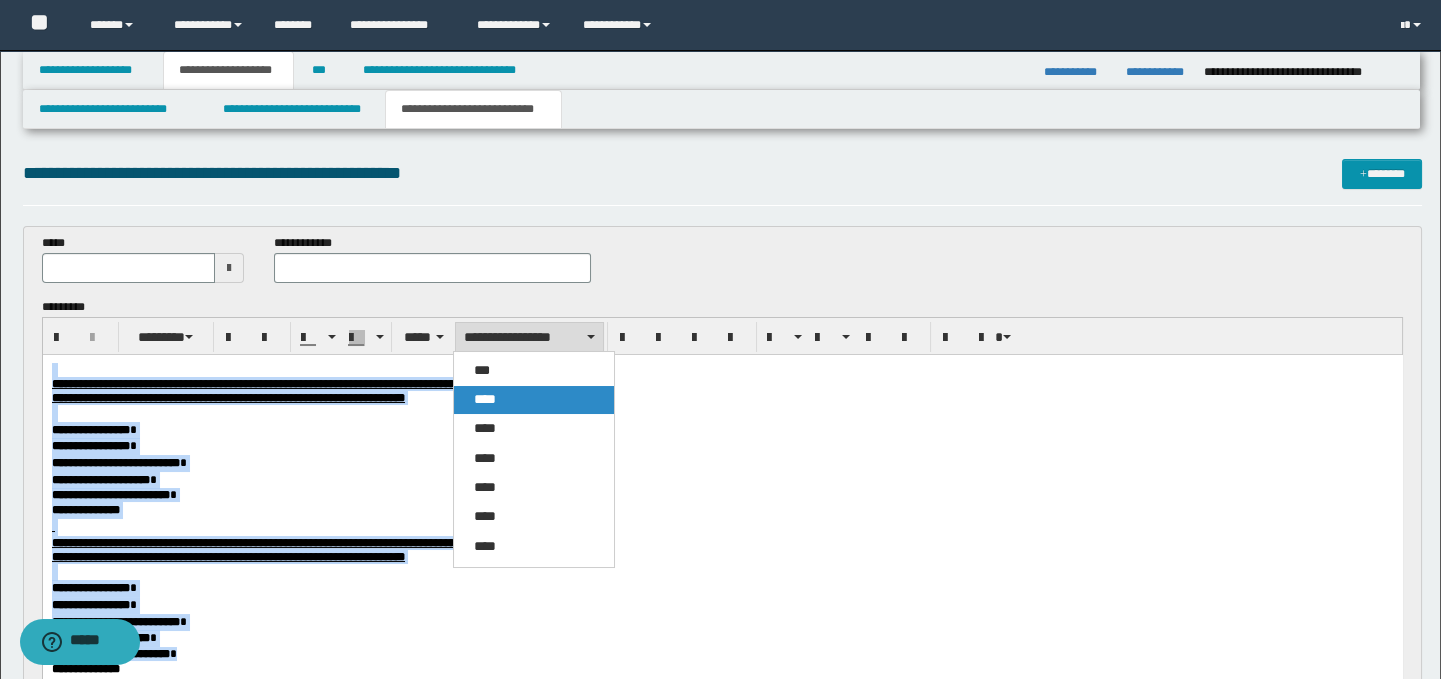 click on "****" at bounding box center (485, 399) 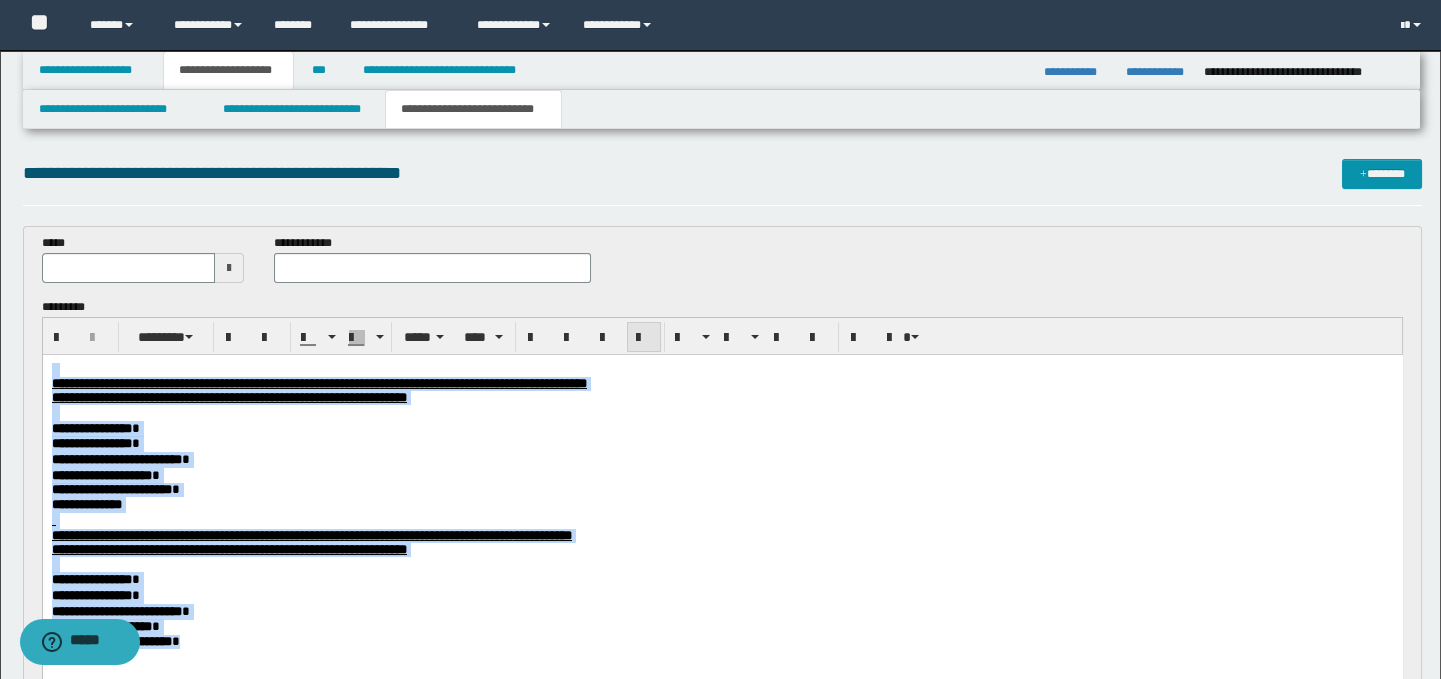 click at bounding box center (644, 338) 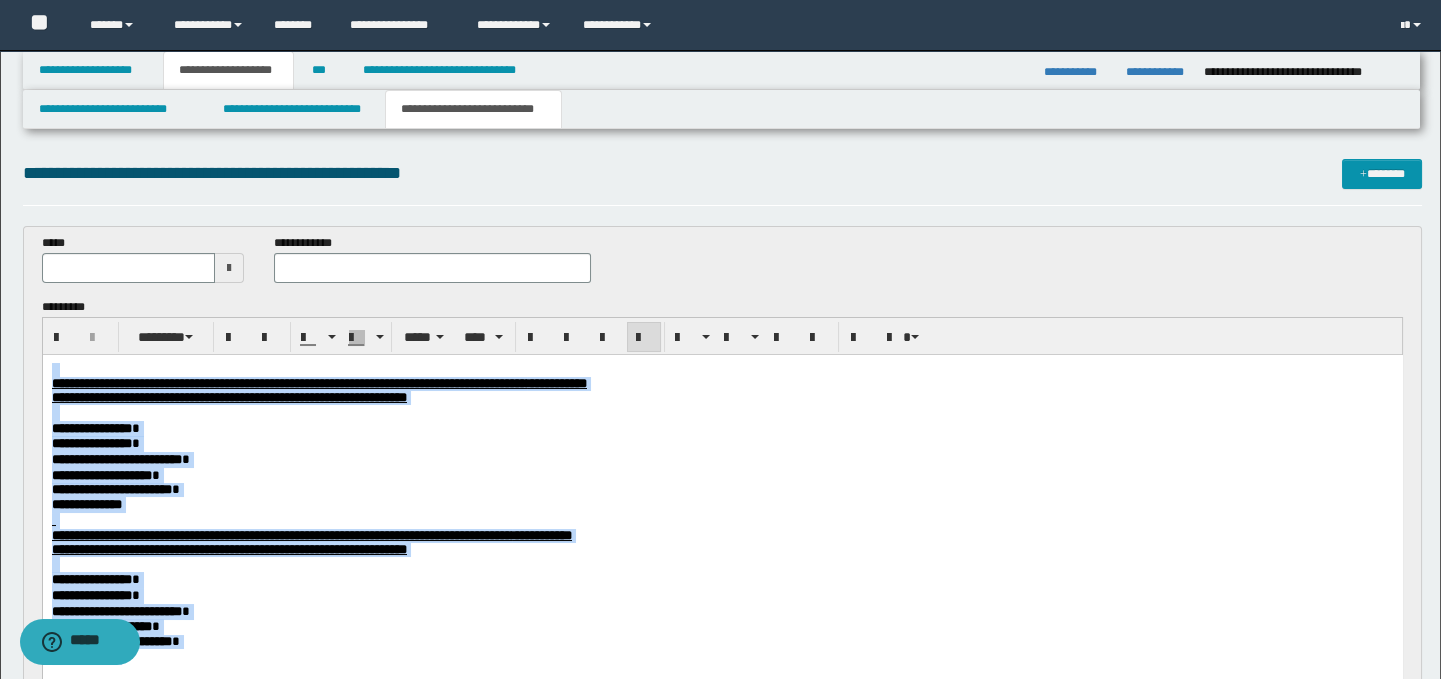 click on "**********" at bounding box center [722, 429] 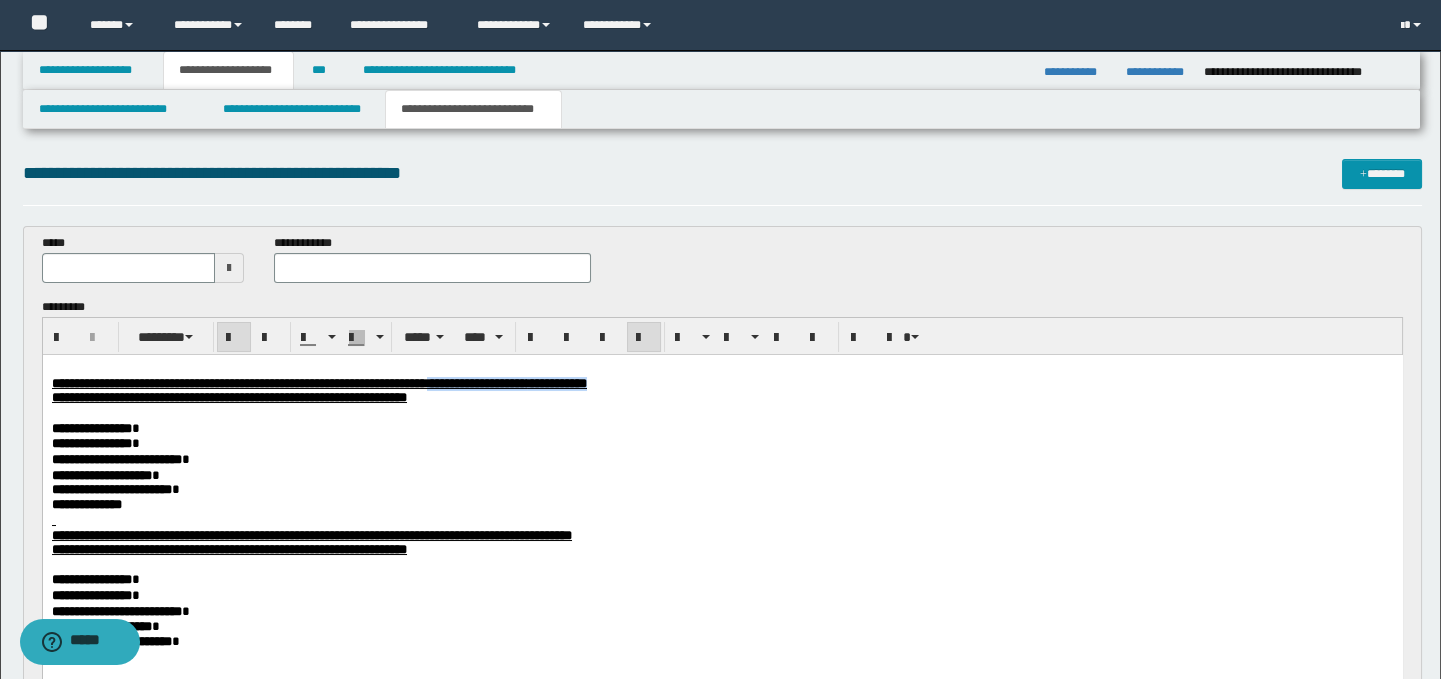 drag, startPoint x: 839, startPoint y: 388, endPoint x: 628, endPoint y: 383, distance: 211.05923 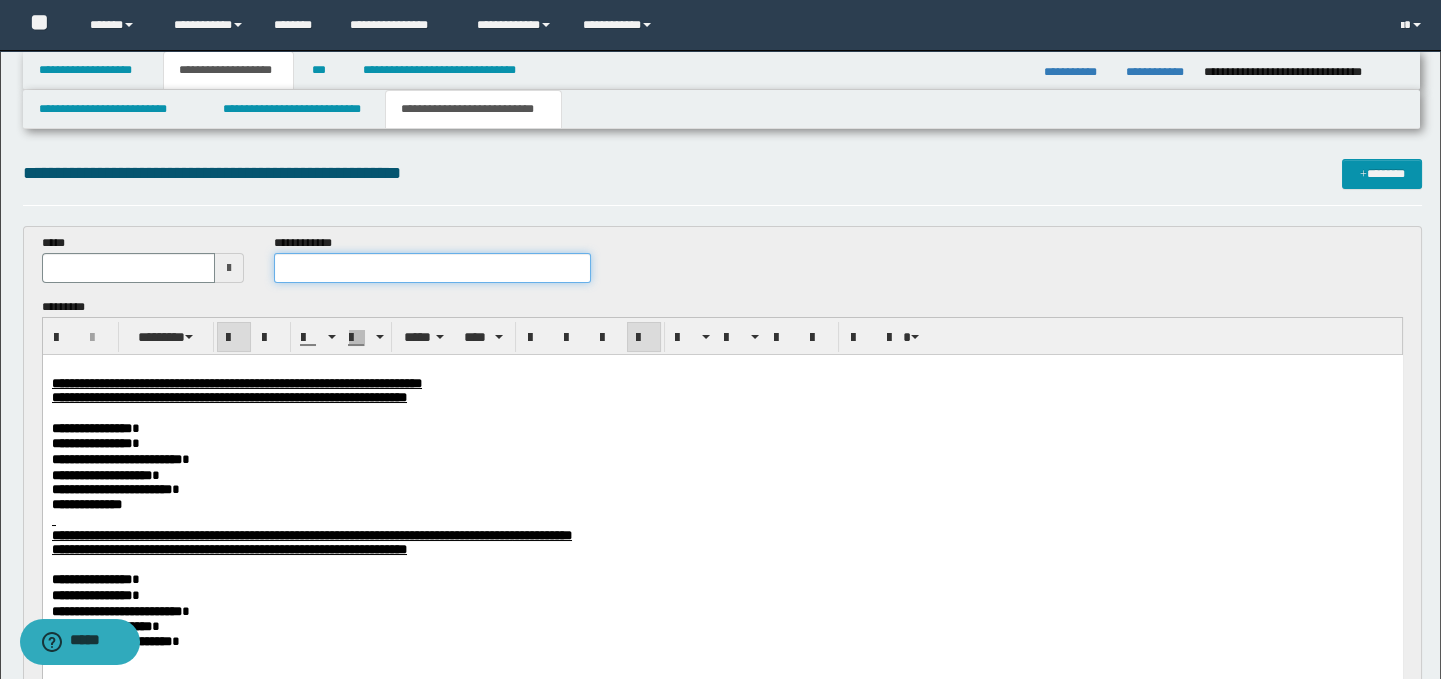 click at bounding box center (433, 268) 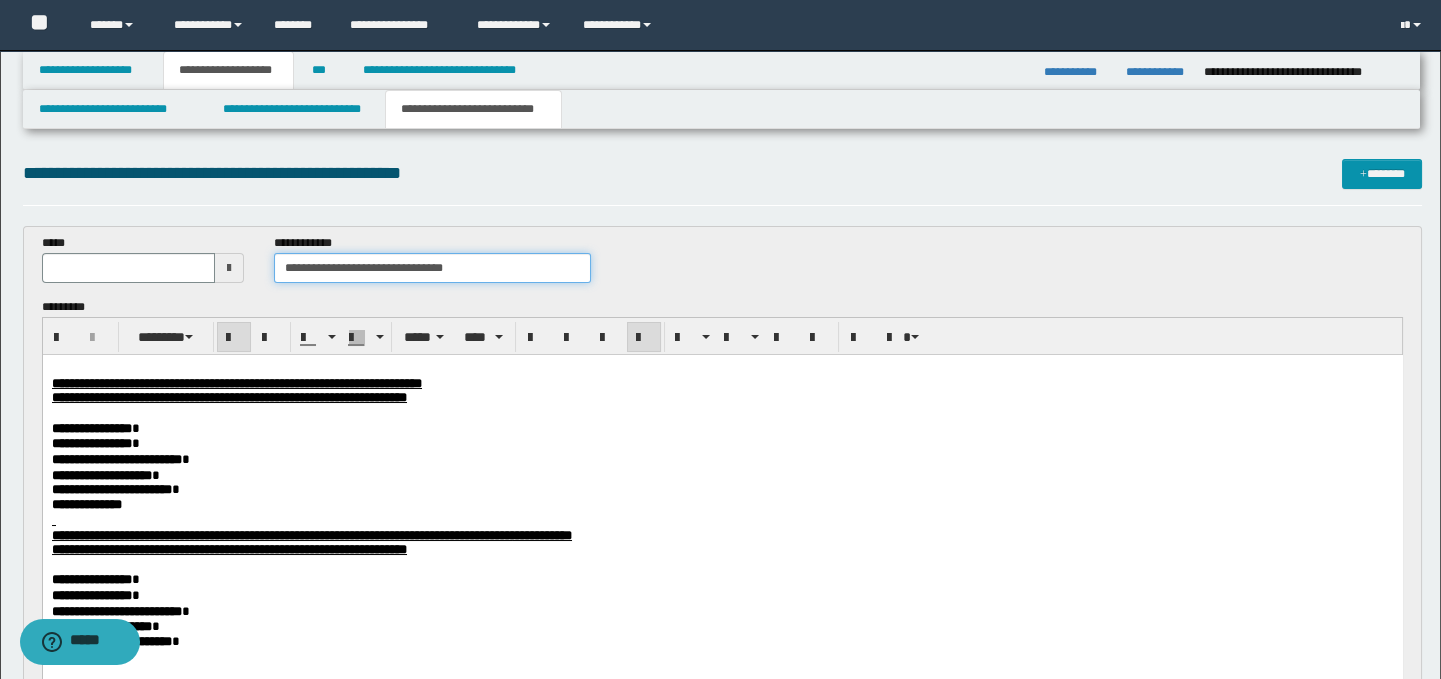 drag, startPoint x: 455, startPoint y: 266, endPoint x: 392, endPoint y: 262, distance: 63.126858 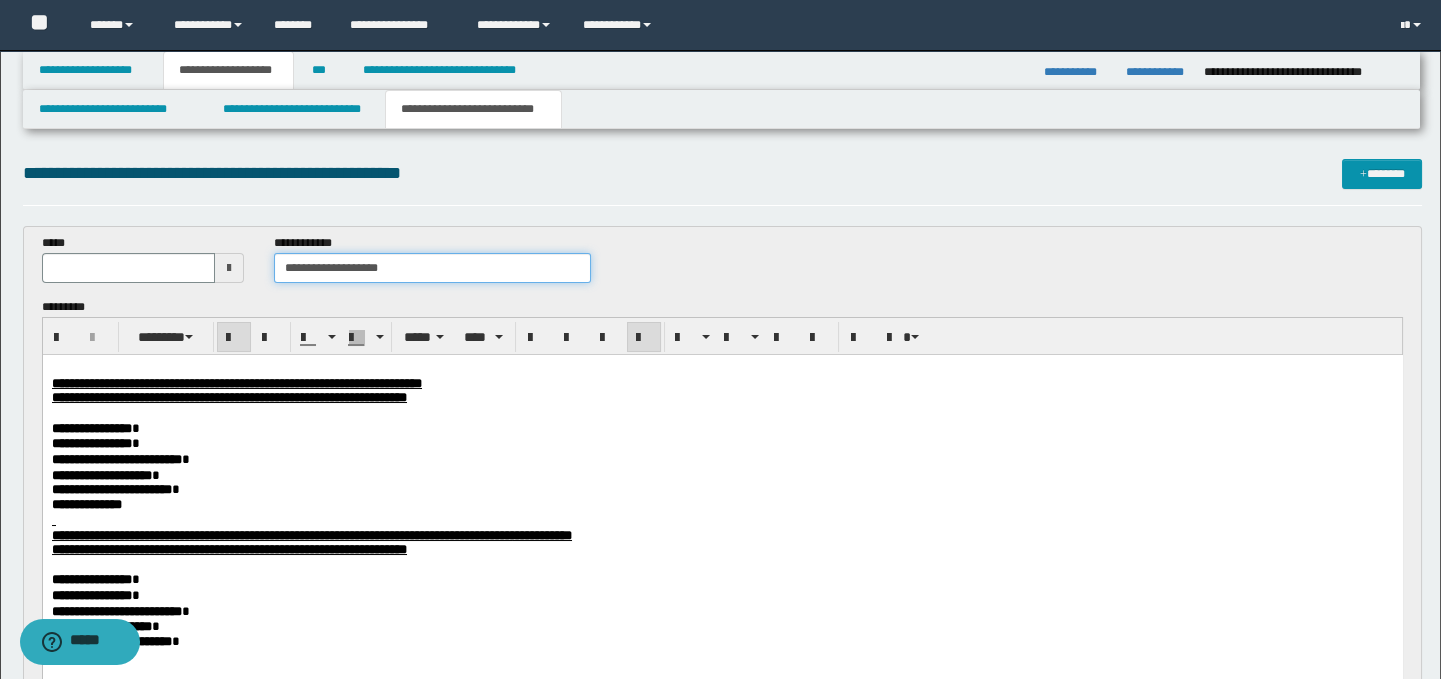 type 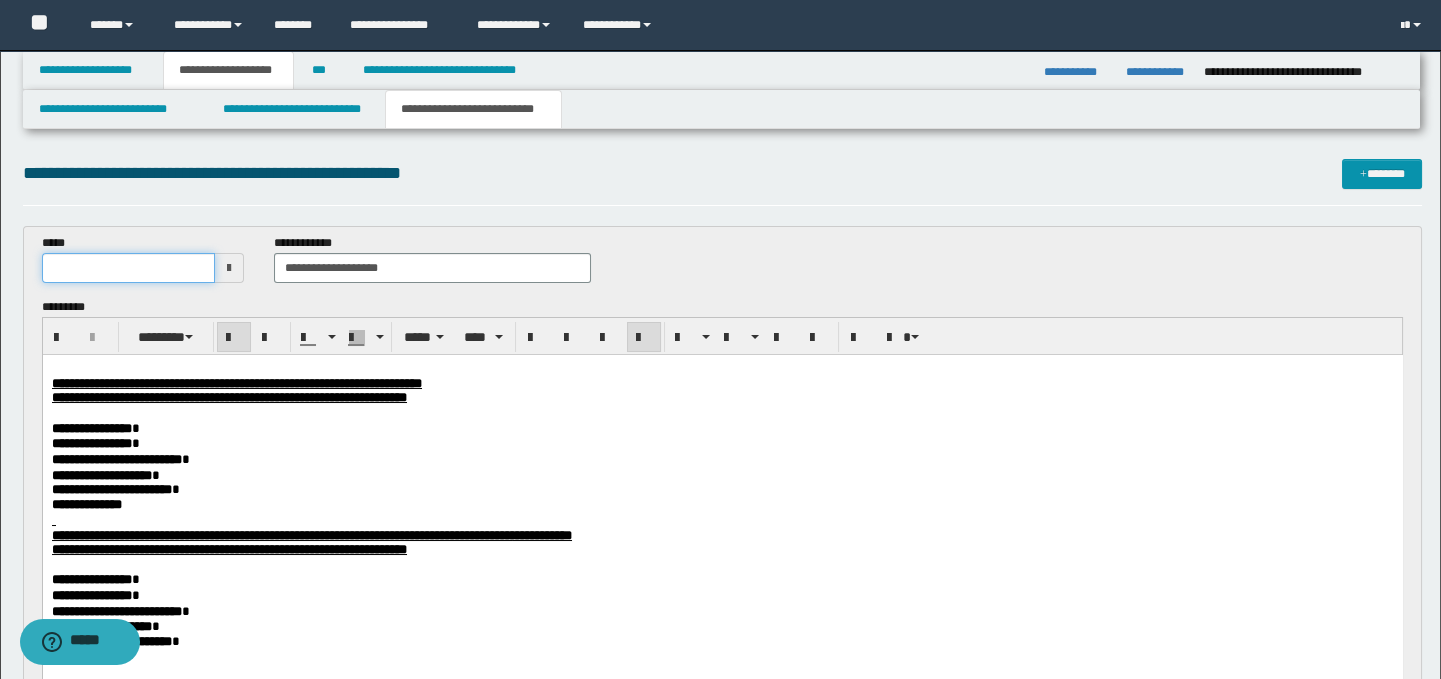 click at bounding box center (128, 268) 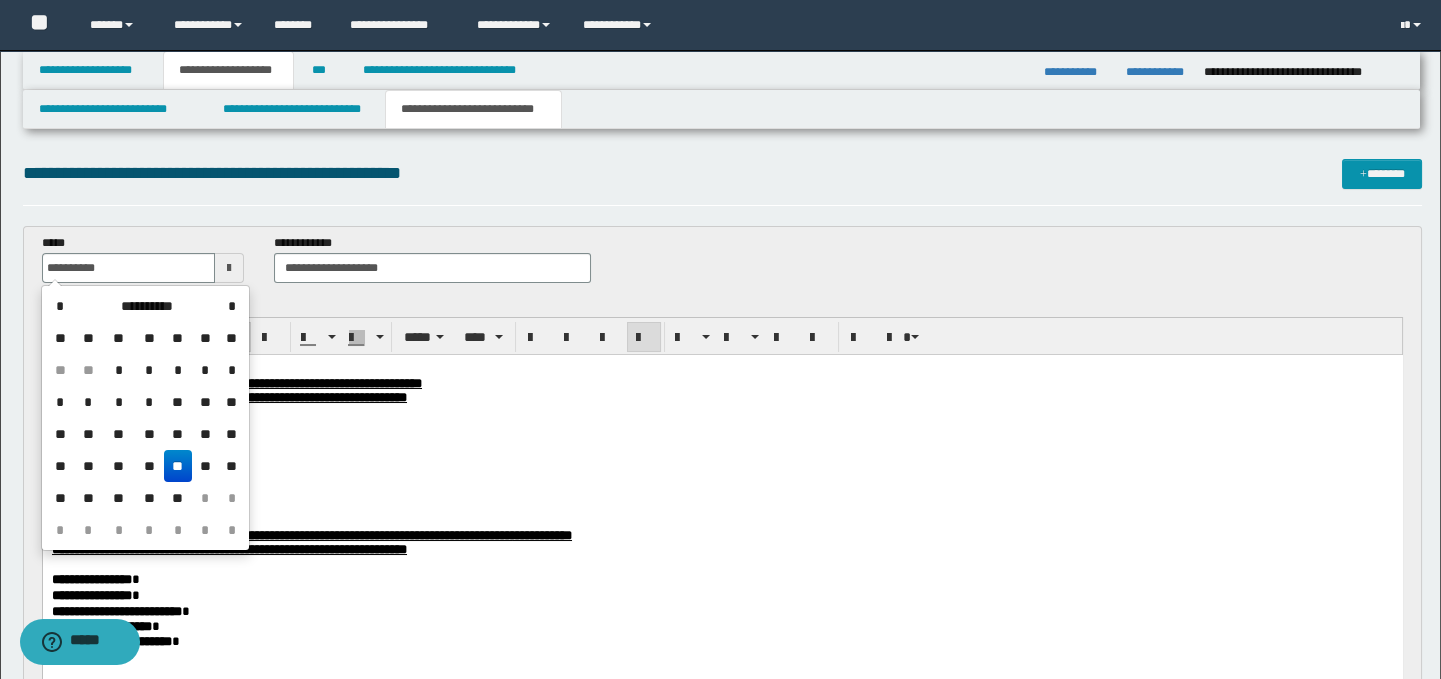 click on "**" at bounding box center (178, 466) 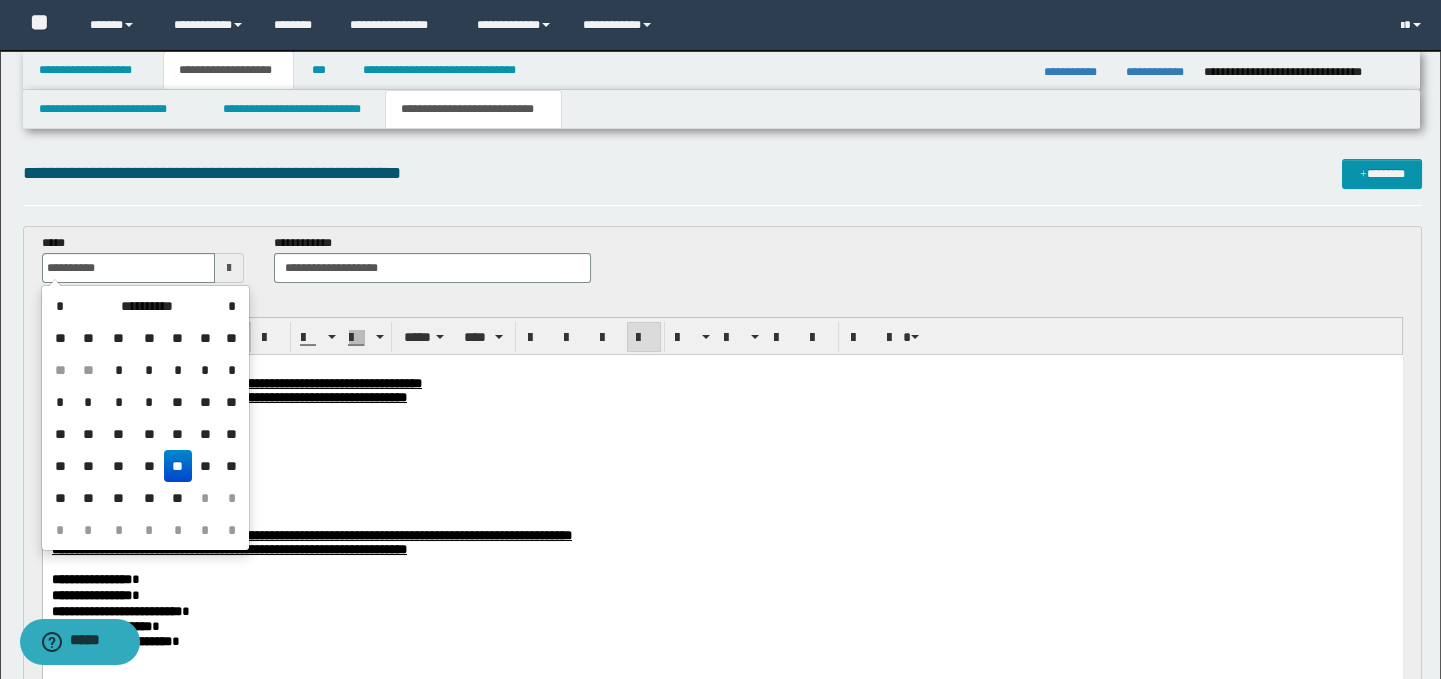 type on "**********" 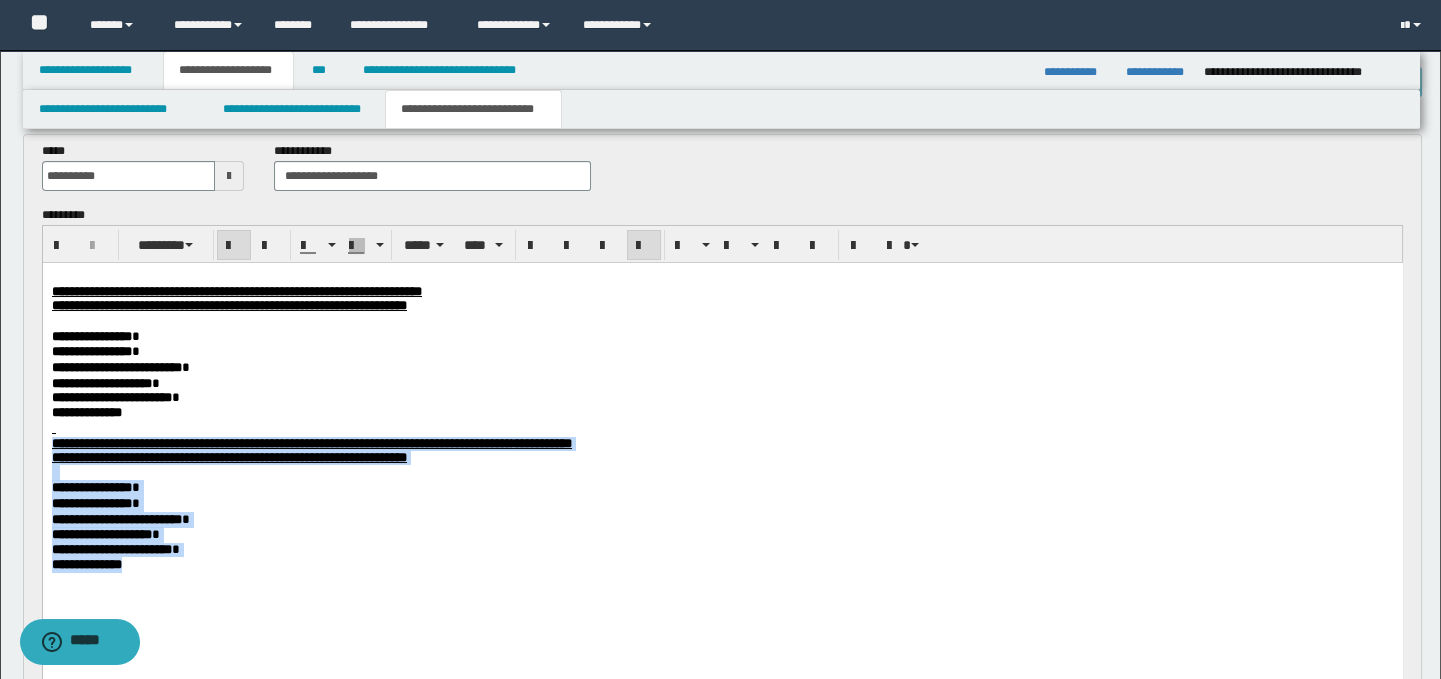 scroll, scrollTop: 110, scrollLeft: 0, axis: vertical 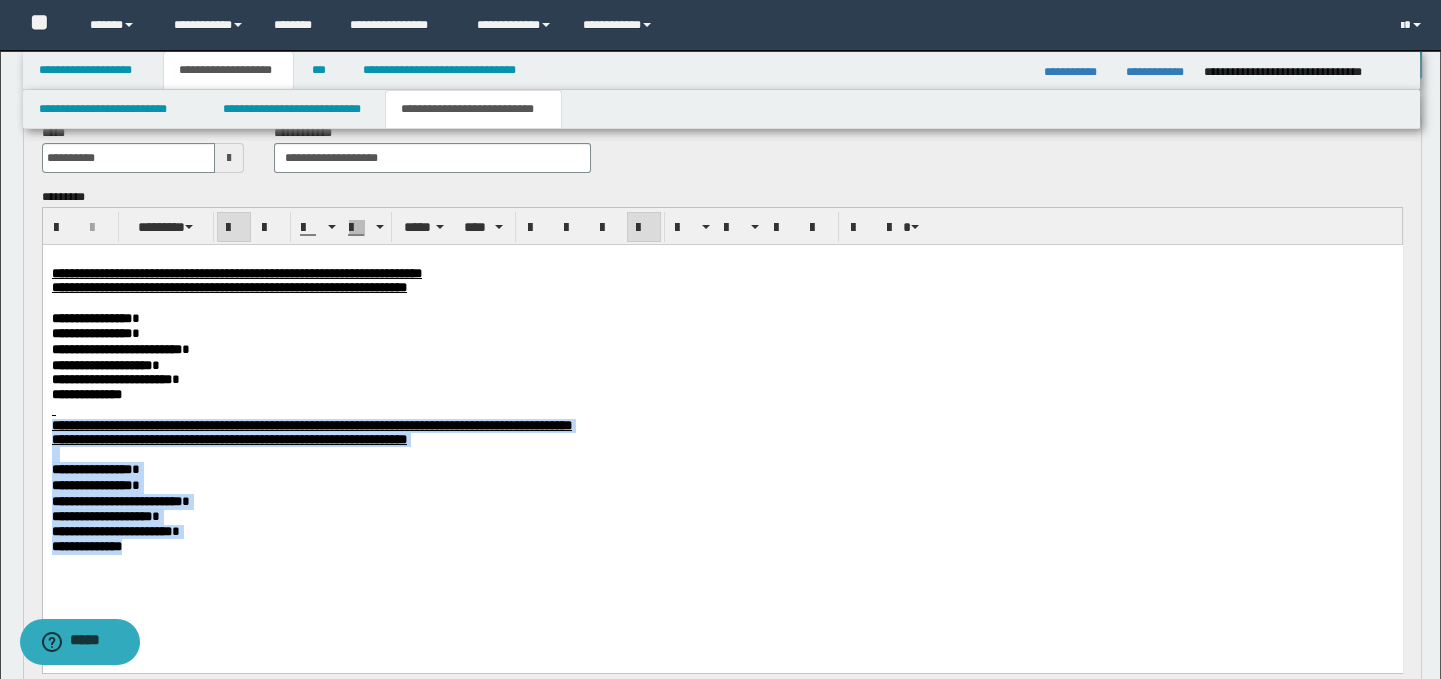 drag, startPoint x: 49, startPoint y: 426, endPoint x: 184, endPoint y: 580, distance: 204.79501 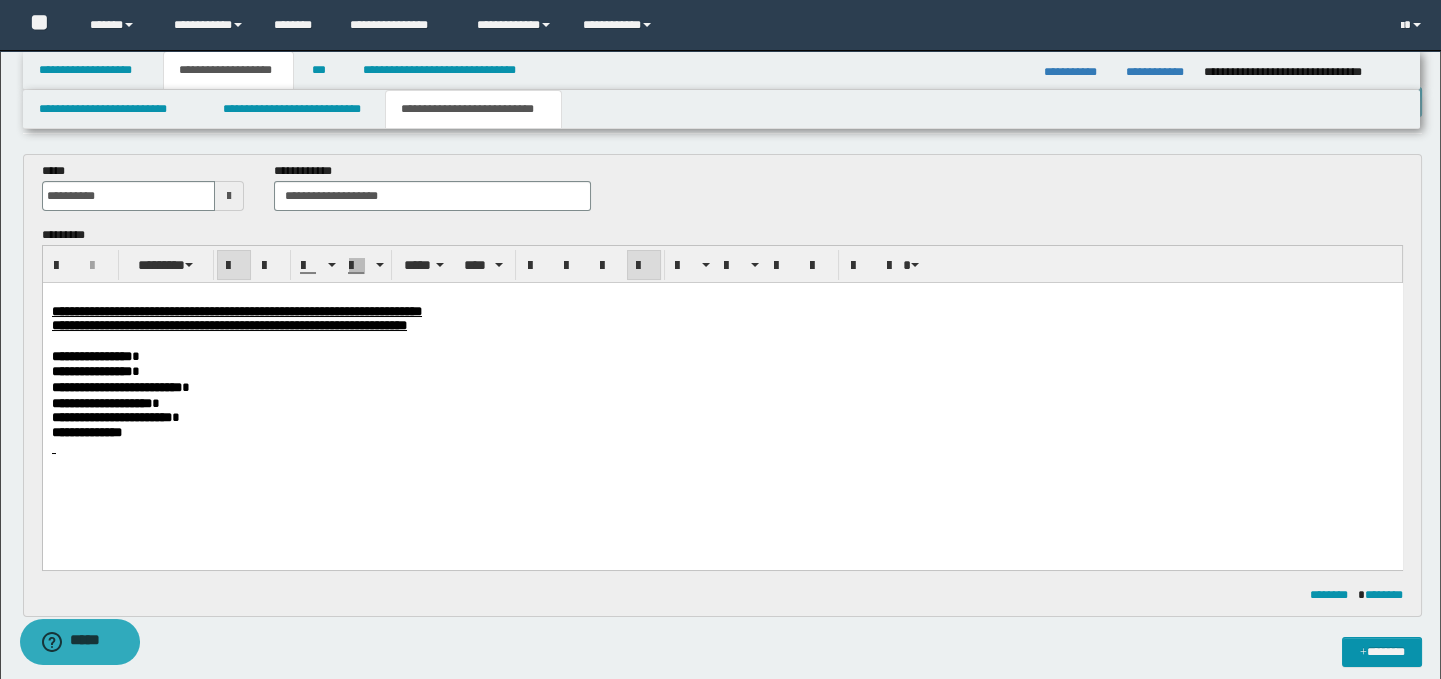 scroll, scrollTop: 0, scrollLeft: 0, axis: both 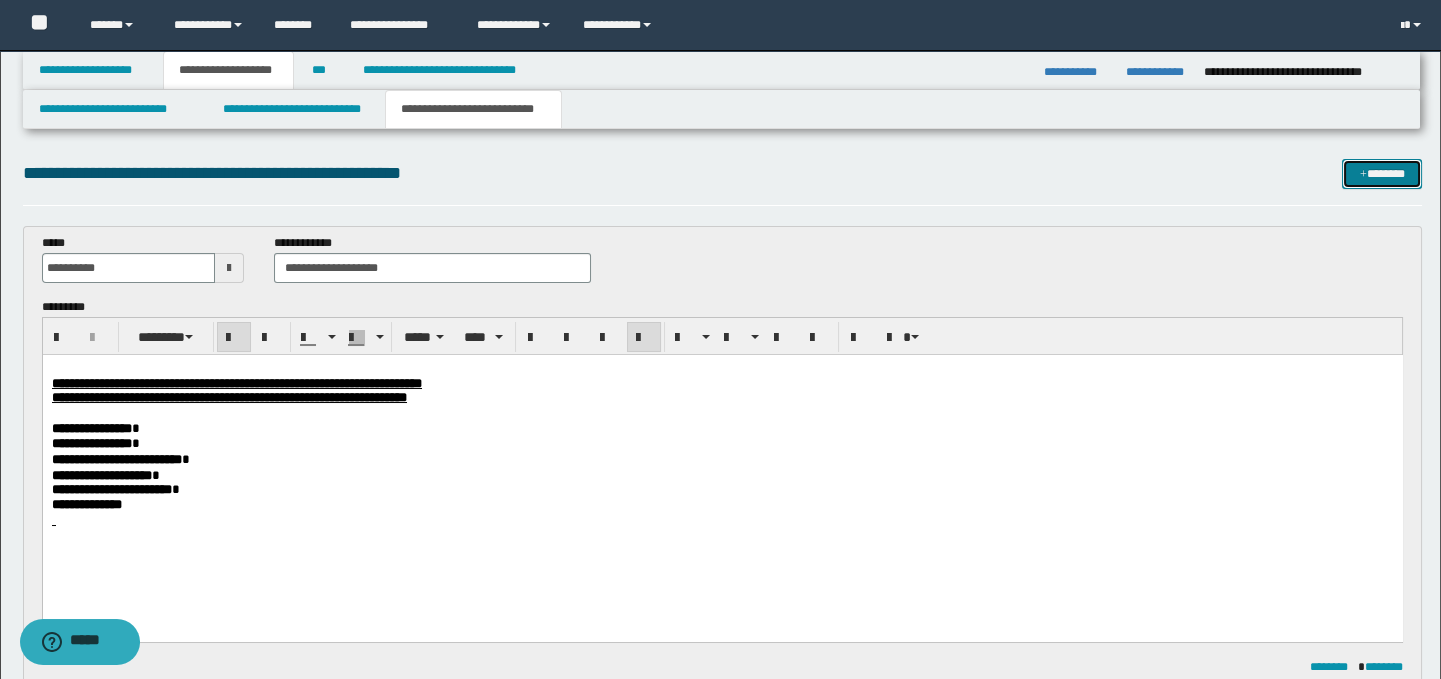 click on "*******" at bounding box center (1382, 174) 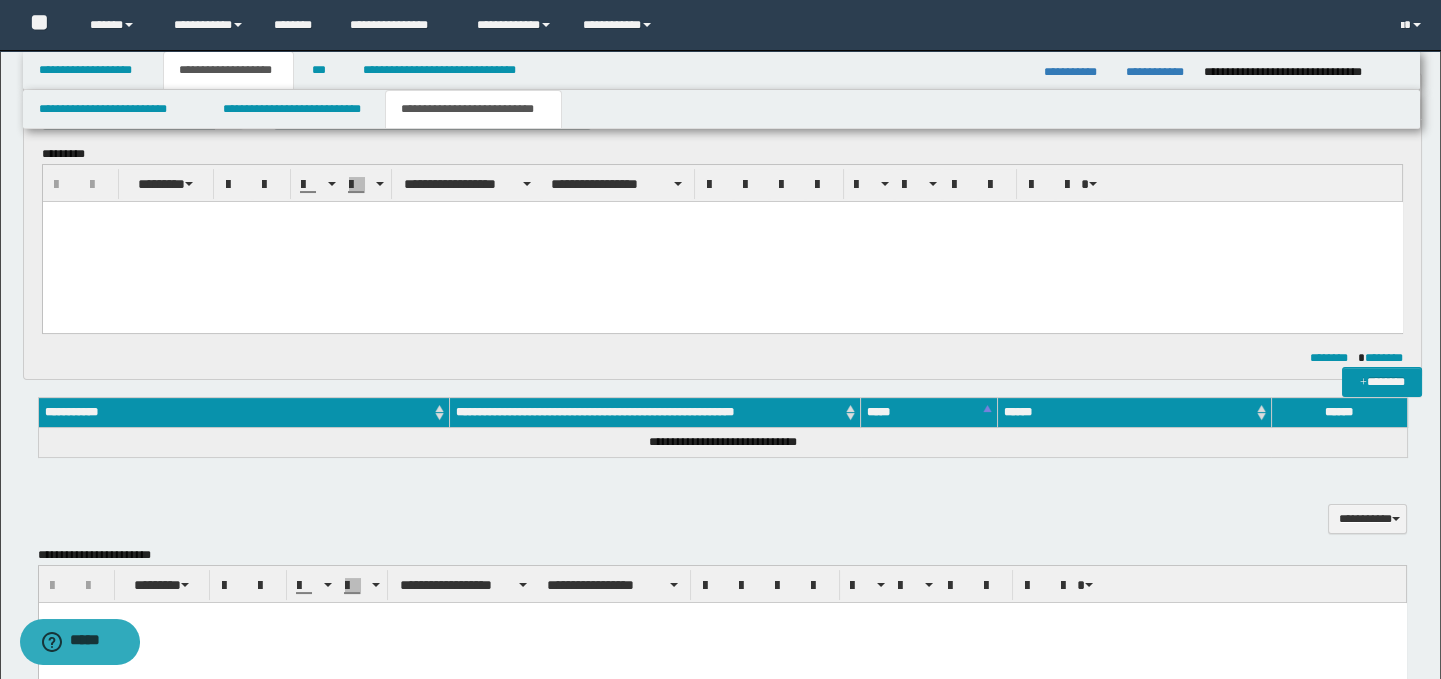 scroll, scrollTop: 0, scrollLeft: 0, axis: both 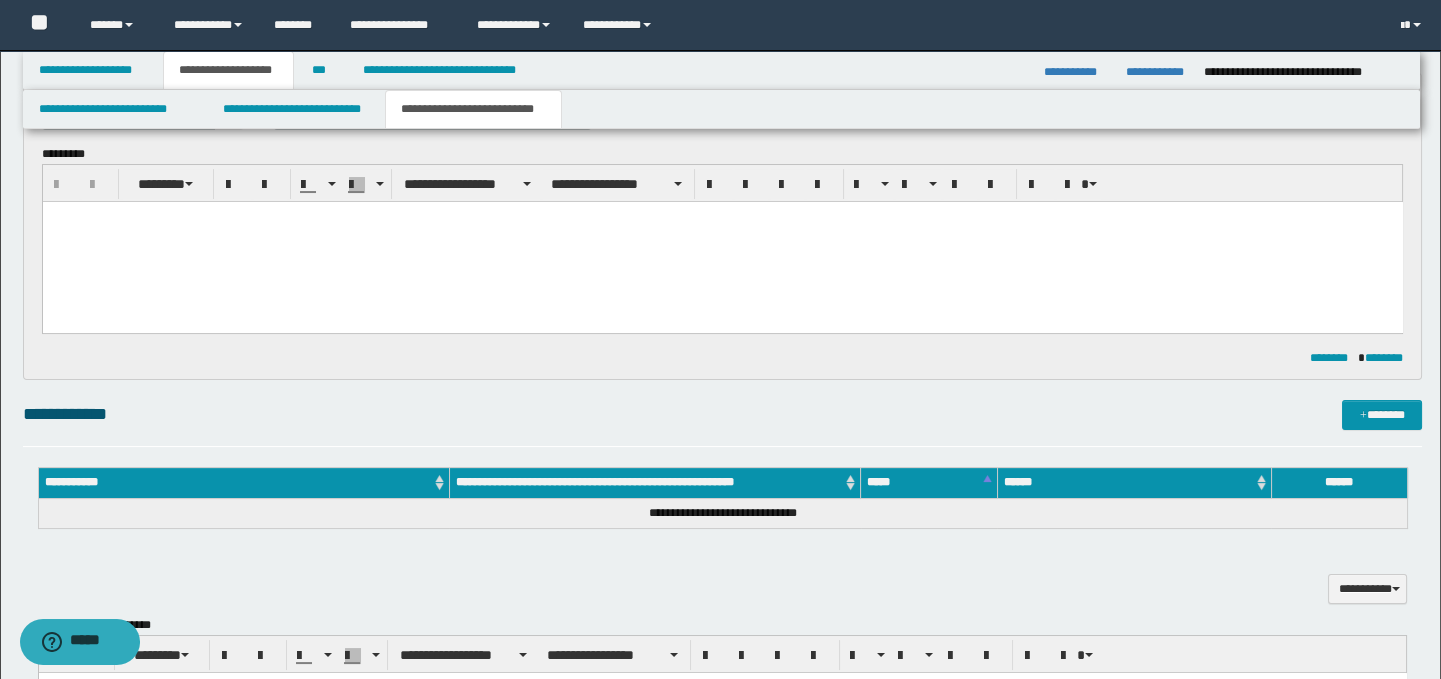click at bounding box center [722, 242] 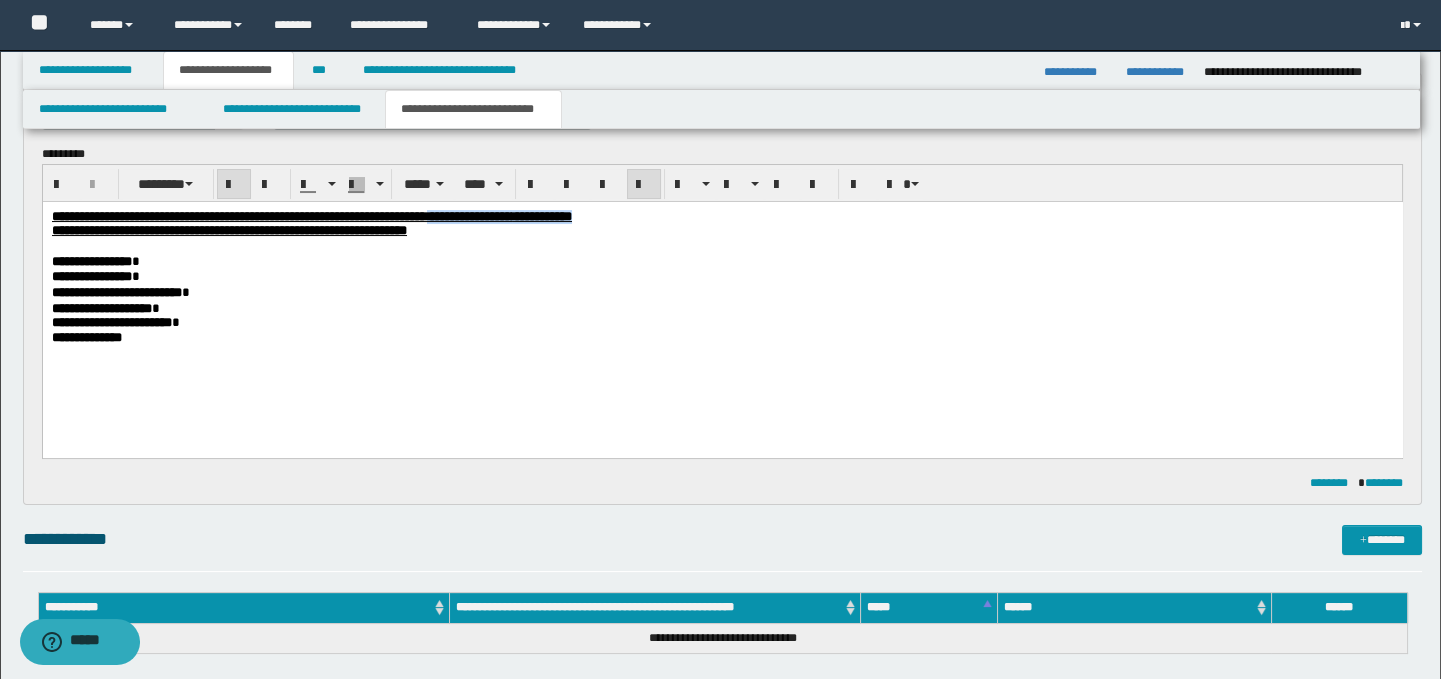 drag, startPoint x: 818, startPoint y: 212, endPoint x: 627, endPoint y: 216, distance: 191.04189 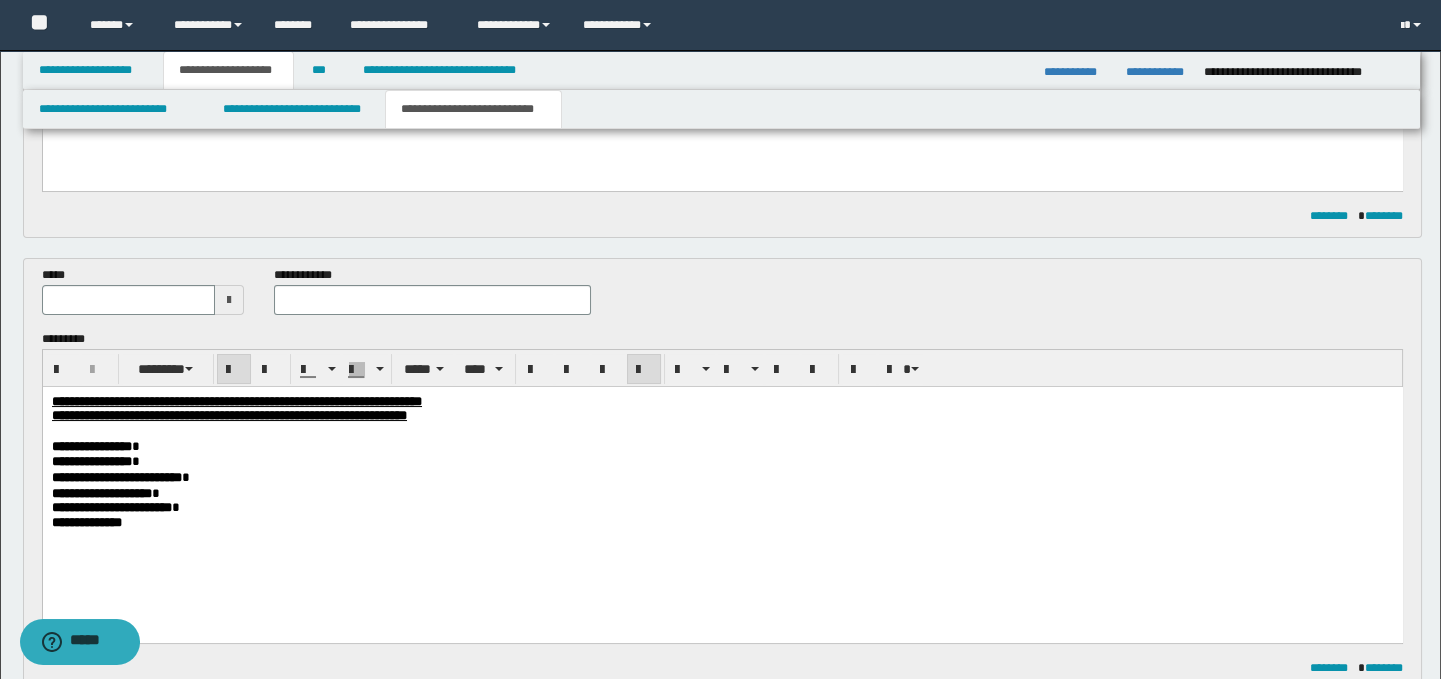 scroll, scrollTop: 424, scrollLeft: 0, axis: vertical 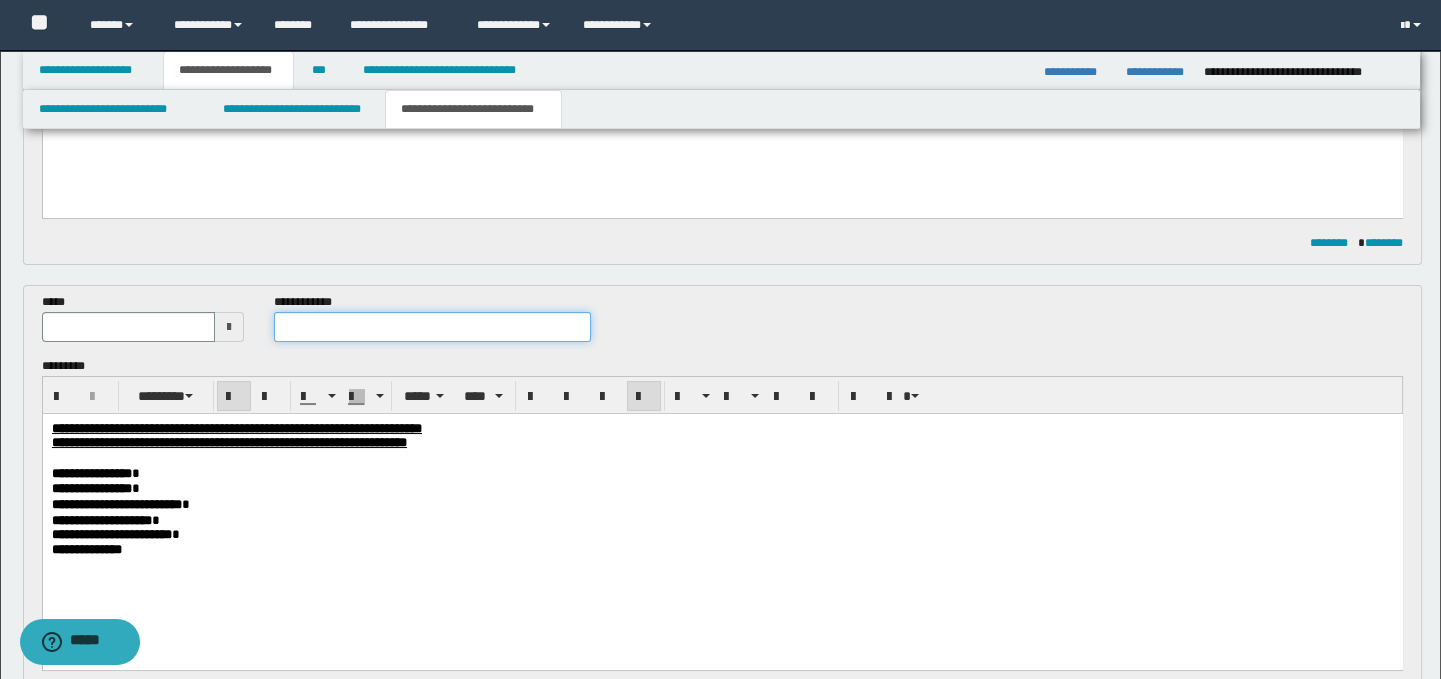 click at bounding box center [433, 327] 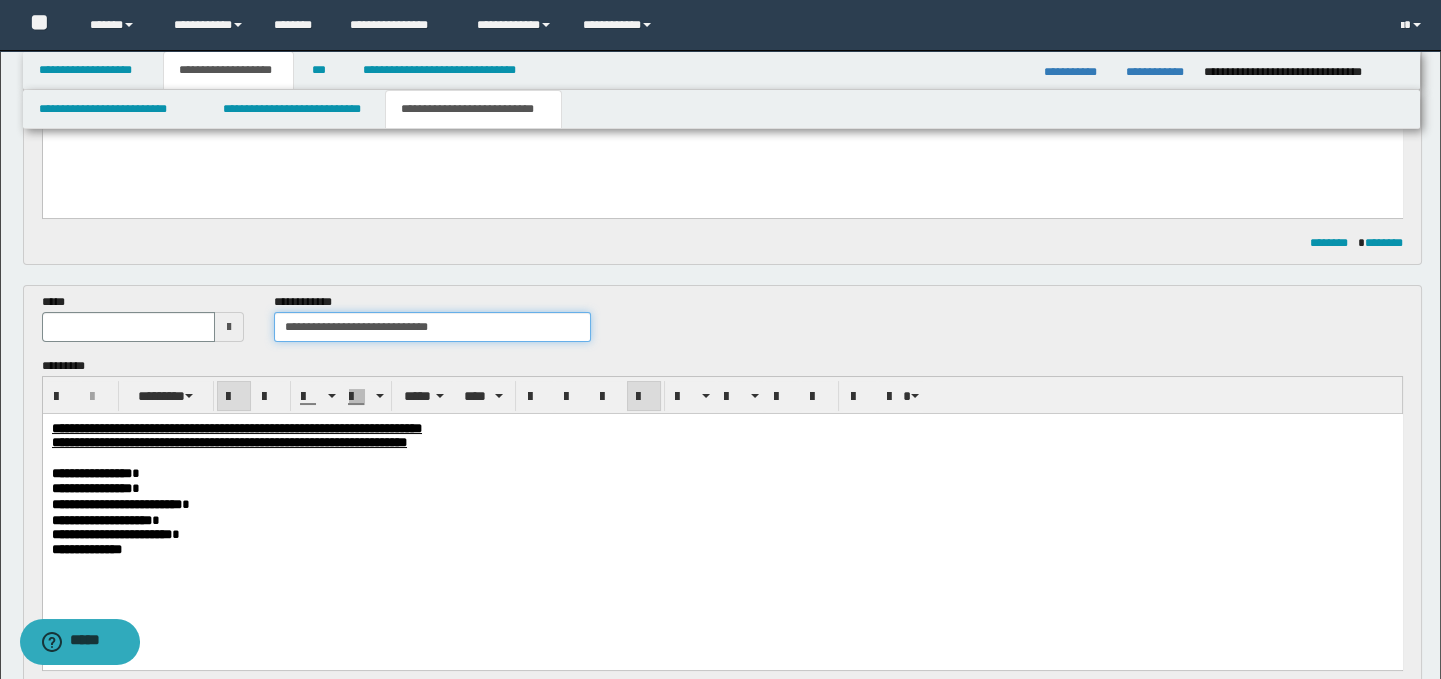 drag, startPoint x: 461, startPoint y: 330, endPoint x: 379, endPoint y: 325, distance: 82.1523 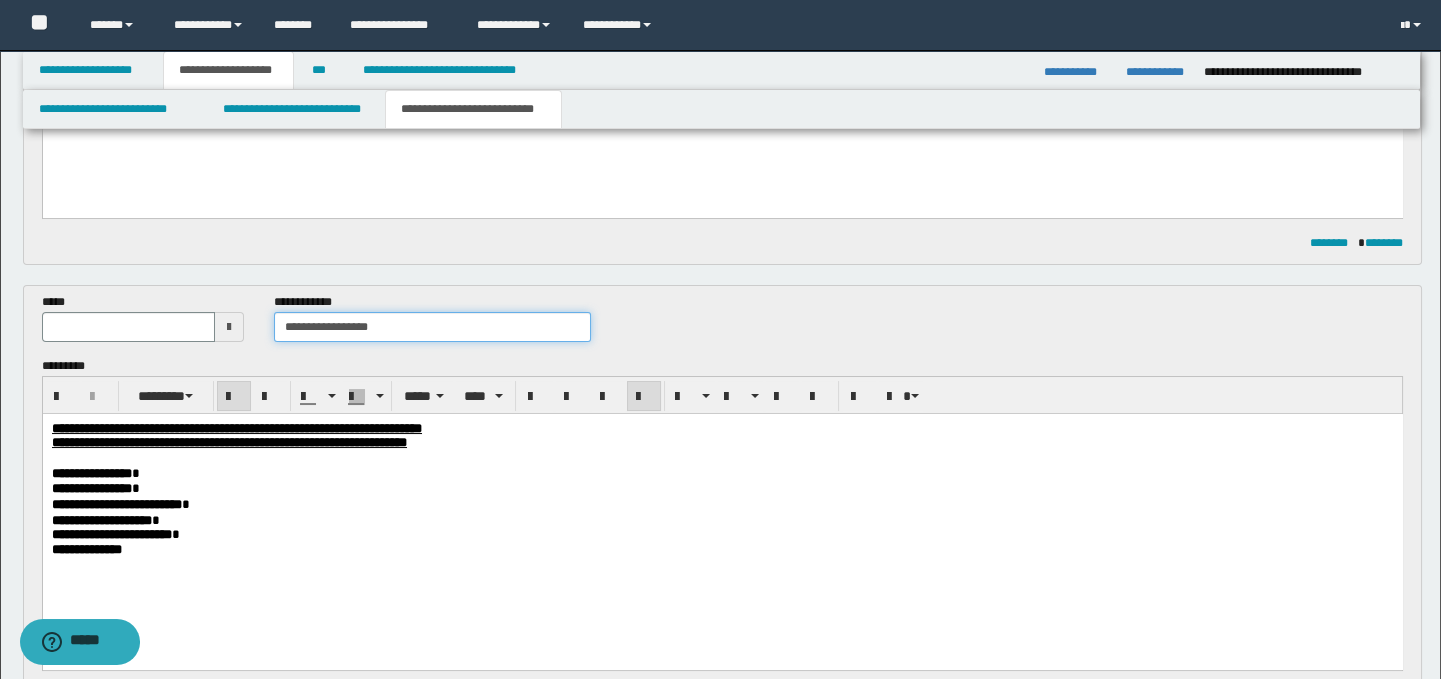 type 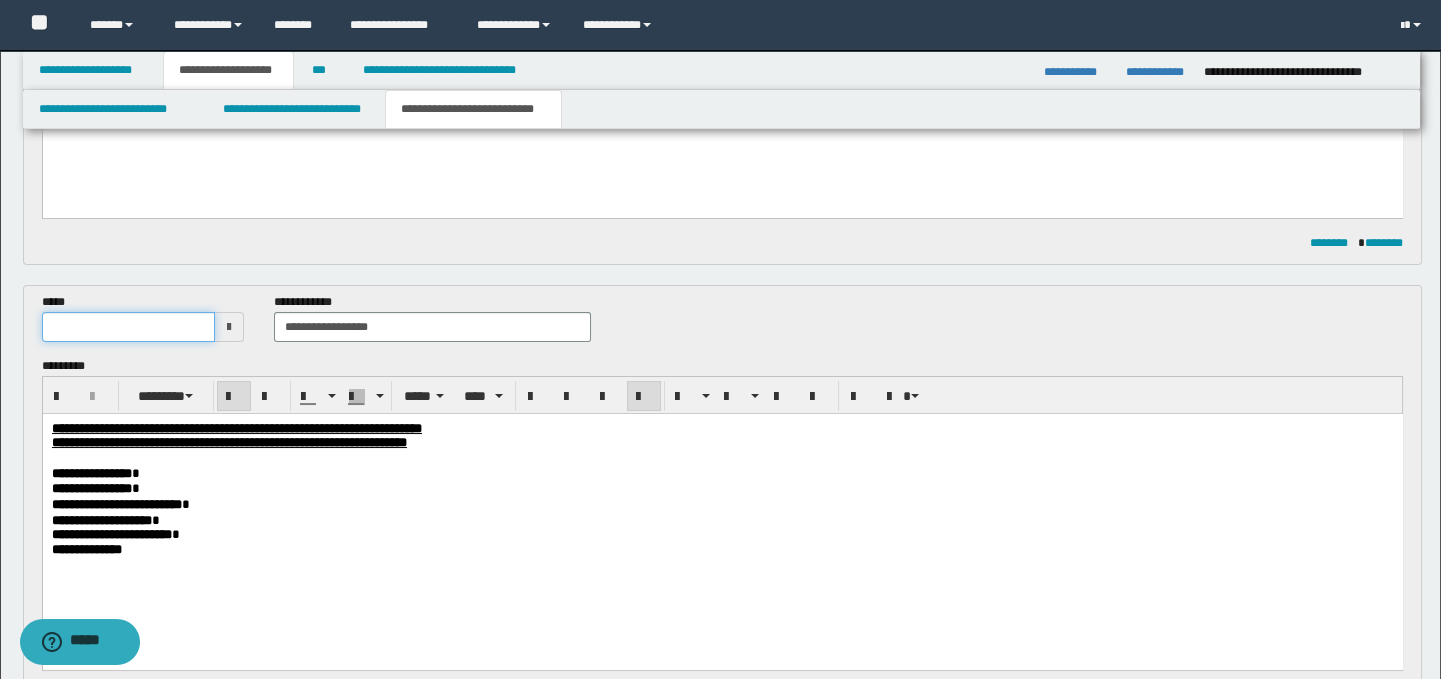 click at bounding box center [128, 327] 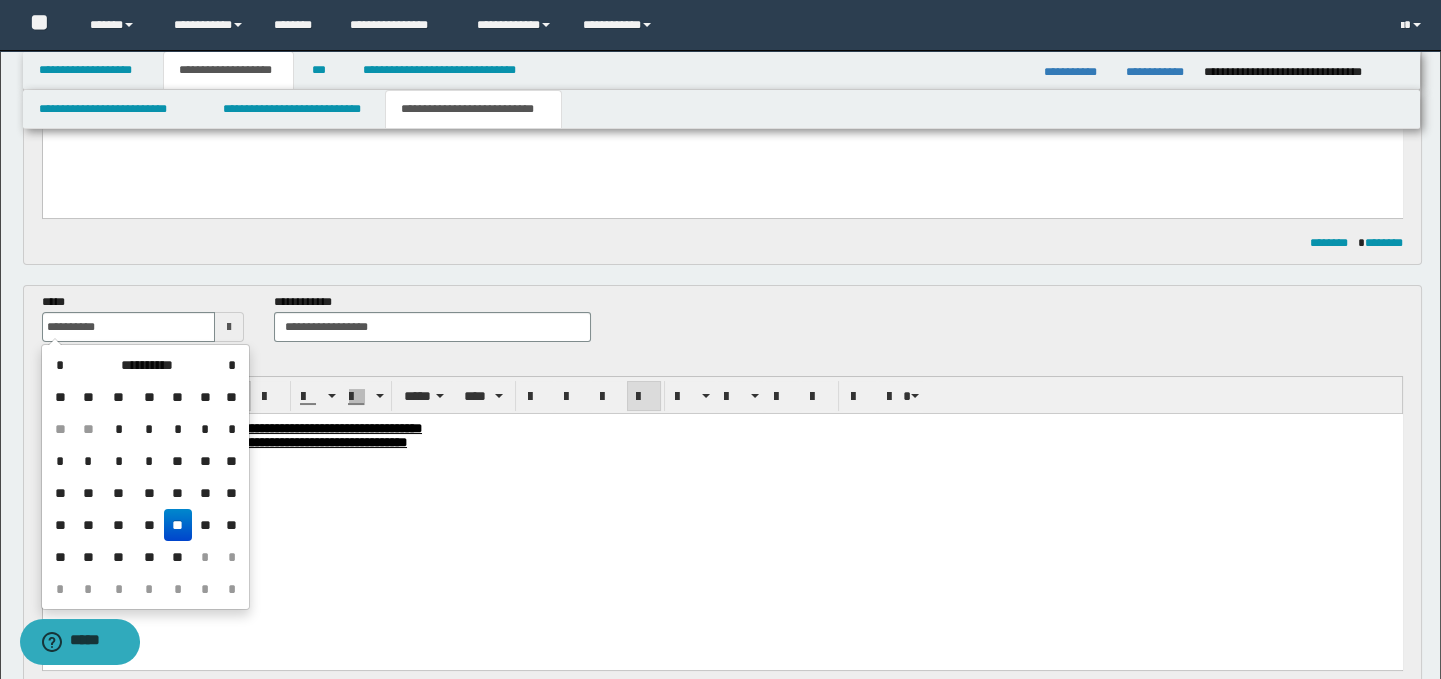 click on "**" at bounding box center (178, 525) 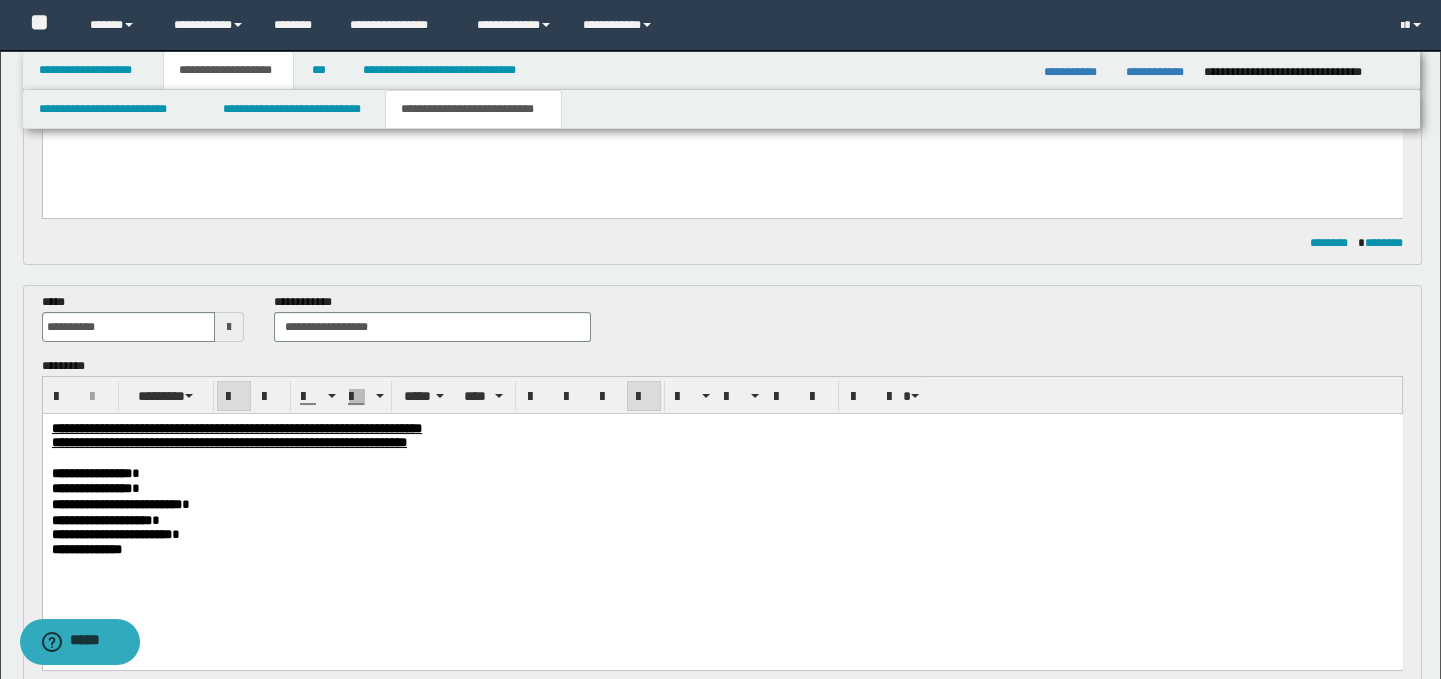 click on "**********" at bounding box center [722, 515] 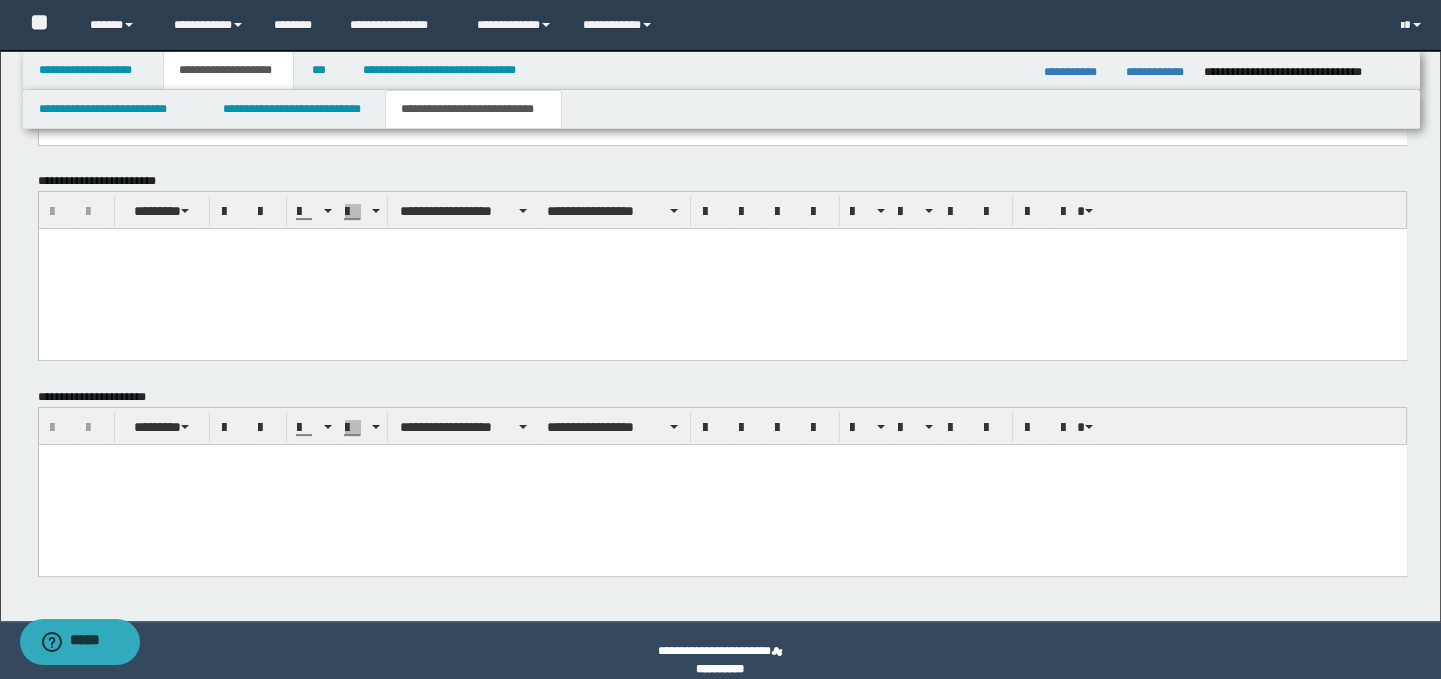 scroll, scrollTop: 1440, scrollLeft: 0, axis: vertical 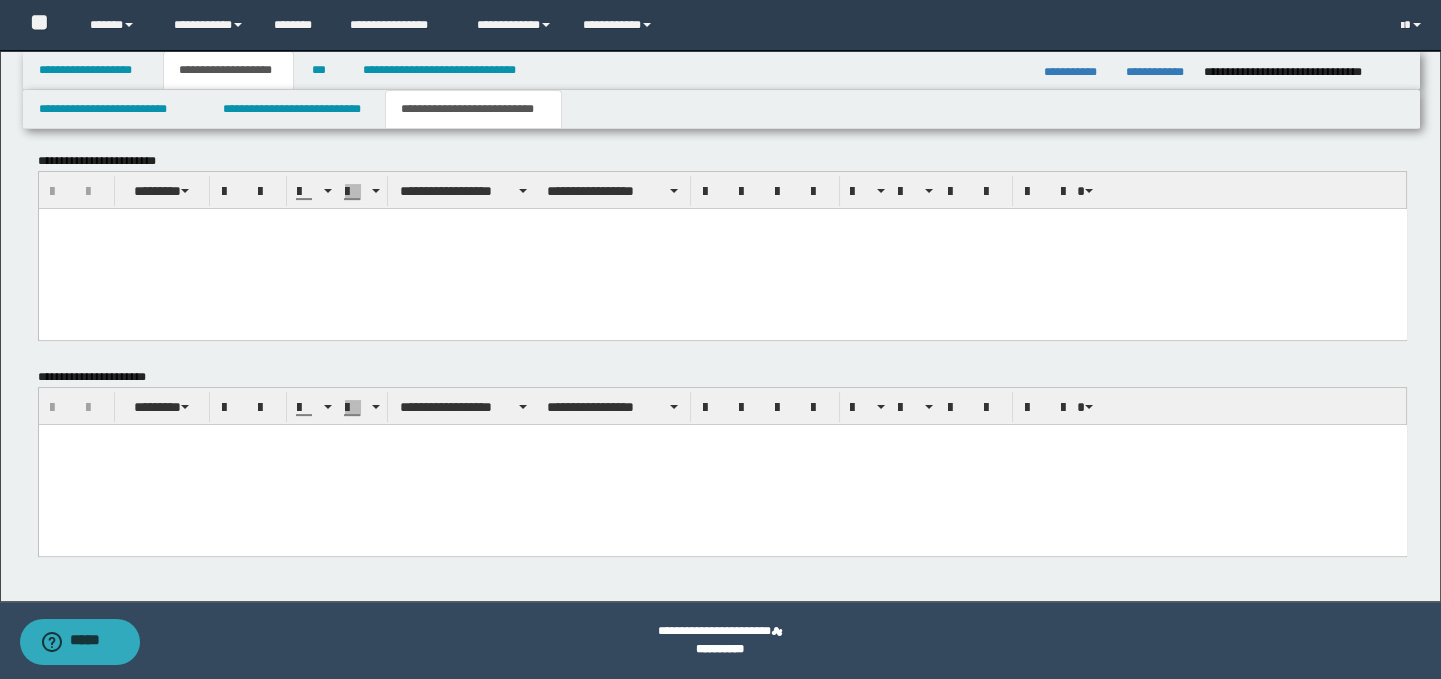 click at bounding box center (722, 439) 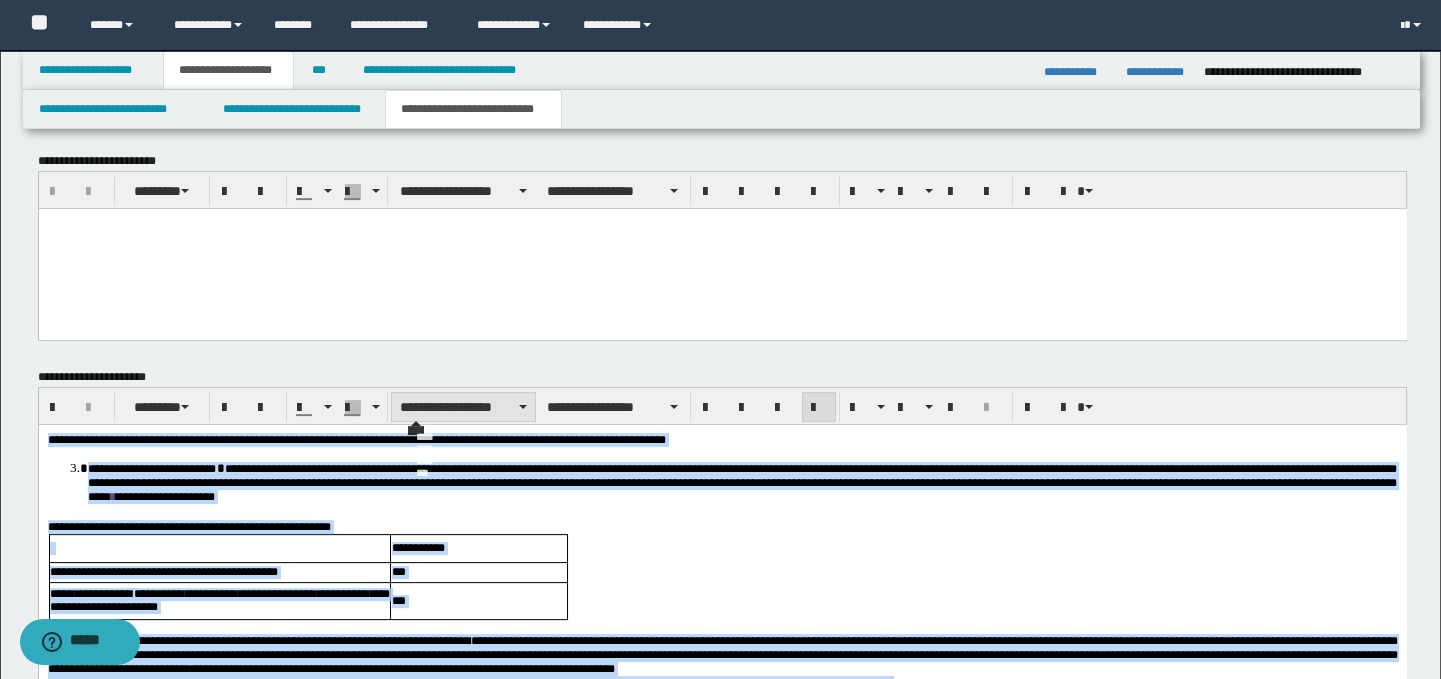 click on "**********" at bounding box center [463, 407] 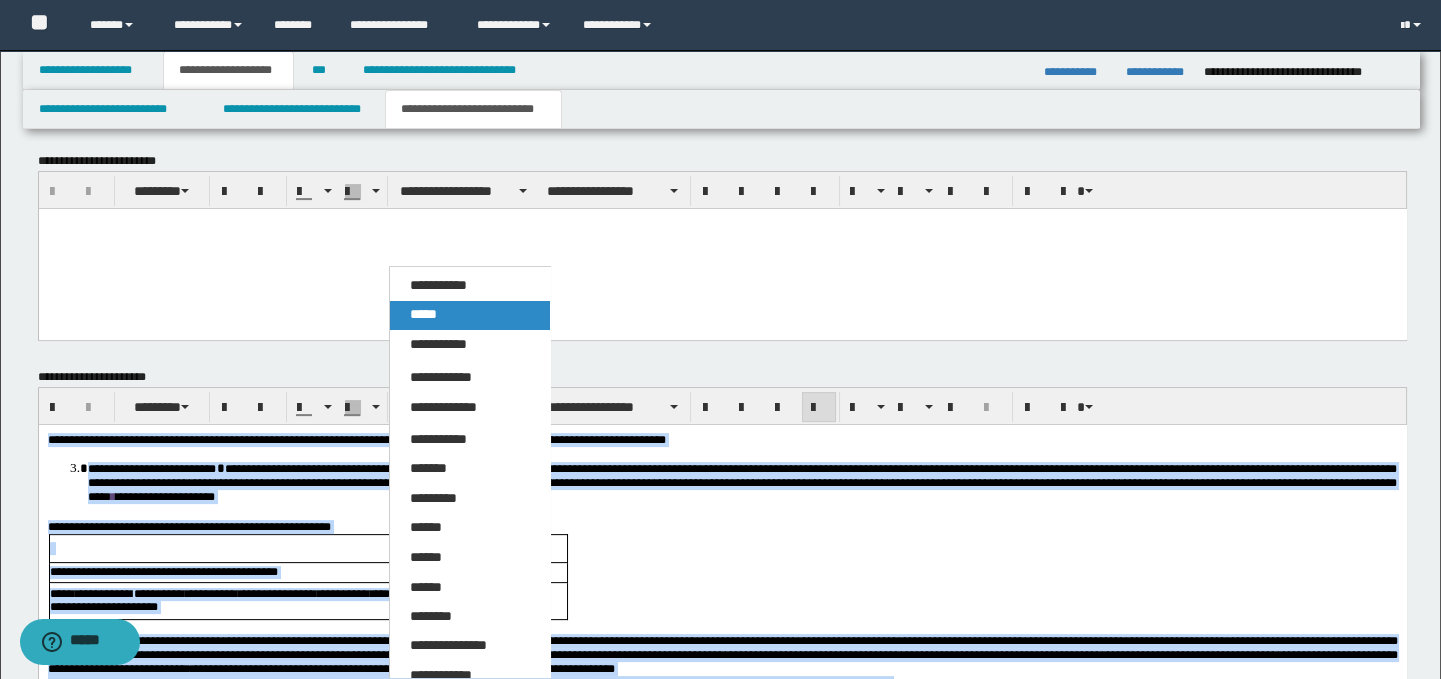 click on "*****" at bounding box center [470, 315] 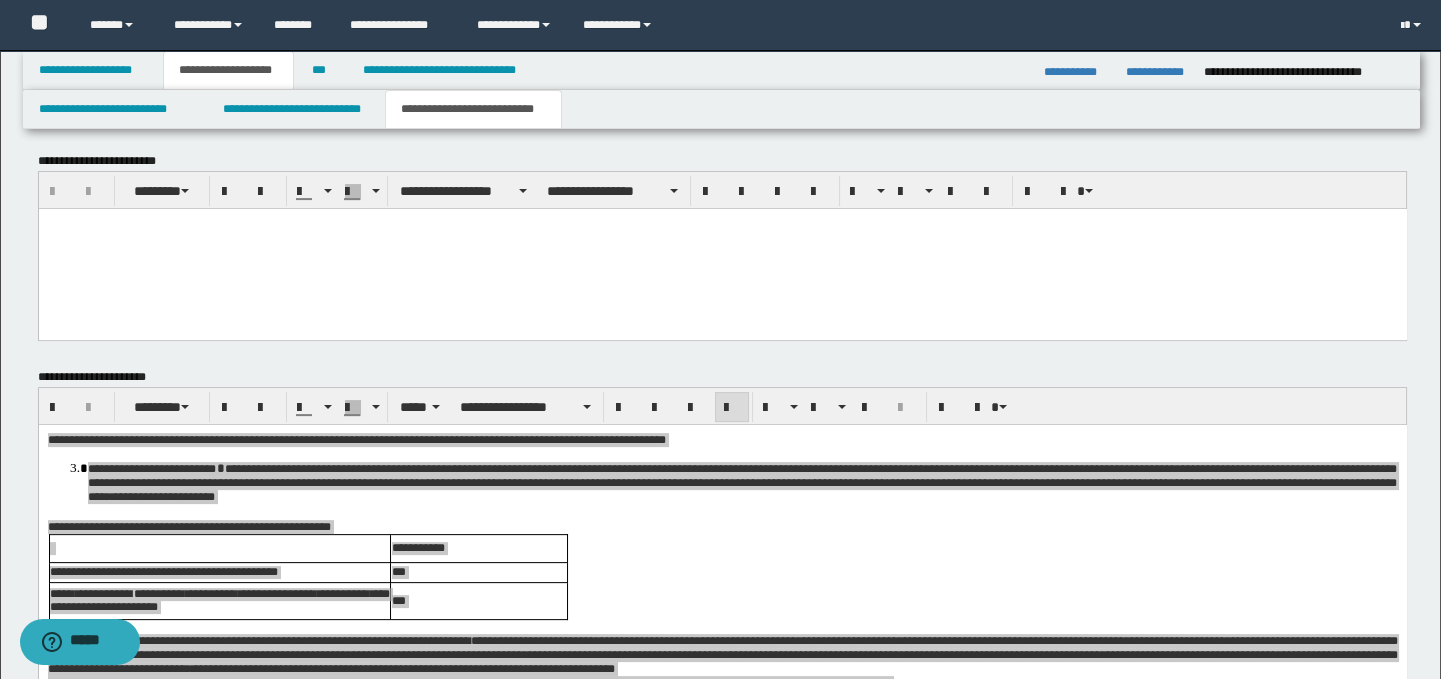 click at bounding box center (723, 757) 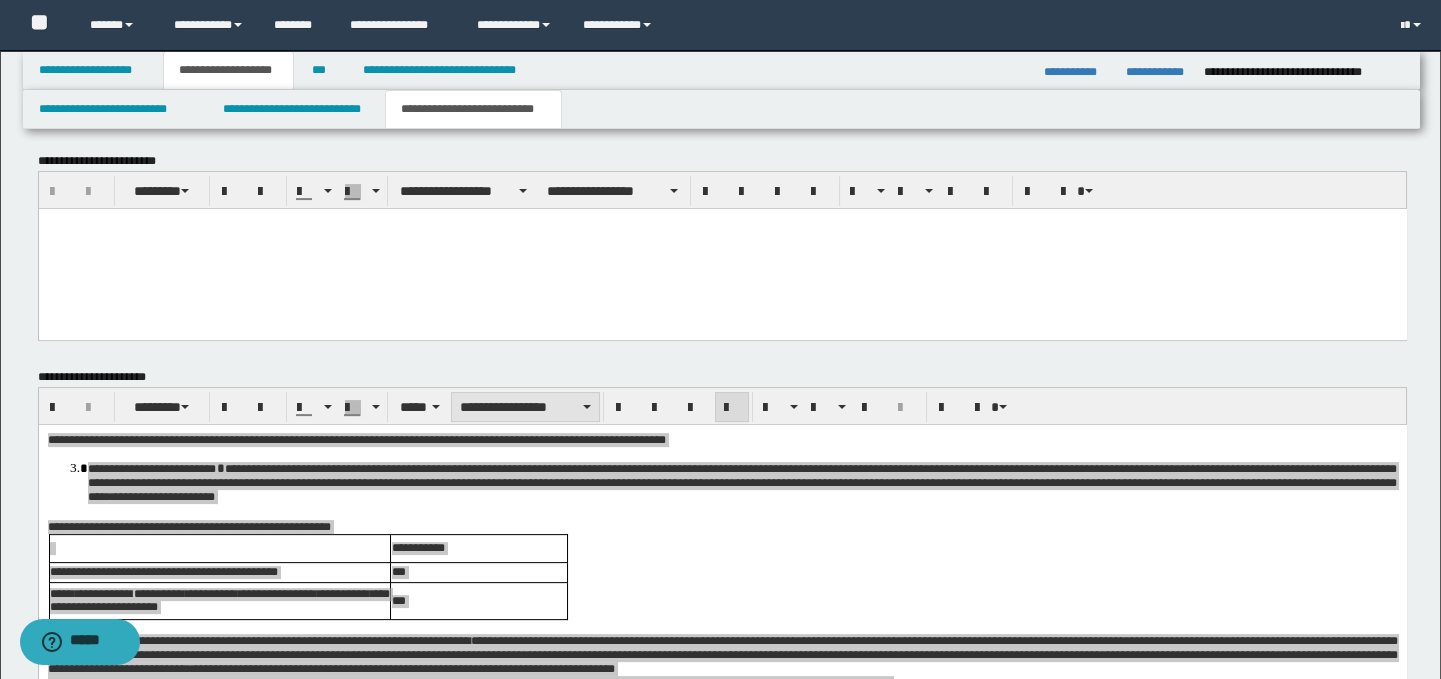 click on "**********" at bounding box center (525, 407) 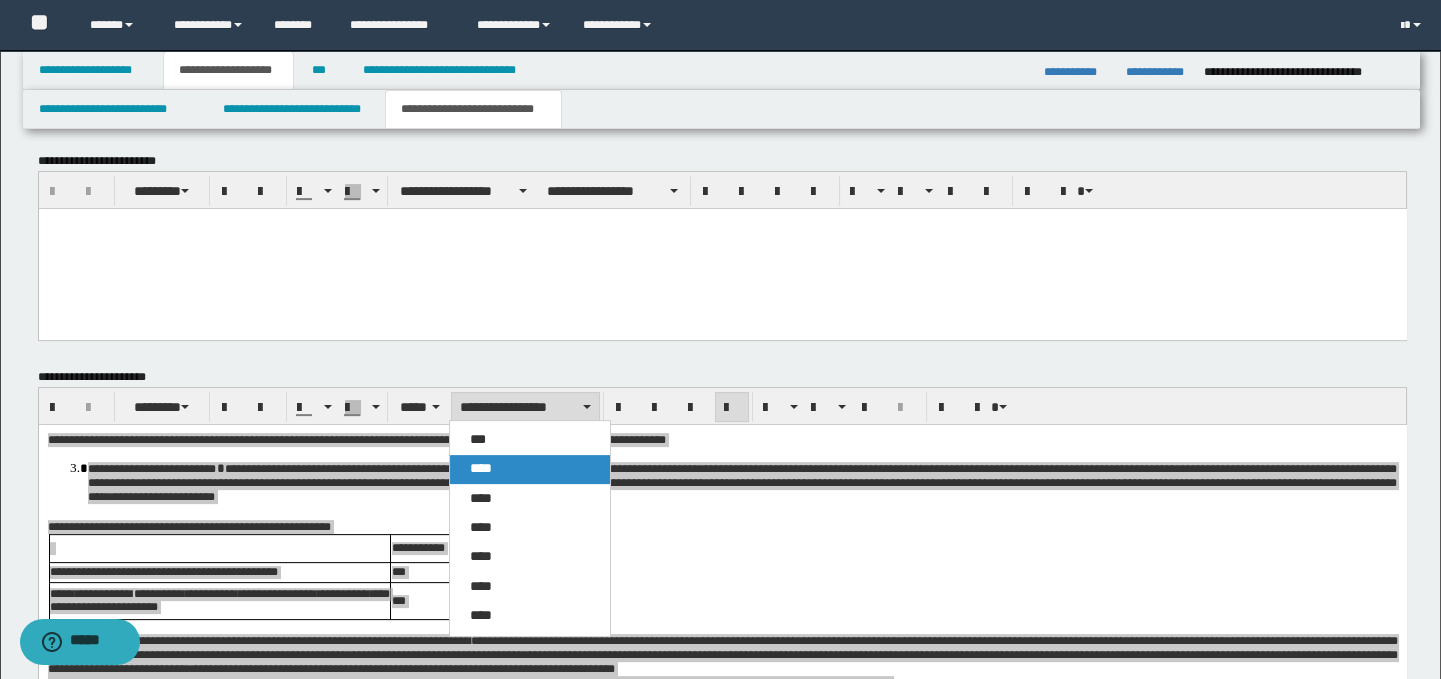 click on "****" at bounding box center (530, 469) 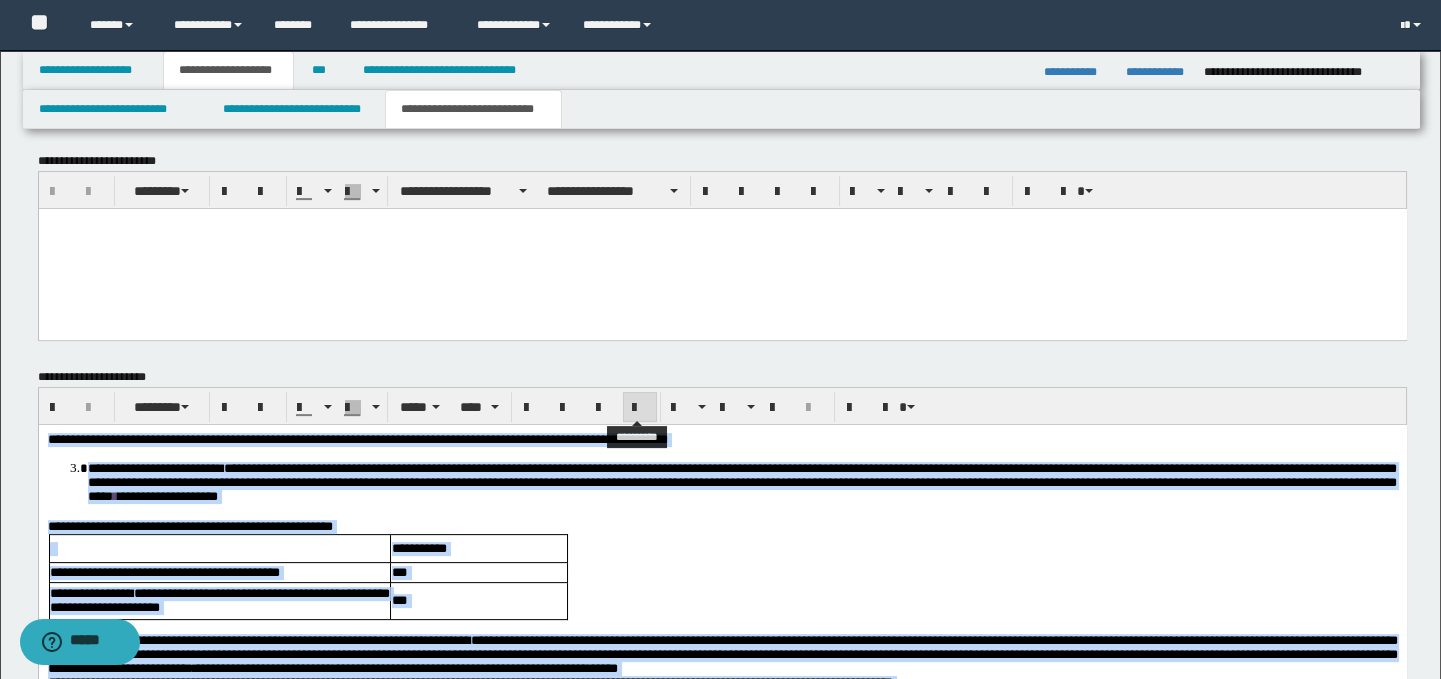 click at bounding box center (640, 408) 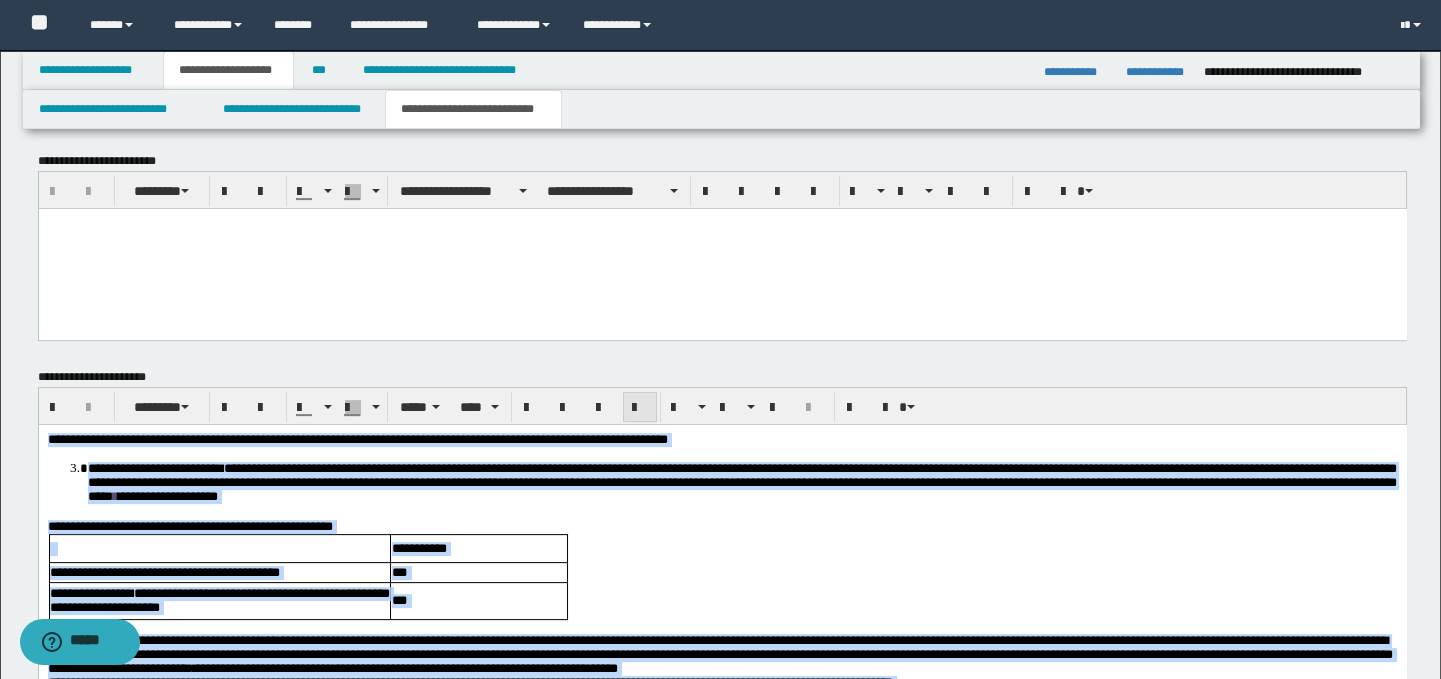 click at bounding box center (640, 408) 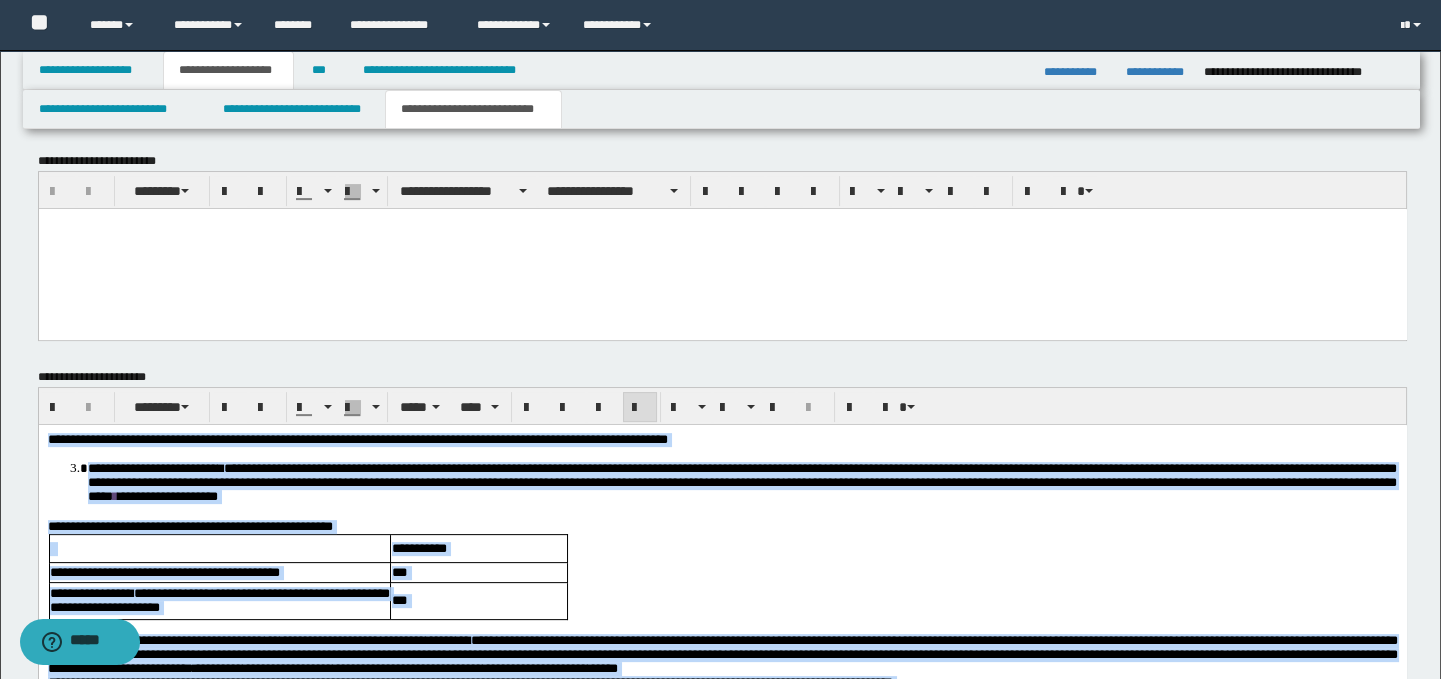 click on "**********" at bounding box center (722, 721) 